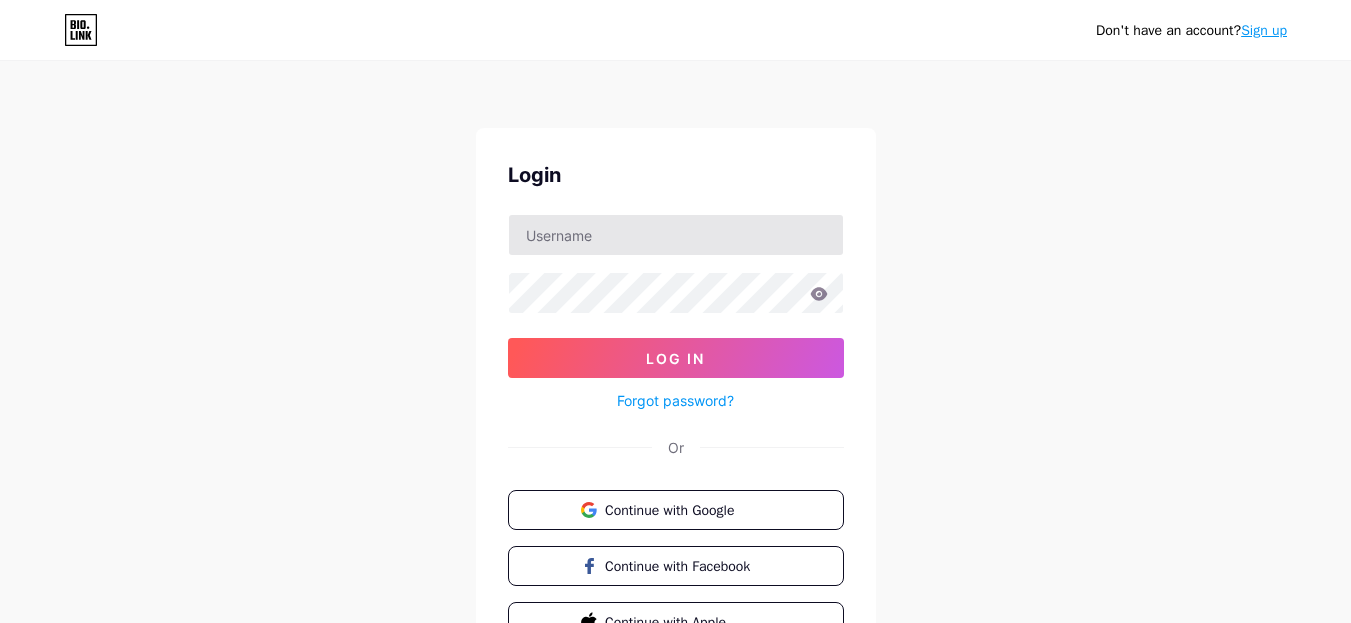 scroll, scrollTop: 0, scrollLeft: 0, axis: both 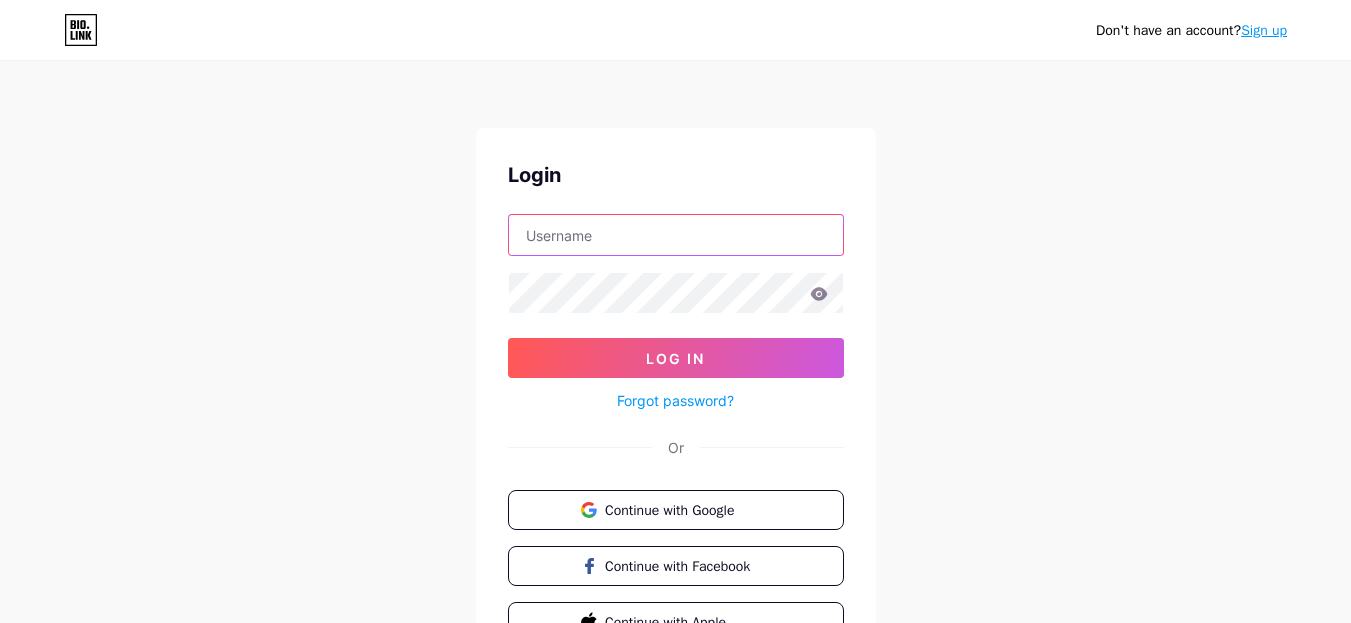click at bounding box center [676, 235] 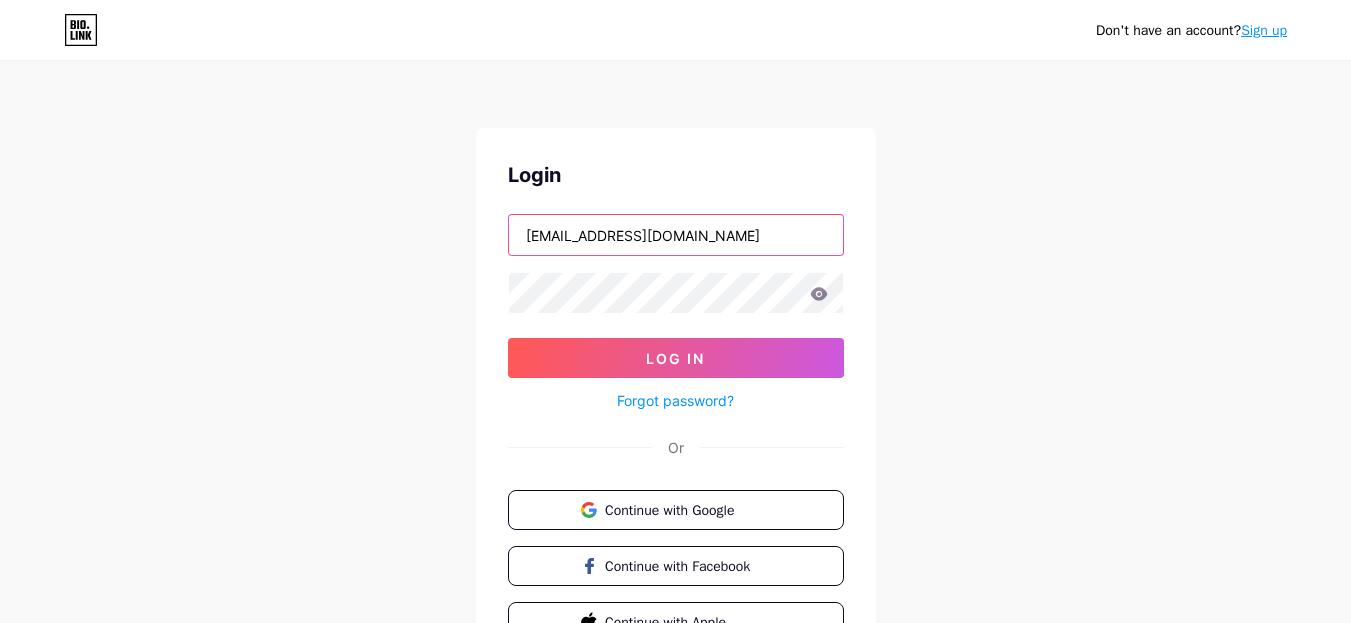 type on "giasuddin.psbd@gmail.com" 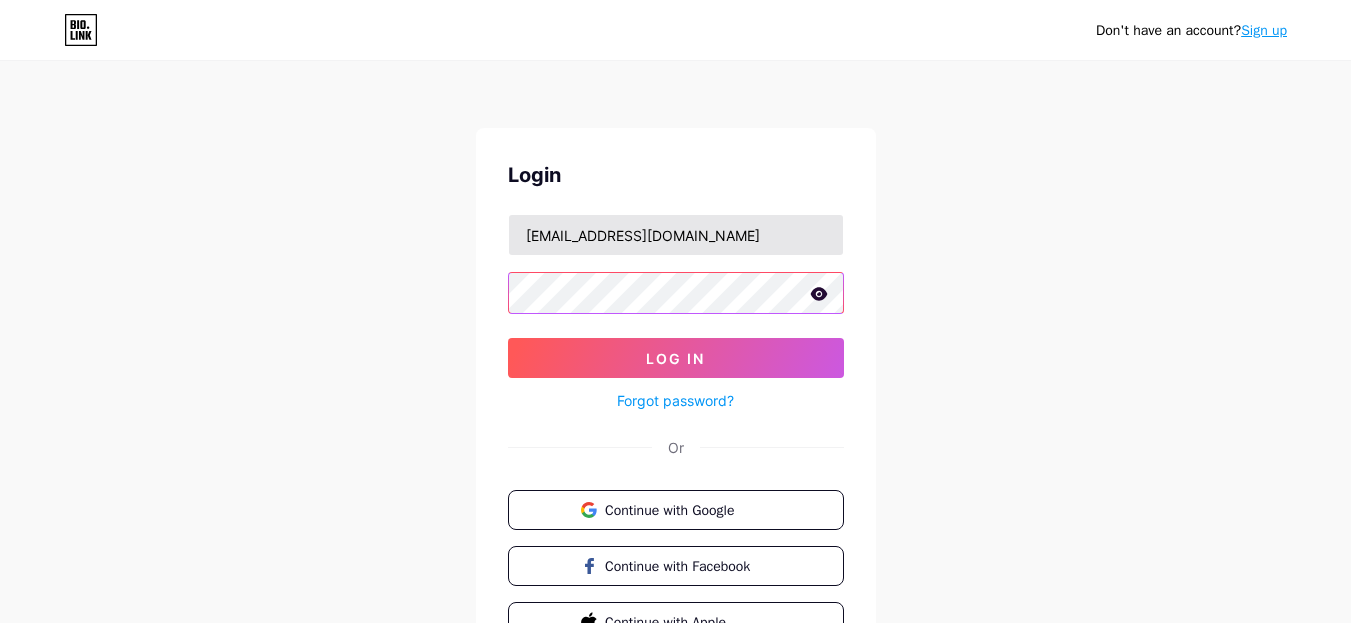 click on "Log In" at bounding box center (676, 358) 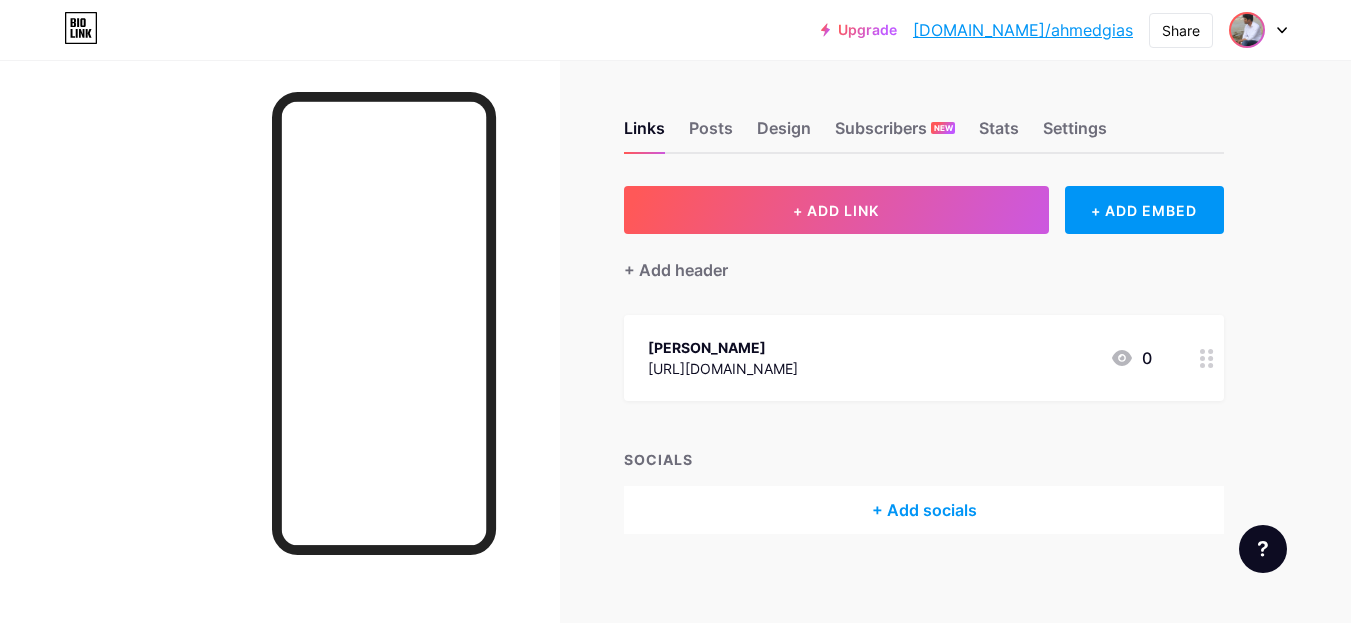 click at bounding box center (1247, 30) 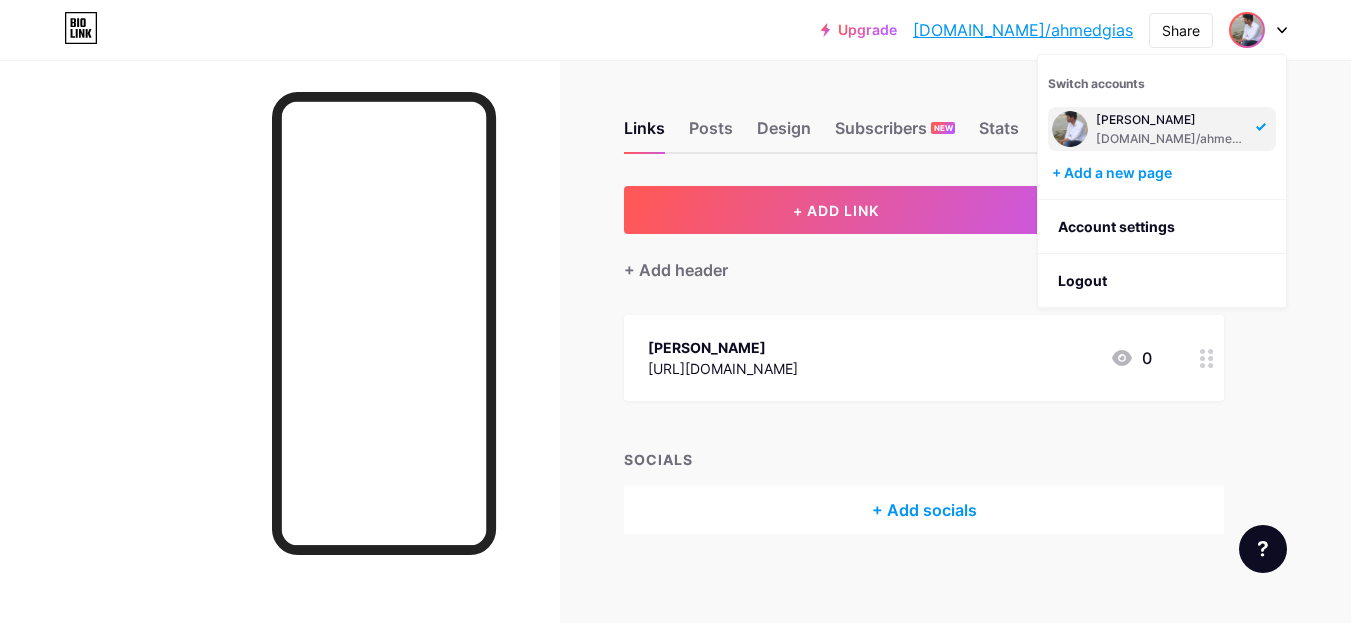 click on "Links
Posts
Design
Subscribers
NEW
Stats
Settings       + ADD LINK     + ADD EMBED
+ Add header
GIASUDDIN AHMED
https://www.threads.net/@giasuddin412
0
SOCIALS     + Add socials                       Feature requests             Help center         Contact support" at bounding box center [654, 347] 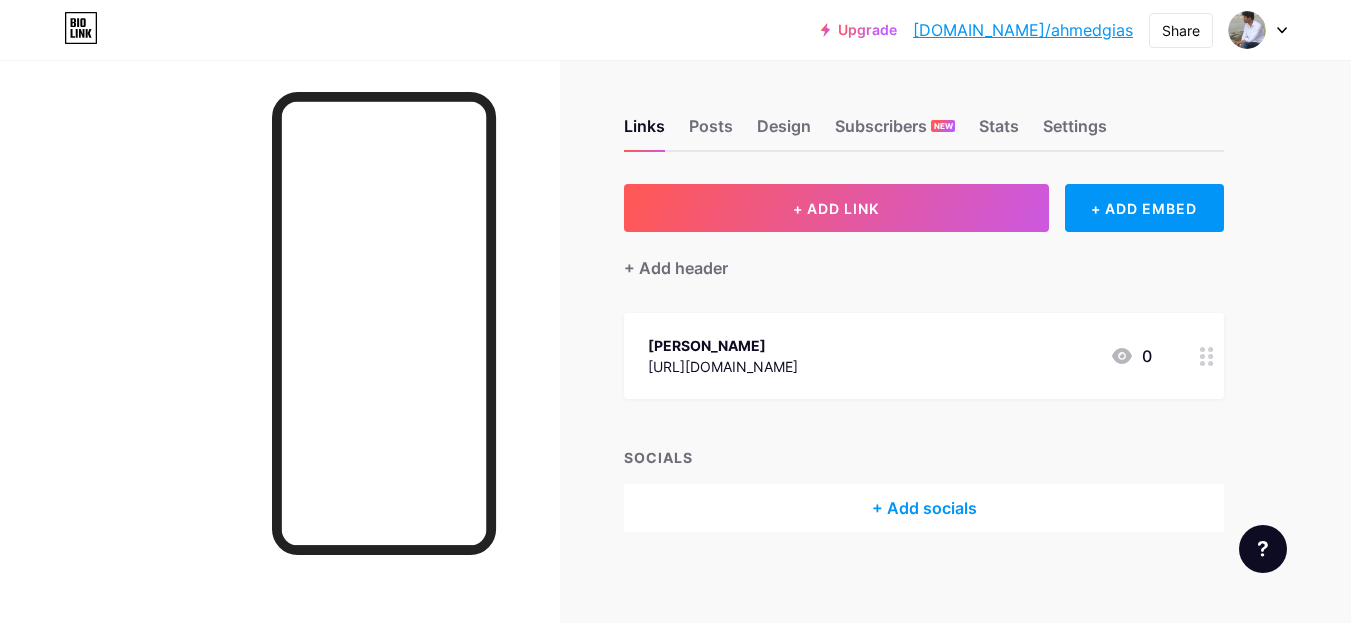 scroll, scrollTop: 0, scrollLeft: 0, axis: both 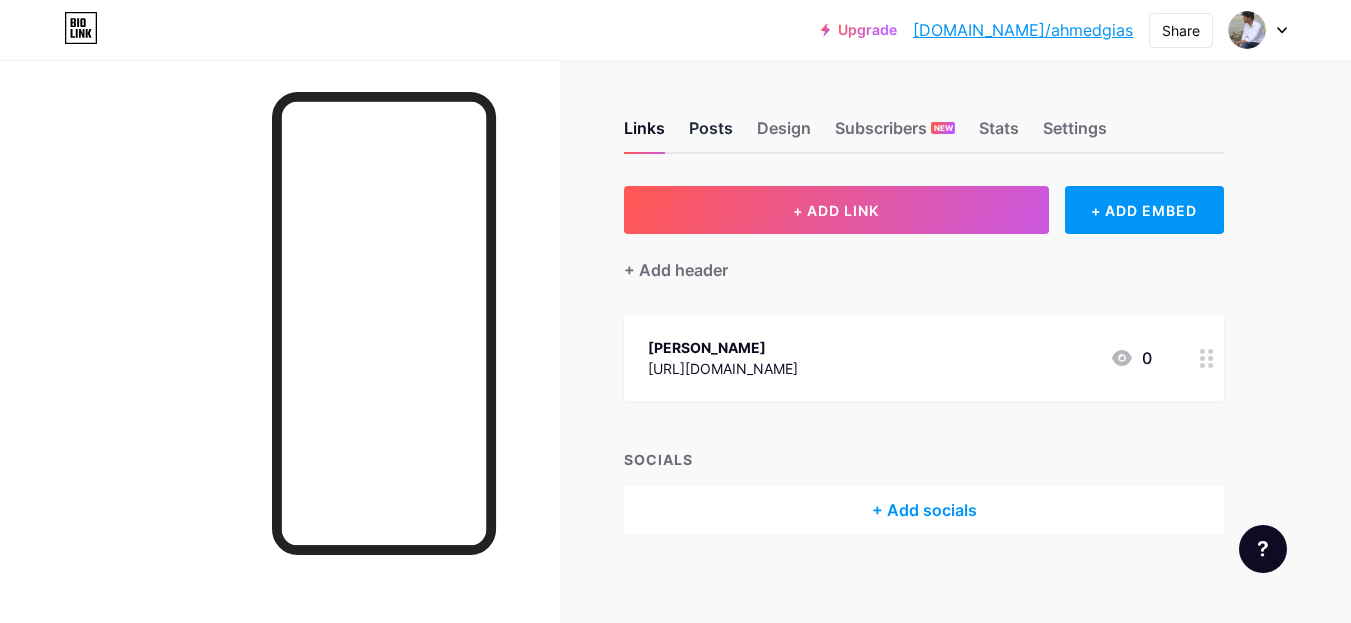 click on "Posts" at bounding box center (711, 134) 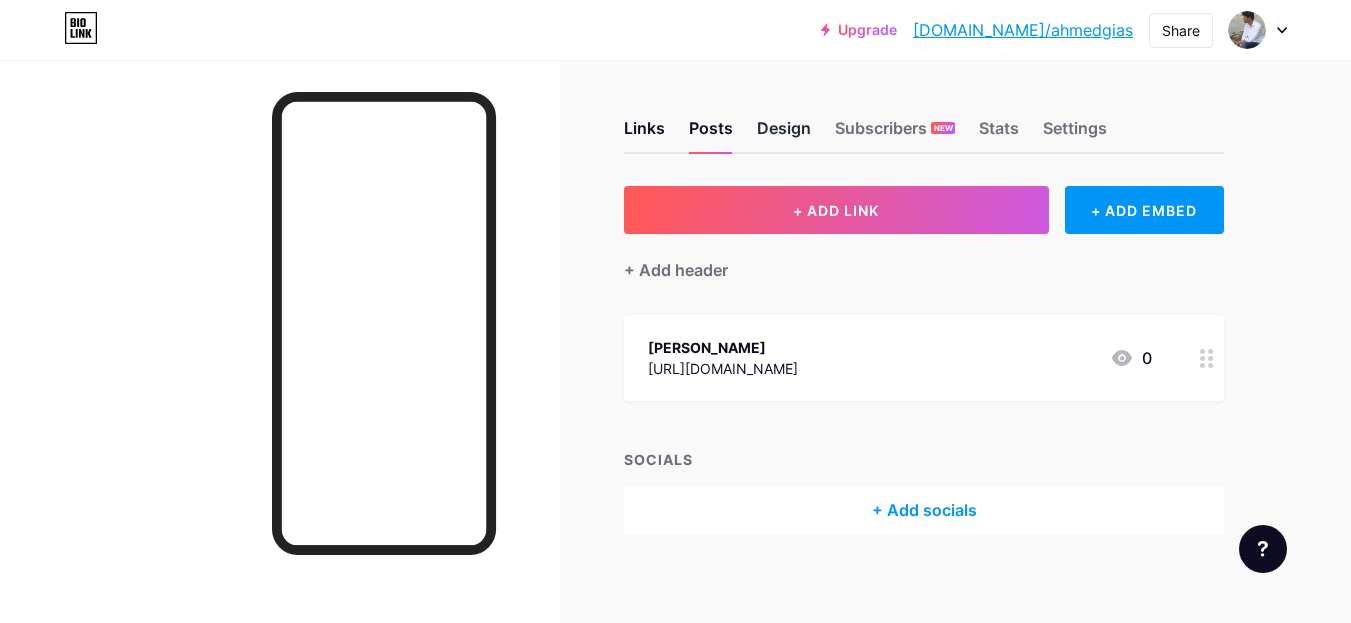 click on "Design" at bounding box center (784, 134) 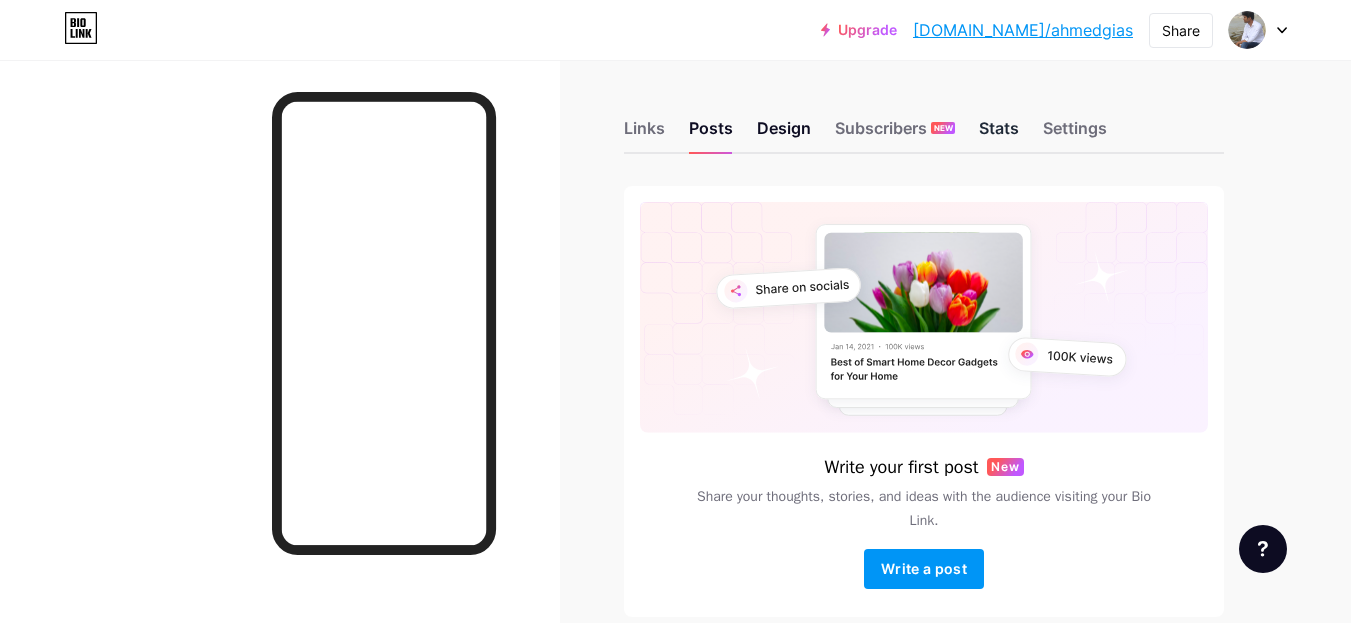click on "Stats" at bounding box center [999, 134] 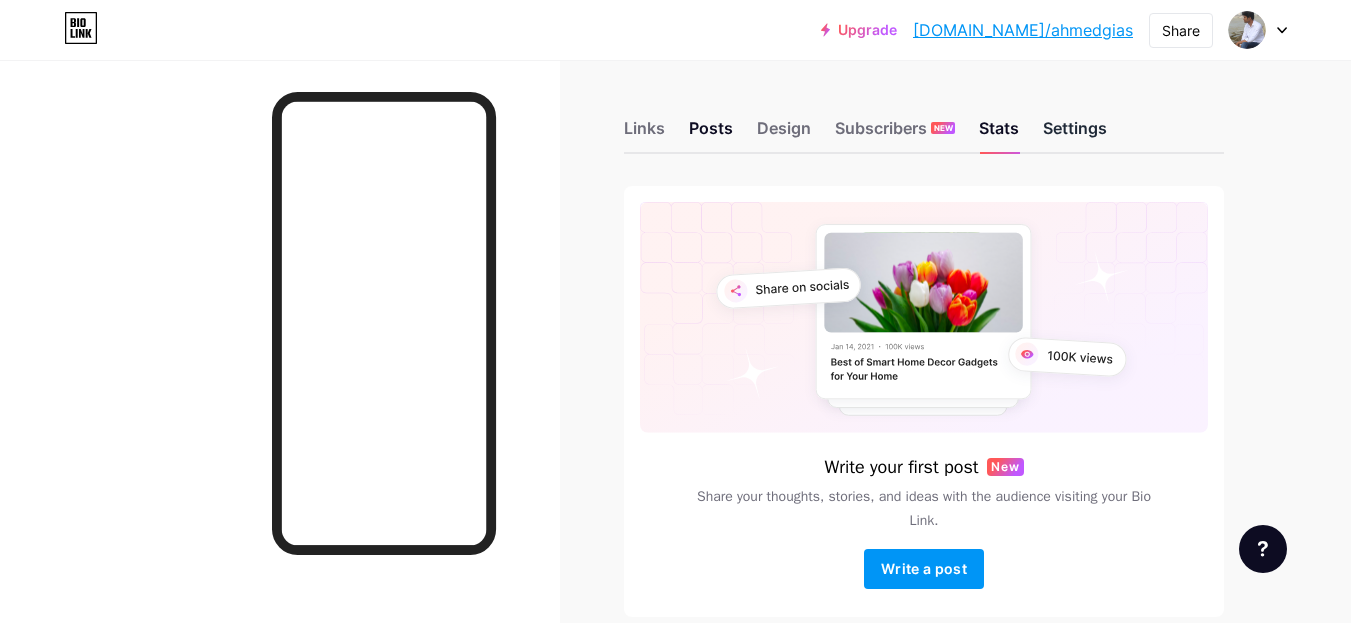 click on "Settings" at bounding box center (1075, 134) 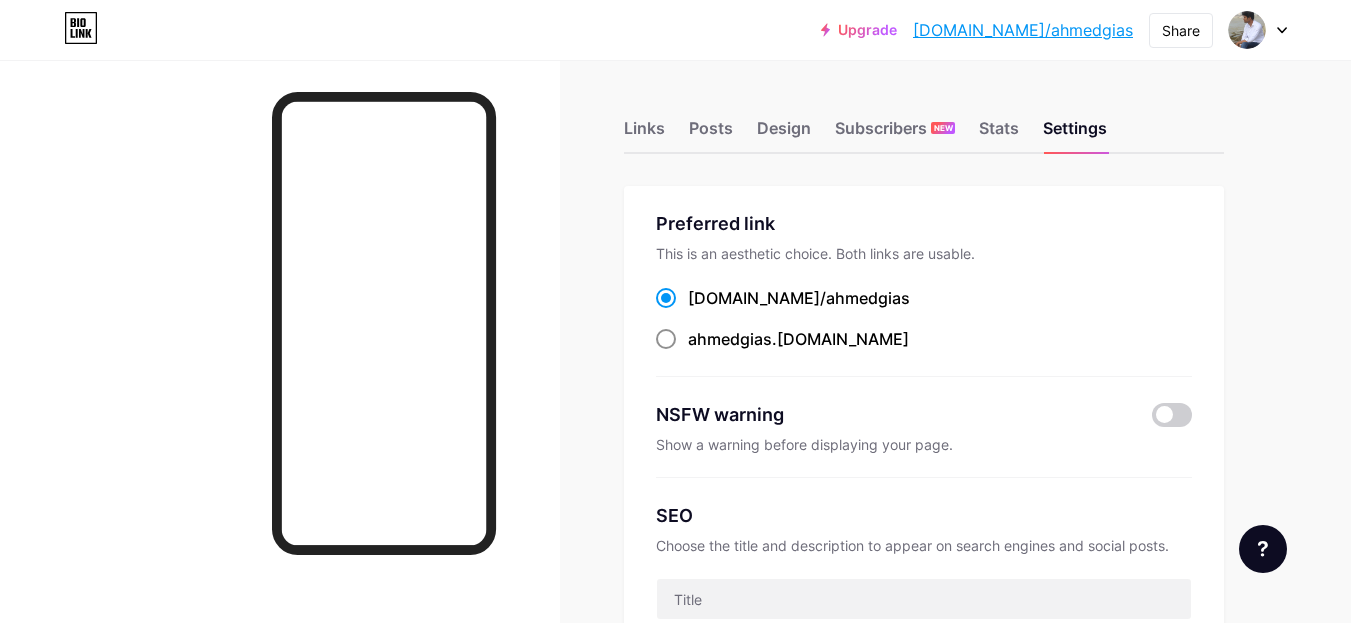 click at bounding box center (666, 339) 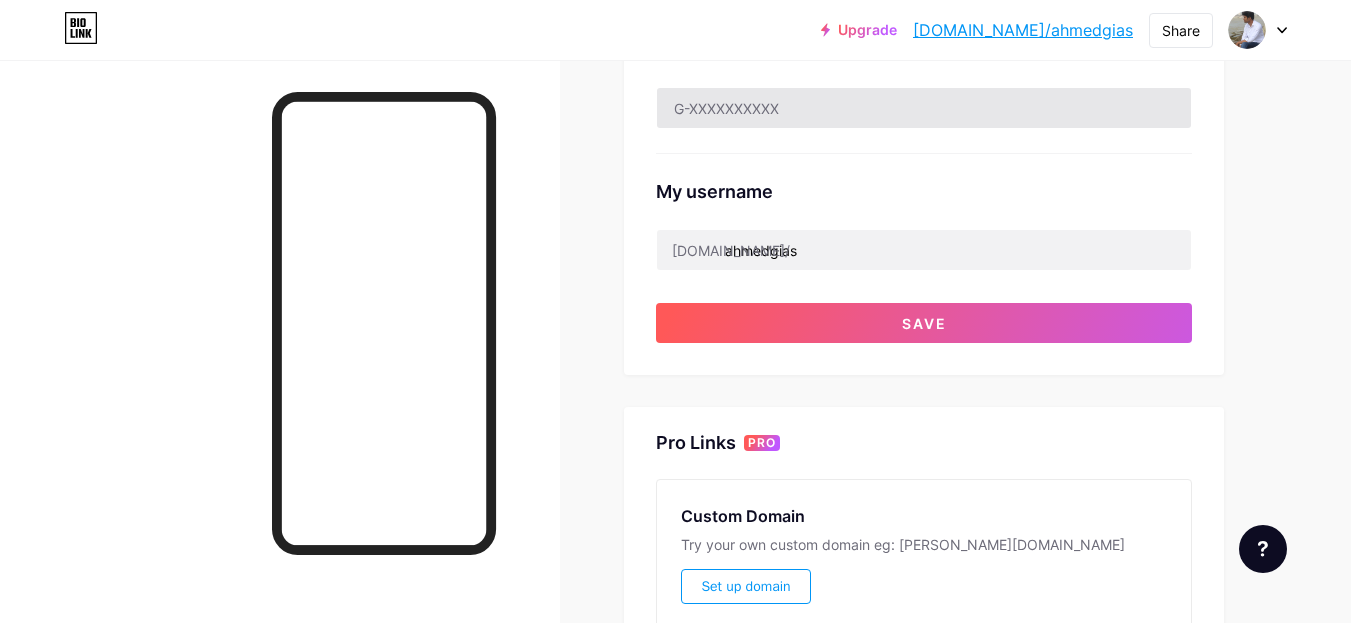 scroll, scrollTop: 700, scrollLeft: 0, axis: vertical 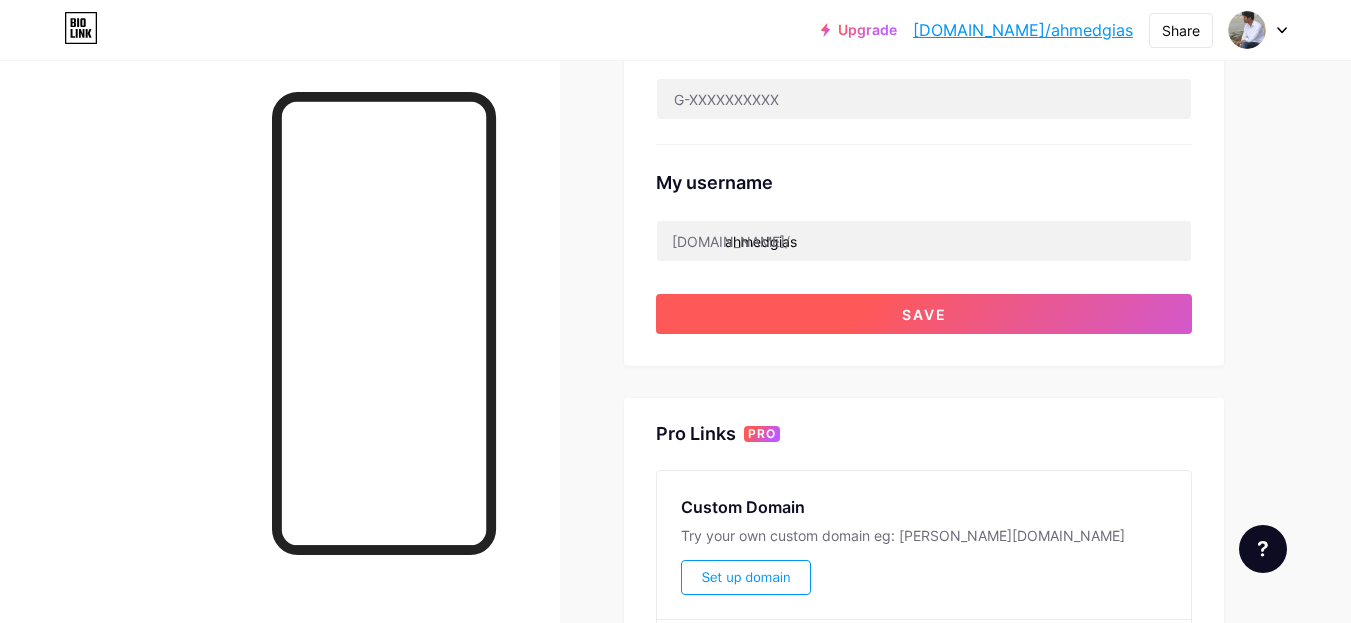 click on "Save" at bounding box center (924, 314) 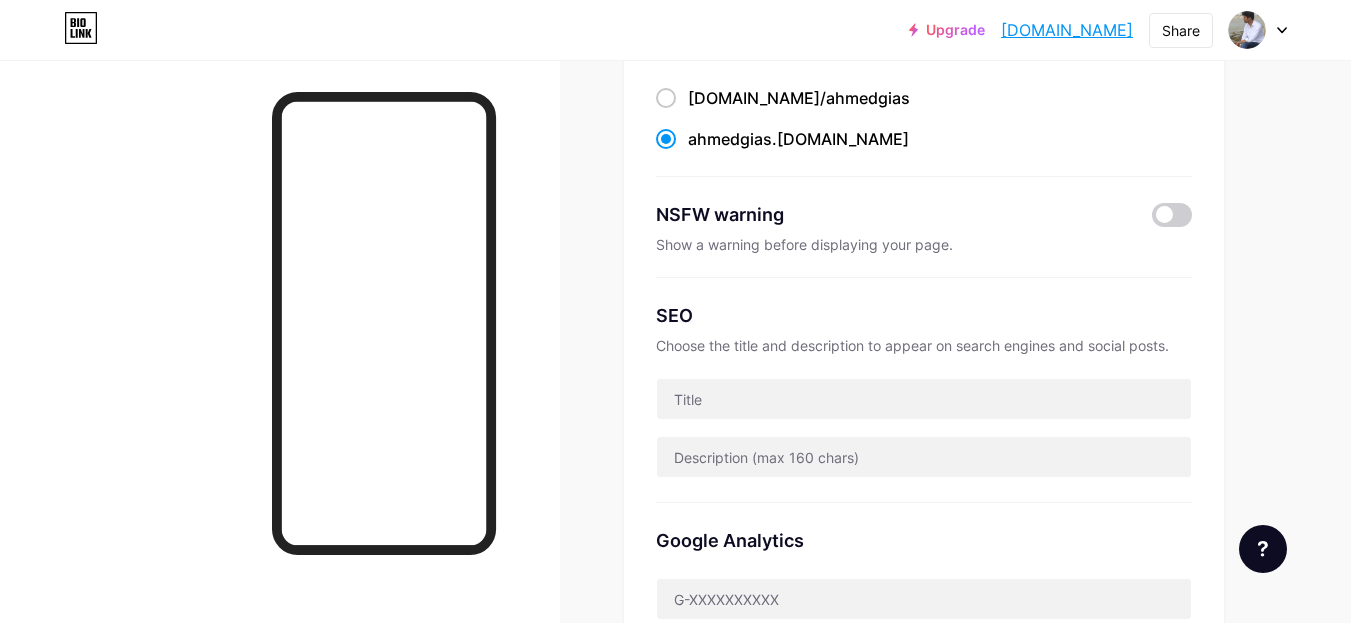 scroll, scrollTop: 0, scrollLeft: 0, axis: both 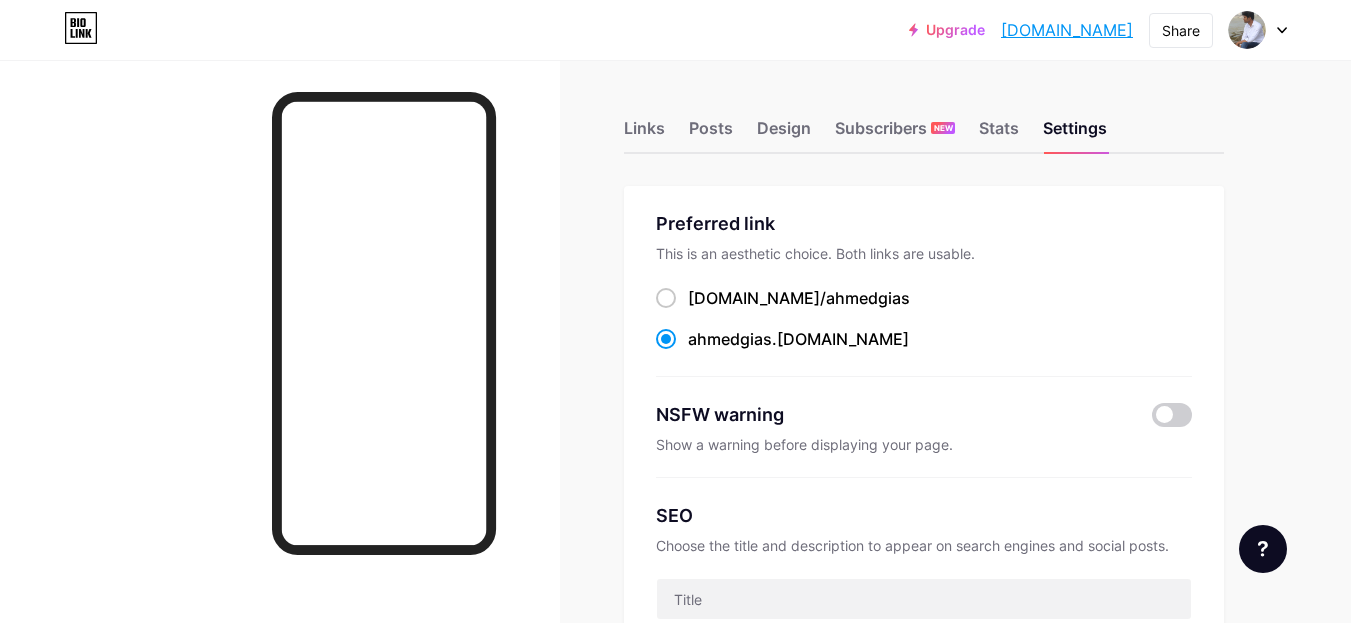 click at bounding box center [1258, 30] 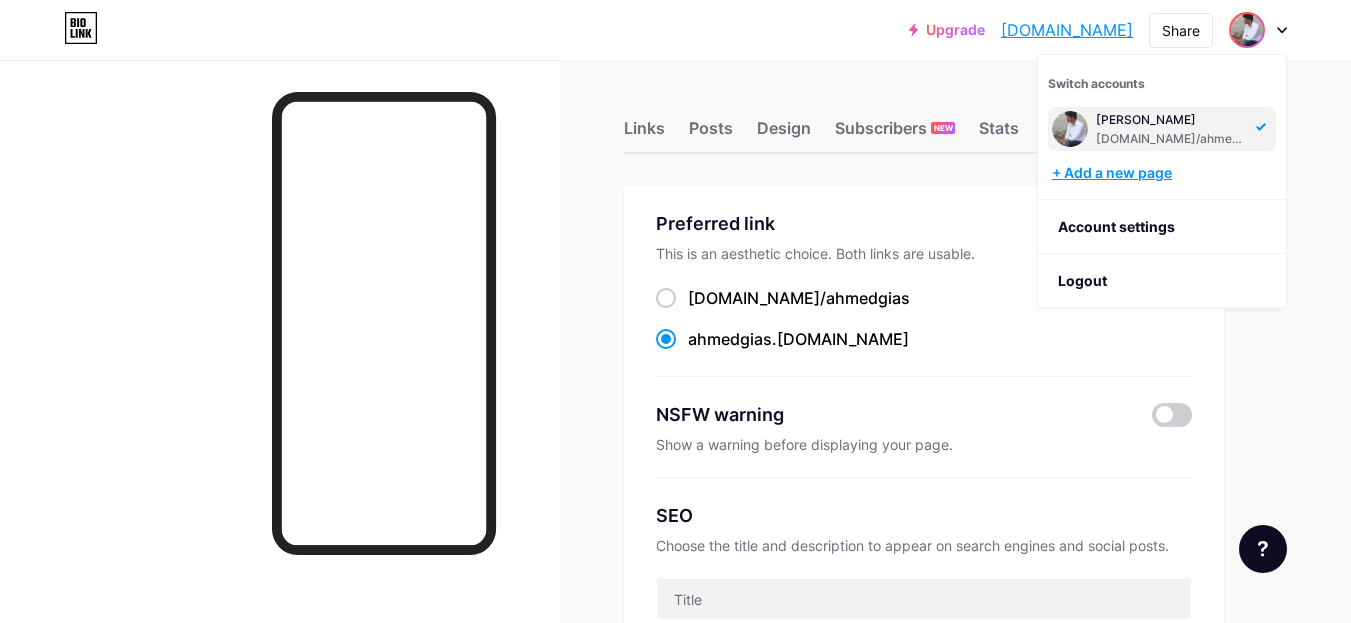click on "+ Add a new page" at bounding box center [1164, 173] 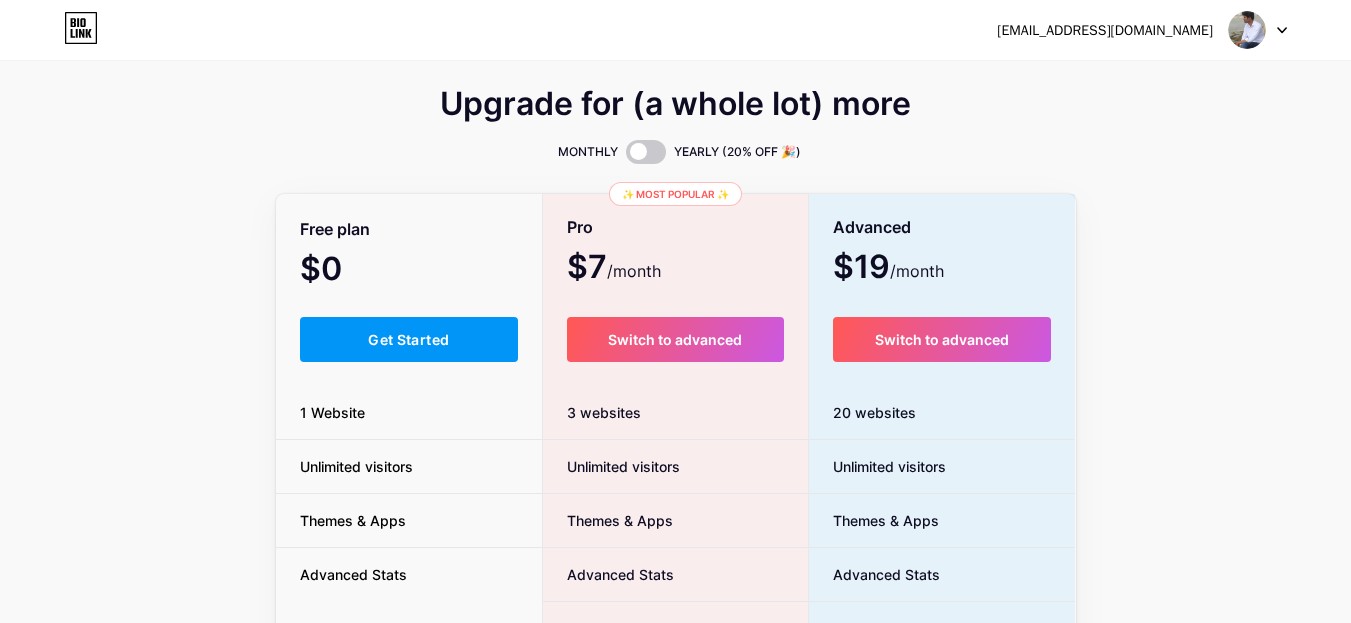 click at bounding box center (1247, 30) 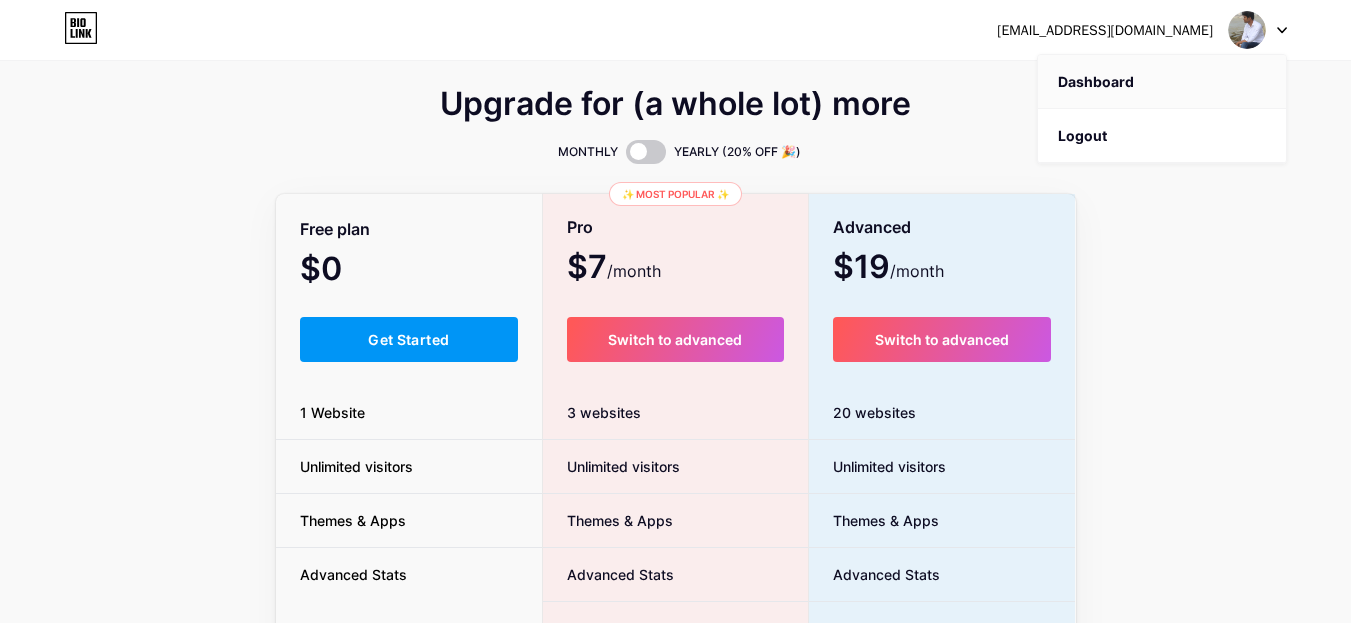 click on "Dashboard" at bounding box center (1162, 82) 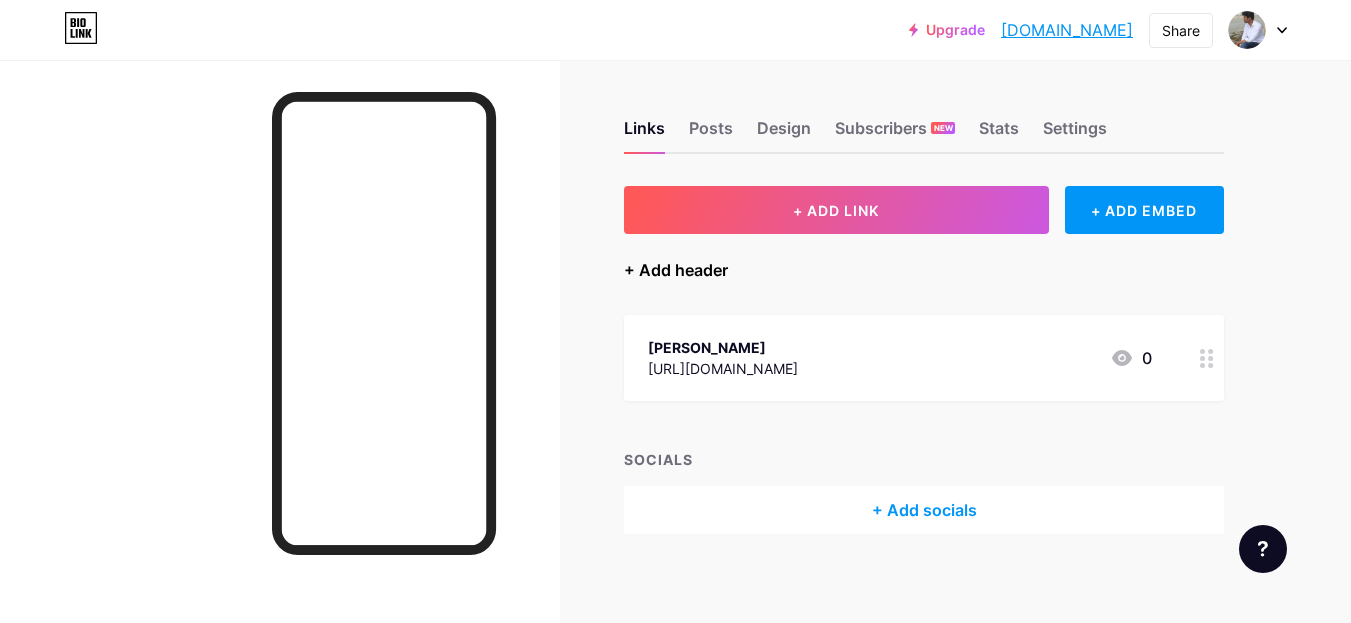 click on "+ Add header" at bounding box center [676, 270] 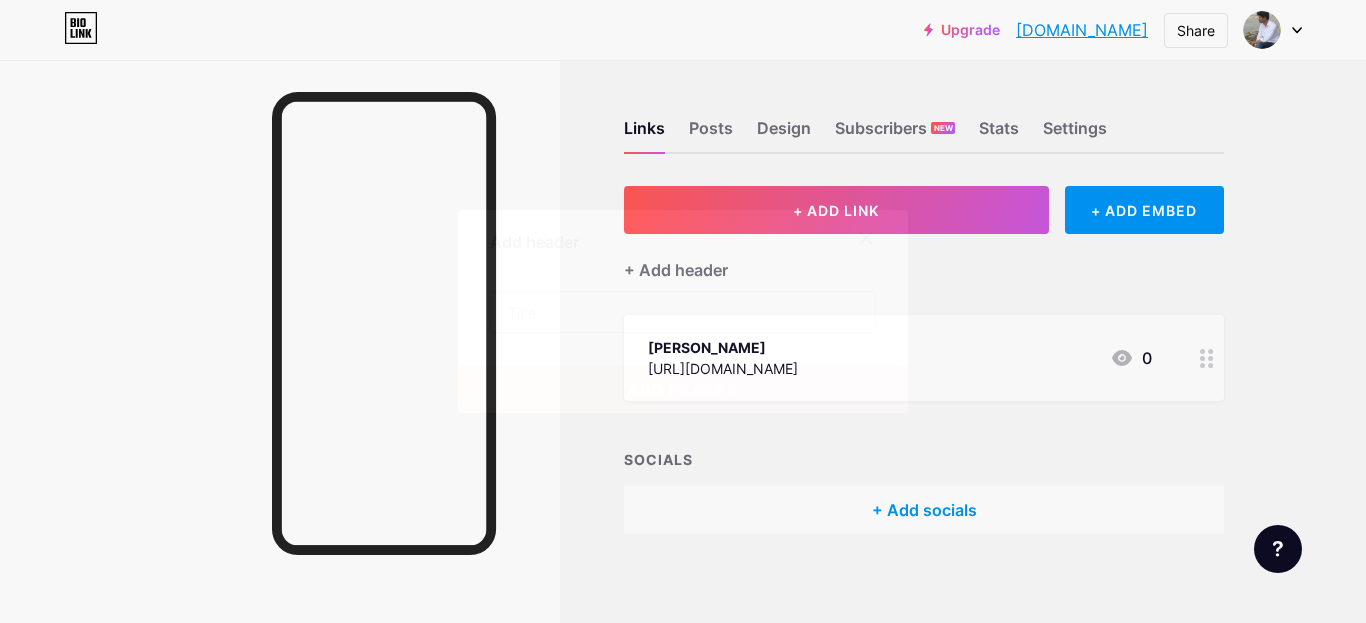 click at bounding box center [683, 312] 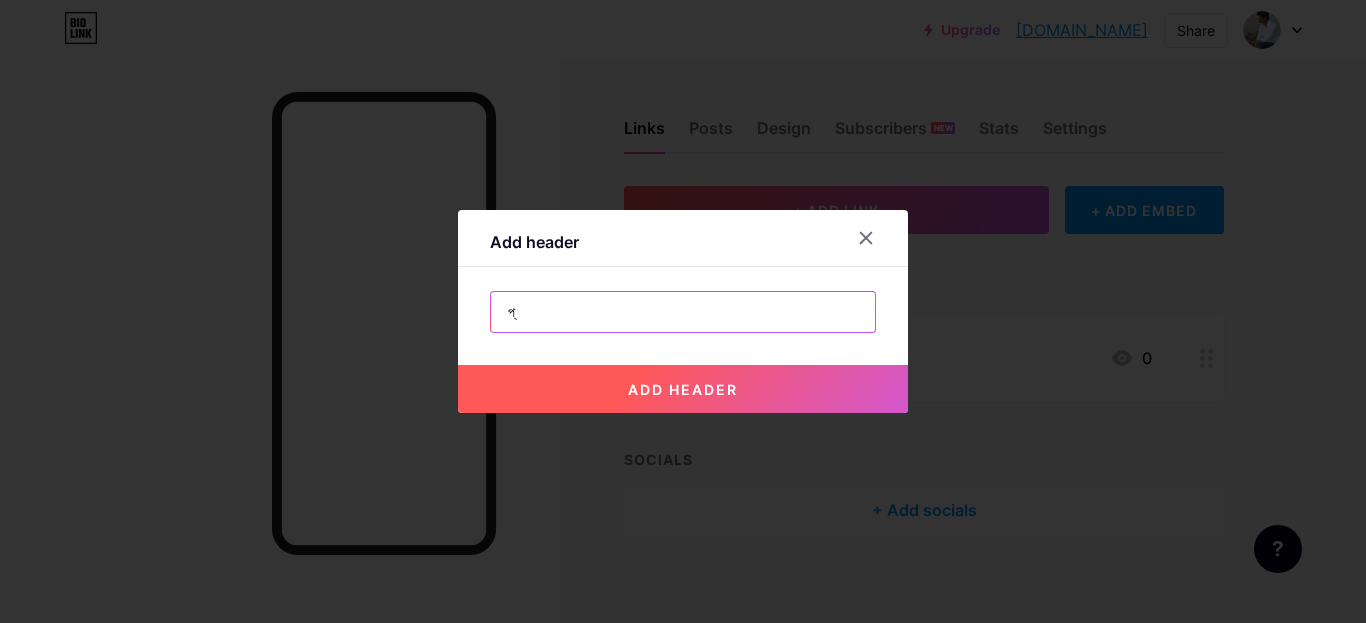 type on "প" 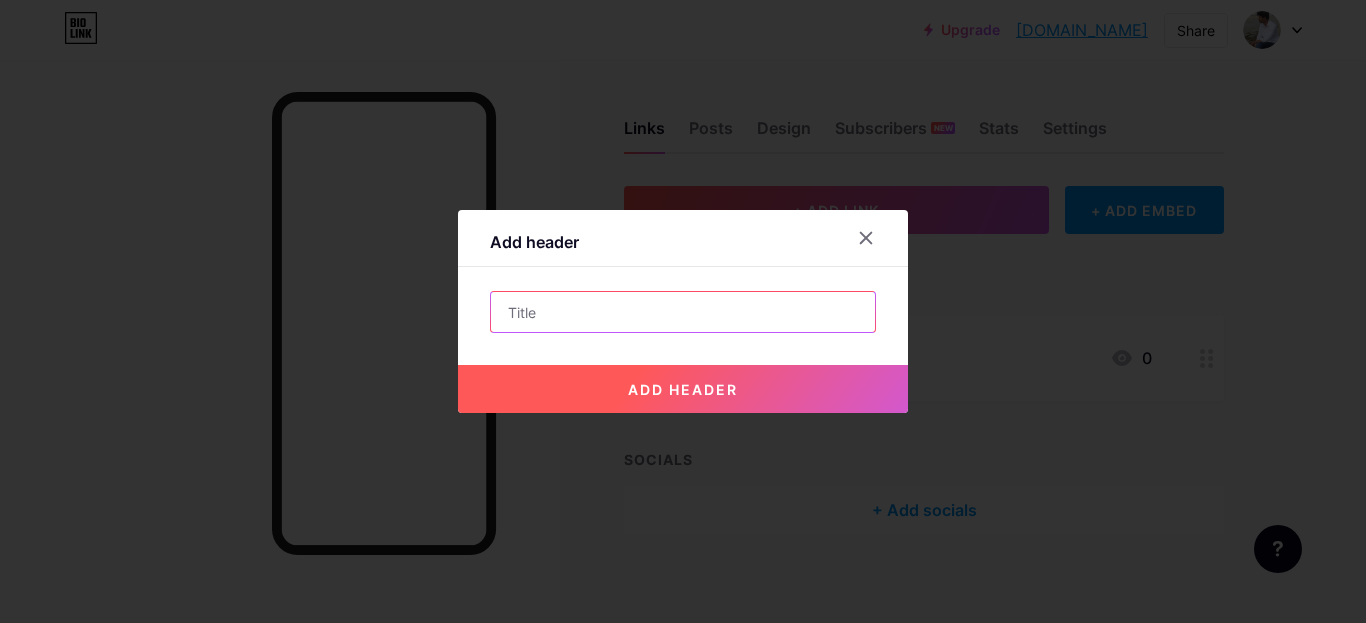 paste on "প্রয়োজনীয় লিংক:" 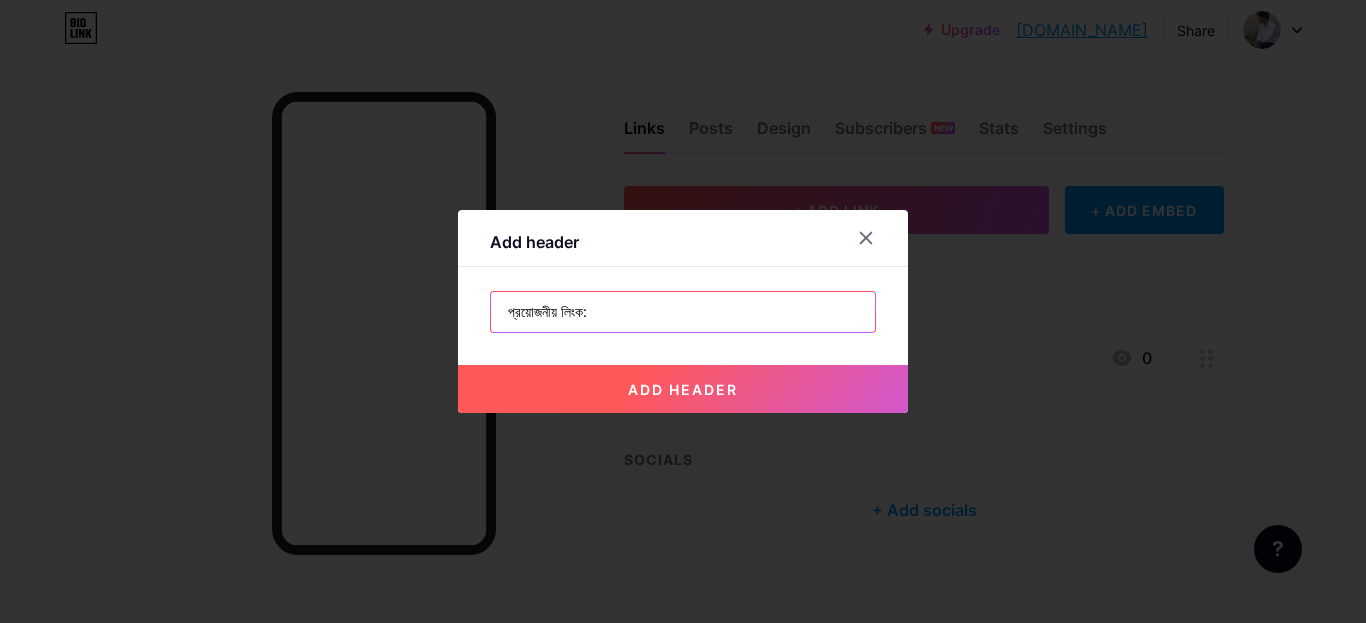 type on "প্রয়োজনীয় লিংক:" 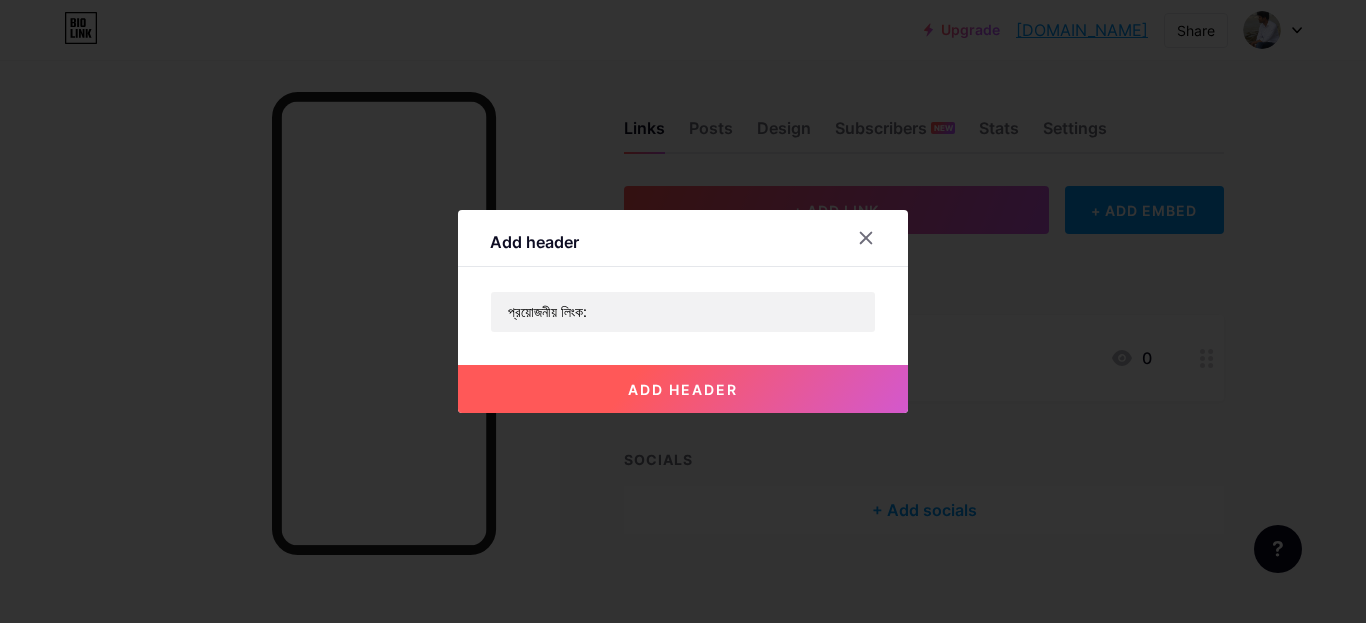 click on "add header" at bounding box center [683, 389] 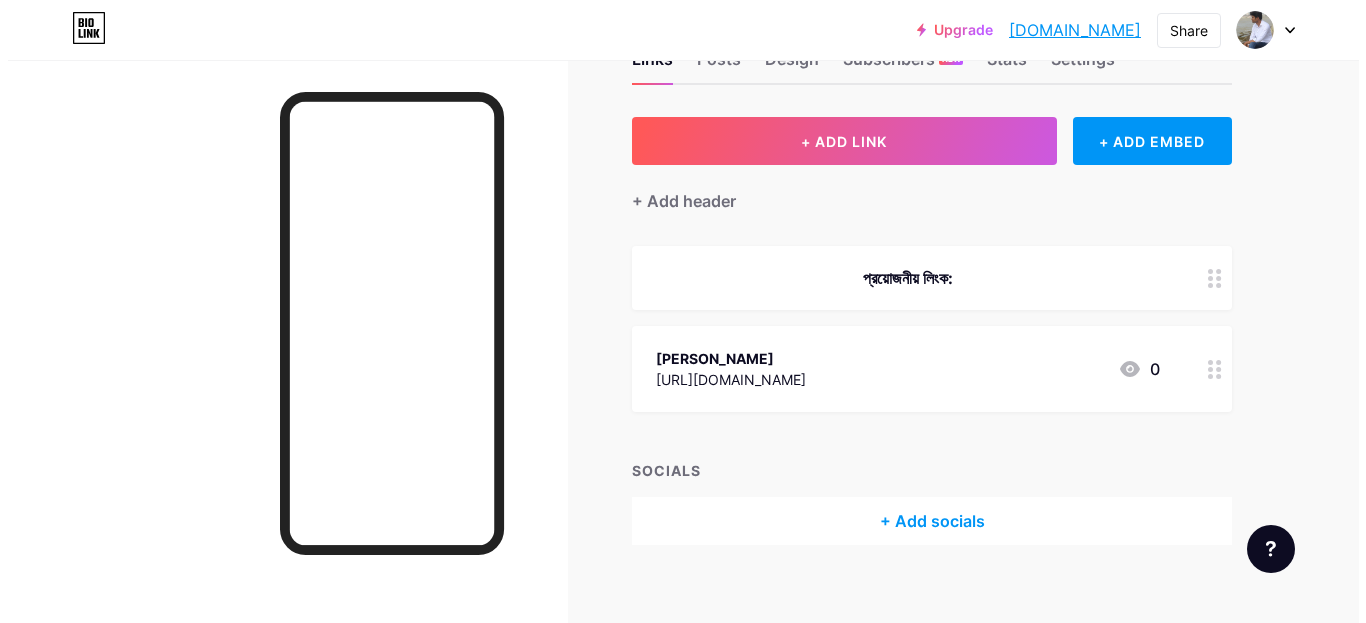 scroll, scrollTop: 0, scrollLeft: 0, axis: both 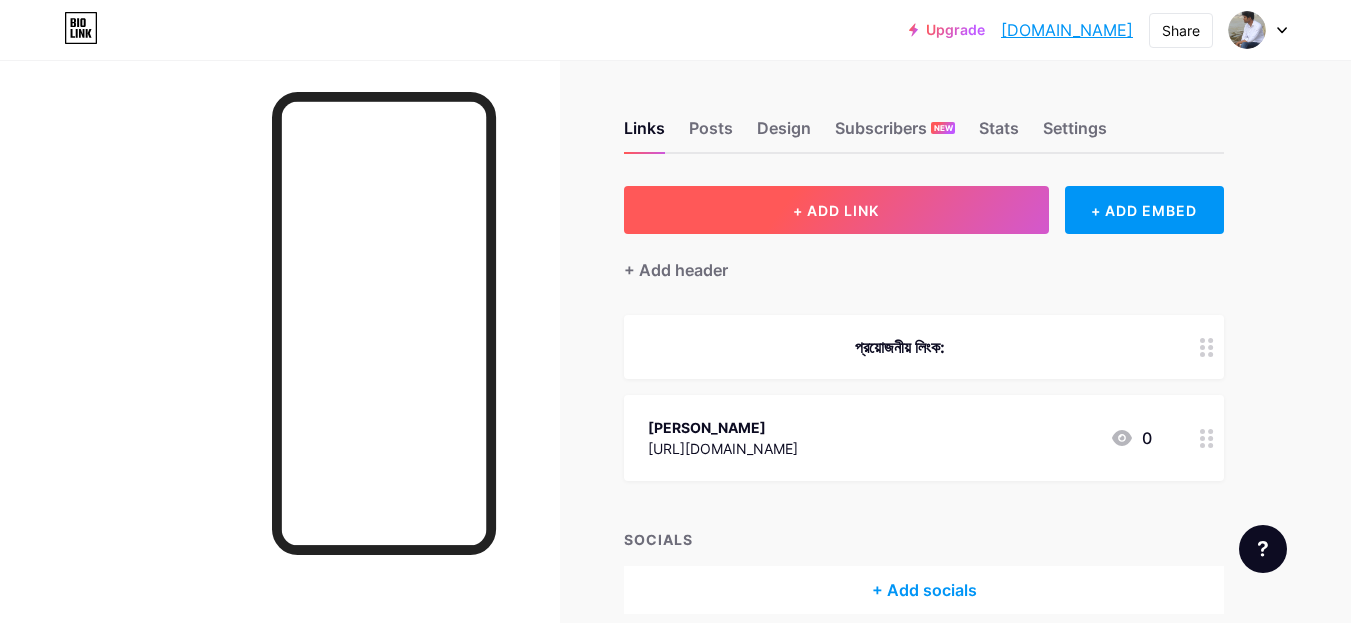 click on "+ ADD LINK" at bounding box center [836, 210] 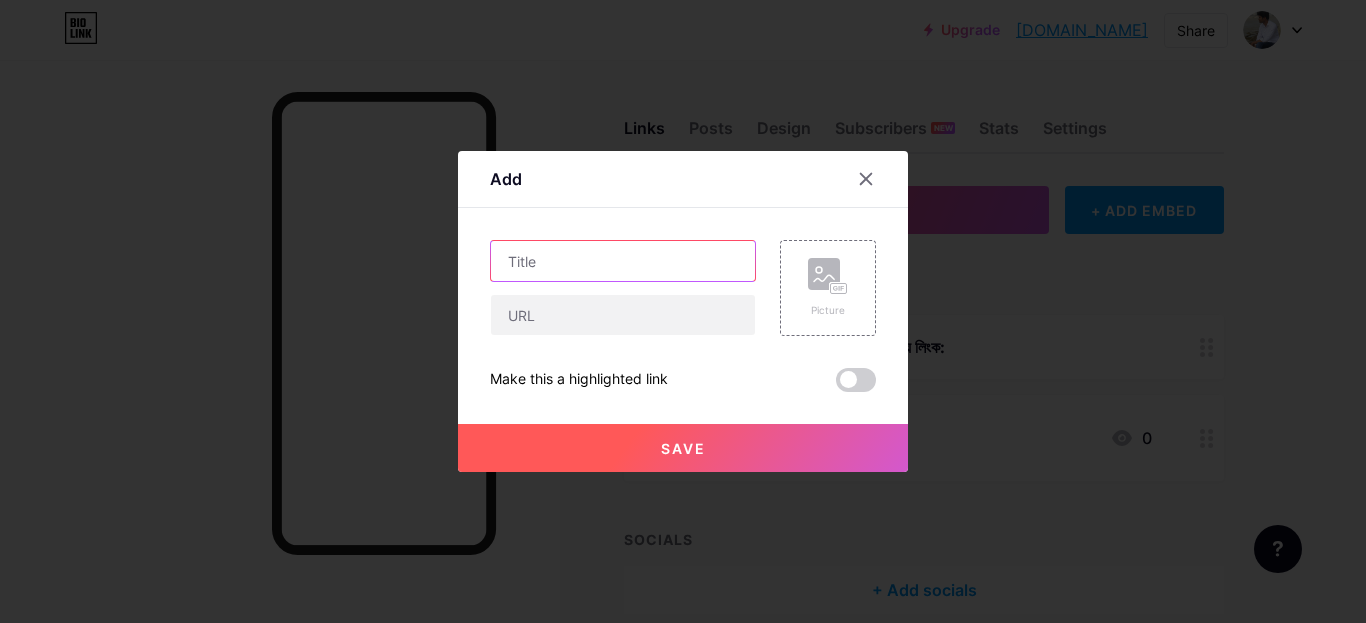 click at bounding box center (623, 261) 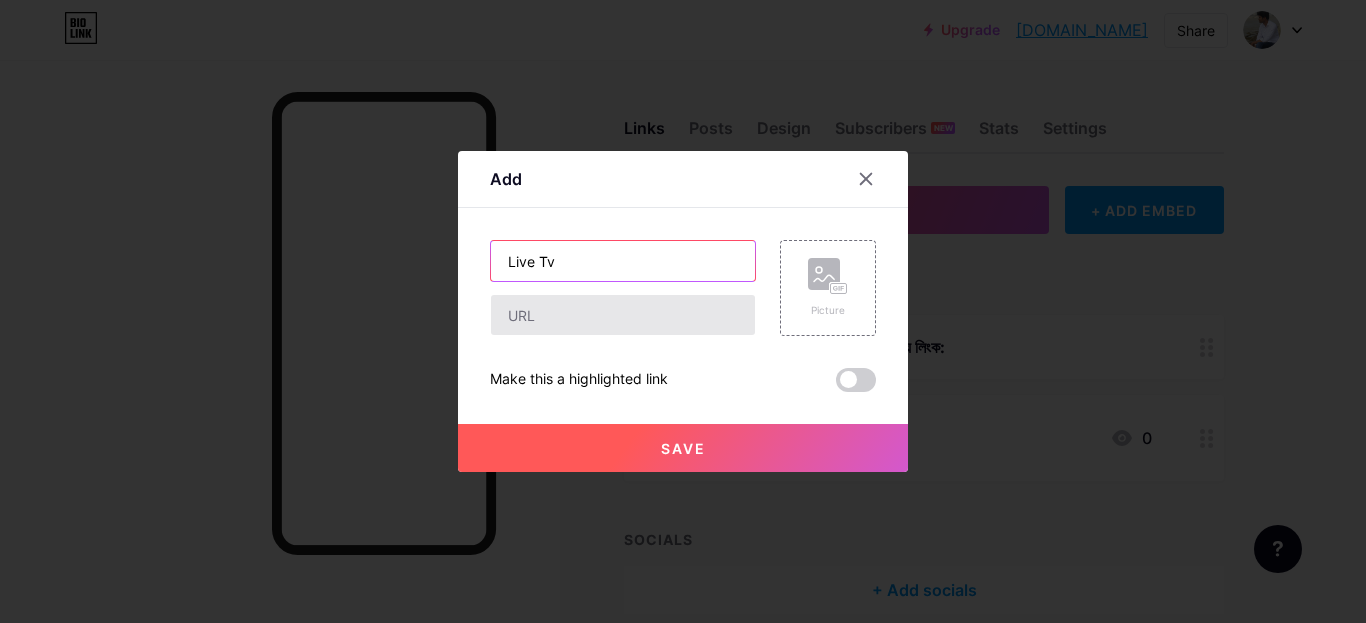 type on "Live Tv" 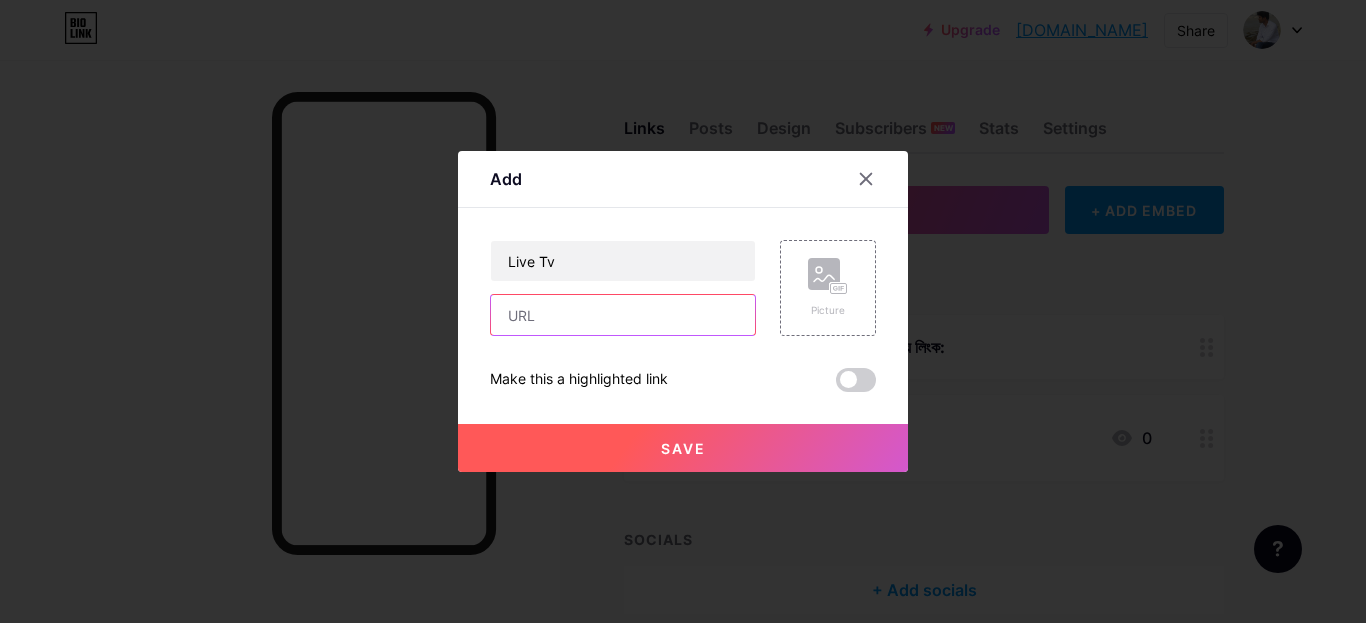 paste on "[URL][DOMAIN_NAME]" 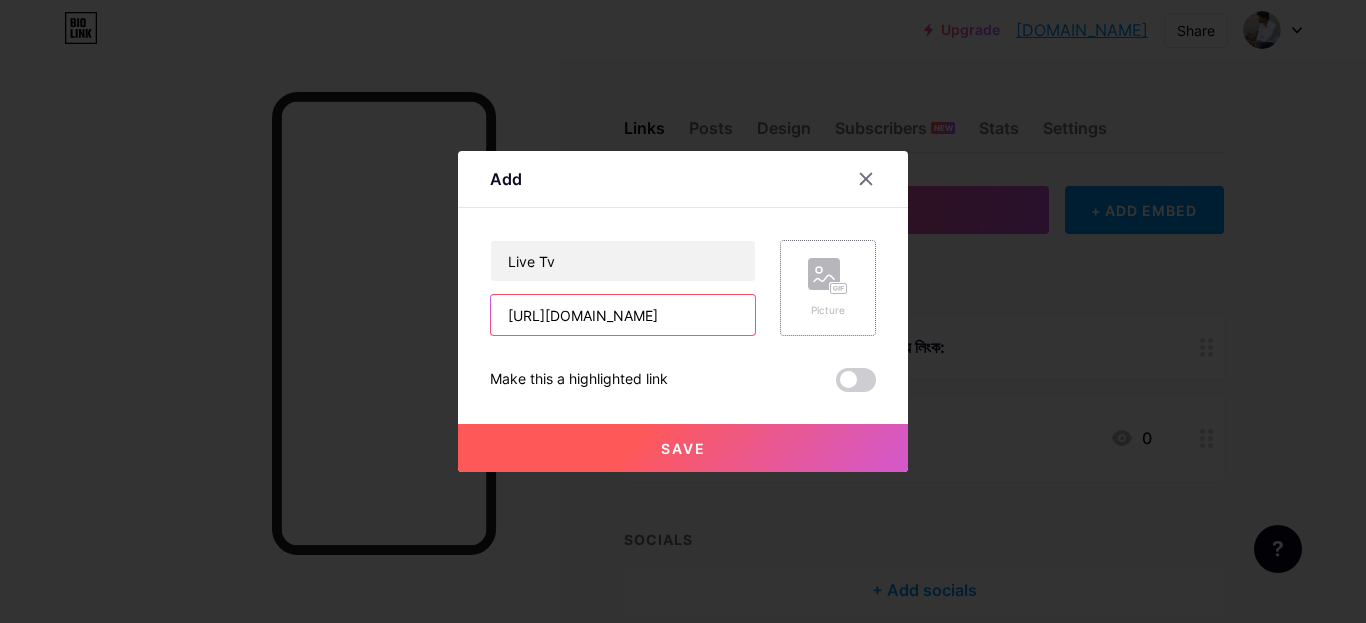 type on "[URL][DOMAIN_NAME]" 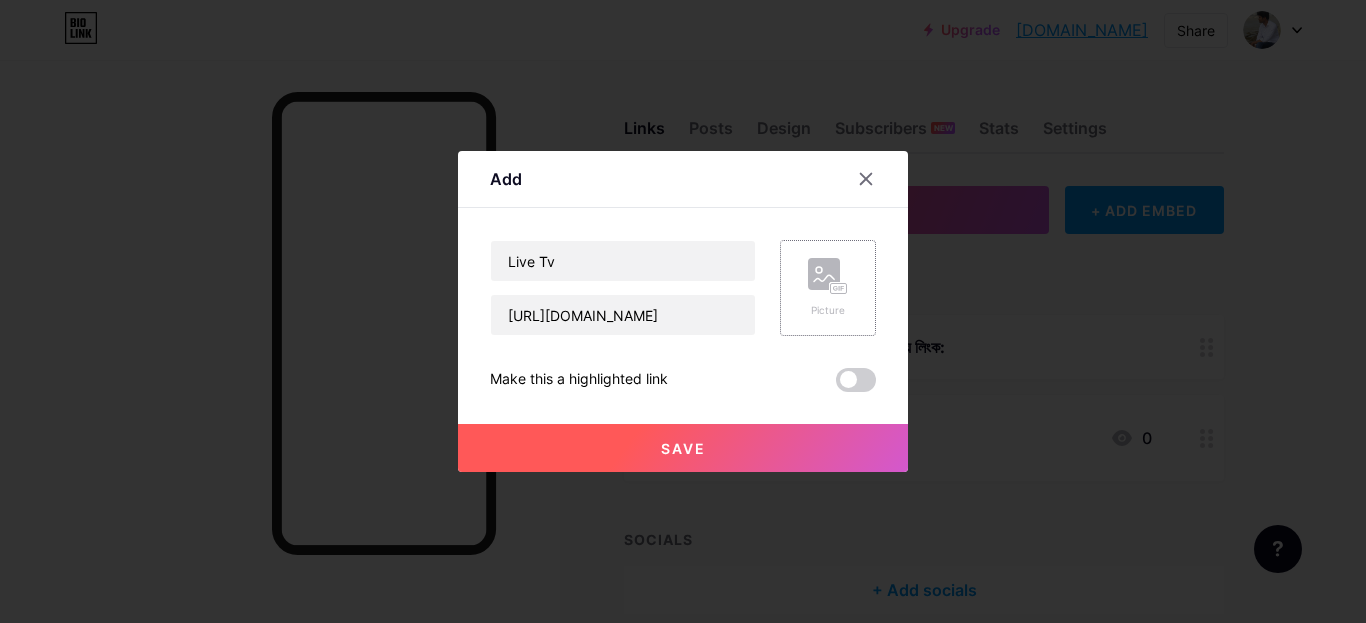 click on "Picture" at bounding box center (828, 288) 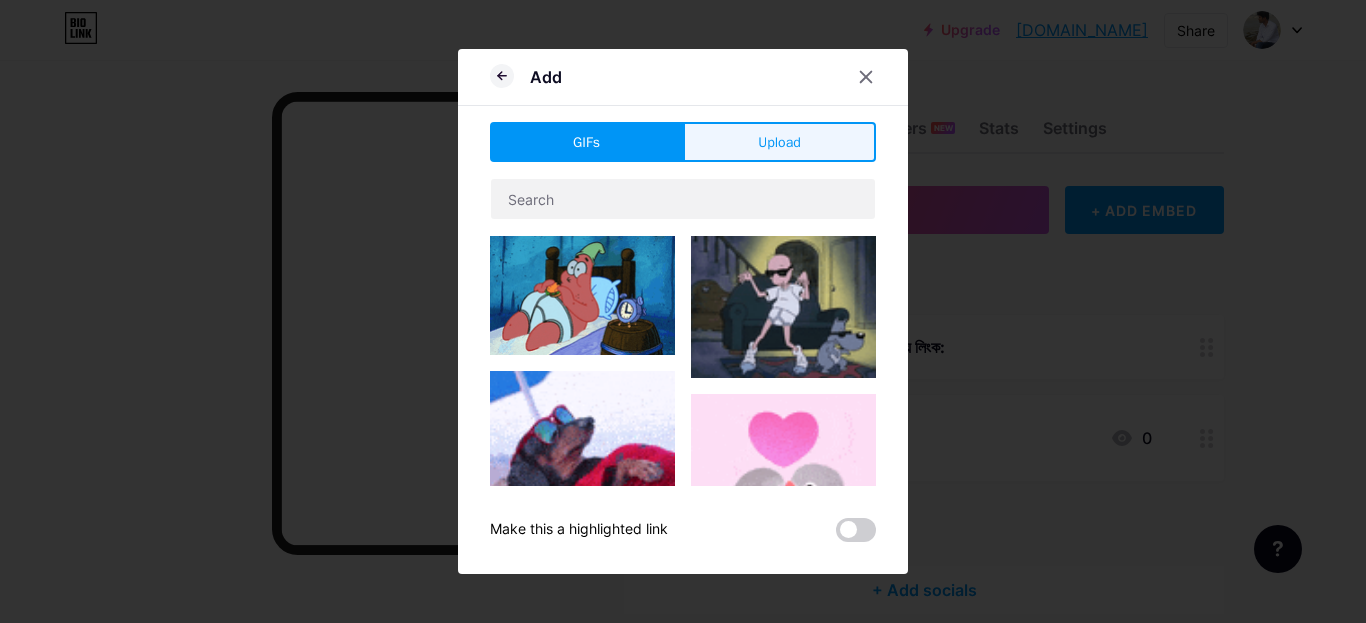 click on "Upload" at bounding box center [779, 142] 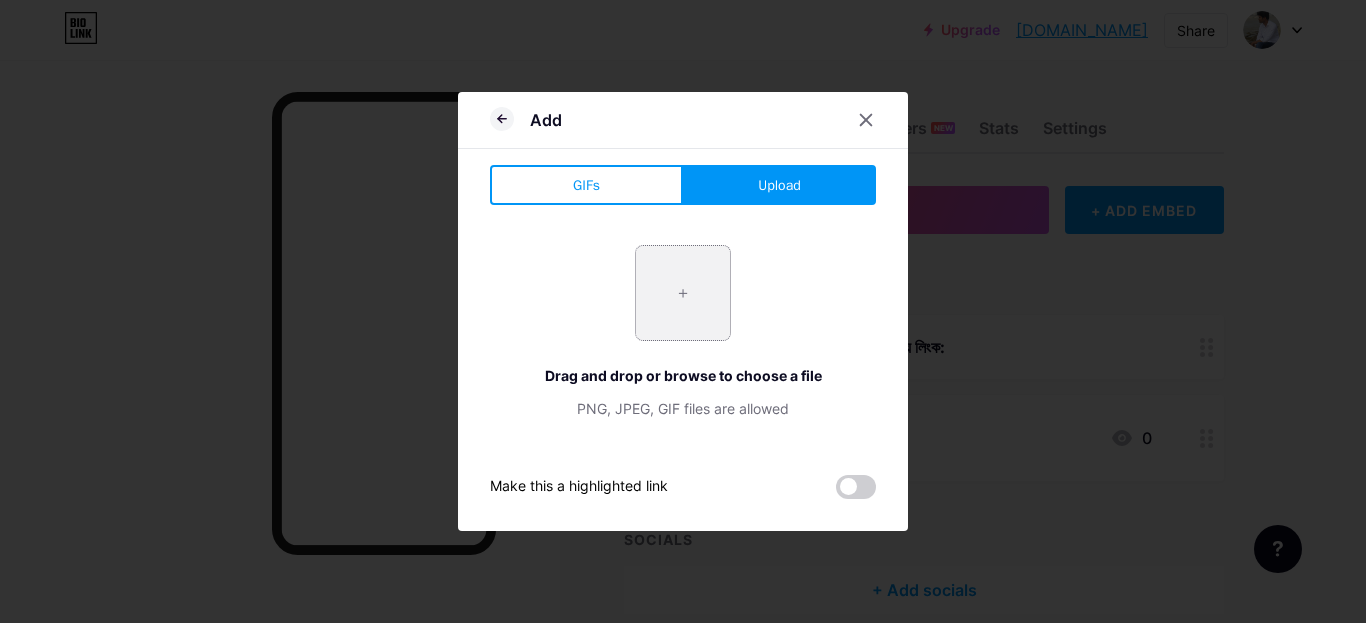 click at bounding box center (683, 293) 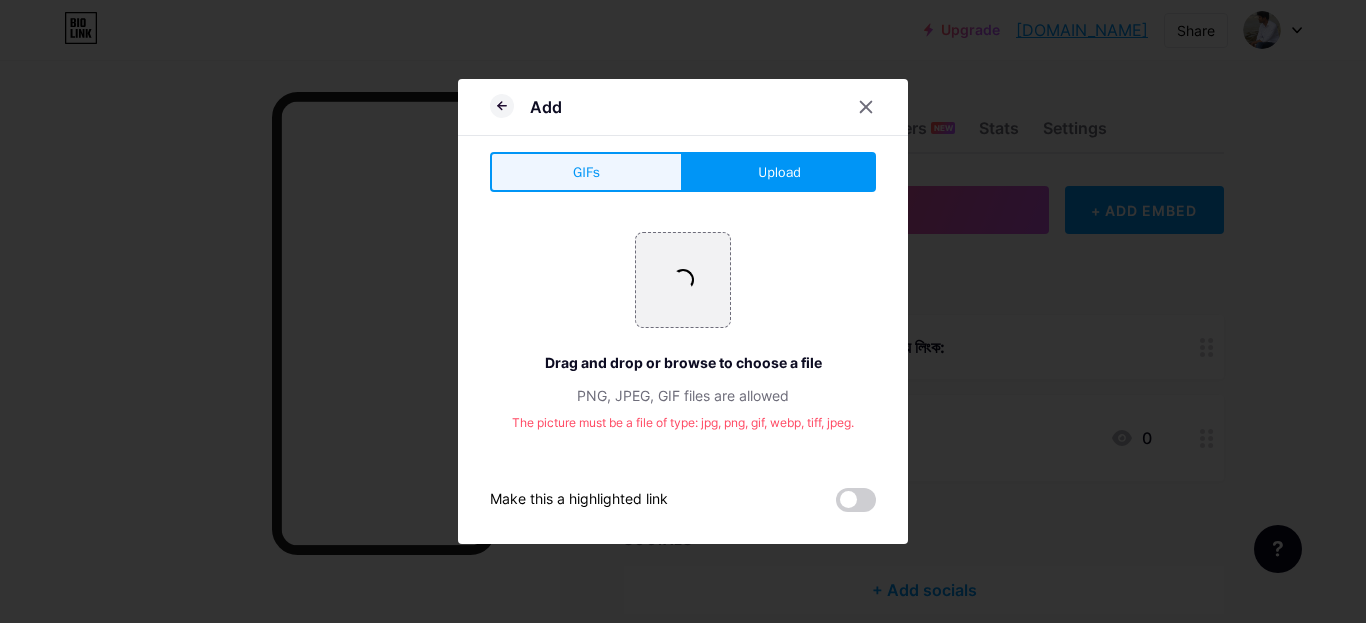 click on "GIFs" at bounding box center [586, 172] 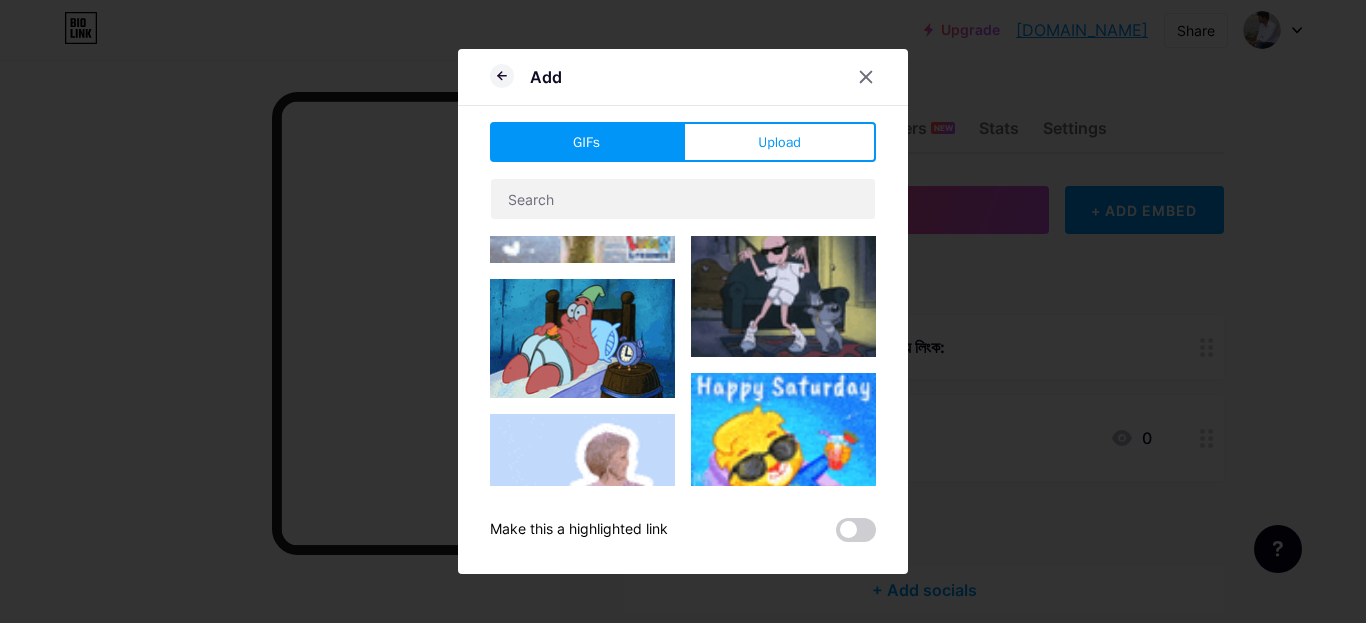 scroll, scrollTop: 1400, scrollLeft: 0, axis: vertical 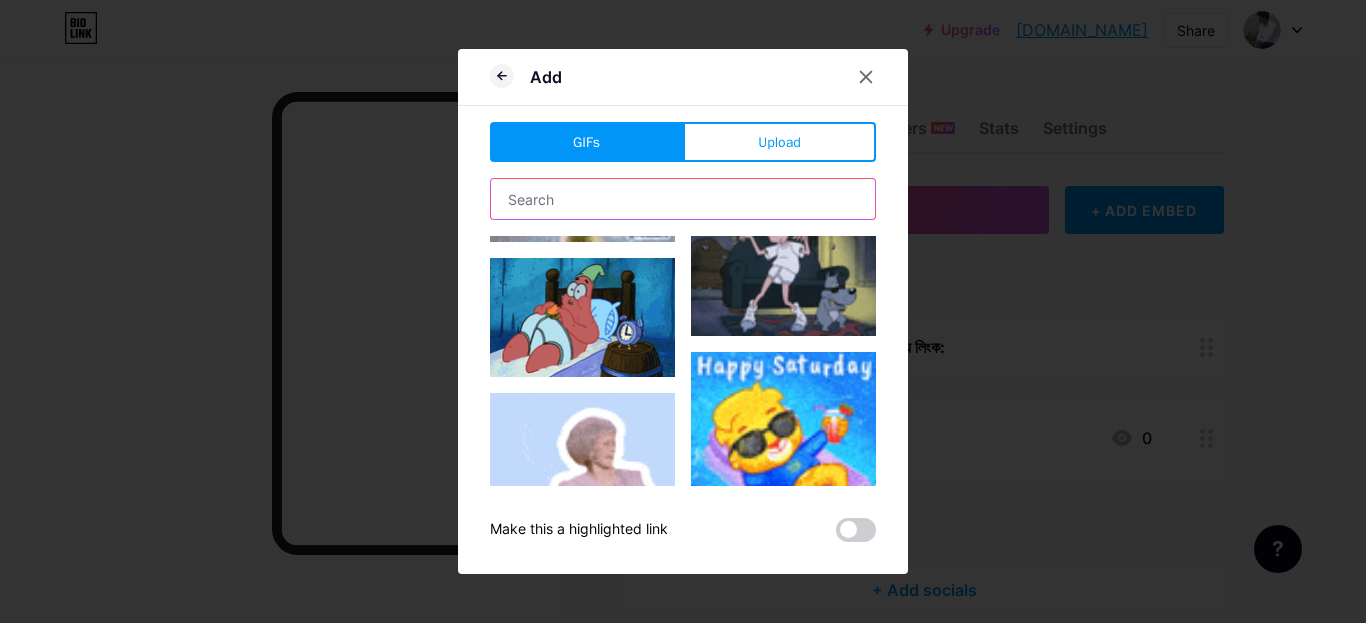 click at bounding box center (683, 199) 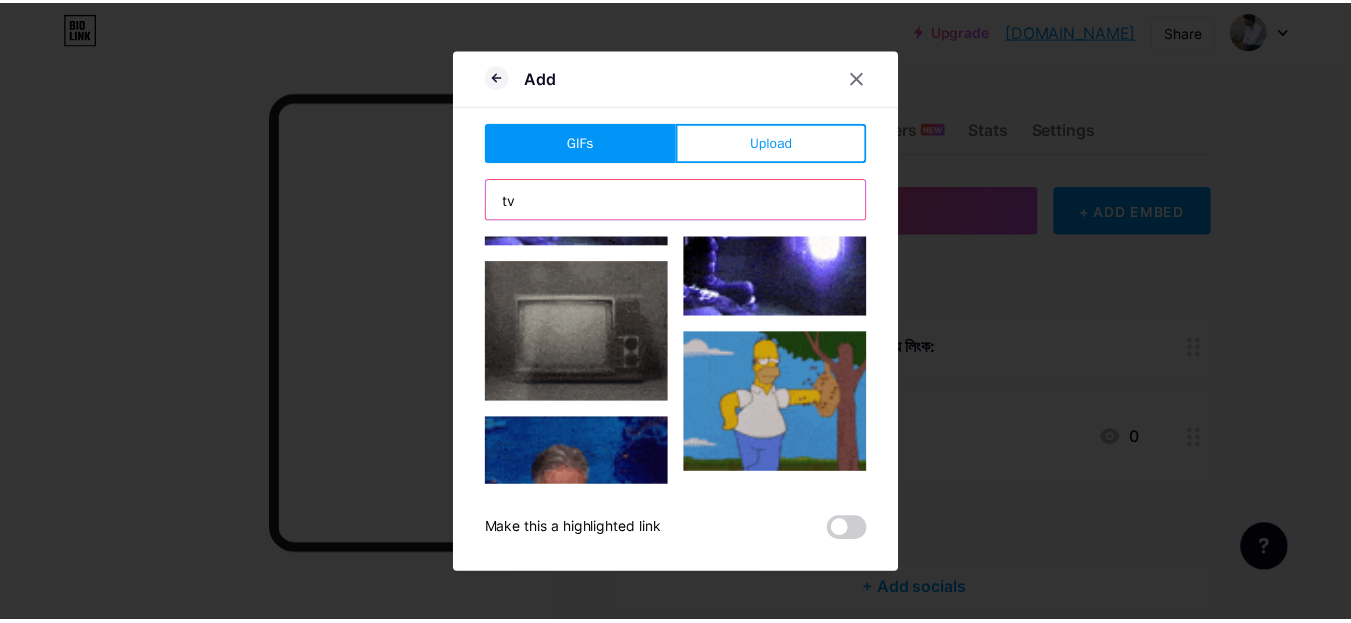 scroll, scrollTop: 3200, scrollLeft: 0, axis: vertical 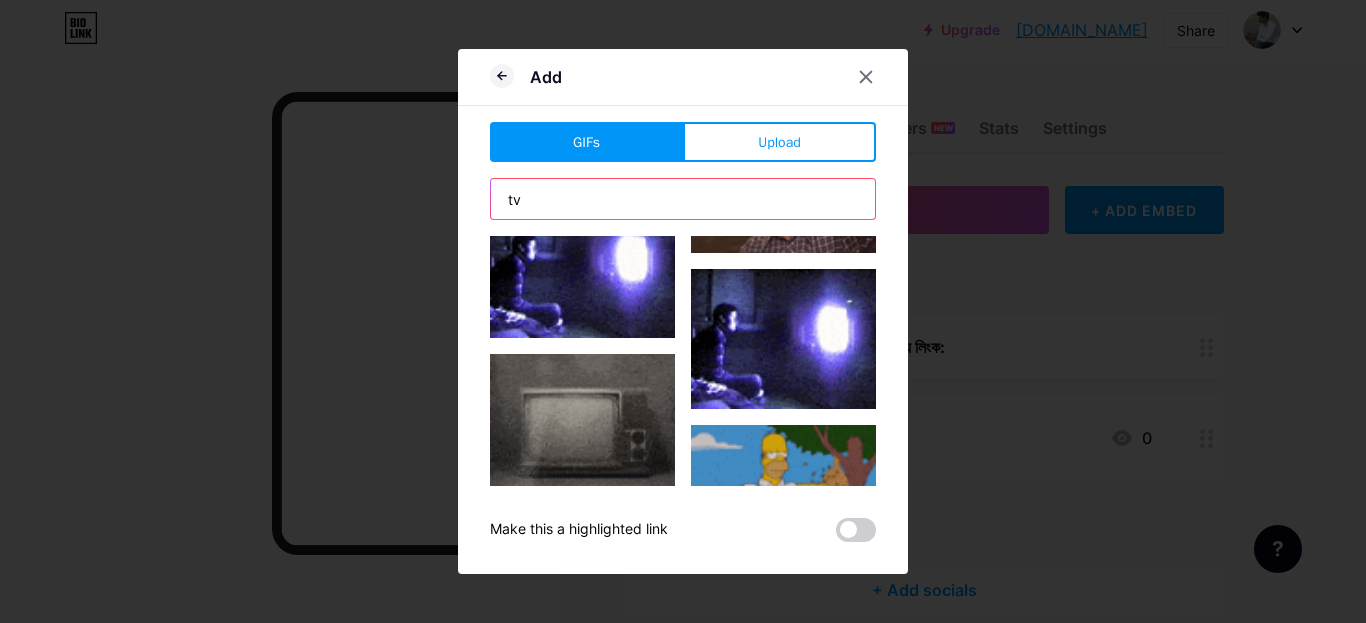 type on "tv" 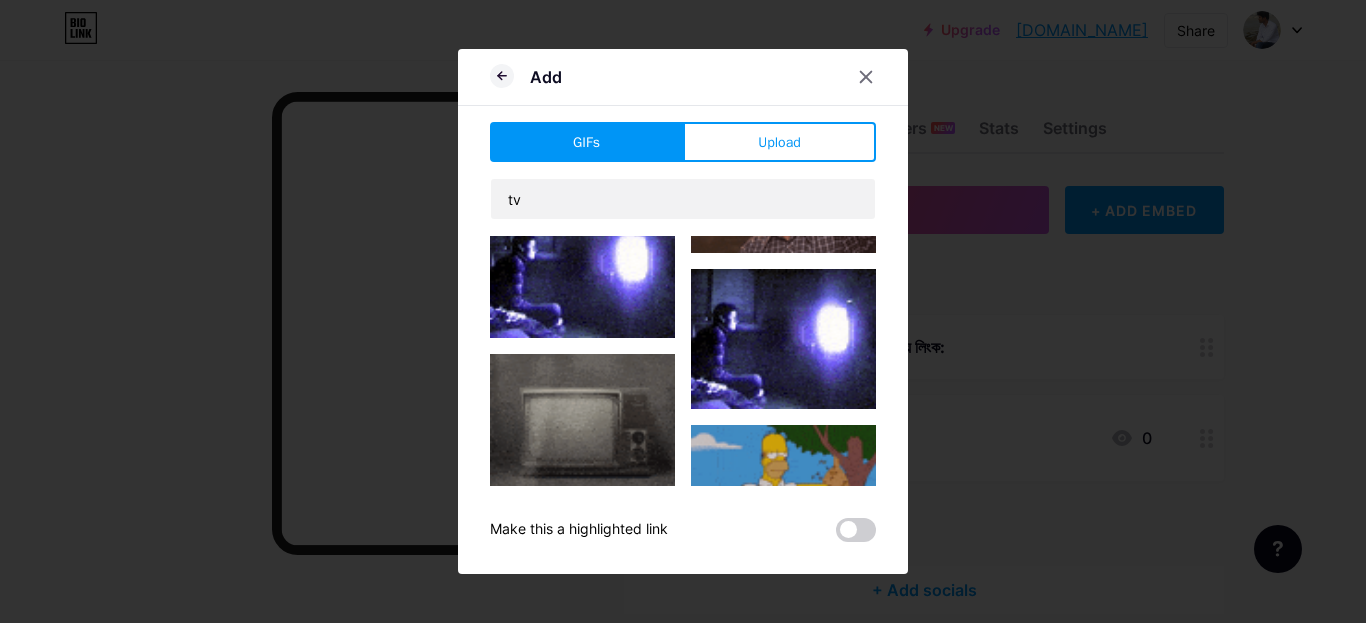 click at bounding box center (582, 424) 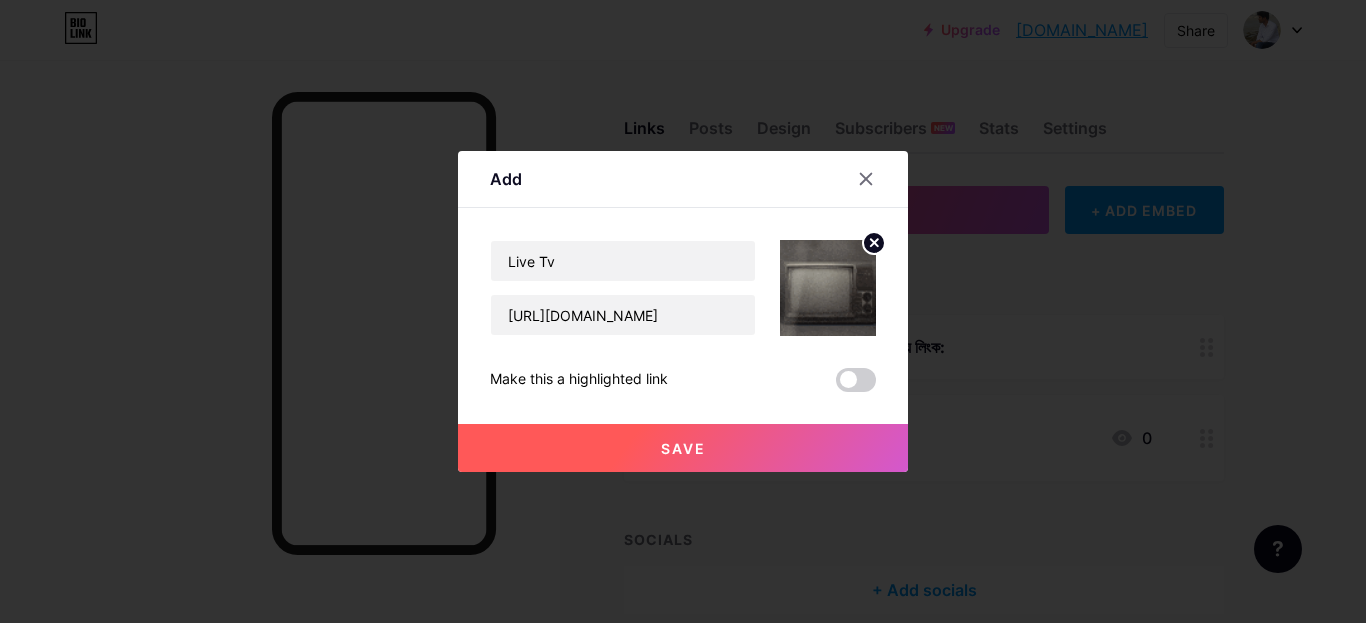 click on "Save" at bounding box center [683, 448] 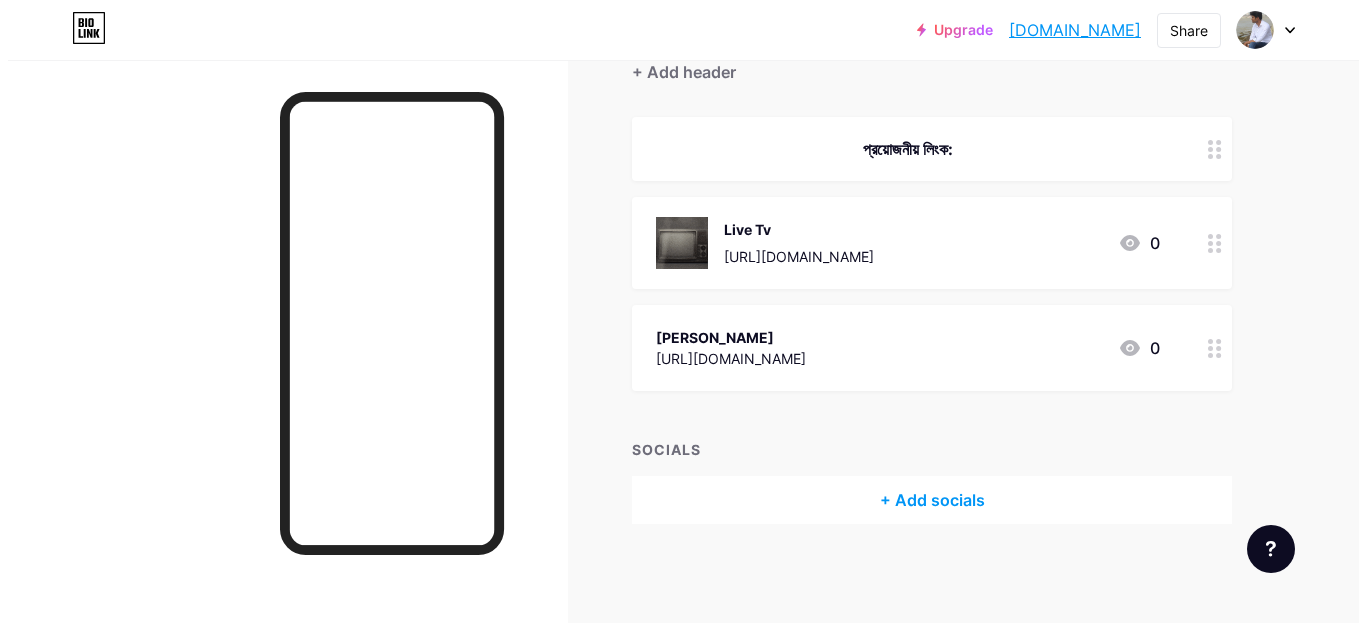 scroll, scrollTop: 98, scrollLeft: 0, axis: vertical 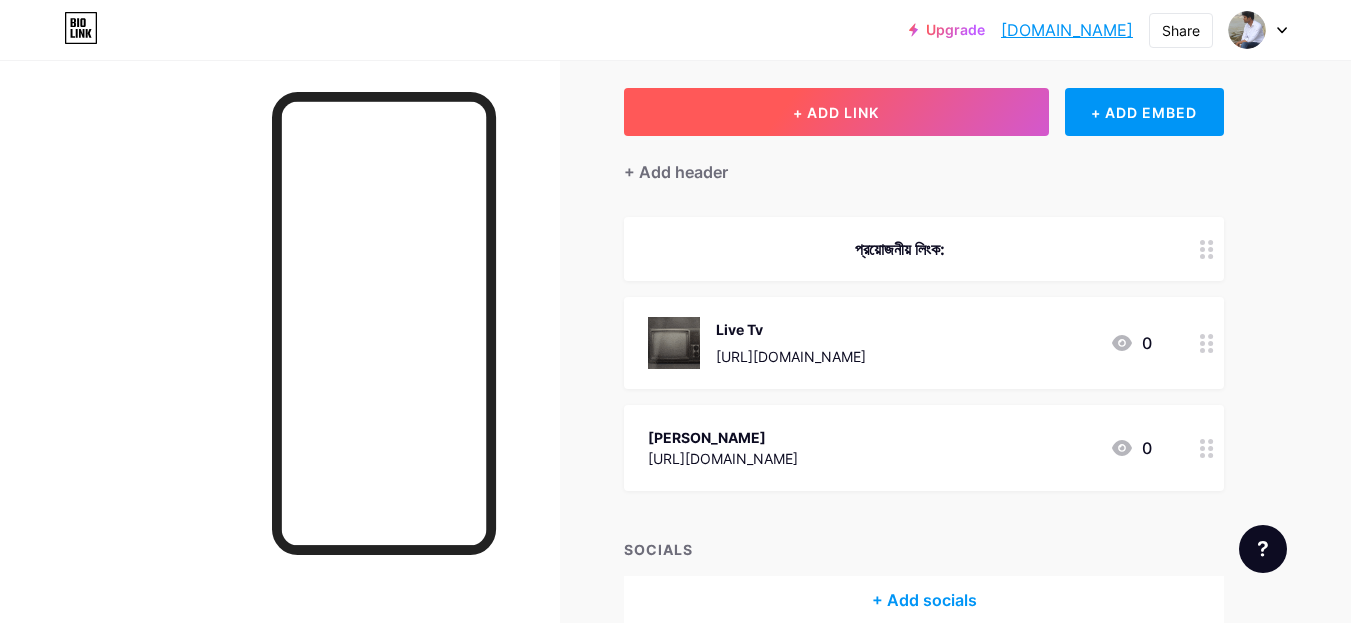 click on "+ ADD LINK" at bounding box center (836, 112) 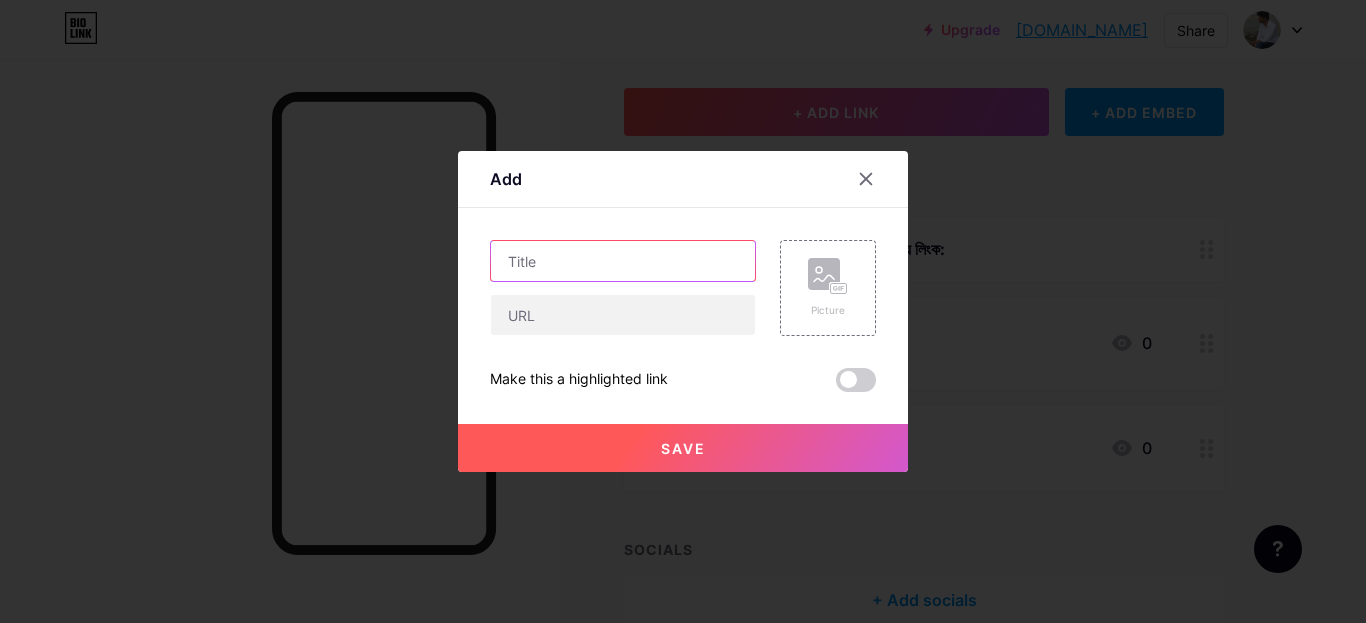 click at bounding box center [623, 261] 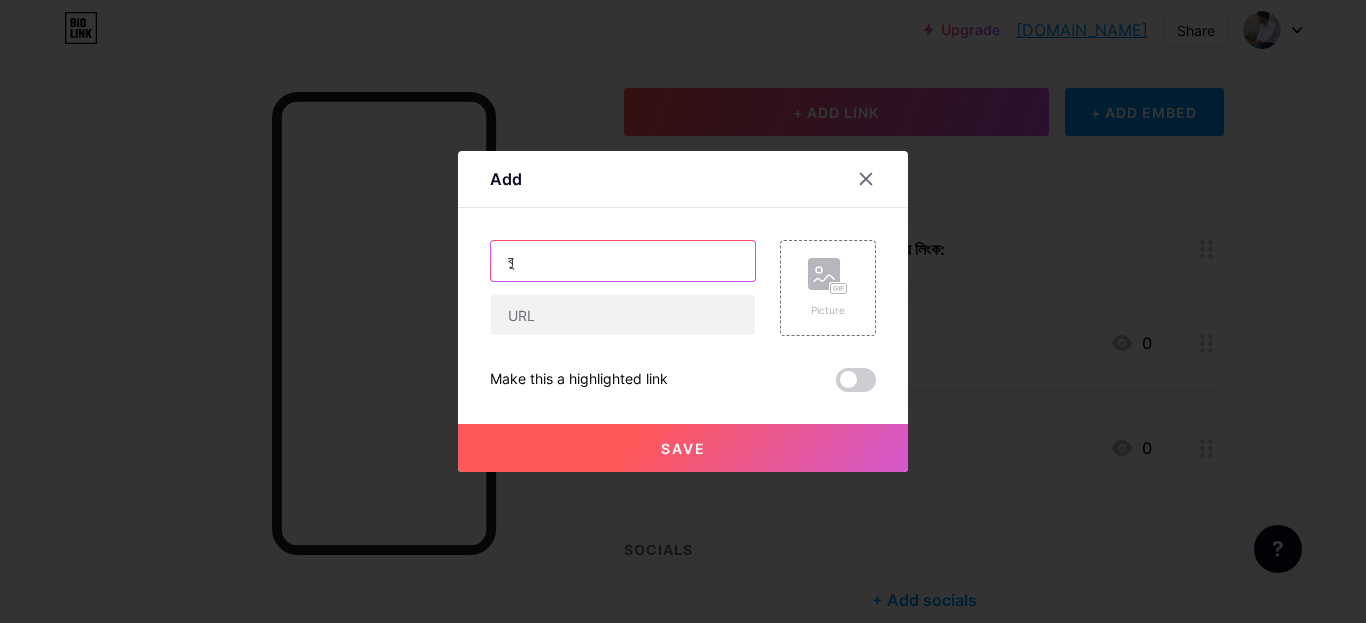 type on "ব" 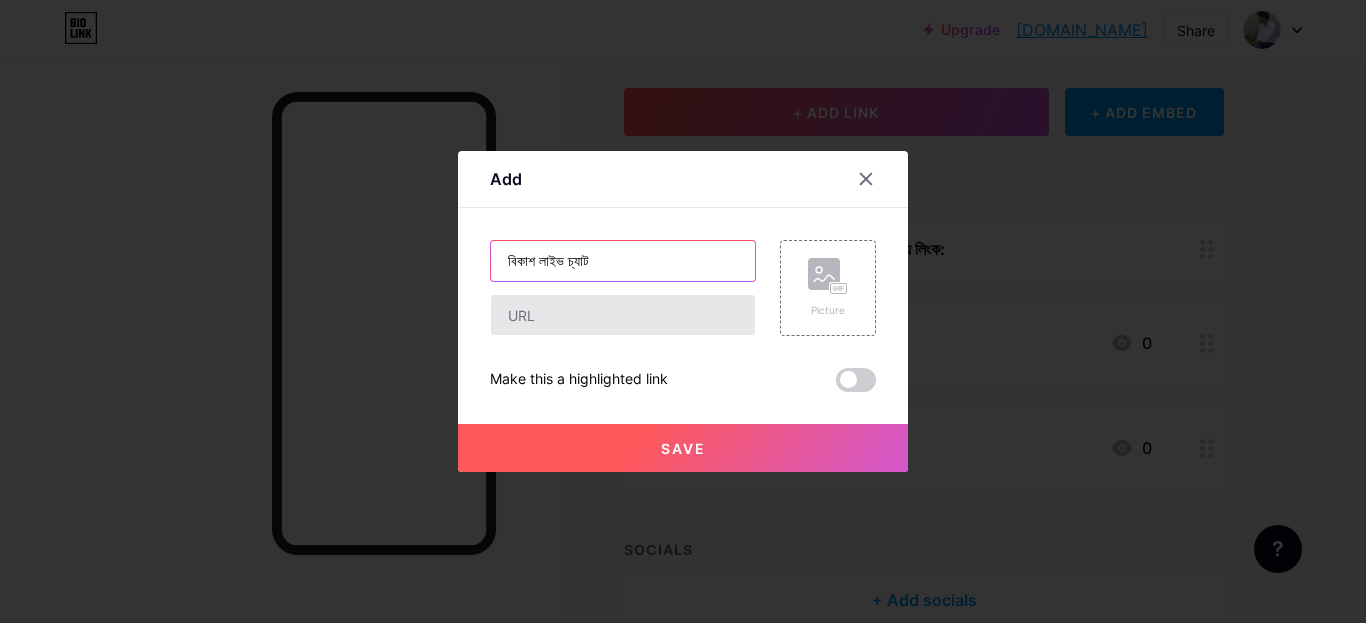 type on "বিকাশ লাইভ চ্যাট" 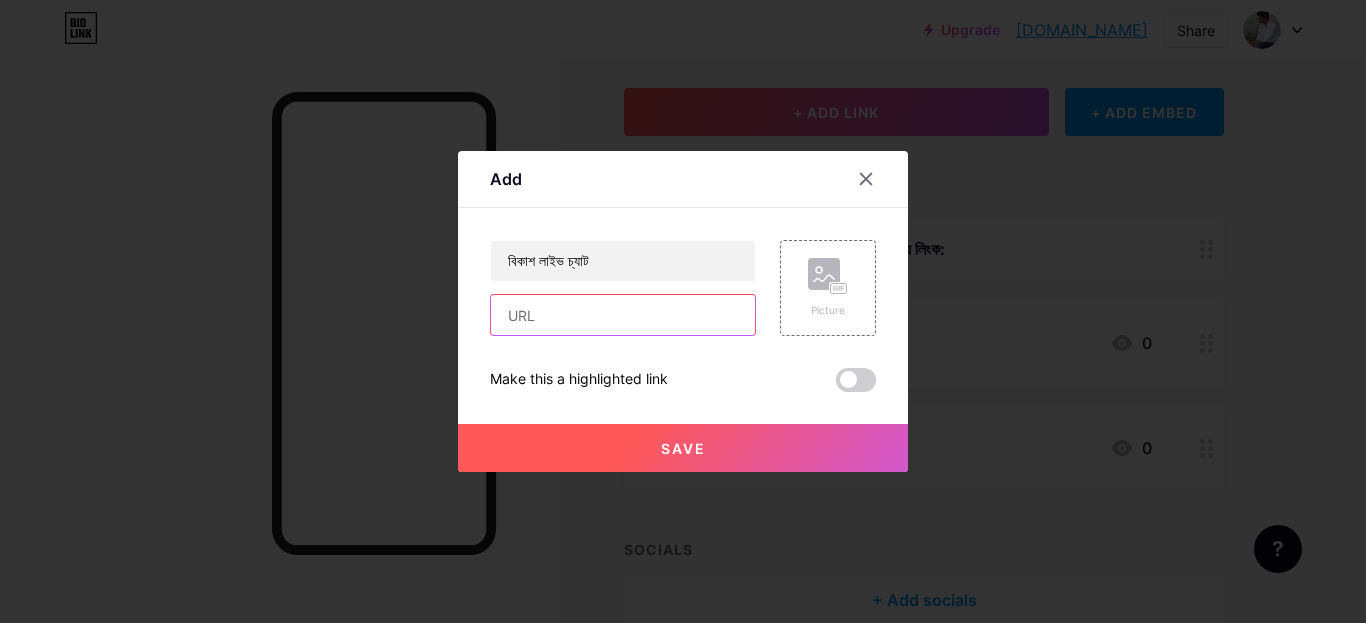 paste on "[URL][DOMAIN_NAME]" 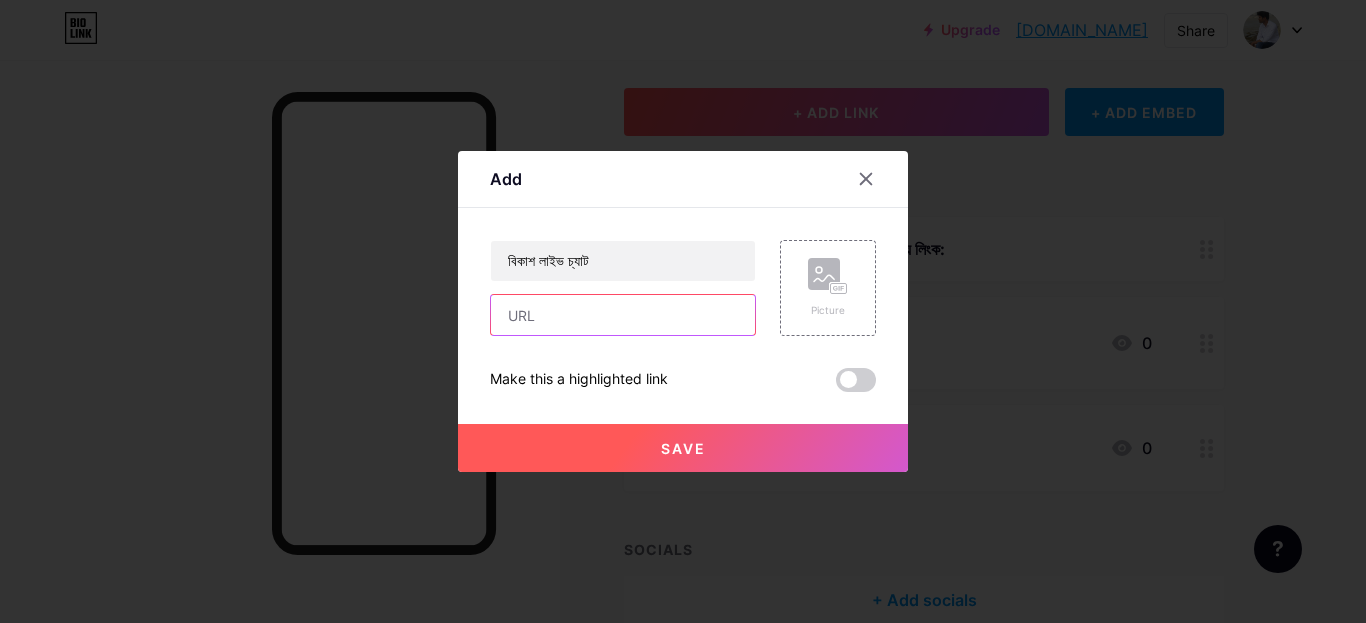 type on "[URL][DOMAIN_NAME]" 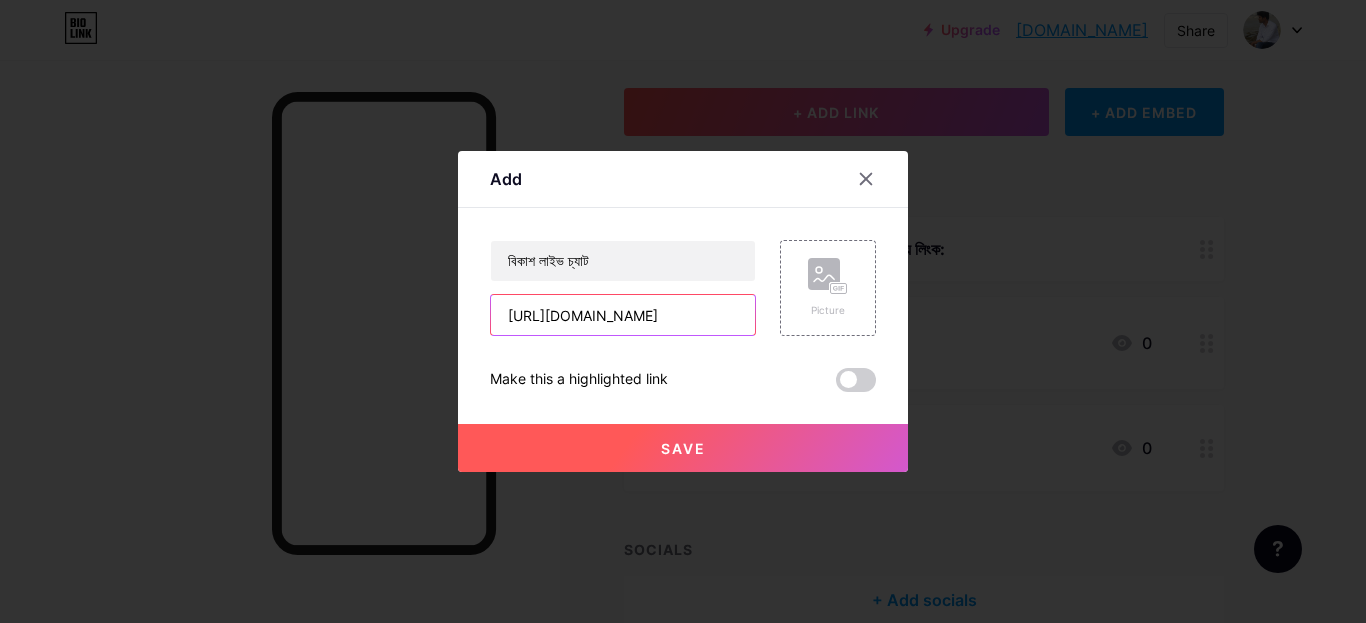 scroll, scrollTop: 0, scrollLeft: 17, axis: horizontal 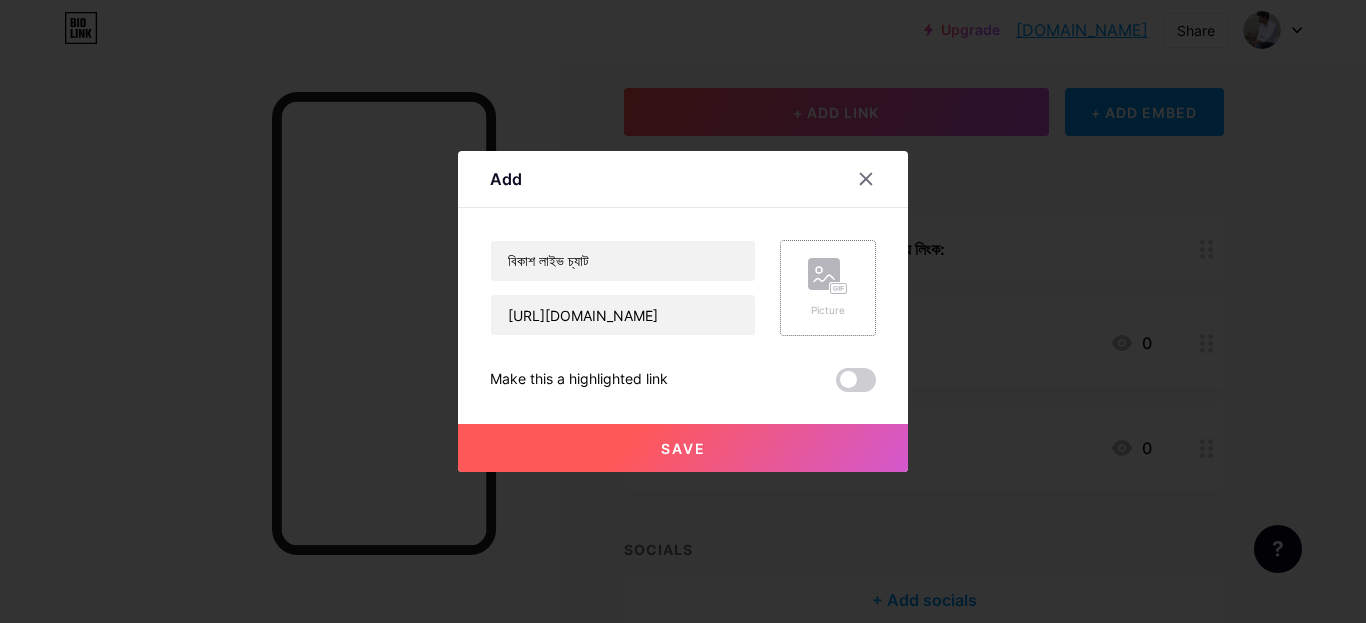 click 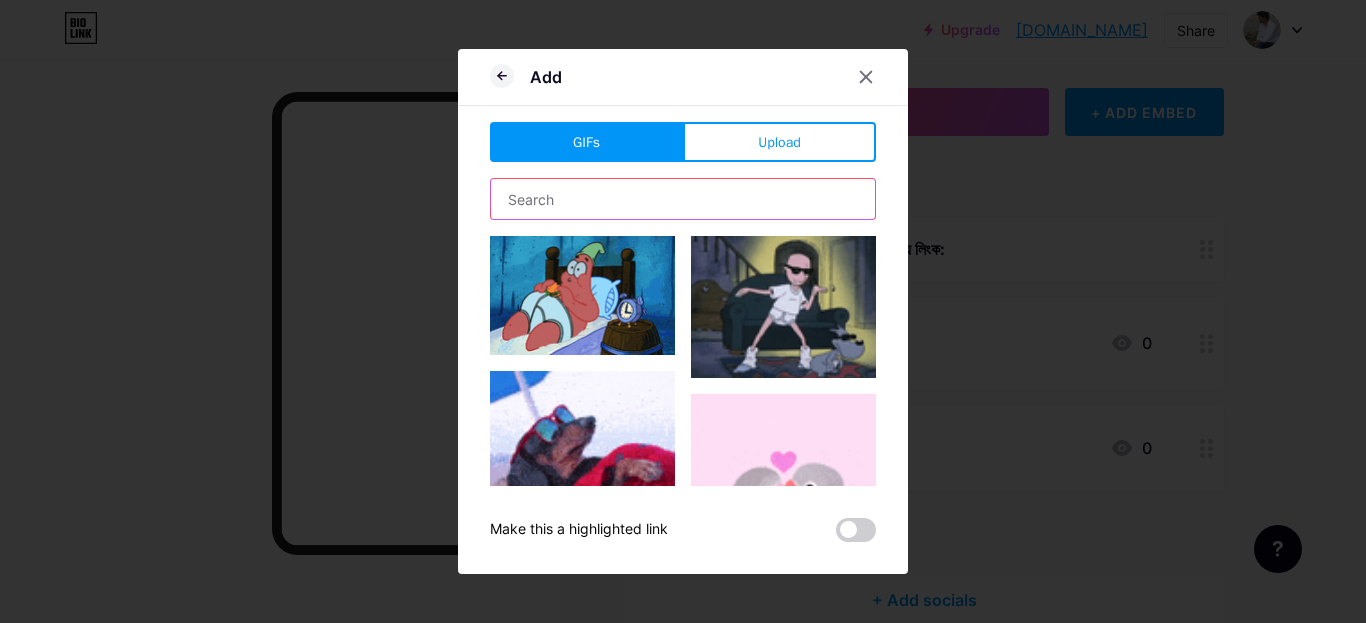 click at bounding box center [683, 199] 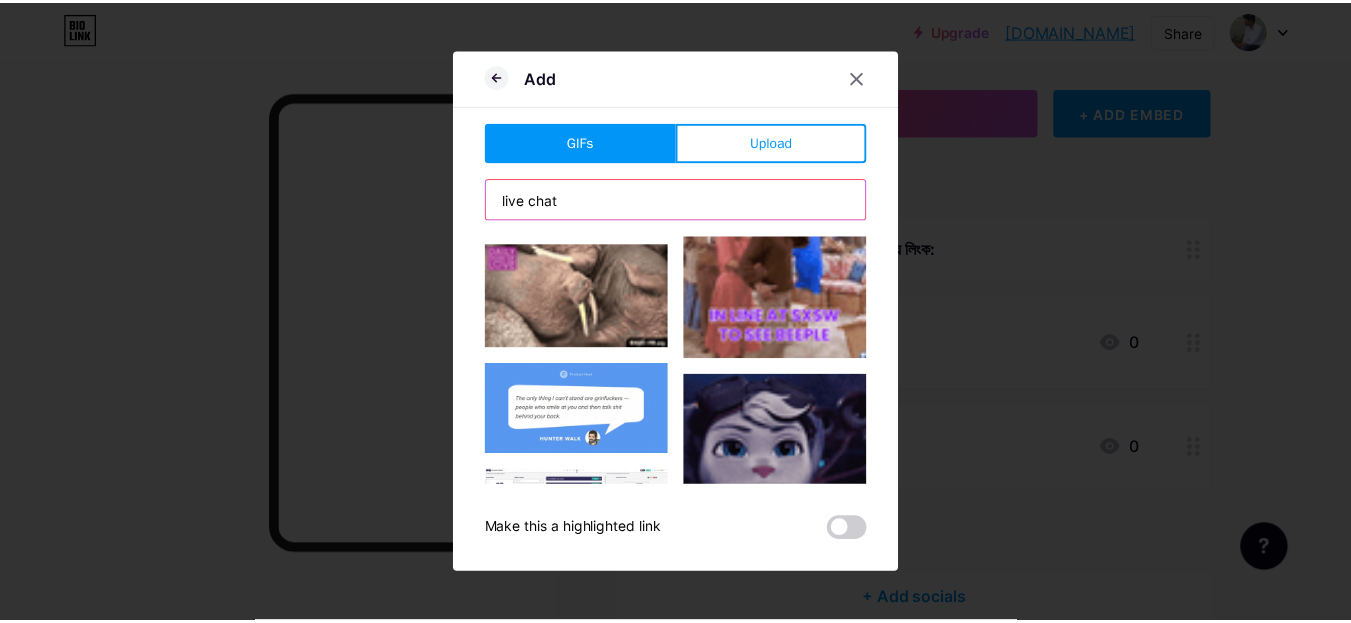 scroll, scrollTop: 1200, scrollLeft: 0, axis: vertical 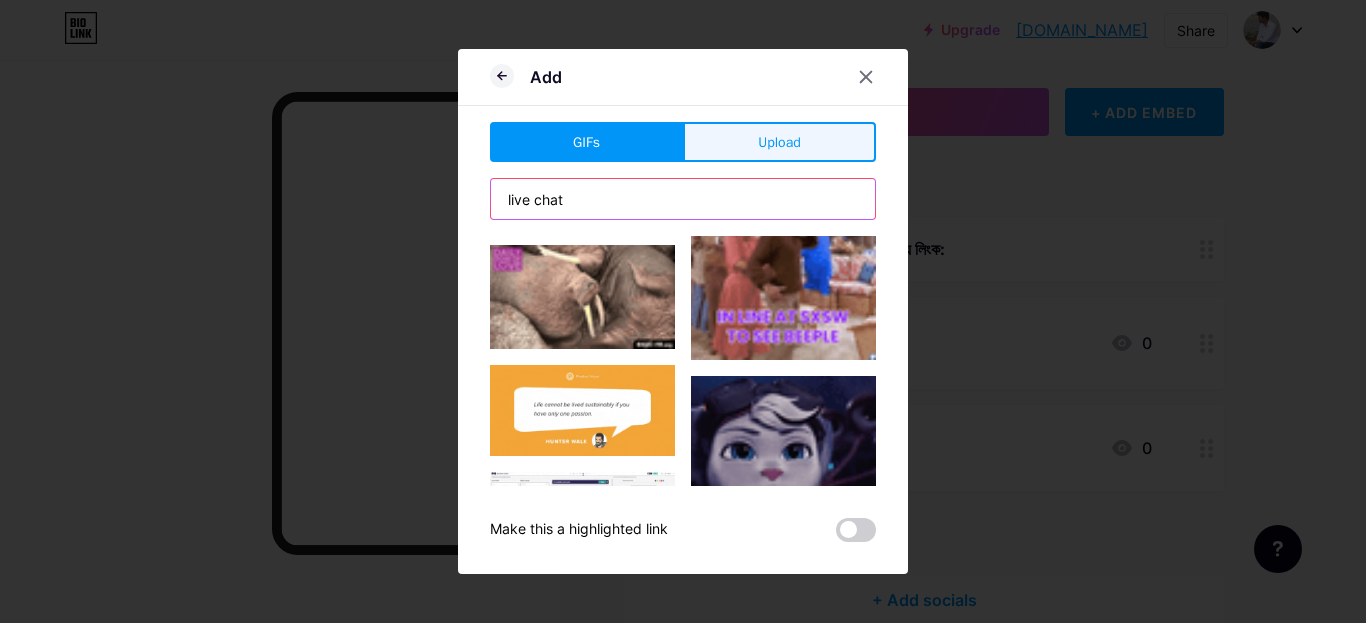 type on "live chat" 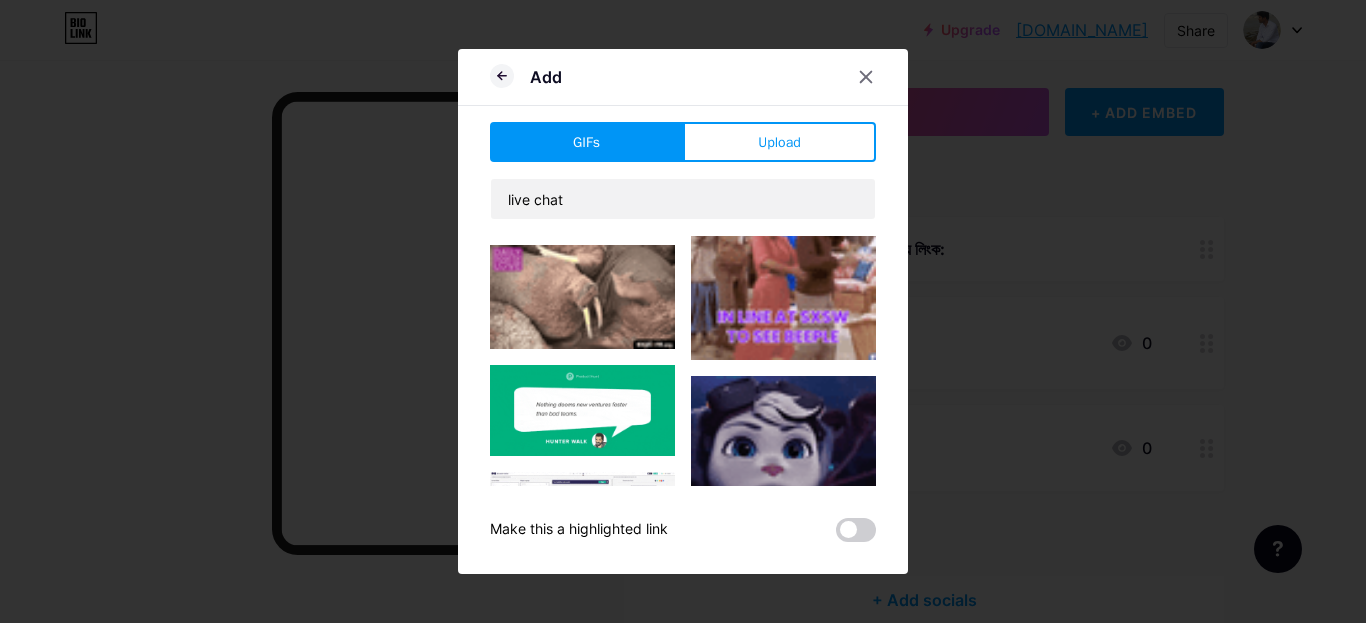 click on "Upload" at bounding box center (779, 142) 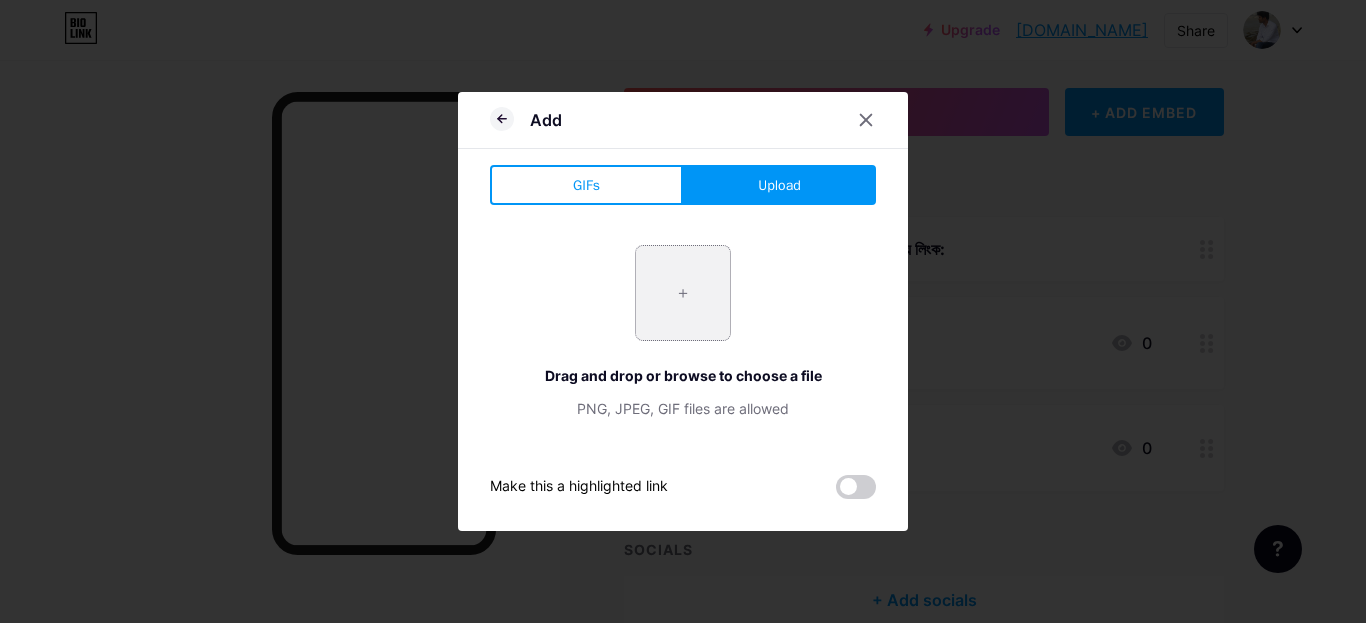 click at bounding box center (683, 293) 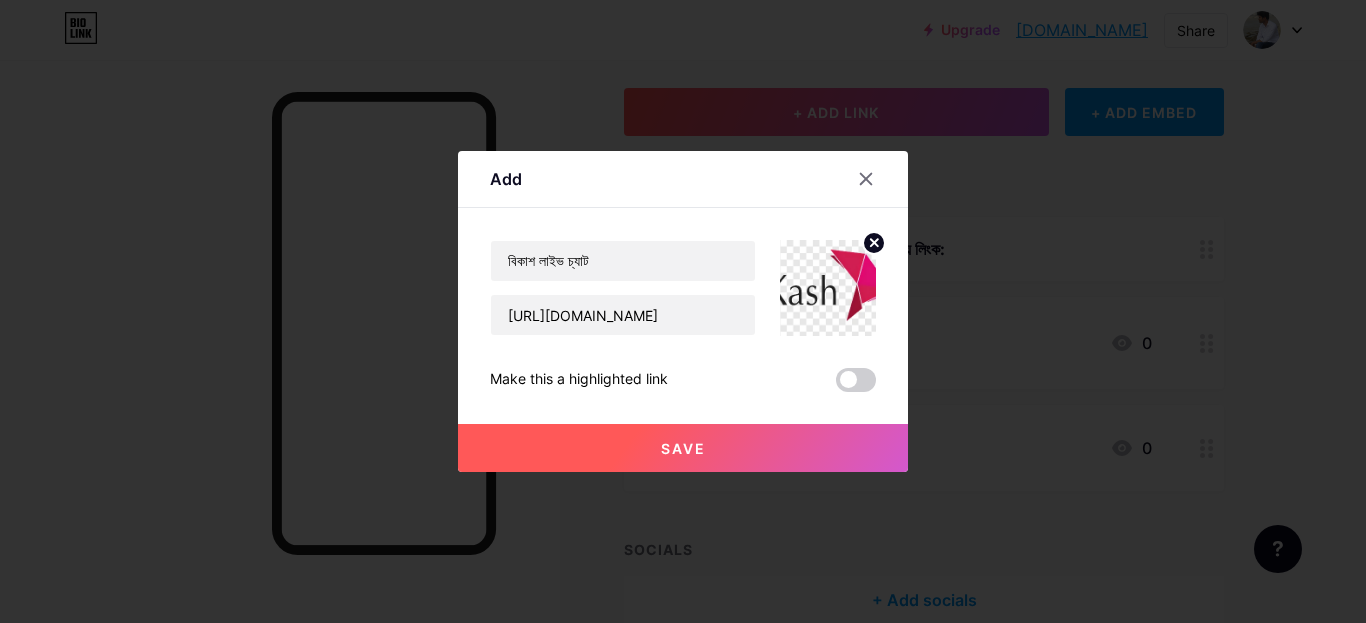 click on "Save" at bounding box center (683, 448) 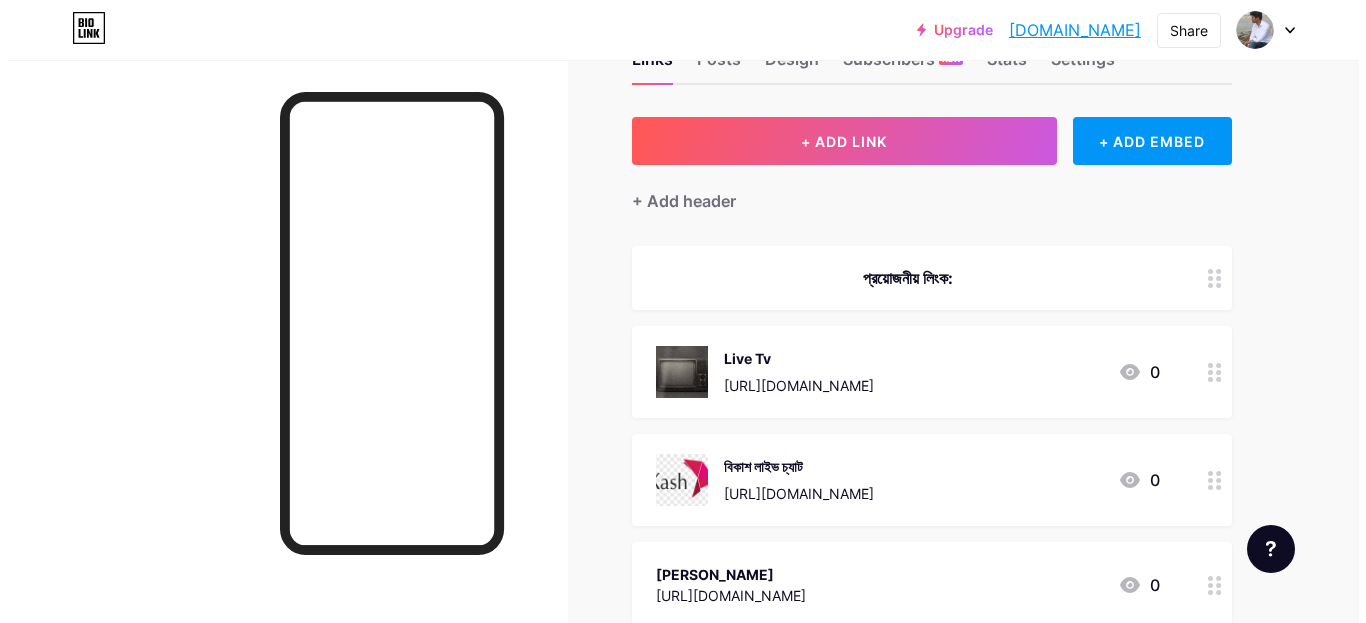 scroll, scrollTop: 0, scrollLeft: 0, axis: both 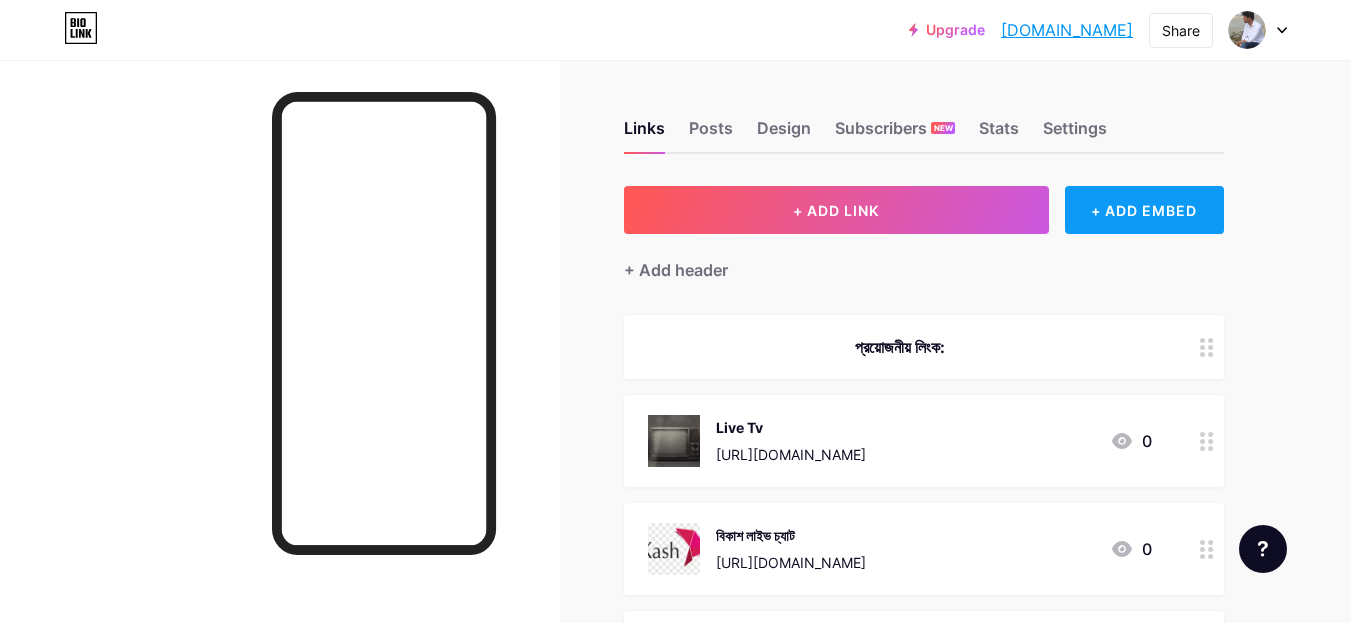 click on "+ ADD EMBED" at bounding box center (1144, 210) 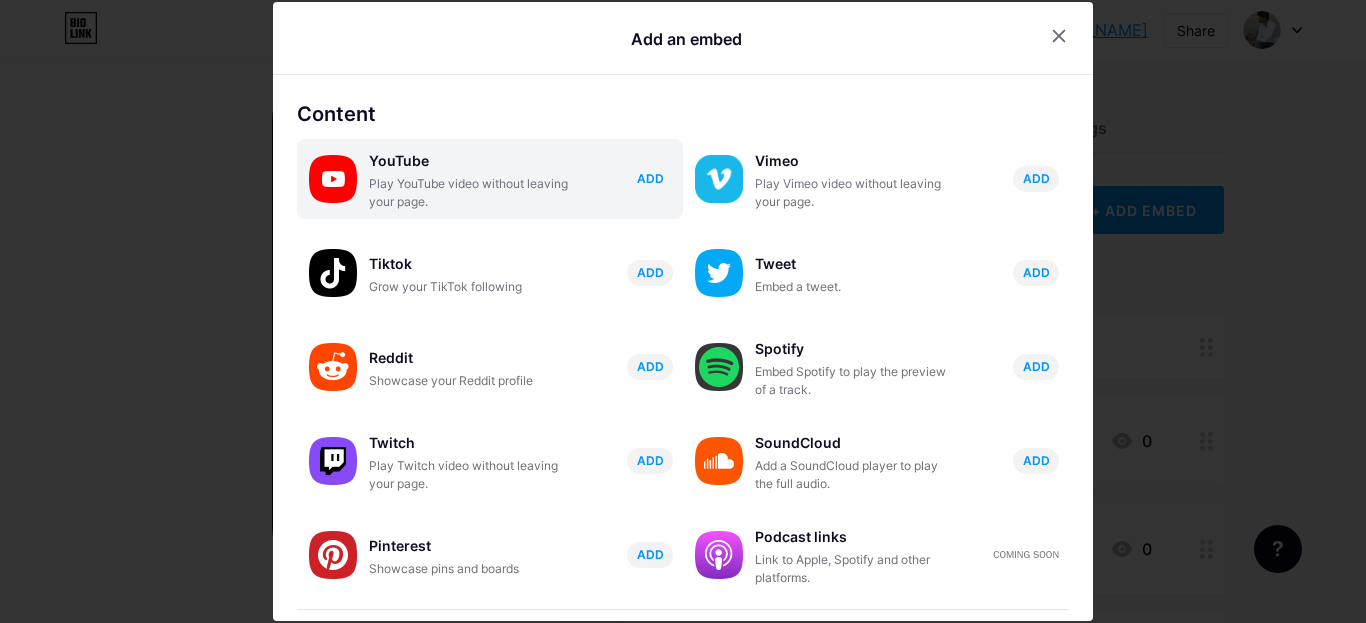 click on "ADD" at bounding box center (650, 178) 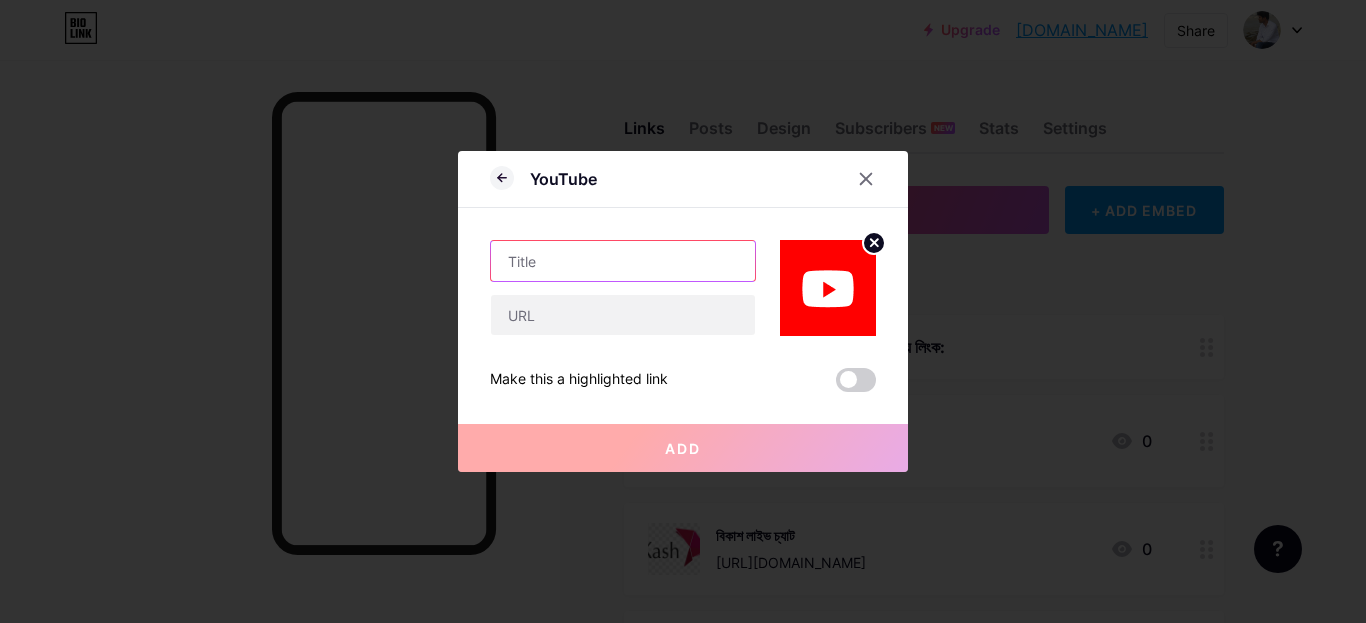 click at bounding box center (623, 261) 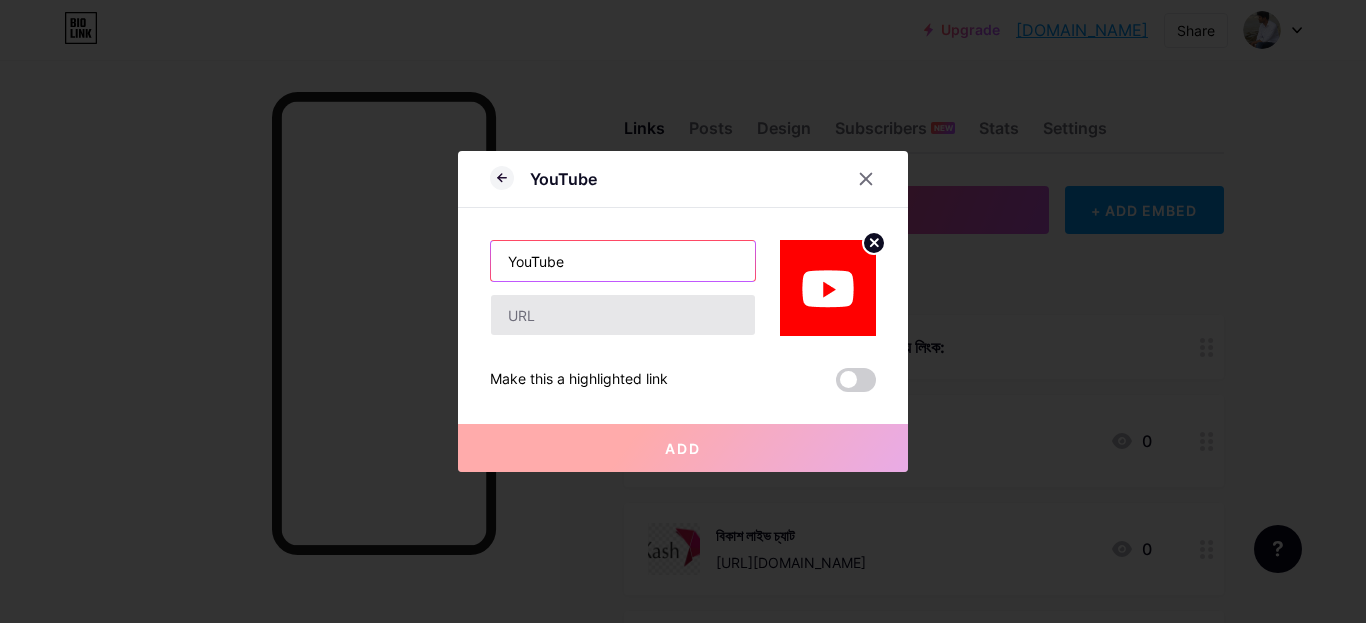 type on "YouTube" 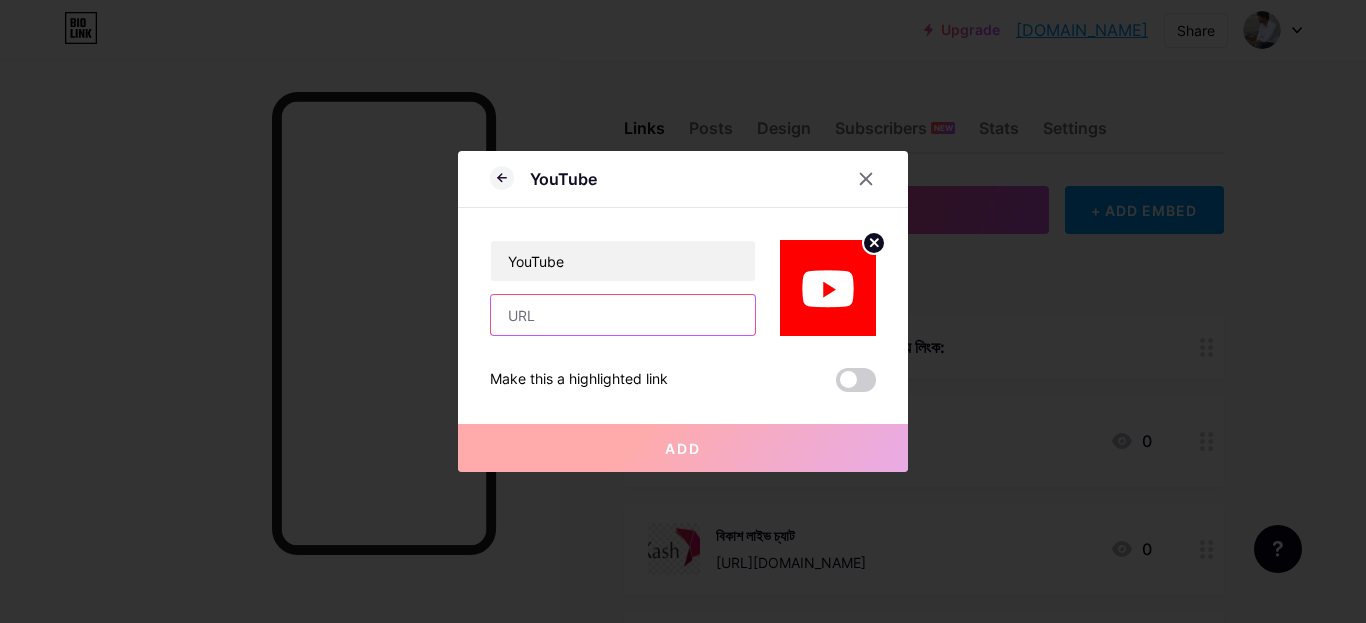 click at bounding box center (623, 315) 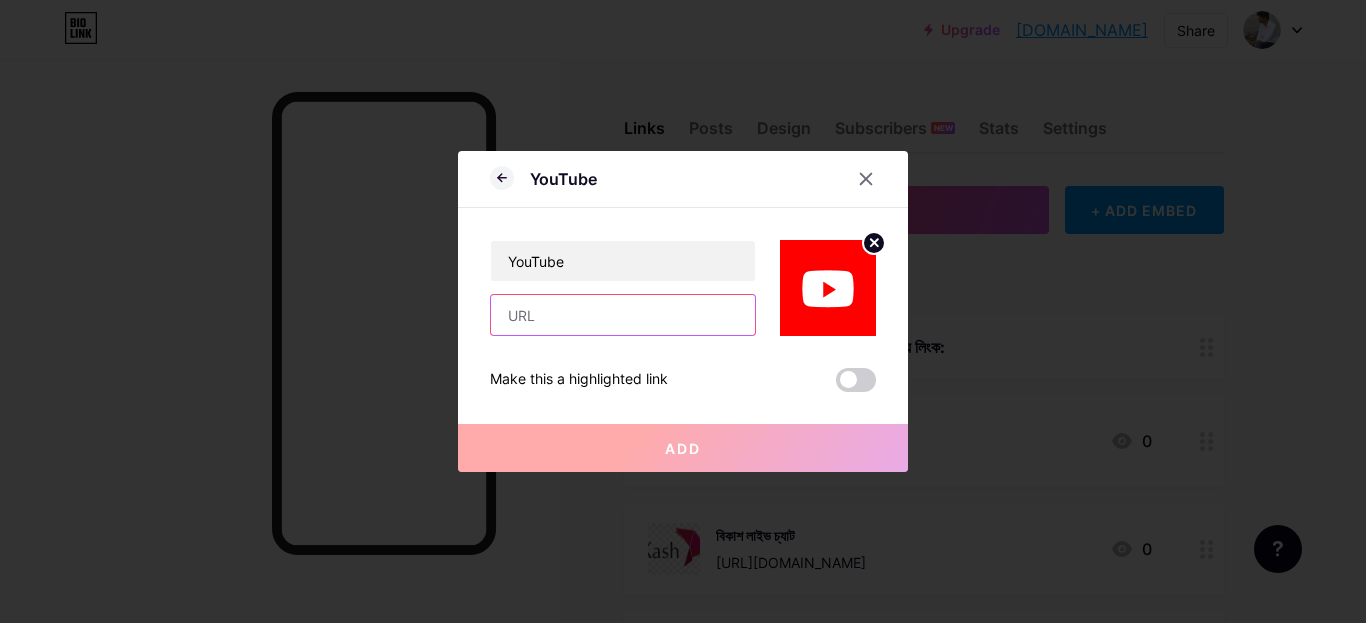 paste on "https://www.youtube.com/" 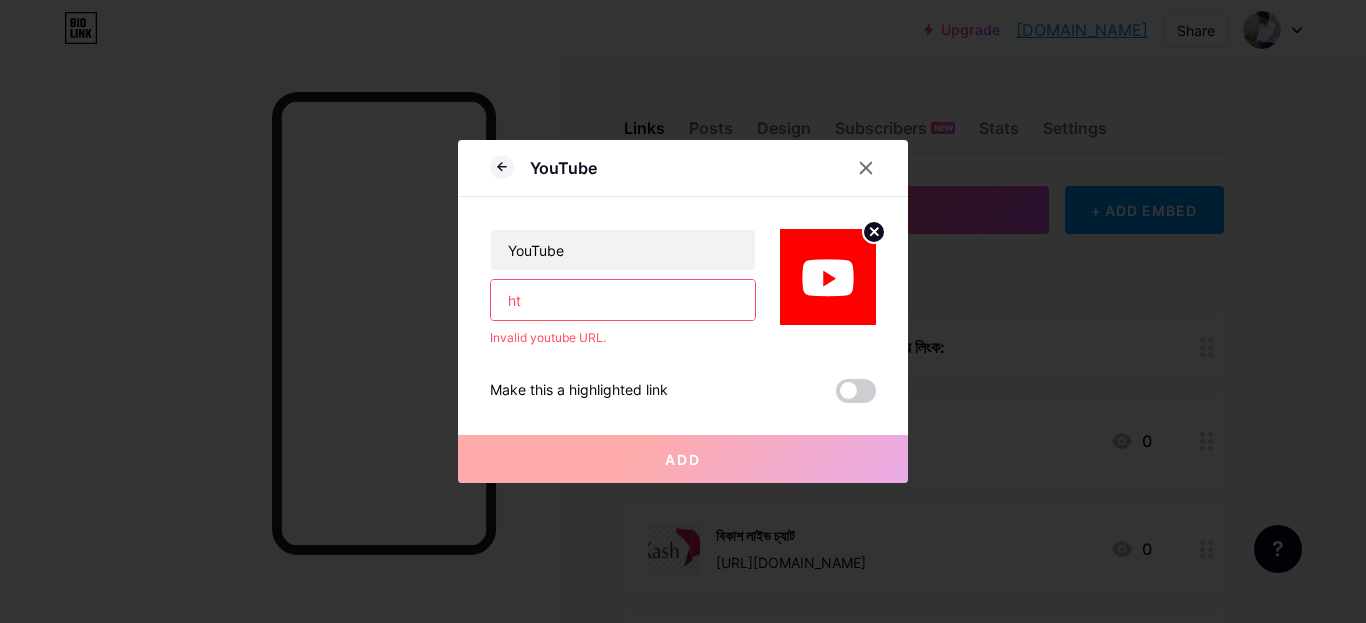 type on "h" 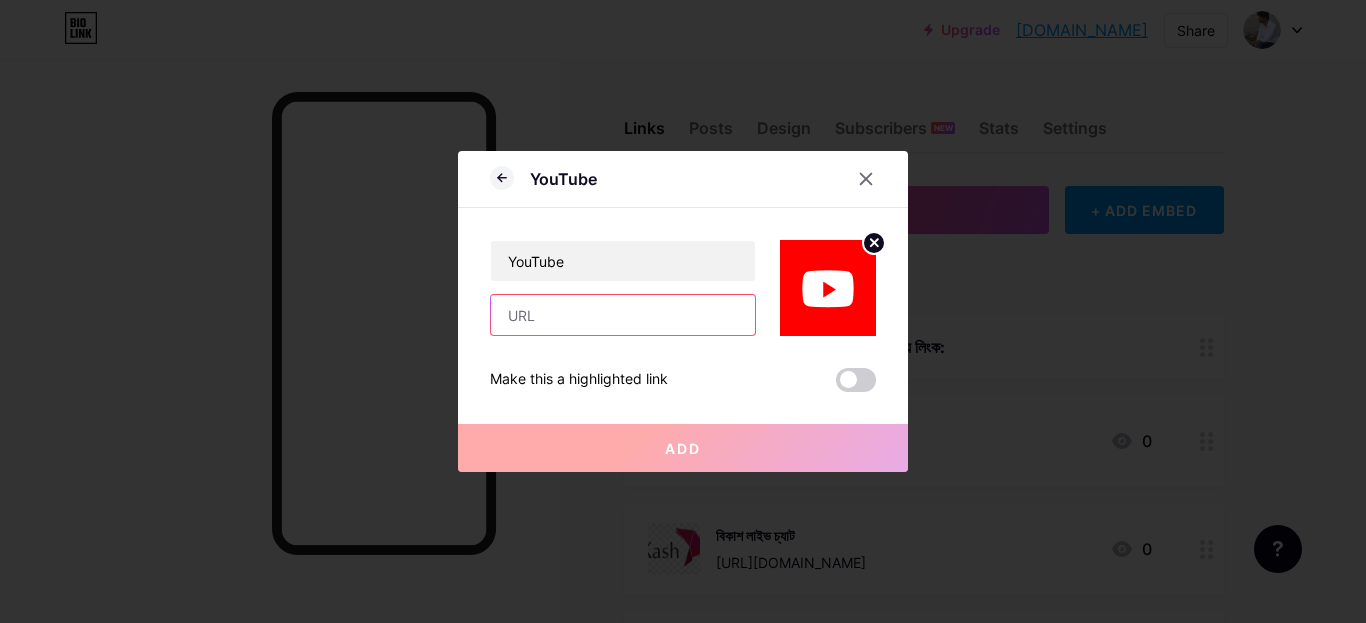 paste on "https://www.youtube.com/" 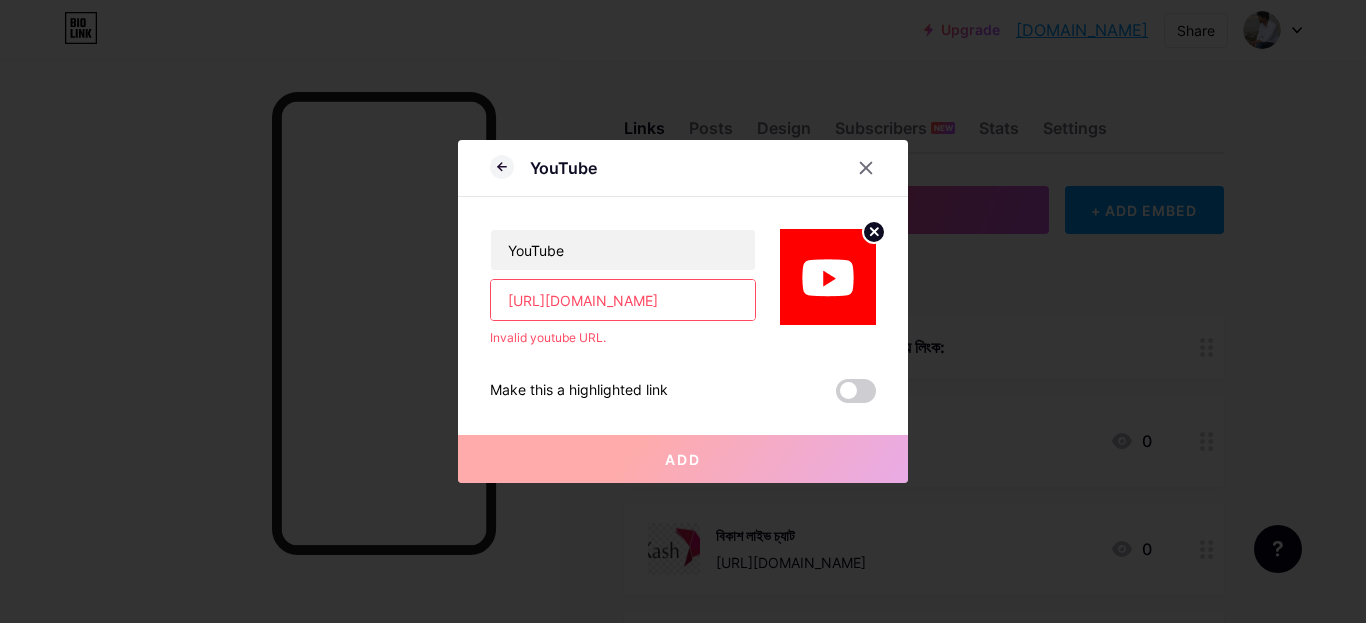 click on "Add" at bounding box center [683, 459] 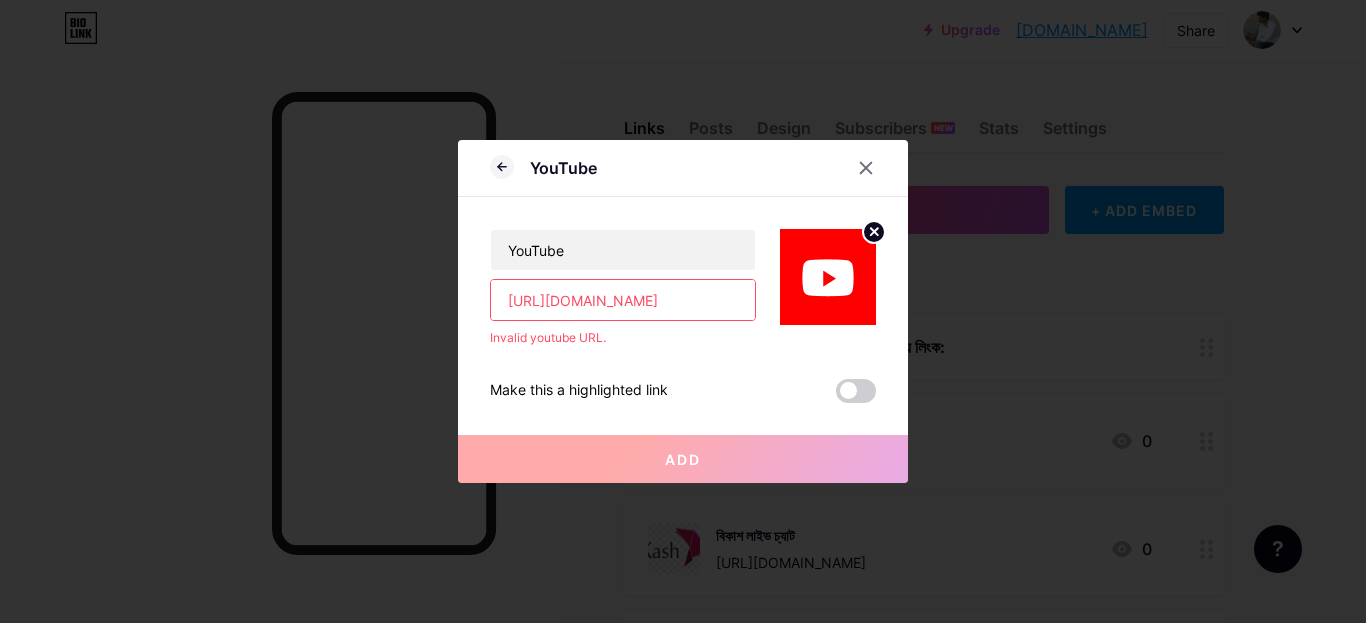 click on "Add" at bounding box center [683, 443] 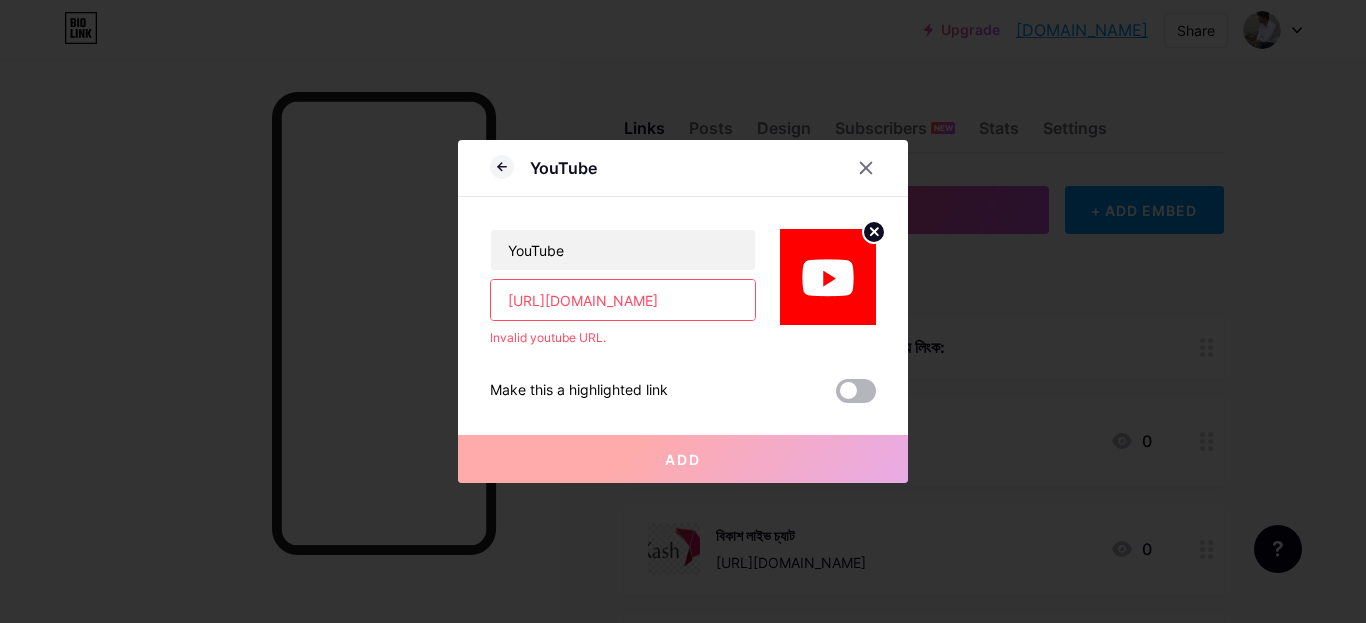 click at bounding box center [856, 391] 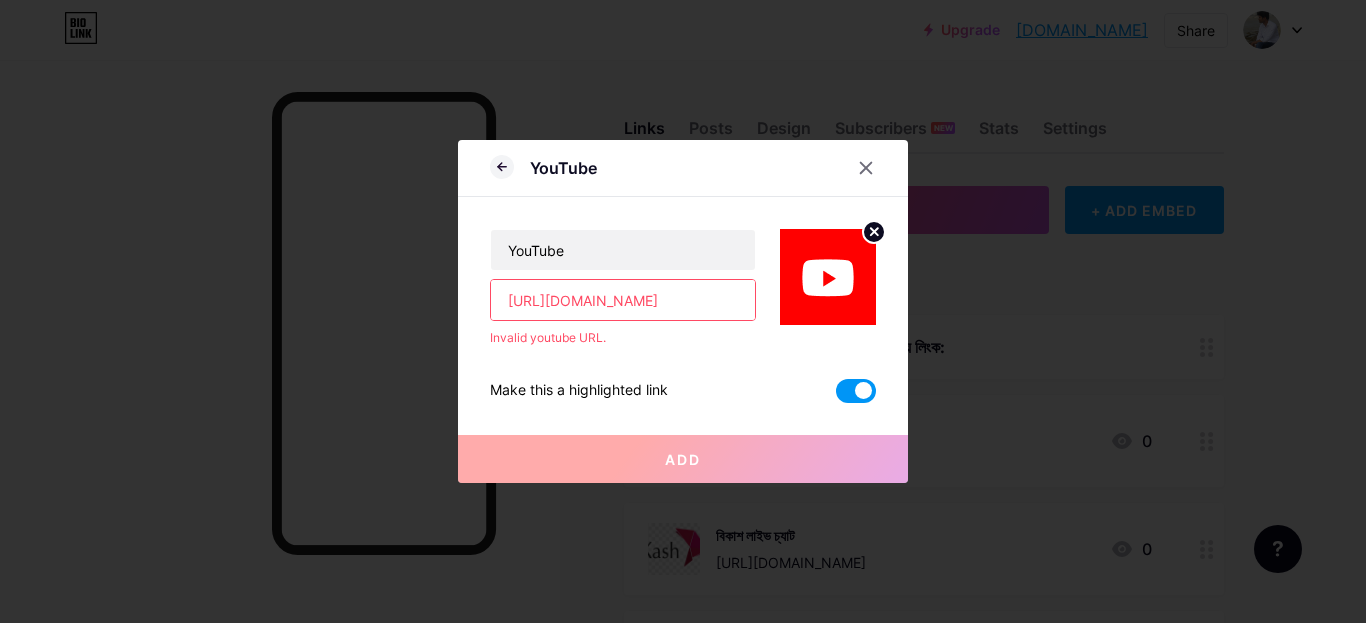 click on "https://www.youtube.com/" at bounding box center [623, 300] 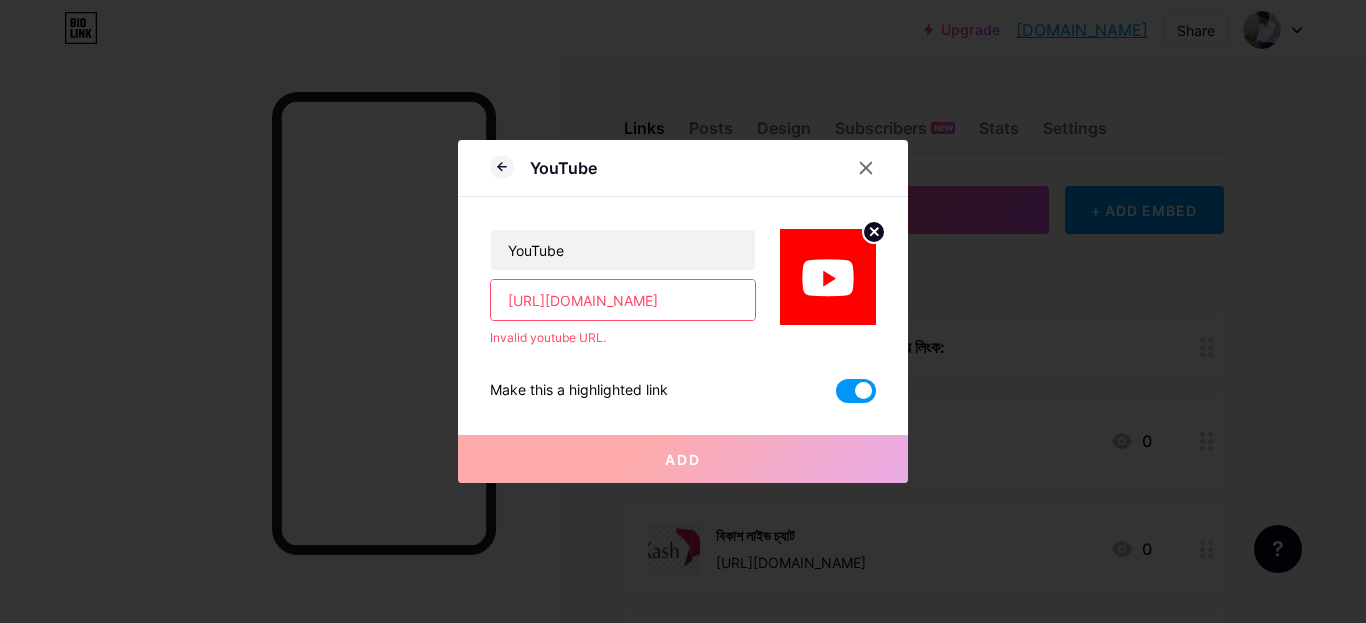 drag, startPoint x: 550, startPoint y: 299, endPoint x: 464, endPoint y: 315, distance: 87.47571 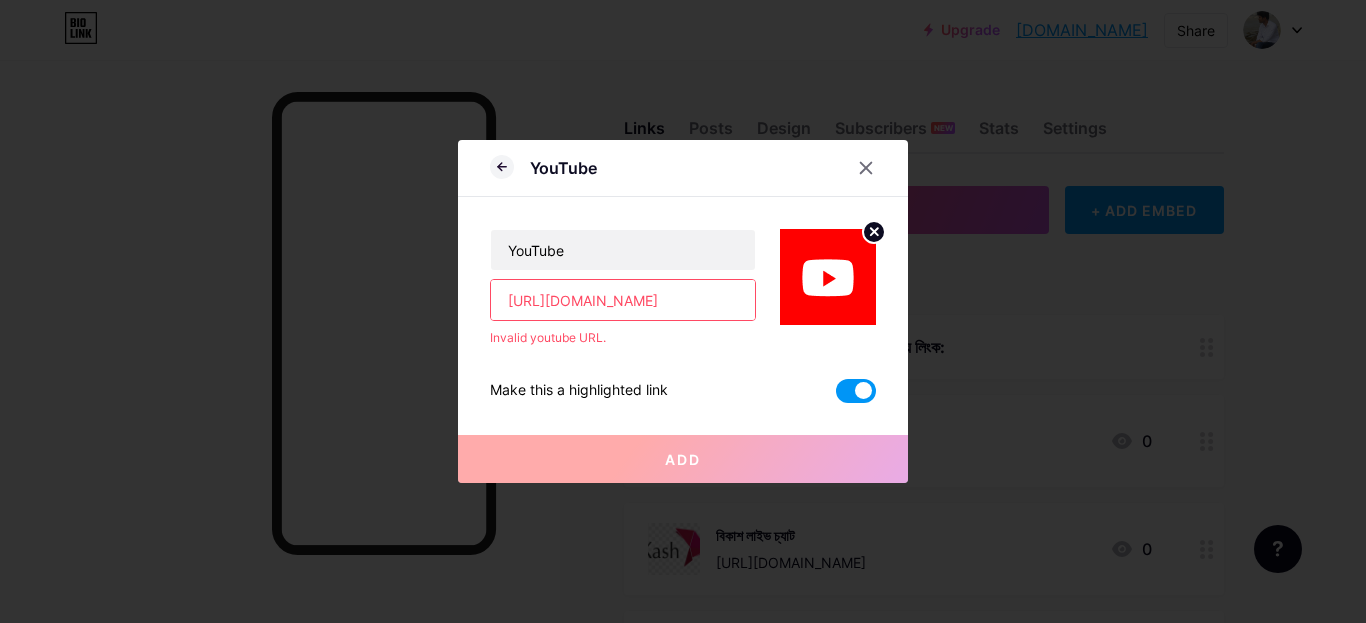 click on "YouTube         YouTube     https://www.youtube.com/   Invalid youtube URL.
Make this a highlighted link
Add                               Picture
Make this a highlighted link
Save" at bounding box center [683, 311] 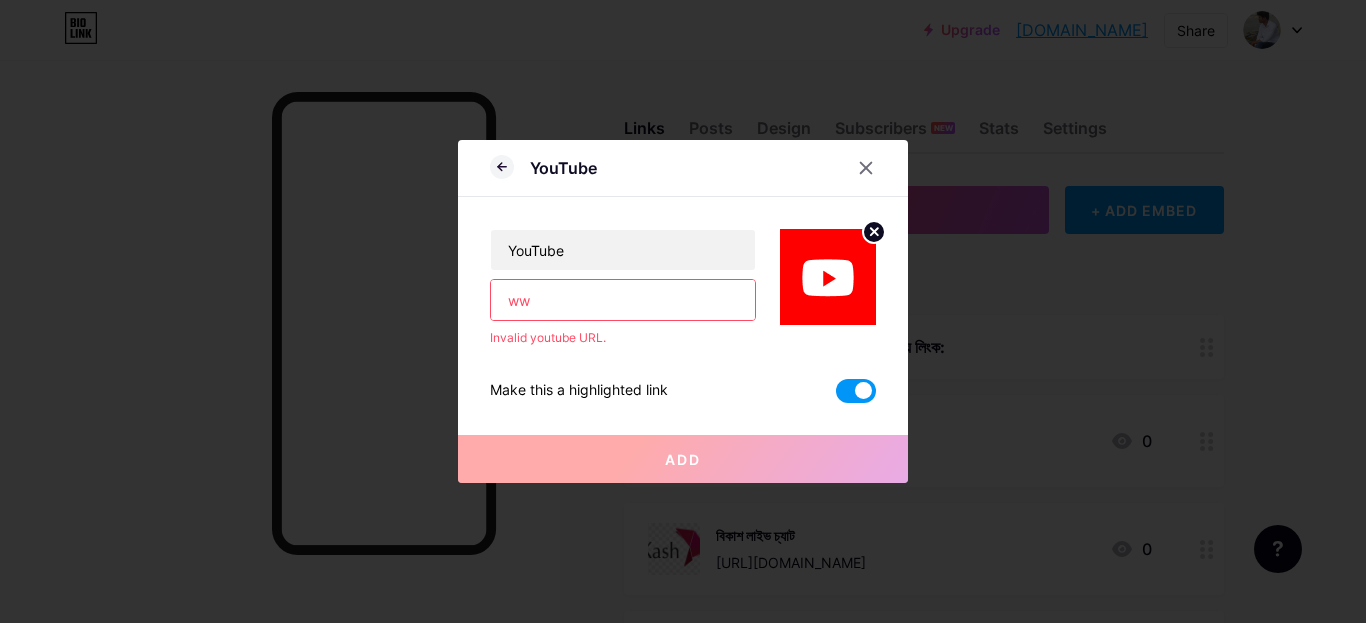 type on "w" 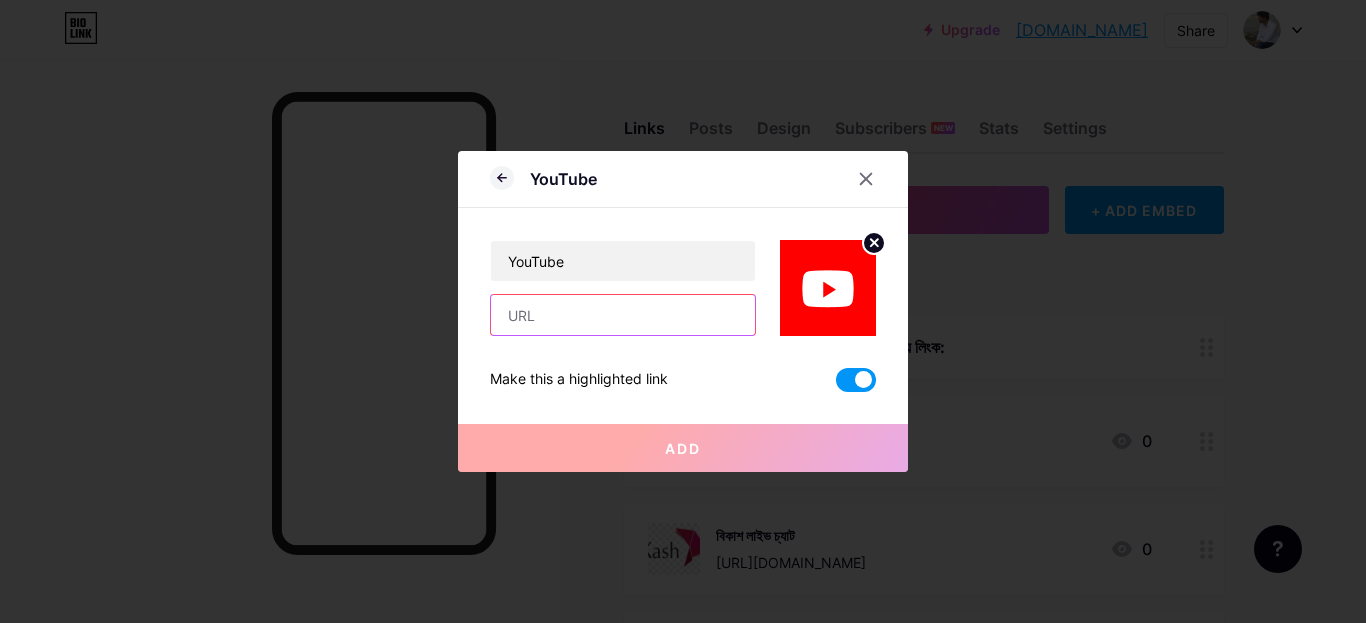 type 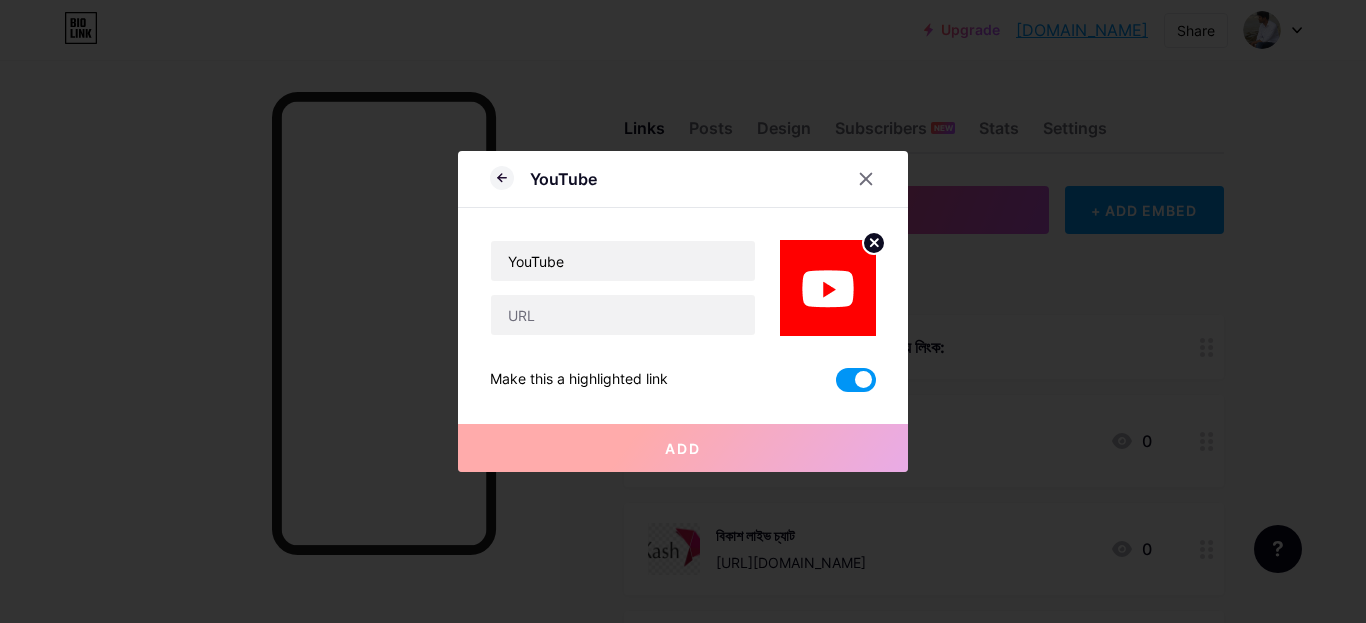 click 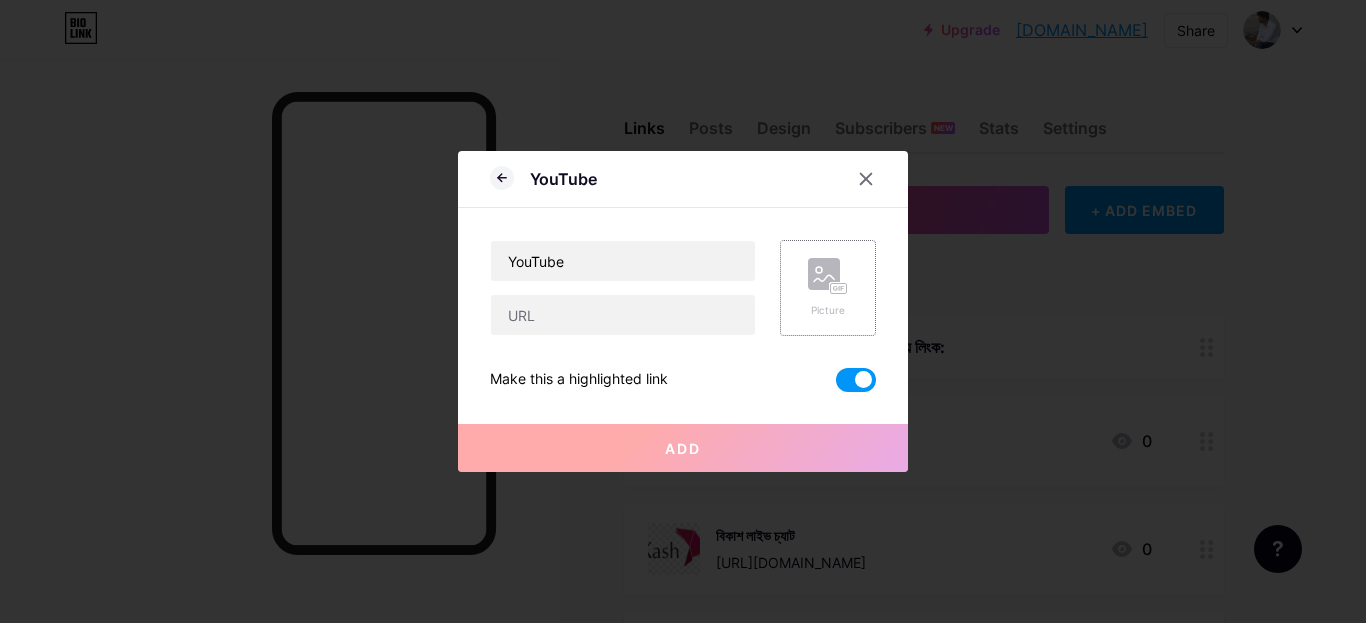 click at bounding box center [510, 179] 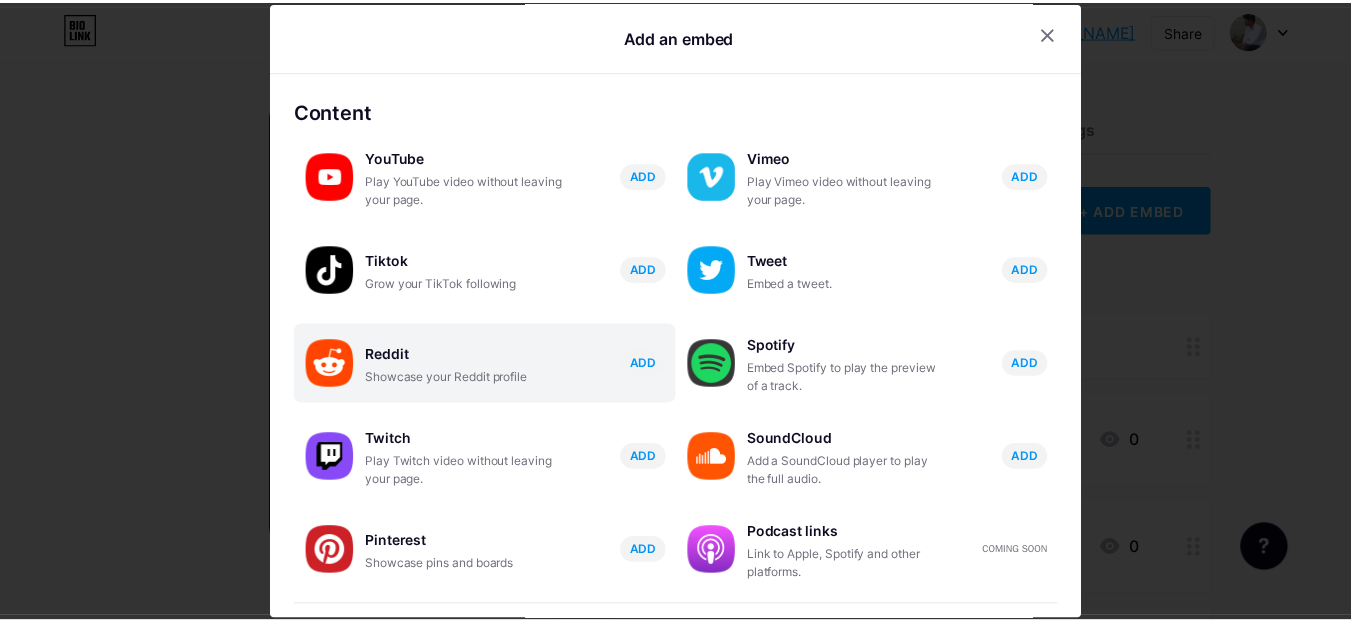 scroll, scrollTop: 0, scrollLeft: 0, axis: both 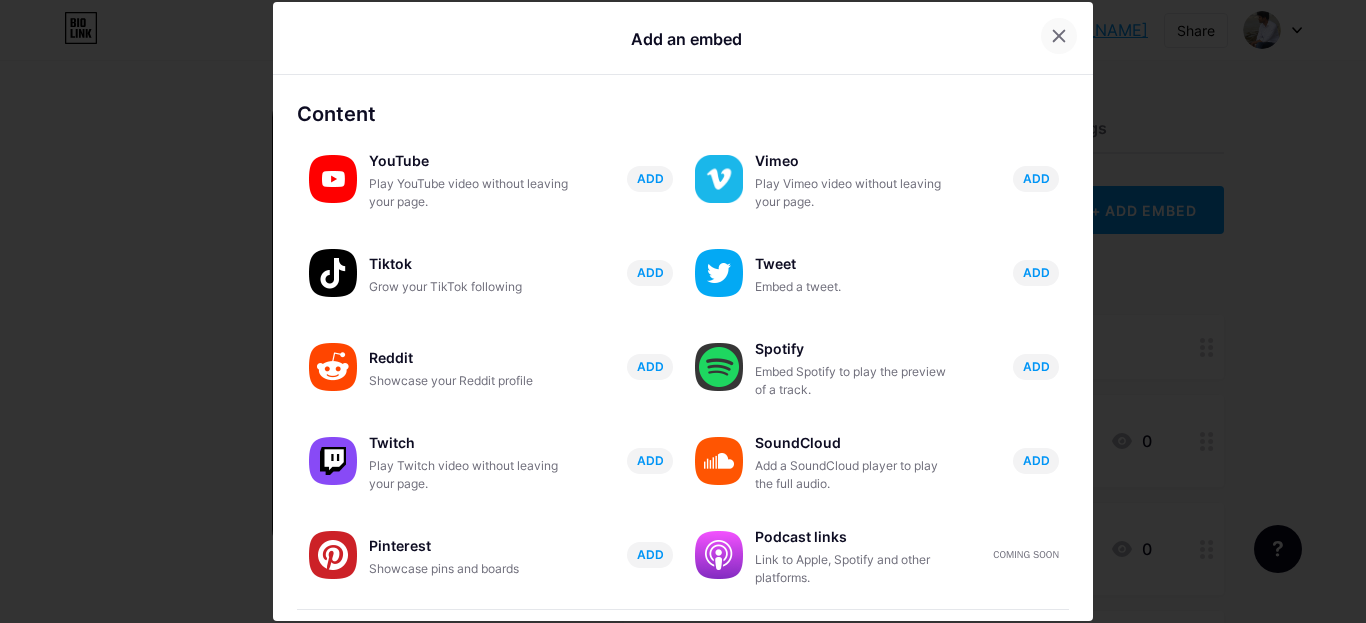 click at bounding box center (1059, 36) 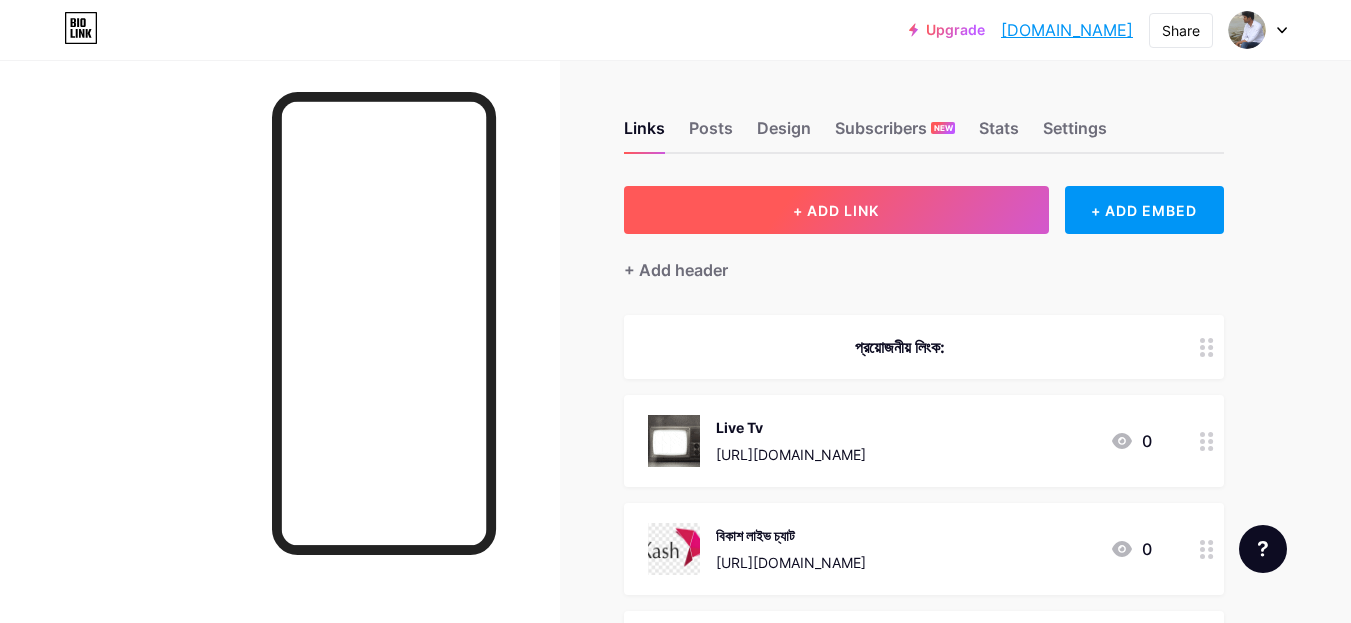 click on "+ ADD LINK" at bounding box center (836, 210) 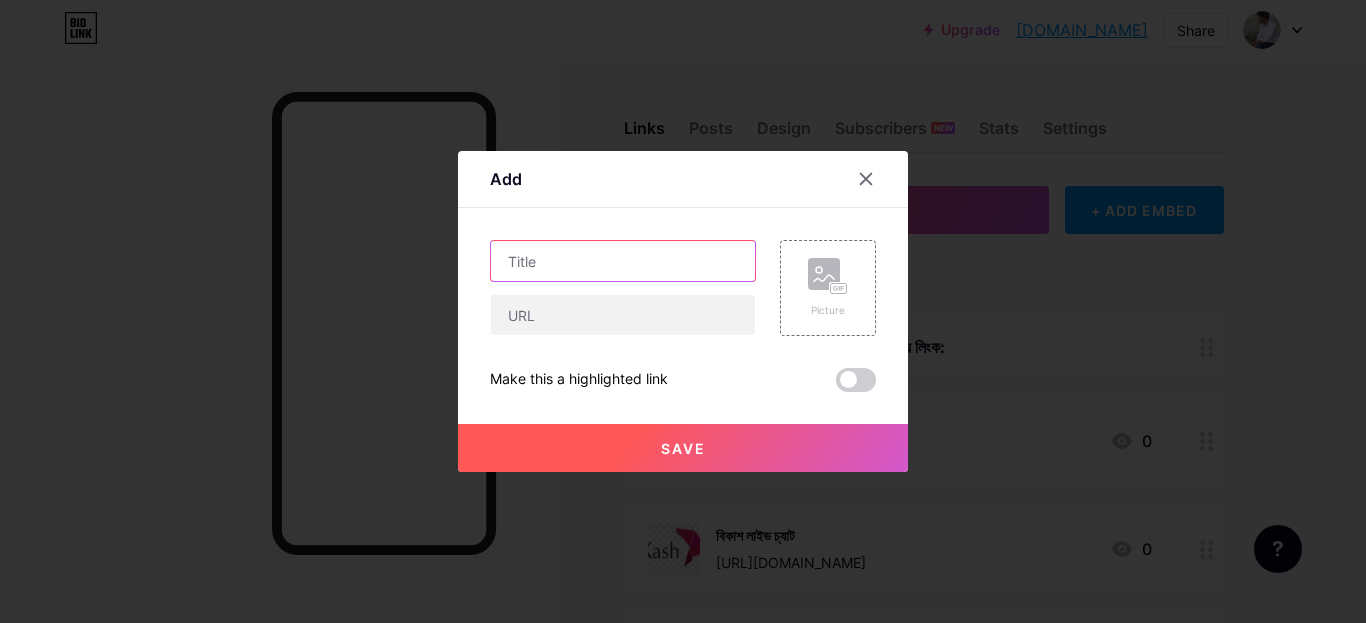 click at bounding box center (623, 261) 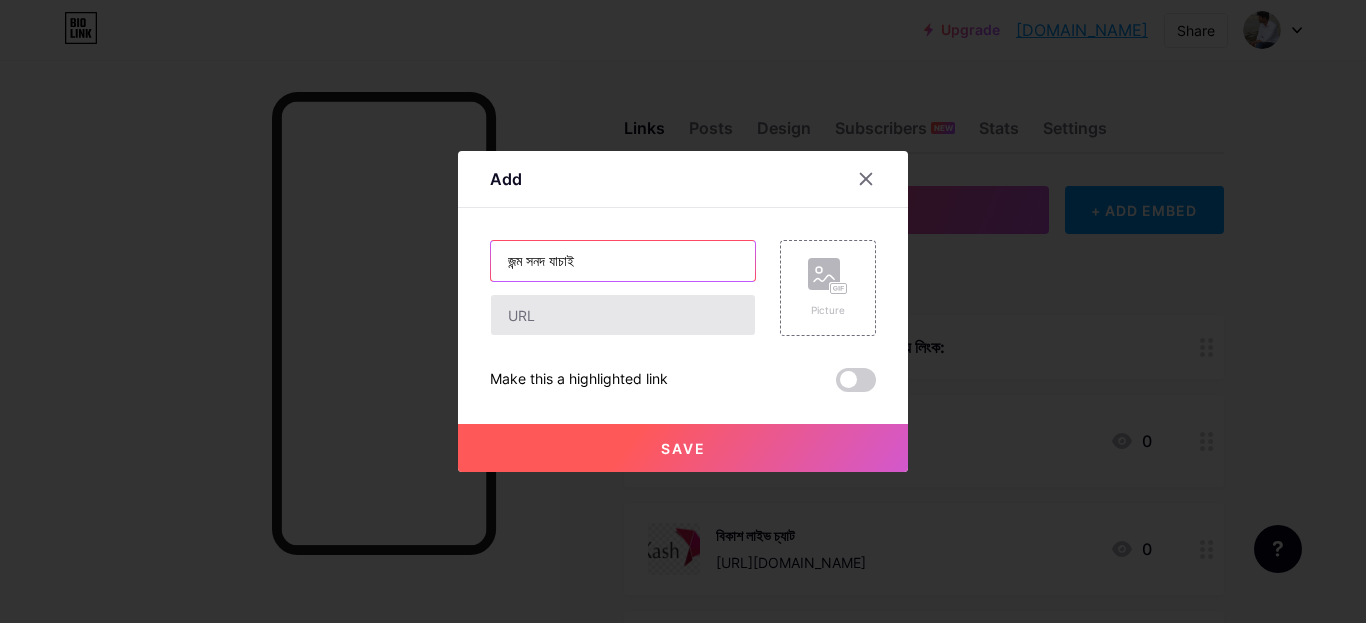 type on "জন্ম সনদ যাচাই" 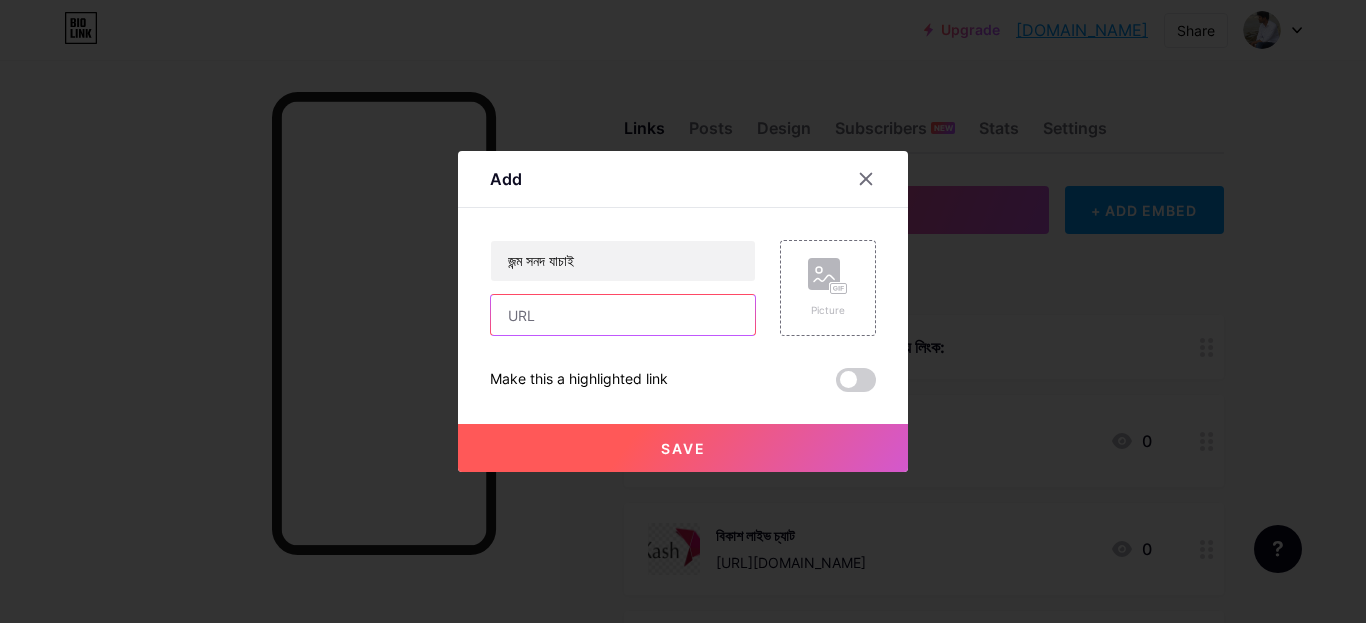 paste on "[URL][DOMAIN_NAME]" 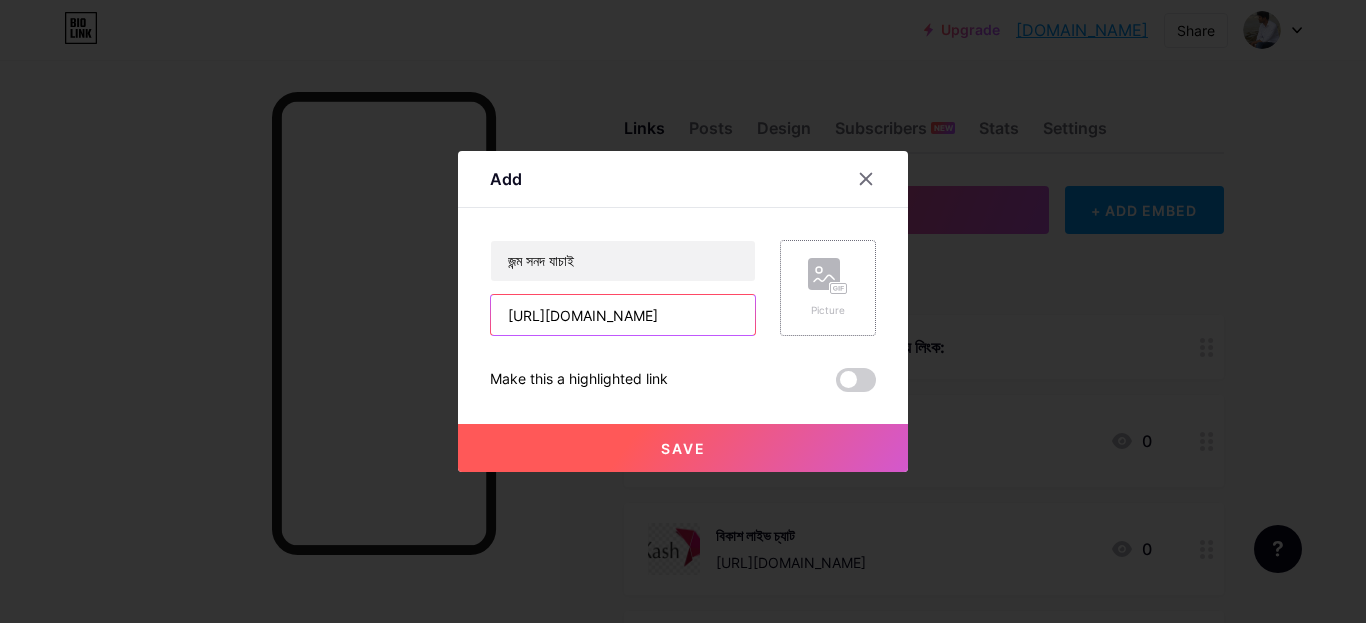 type on "[URL][DOMAIN_NAME]" 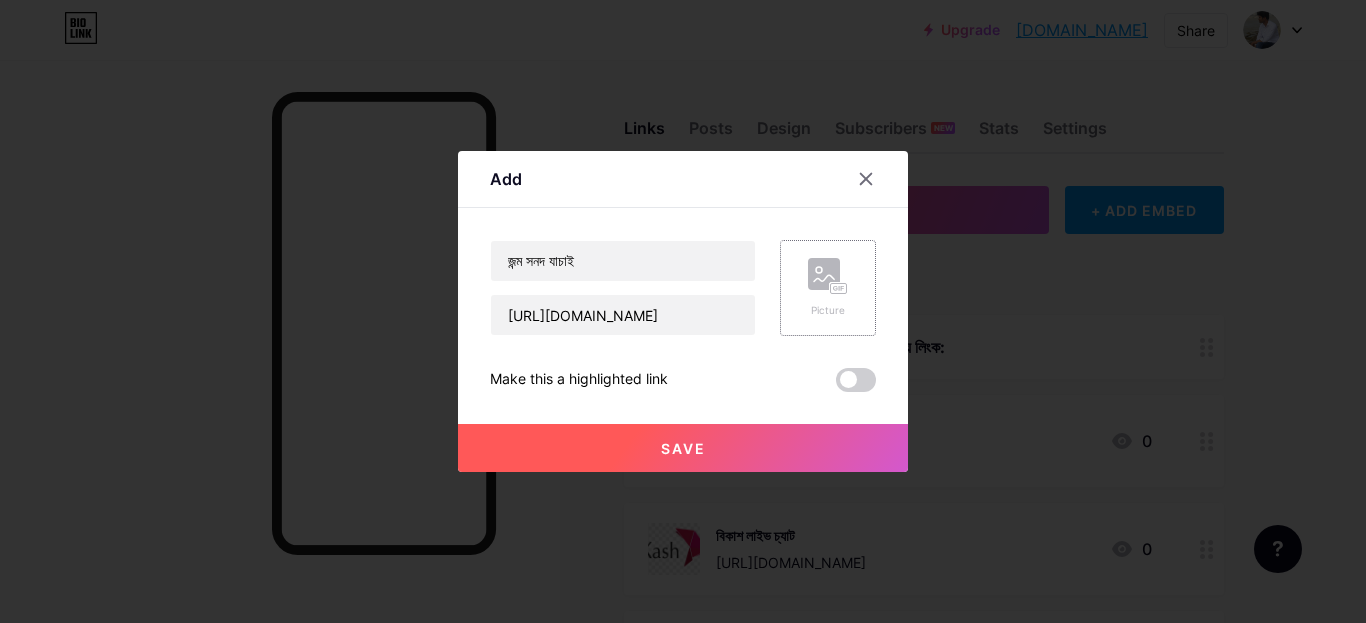 click on "Picture" at bounding box center [828, 288] 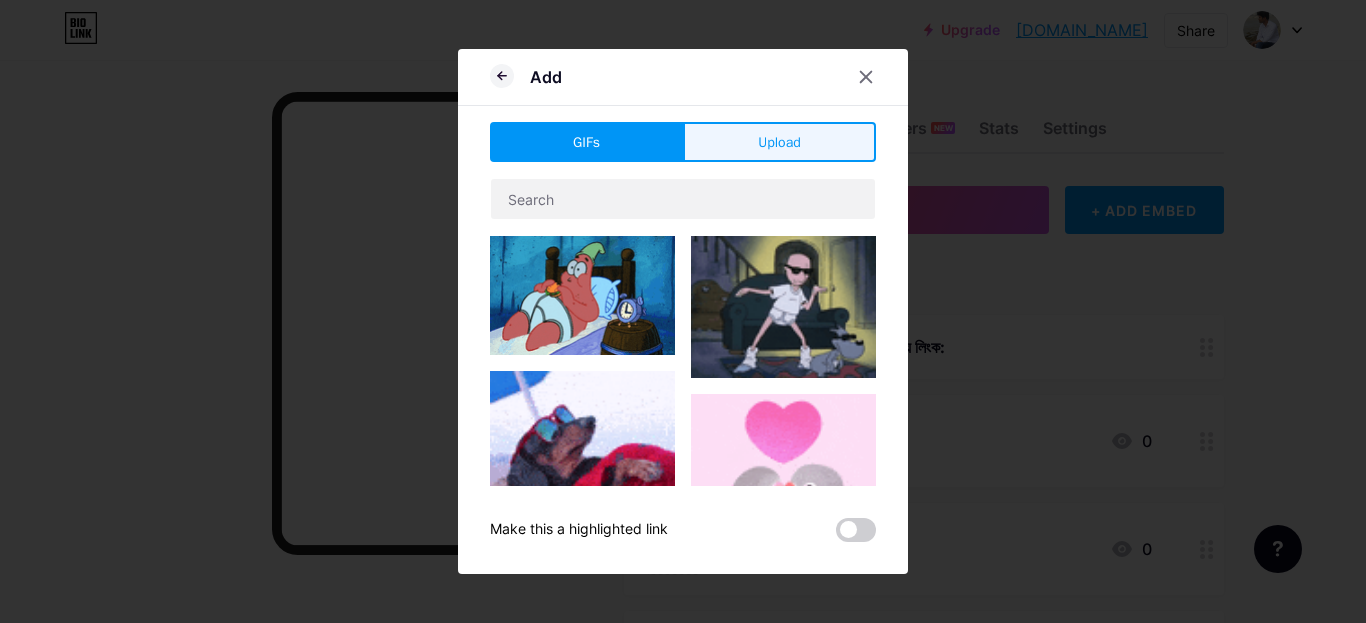 click on "Upload" at bounding box center (779, 142) 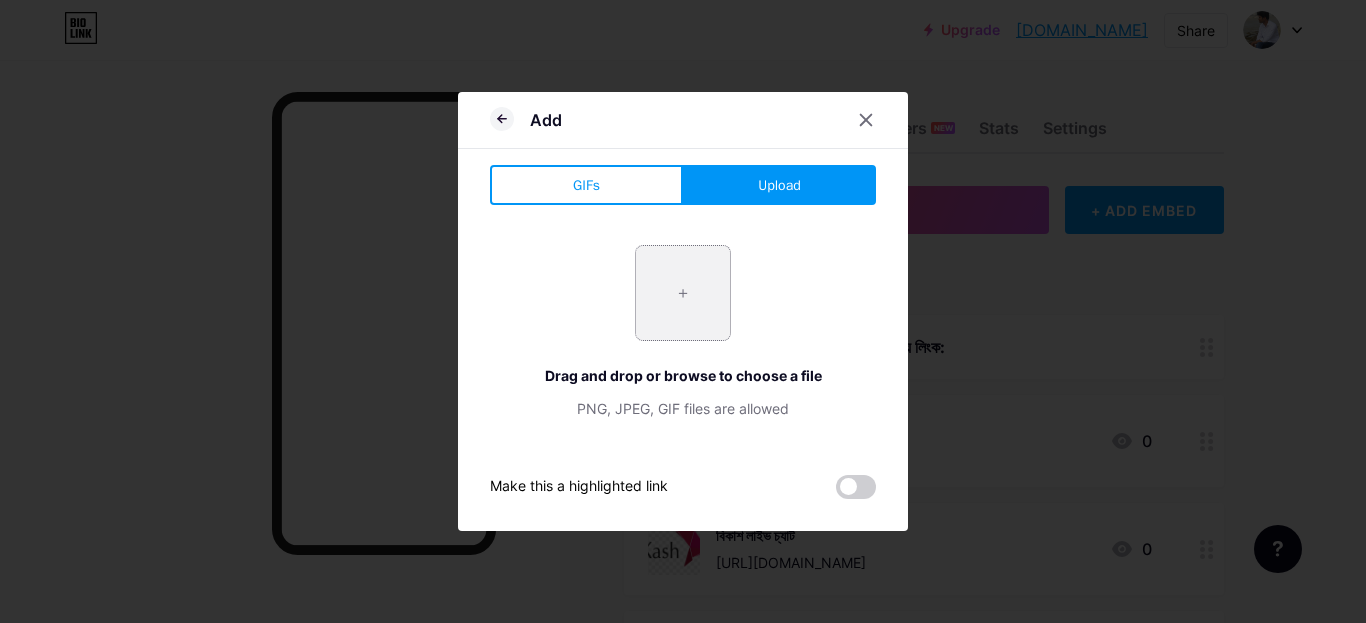 click at bounding box center (683, 293) 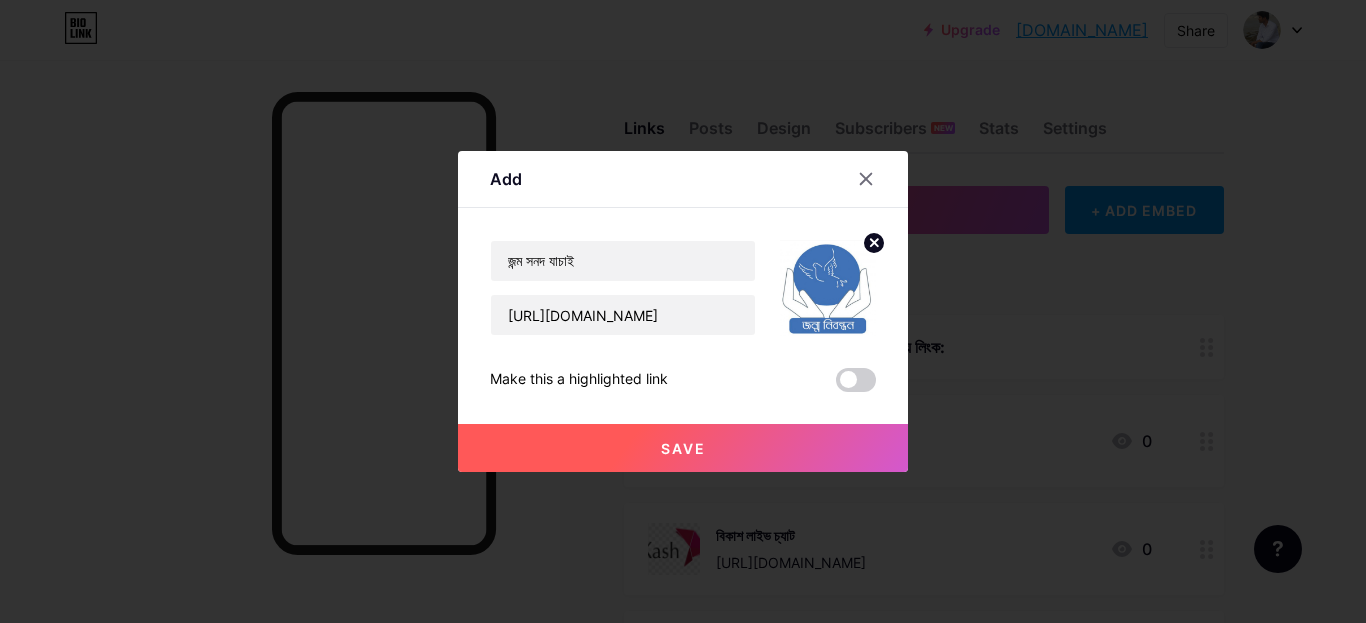 click on "Save" at bounding box center [683, 448] 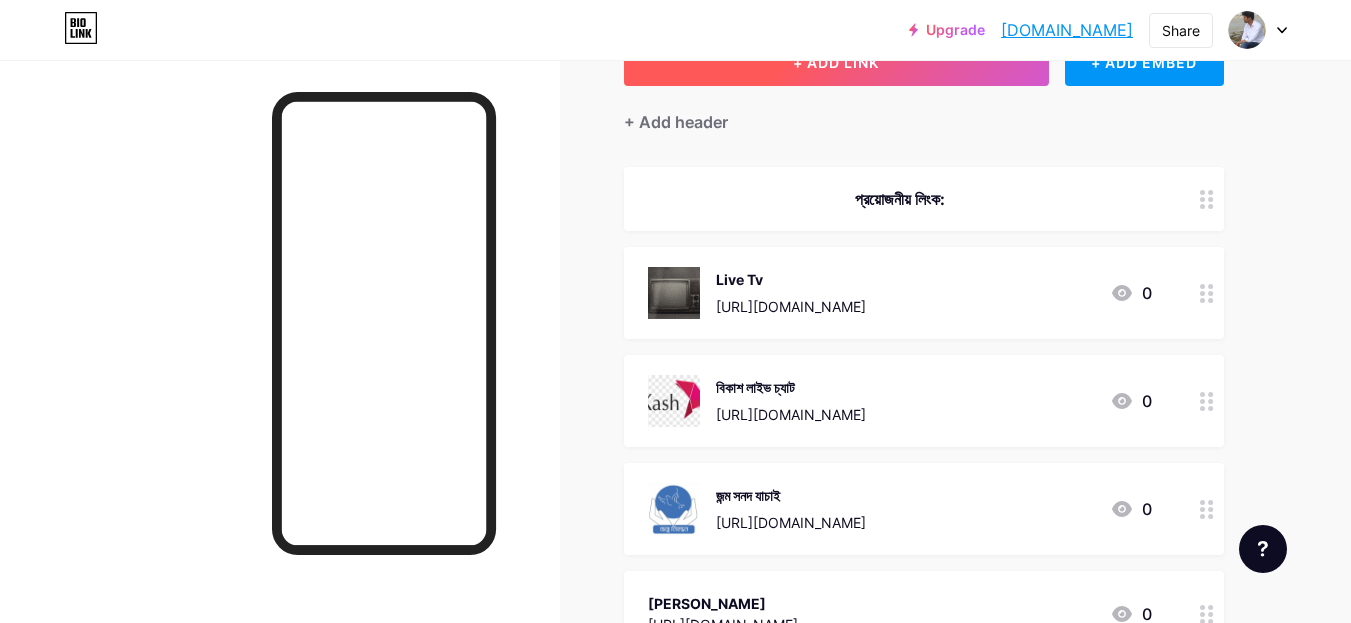 scroll, scrollTop: 14, scrollLeft: 0, axis: vertical 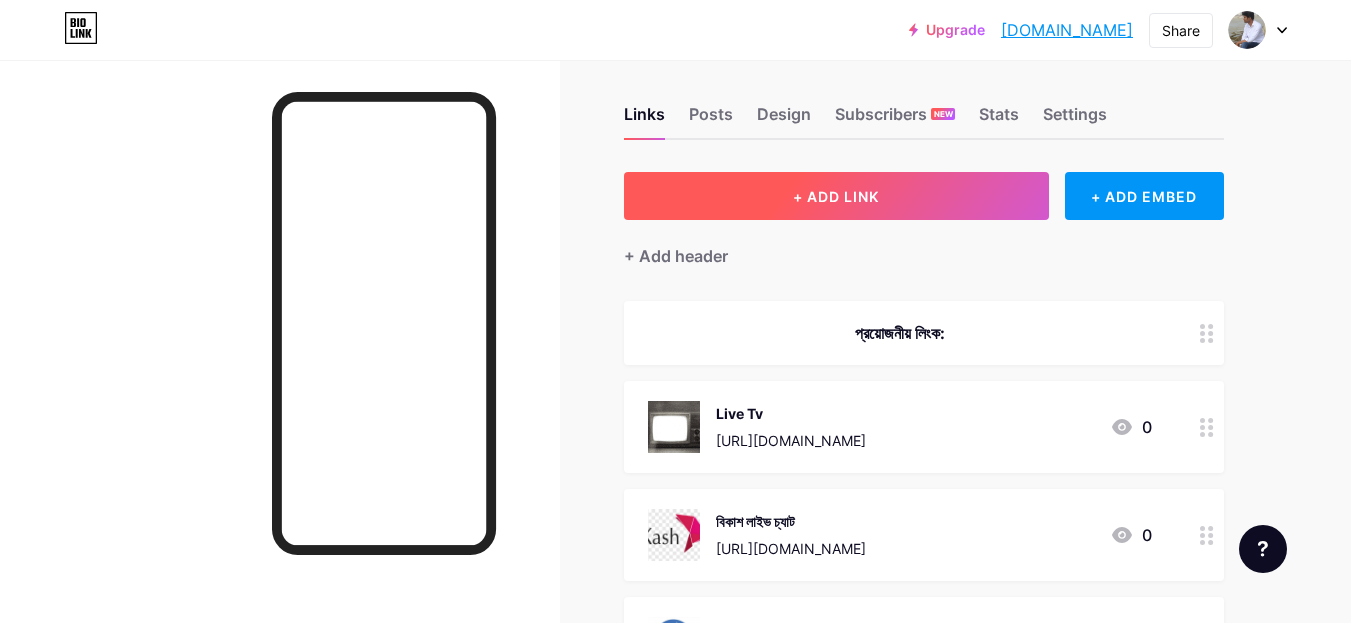 click on "+ ADD LINK" at bounding box center [836, 196] 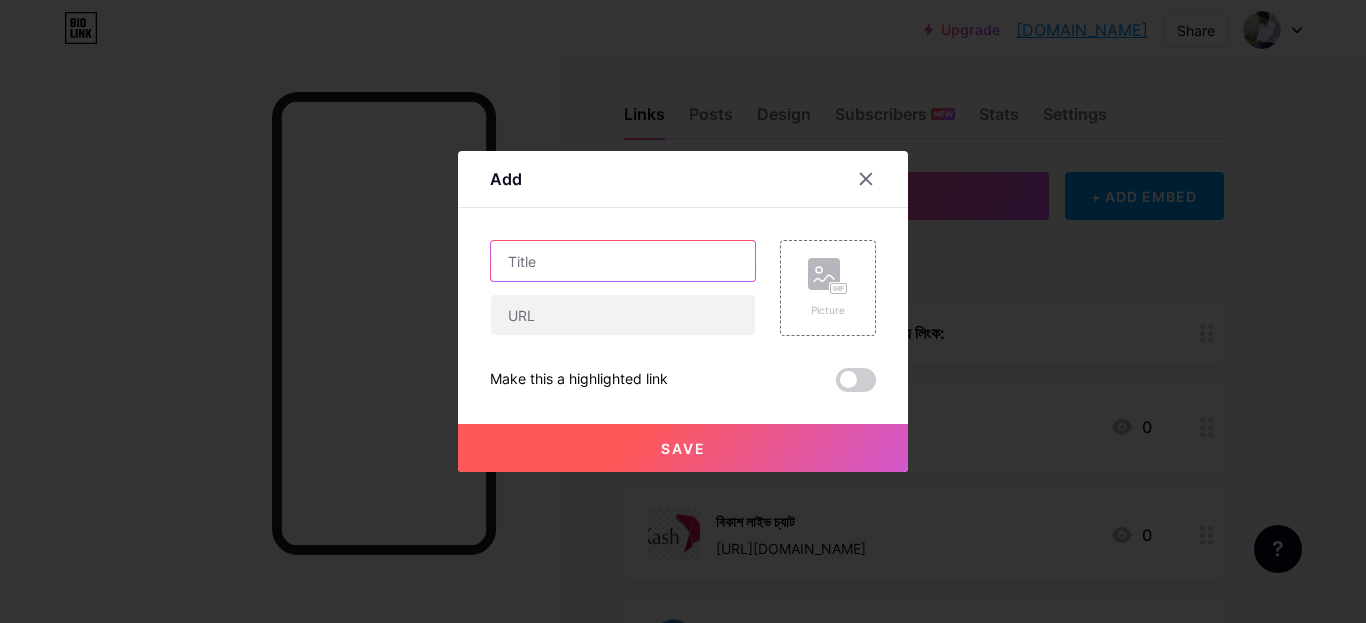 click at bounding box center (623, 261) 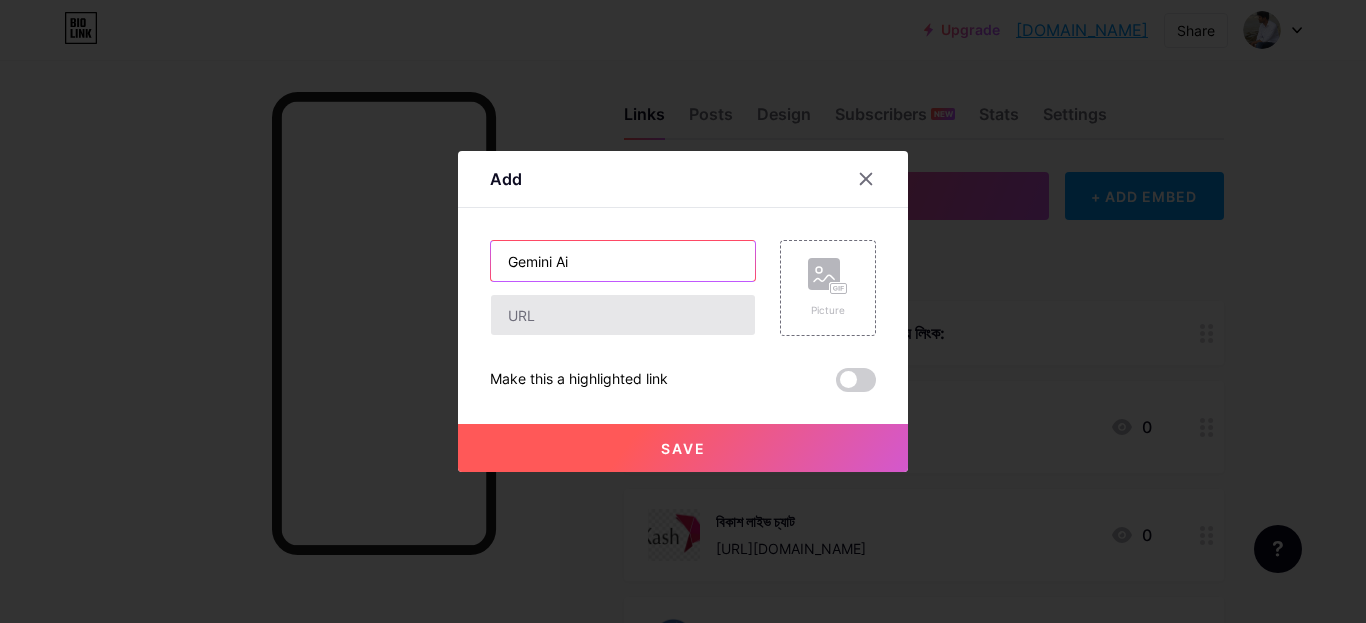 type on "Gemini Ai" 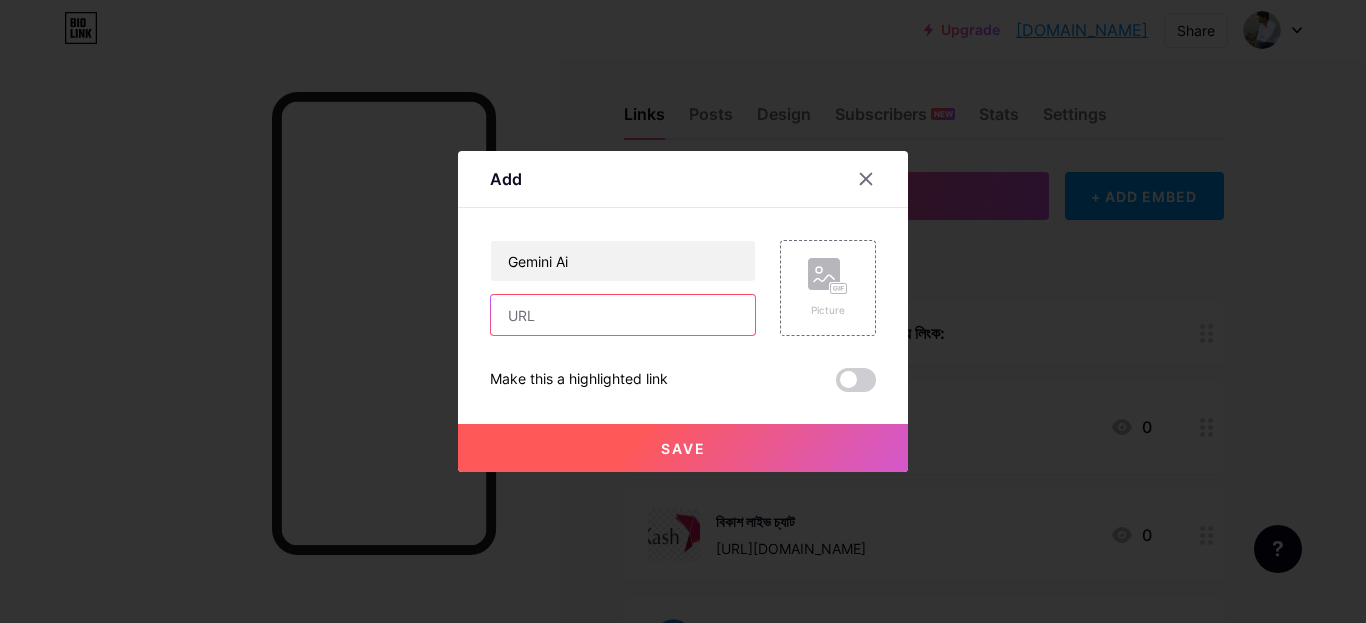 paste on "[URL][DOMAIN_NAME]" 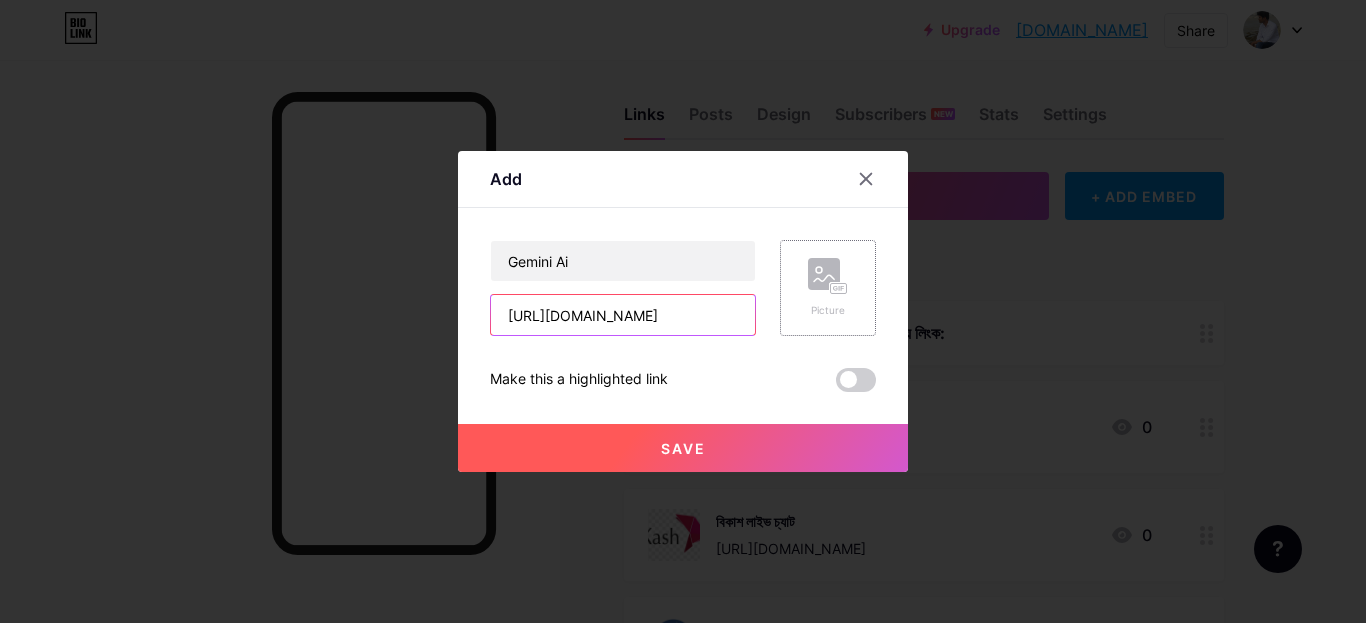 type on "[URL][DOMAIN_NAME]" 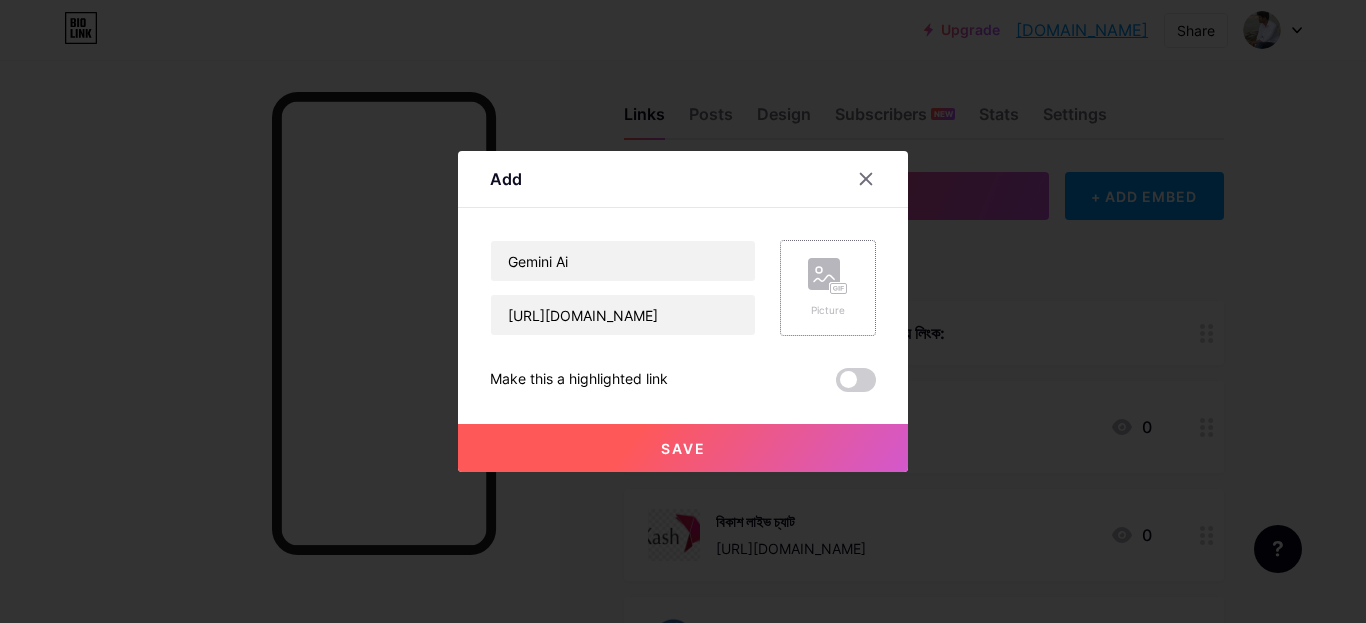 click 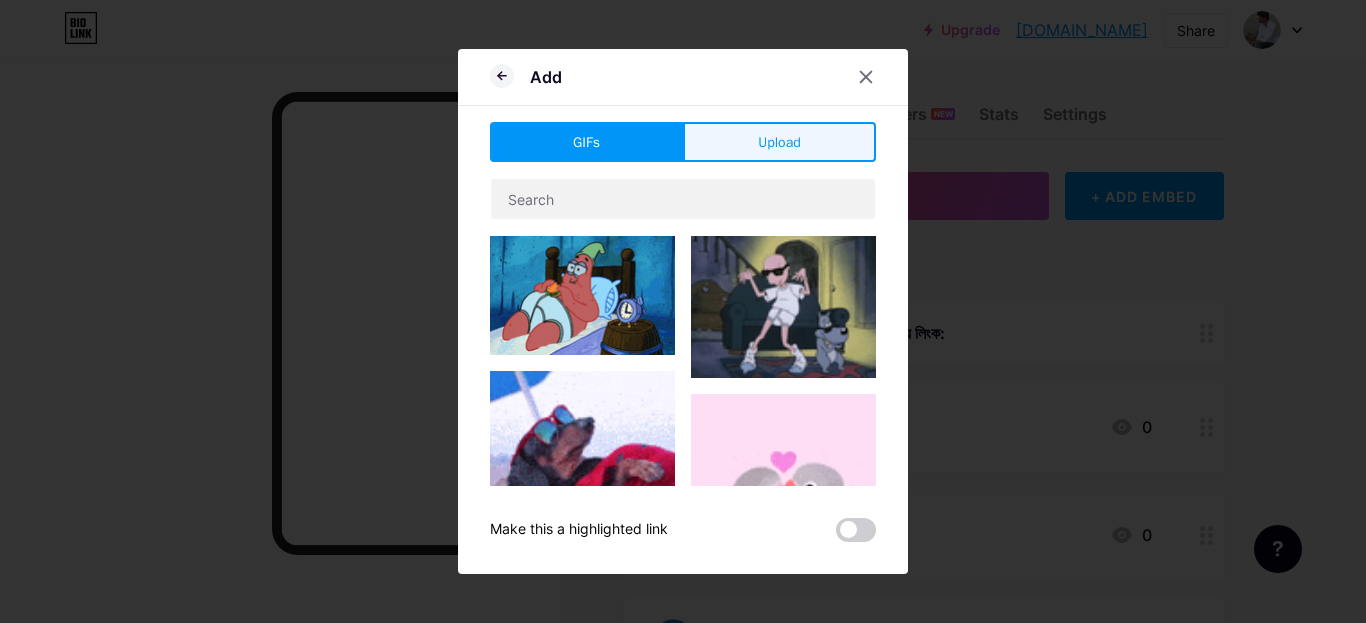 click on "Upload" at bounding box center [779, 142] 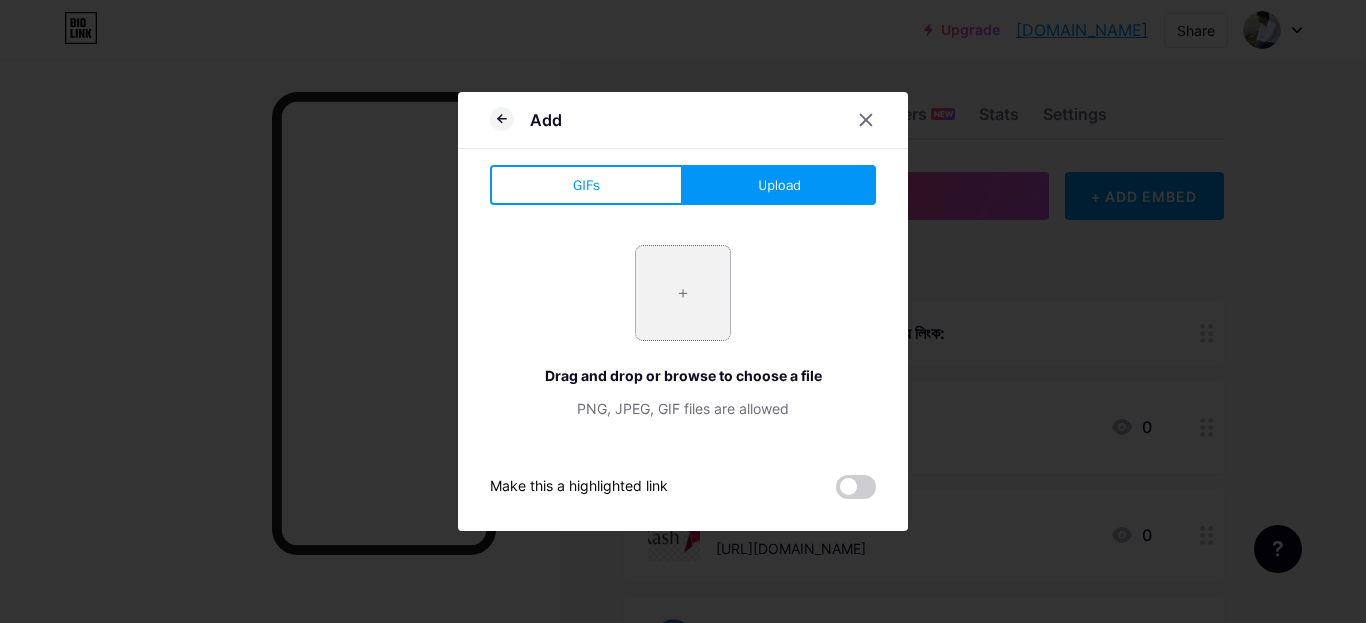 click at bounding box center (683, 293) 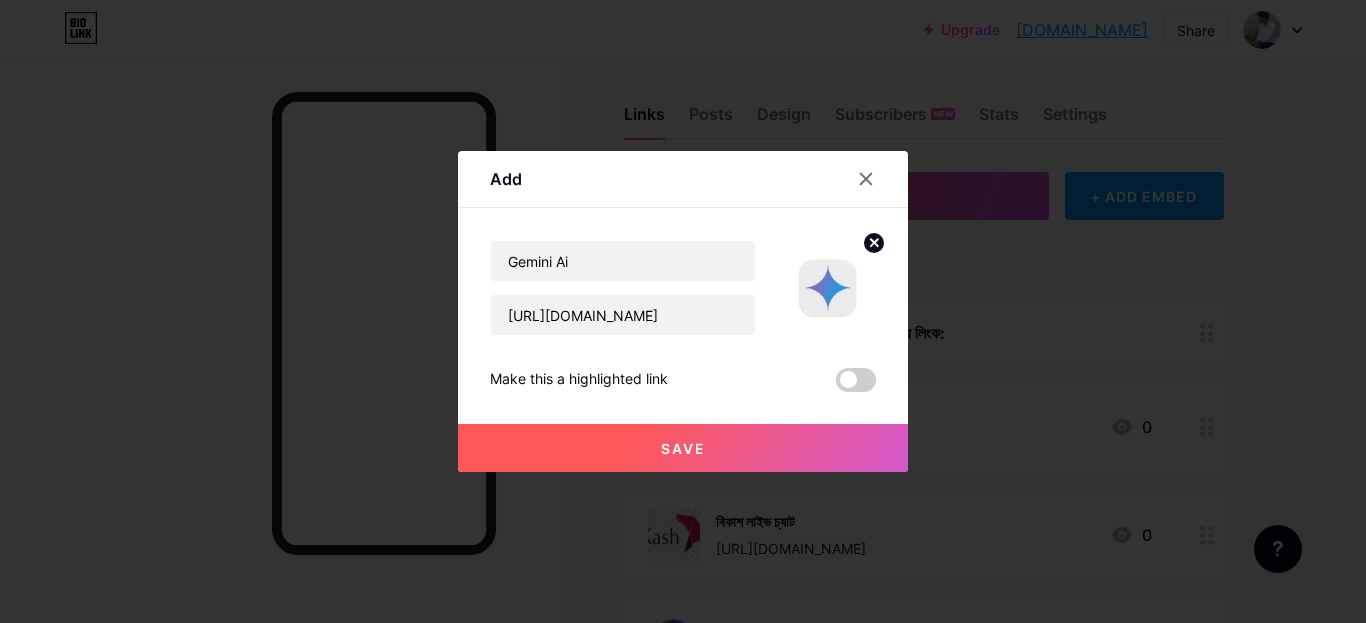 click on "Save" at bounding box center [683, 448] 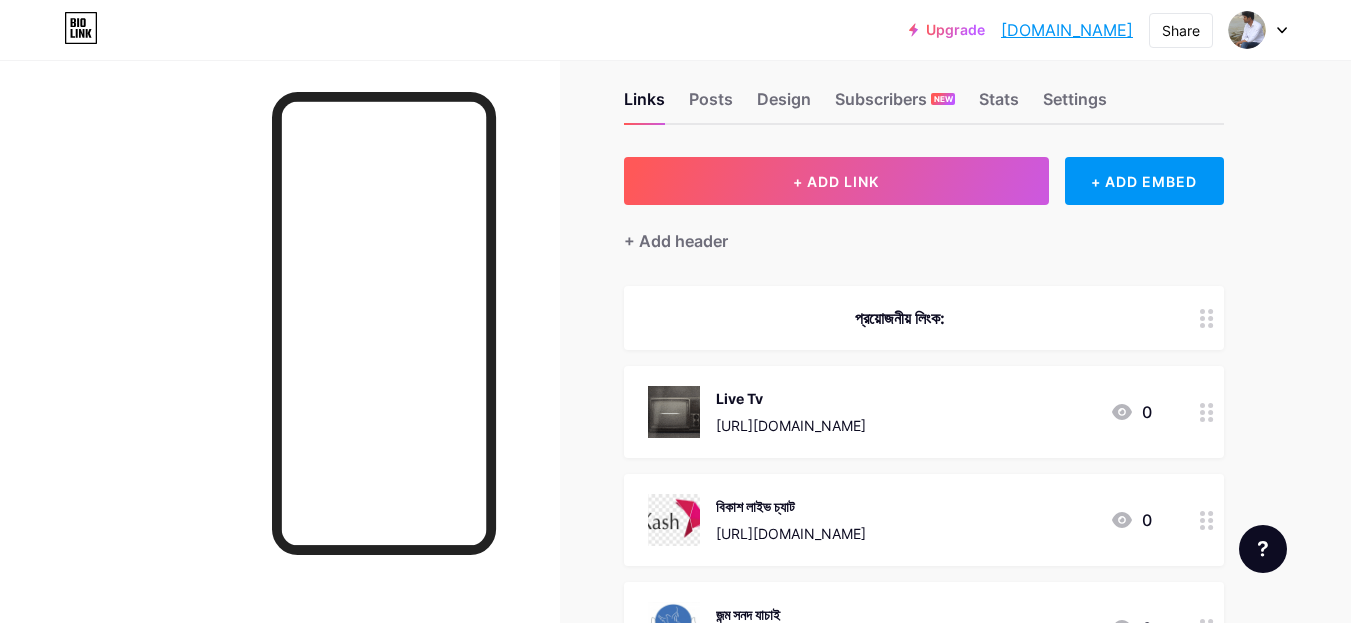 scroll, scrollTop: 0, scrollLeft: 0, axis: both 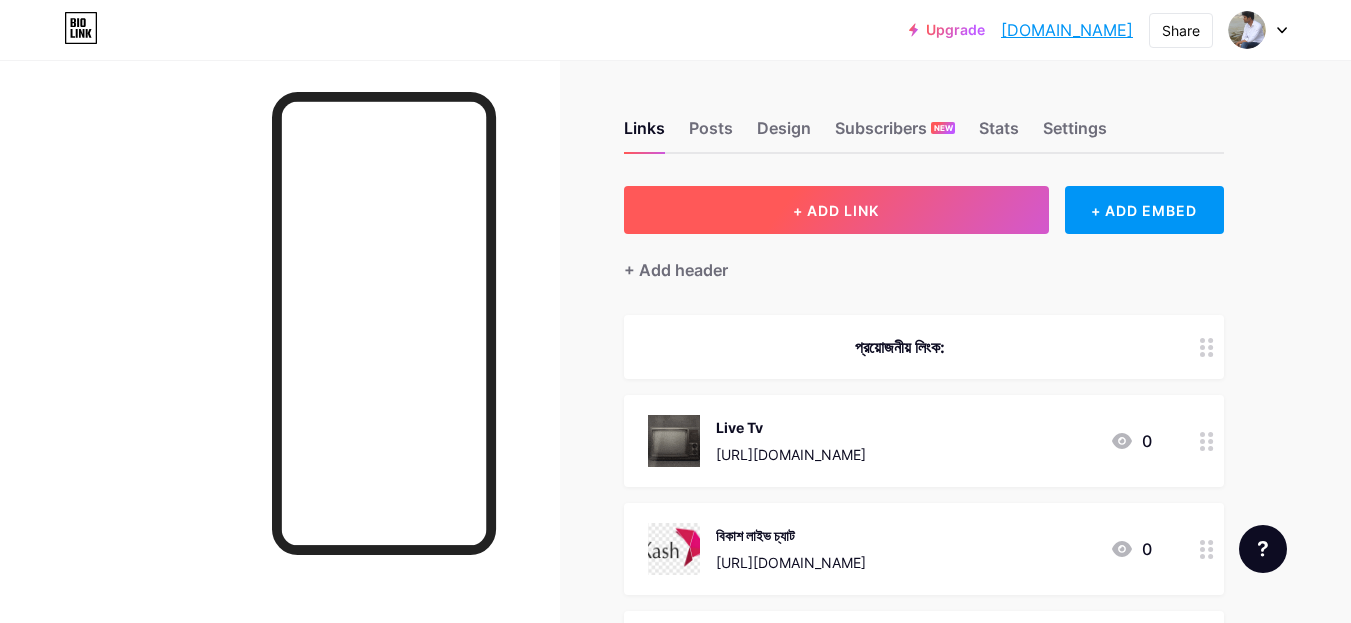 click on "+ ADD LINK" at bounding box center [836, 210] 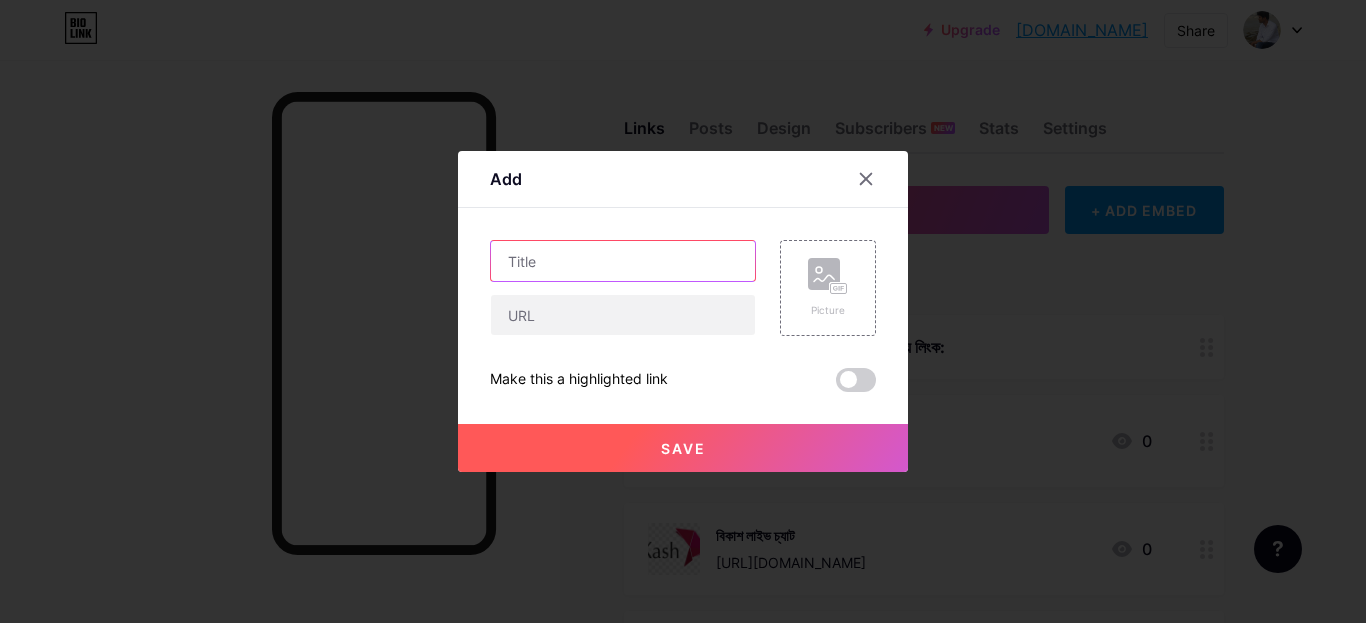 click at bounding box center (623, 261) 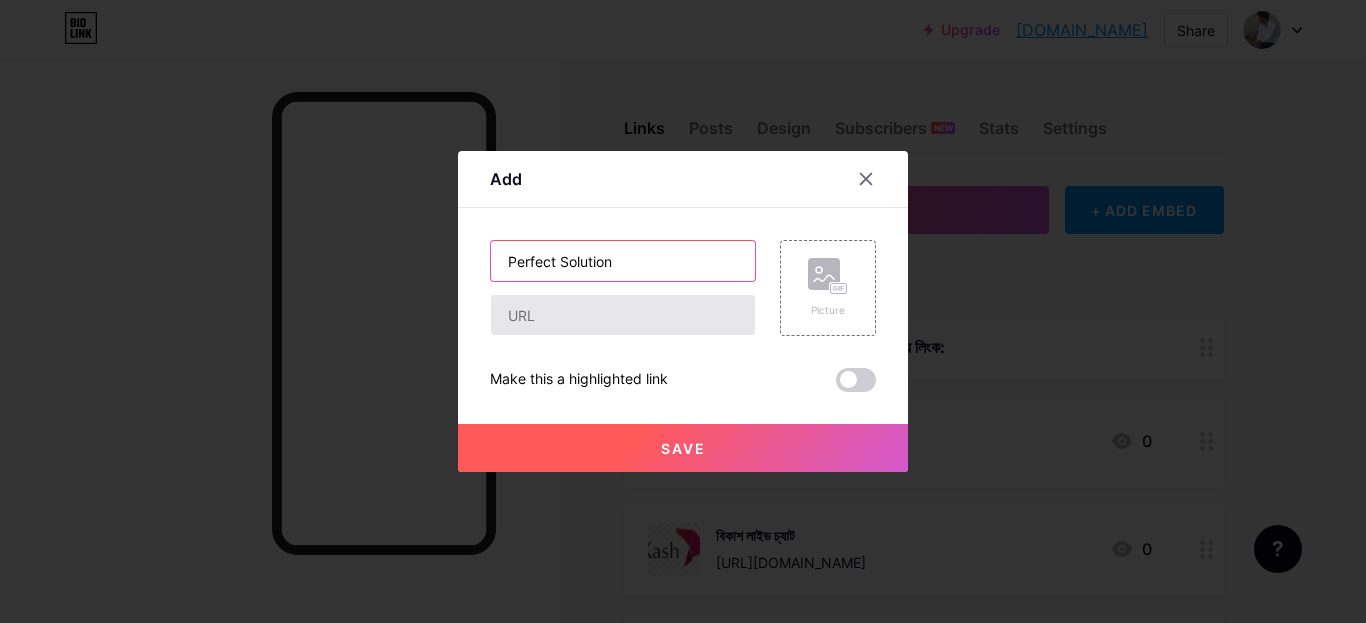 type on "Perfect Solution" 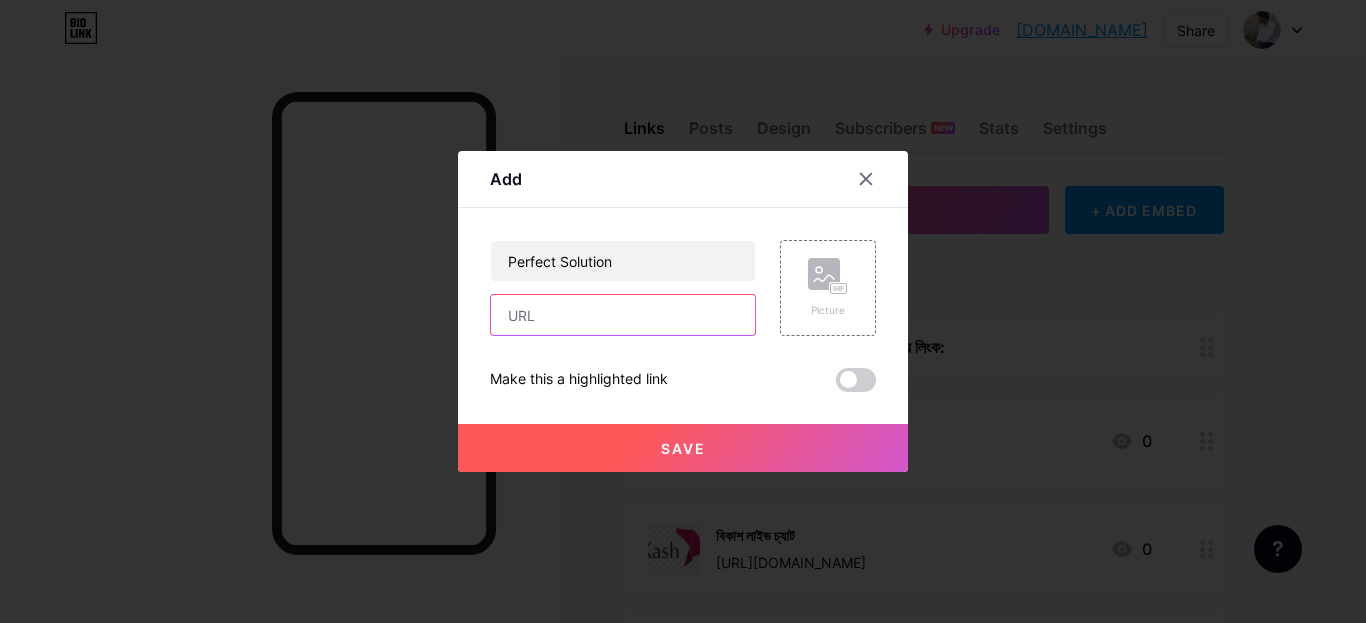 click at bounding box center [623, 315] 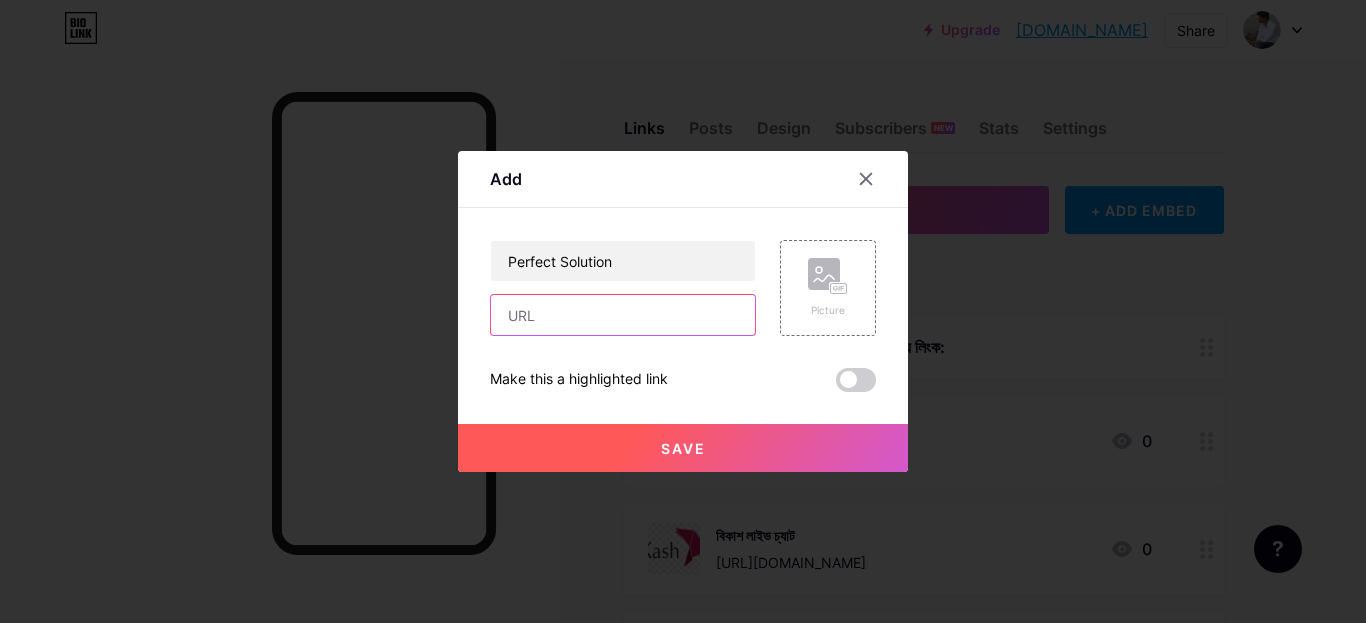 paste on "[URL][DOMAIN_NAME]" 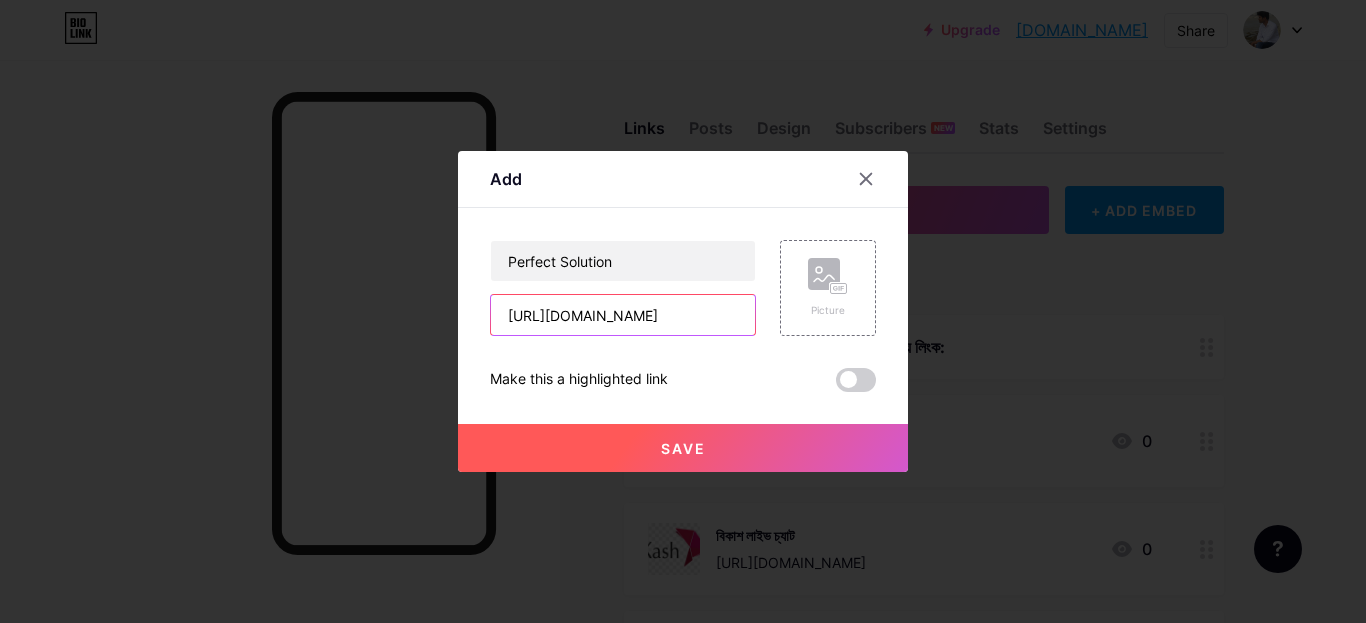 type on "[URL][DOMAIN_NAME]" 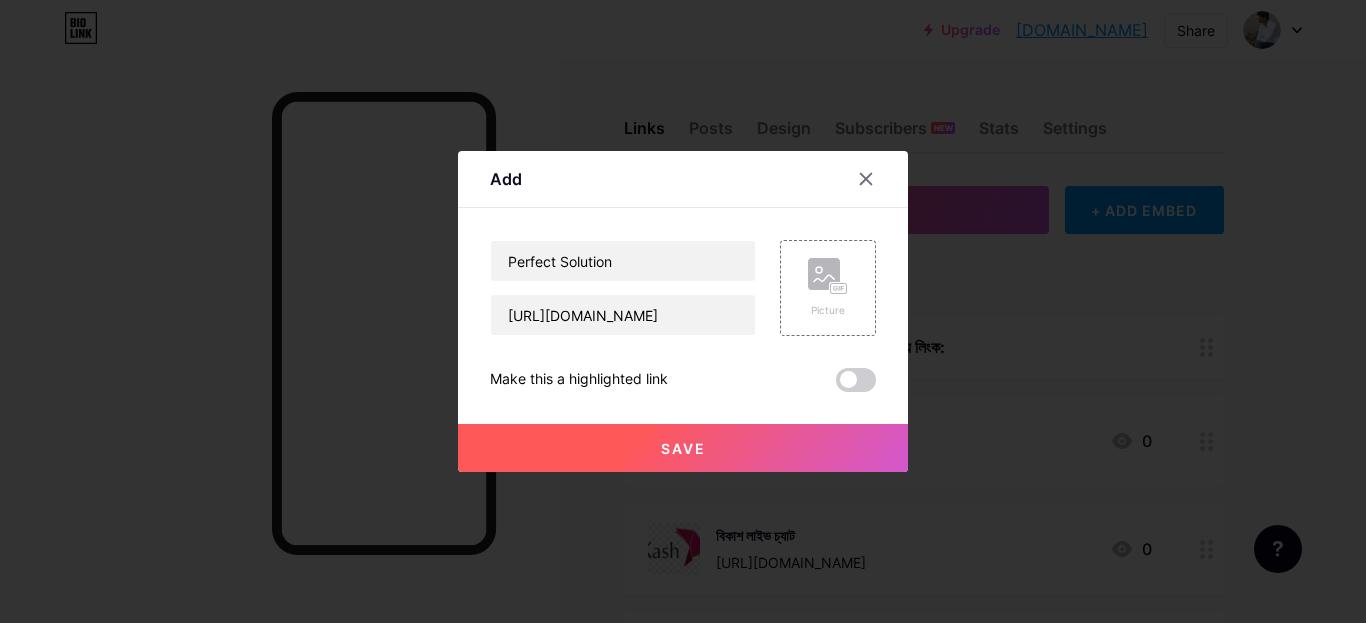 click on "Perfect Solution     https://perfectsolutionbd.net/                     Picture
Make this a highlighted link
Save" at bounding box center [683, 316] 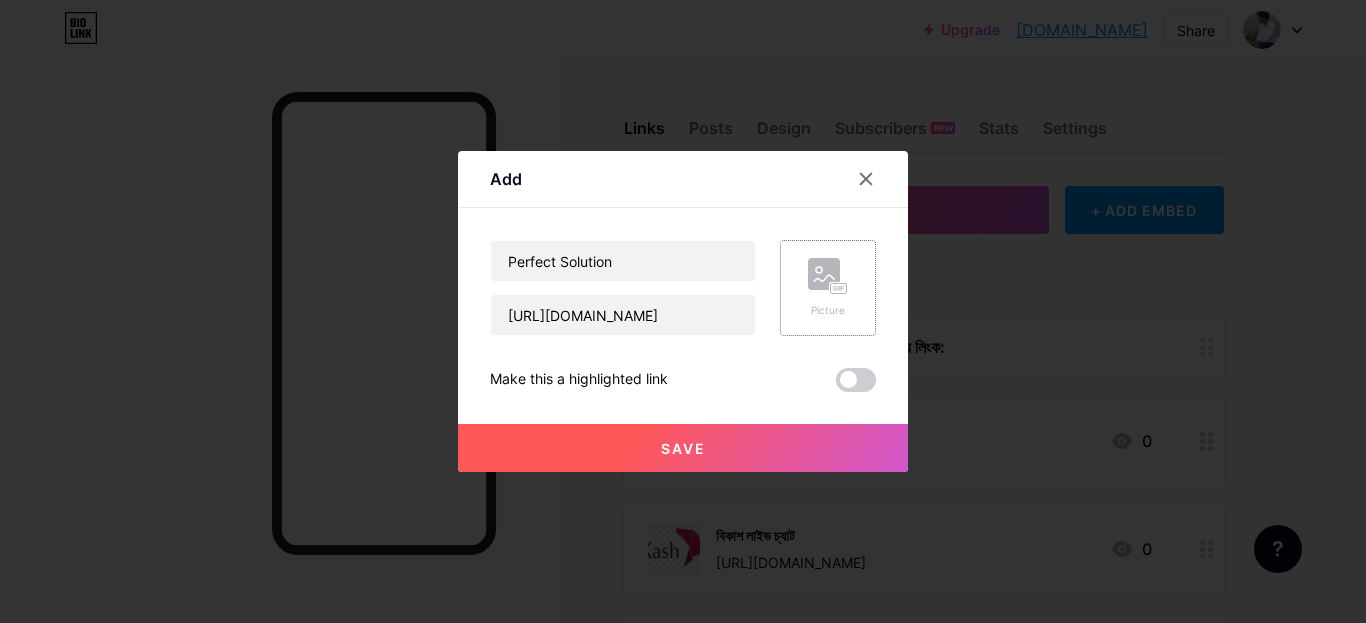 click on "Picture" at bounding box center [828, 288] 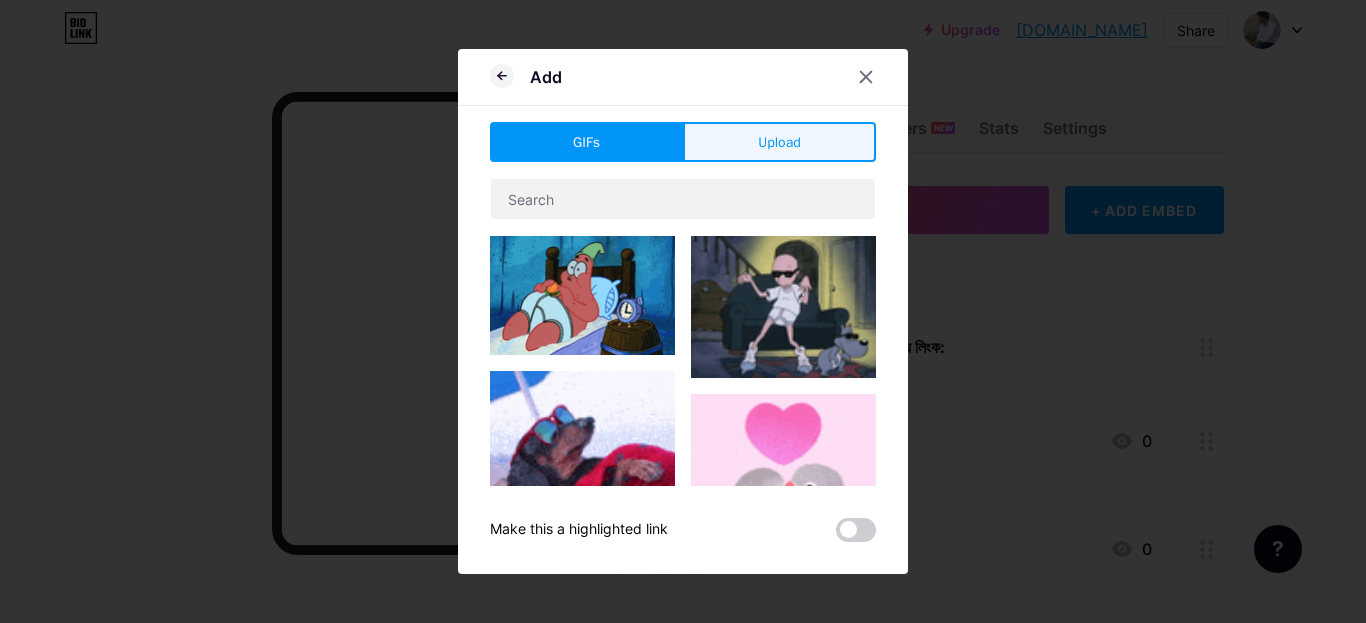 click on "Upload" at bounding box center [779, 142] 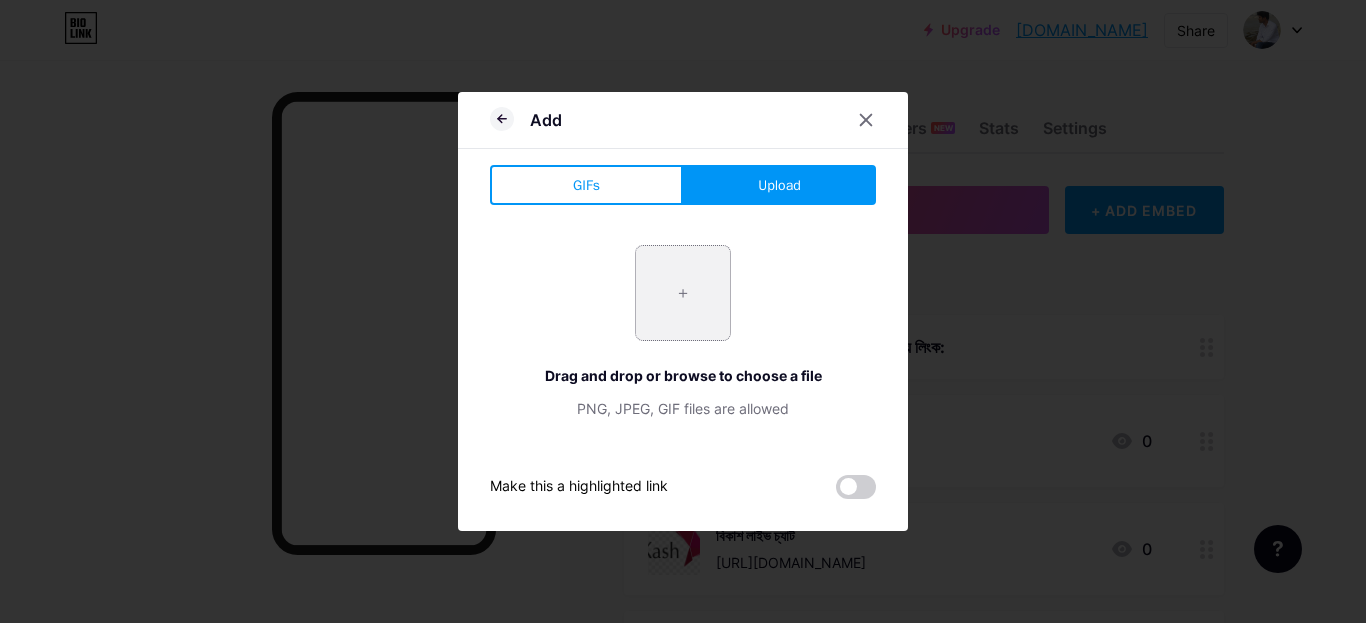 click at bounding box center [683, 293] 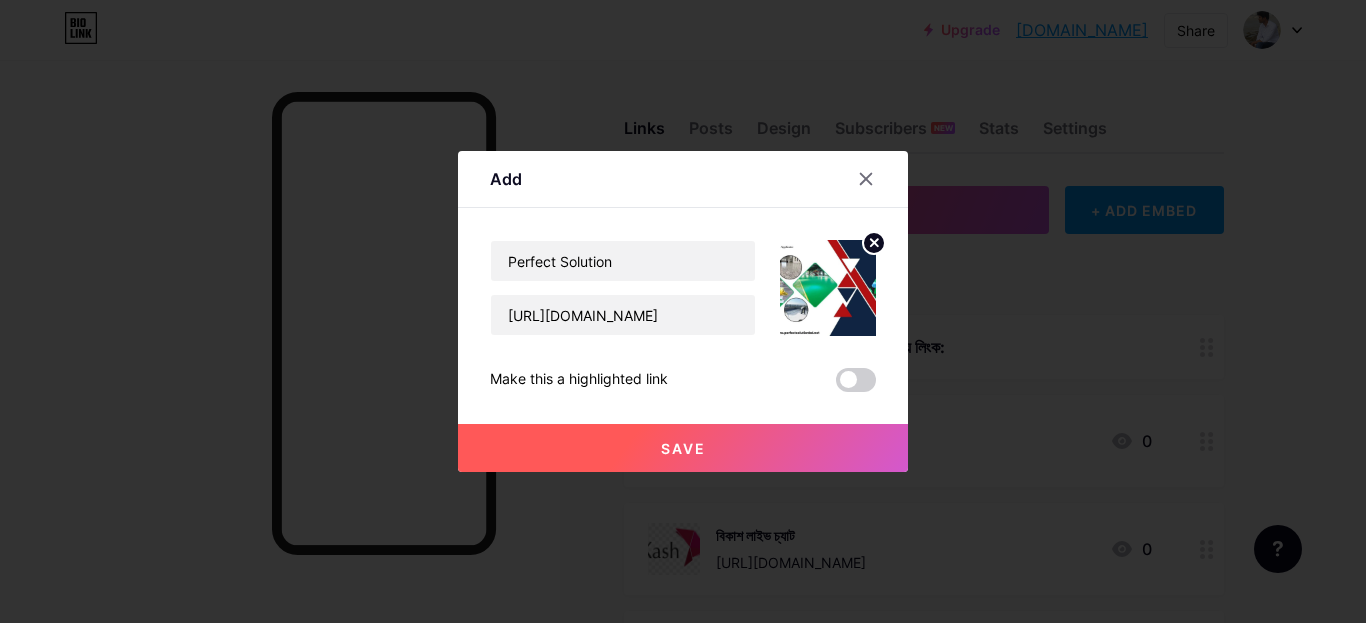 click on "Save" at bounding box center [683, 448] 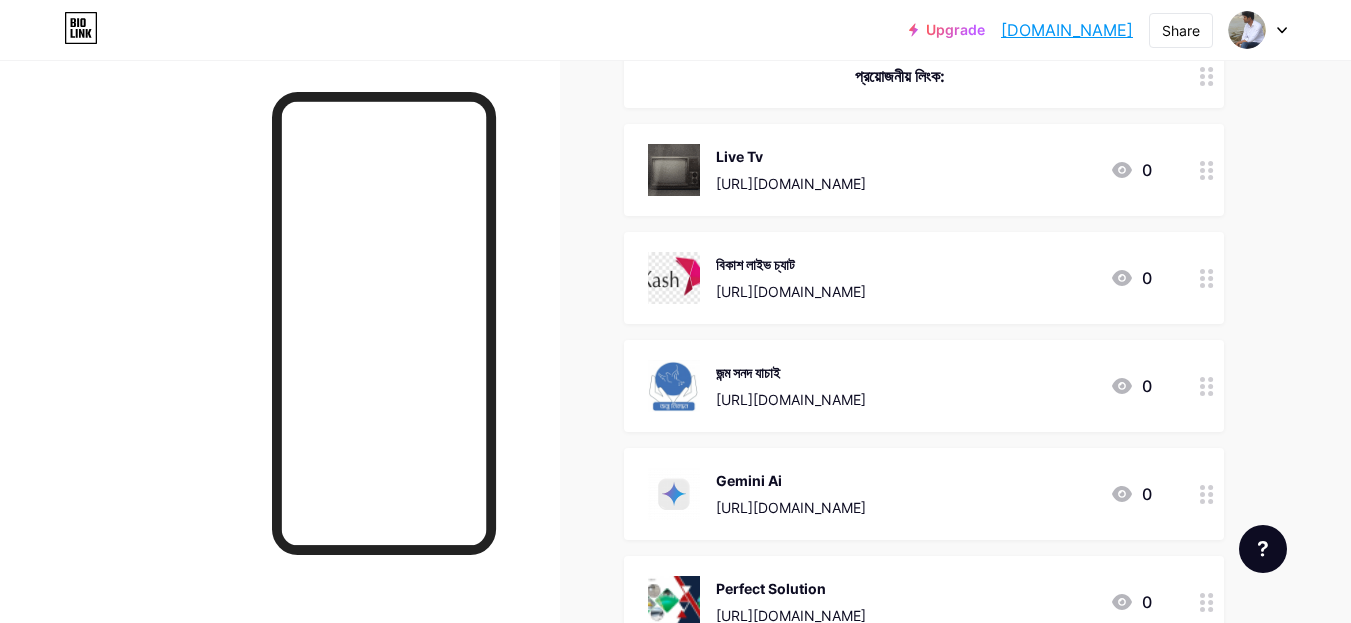 scroll, scrollTop: 100, scrollLeft: 0, axis: vertical 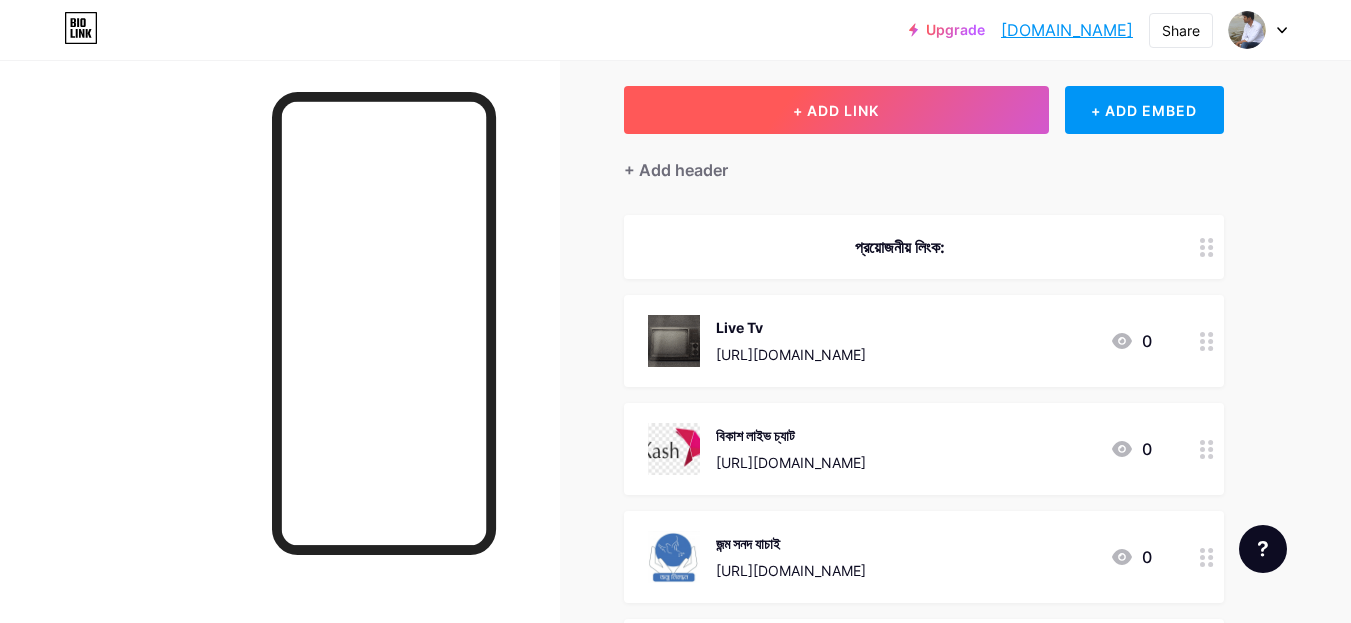 click on "+ ADD LINK" at bounding box center [836, 110] 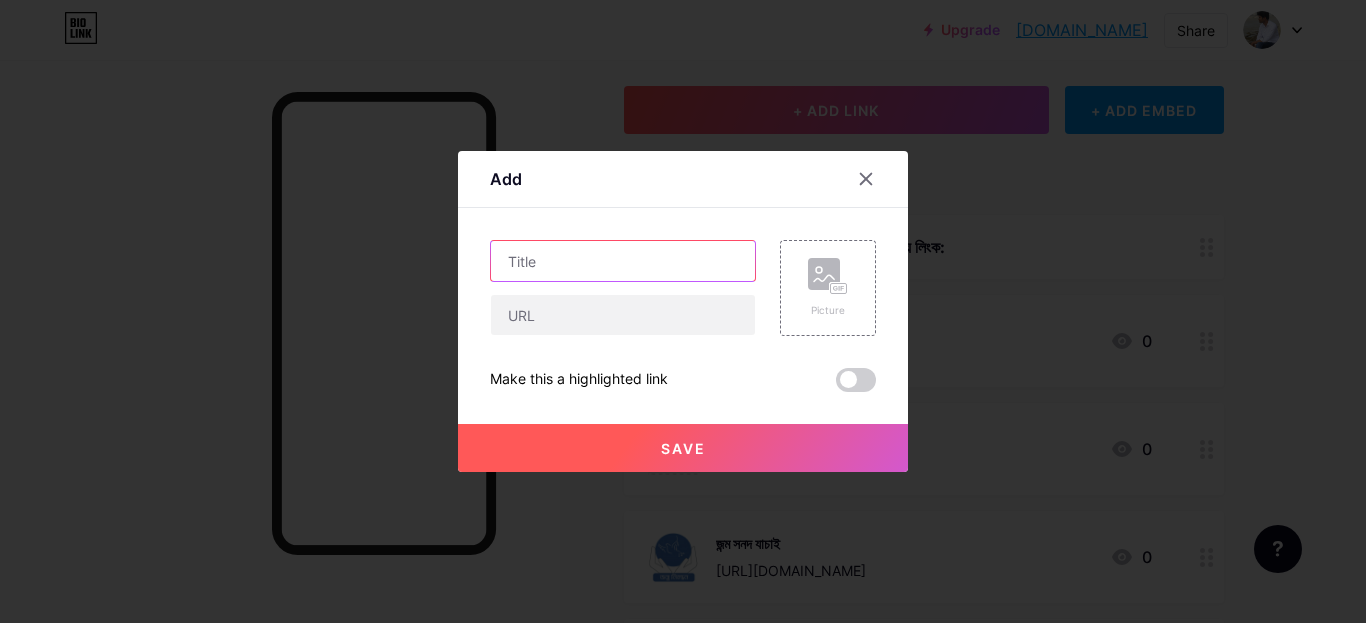 click at bounding box center (623, 261) 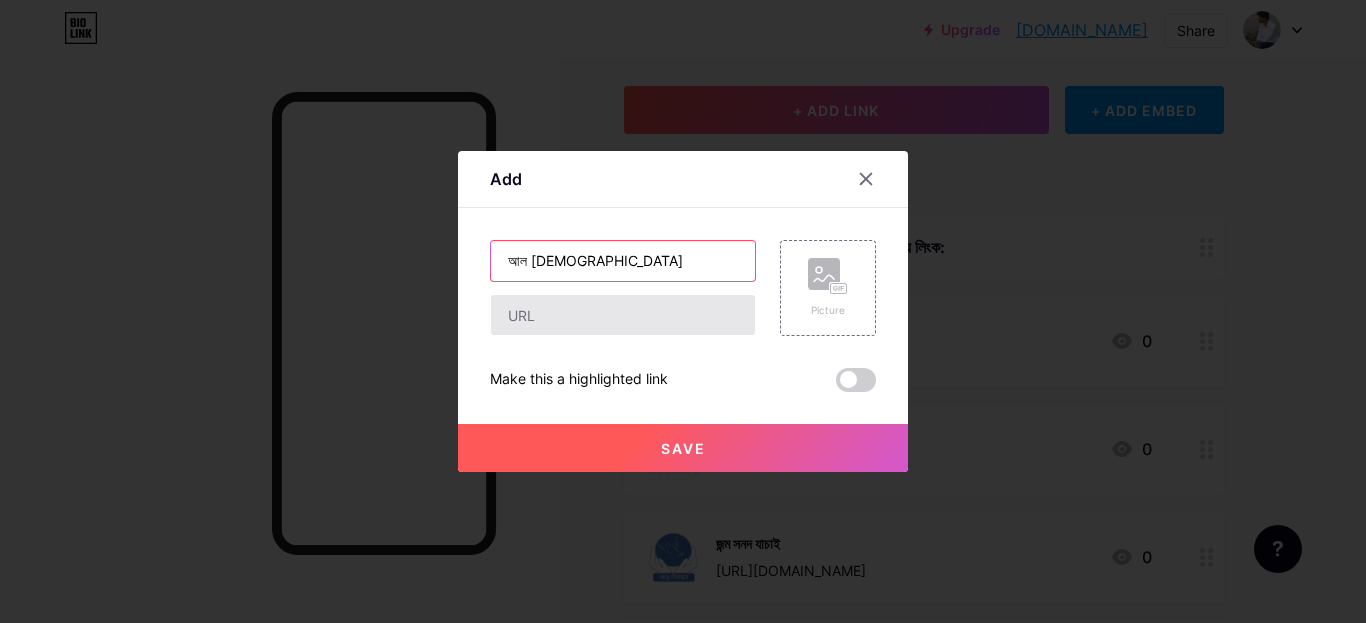 type on "আল [DEMOGRAPHIC_DATA]" 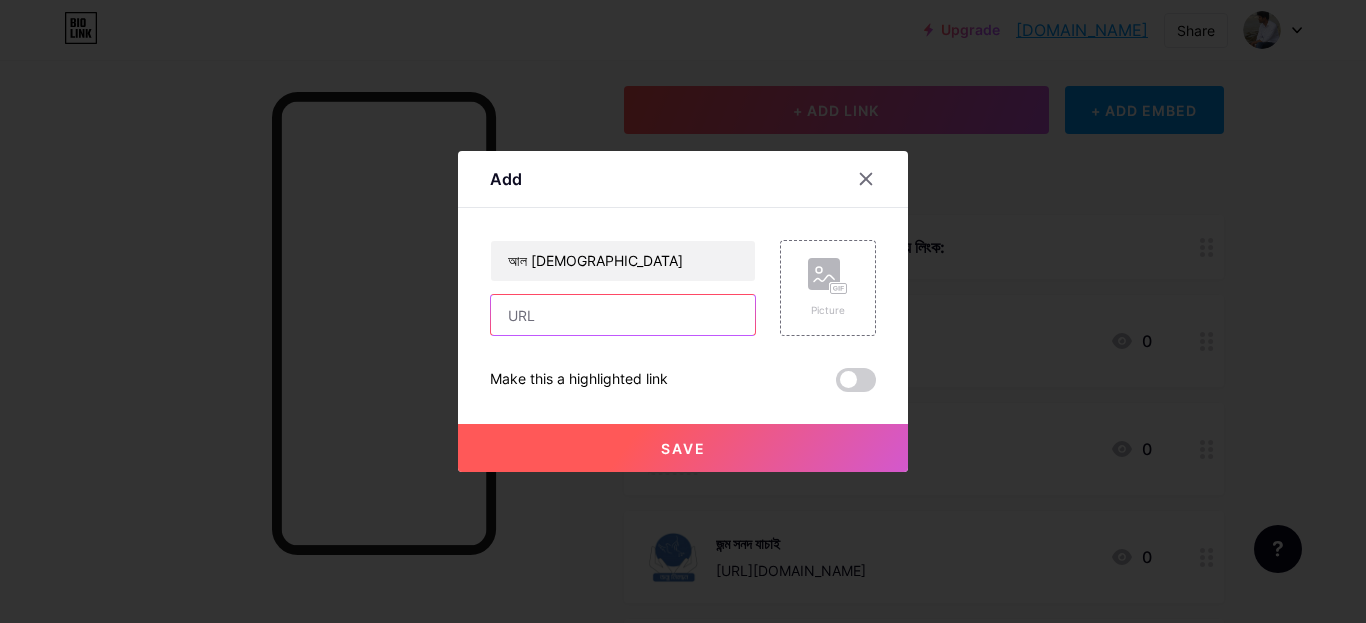 click at bounding box center (623, 315) 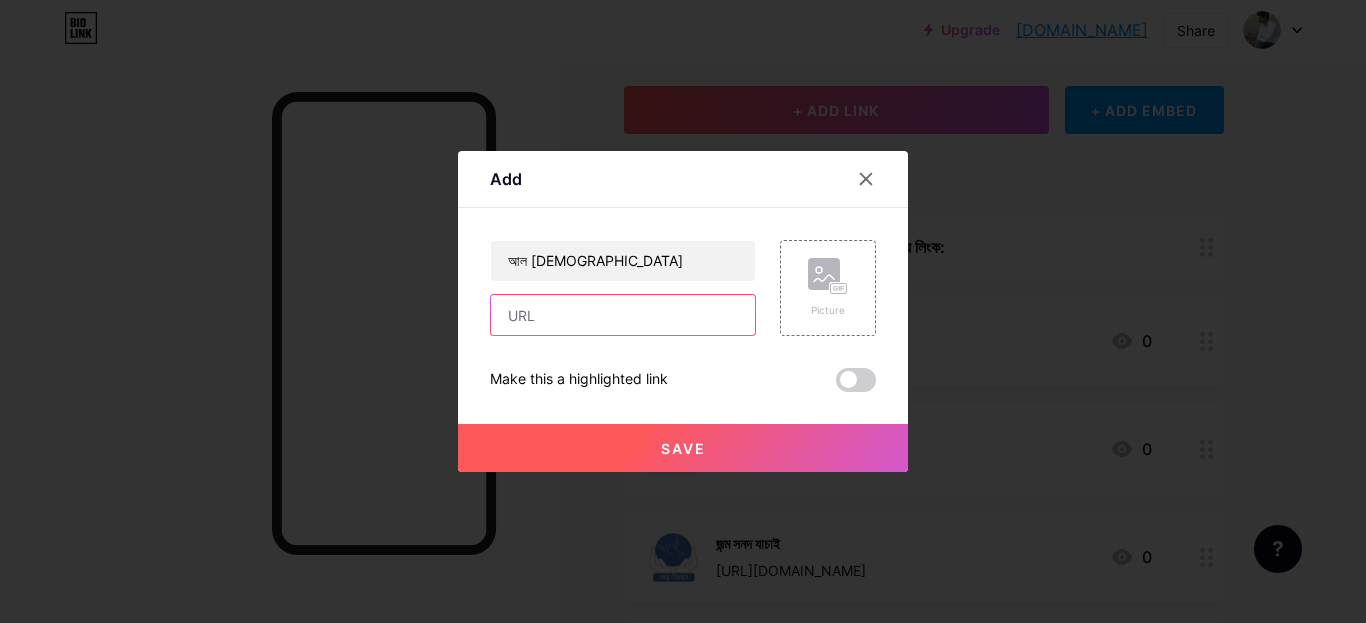 paste on "[URL][DOMAIN_NAME]" 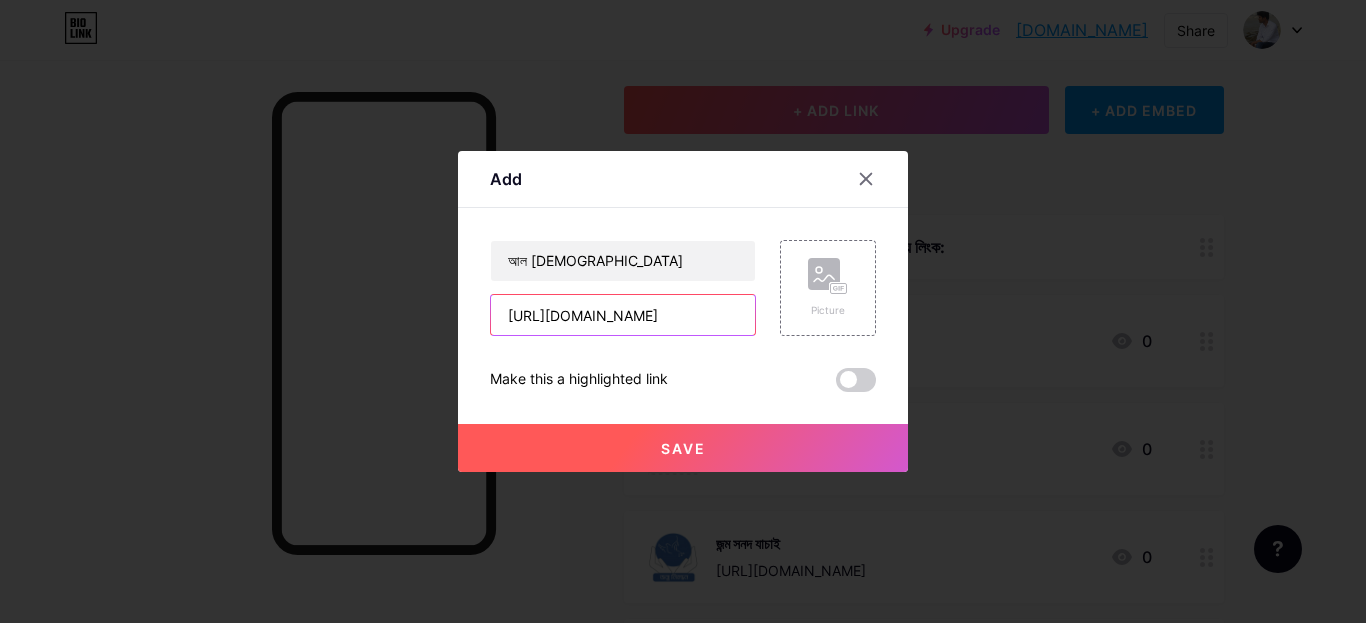 type on "[URL][DOMAIN_NAME]" 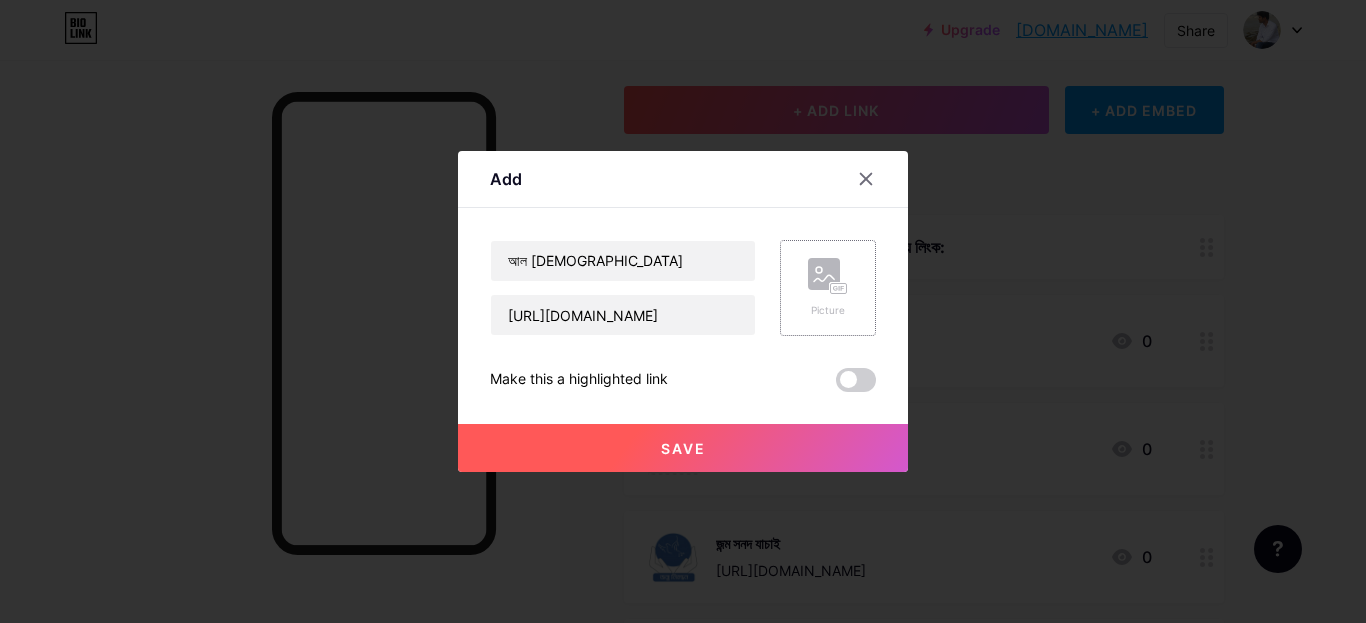 click 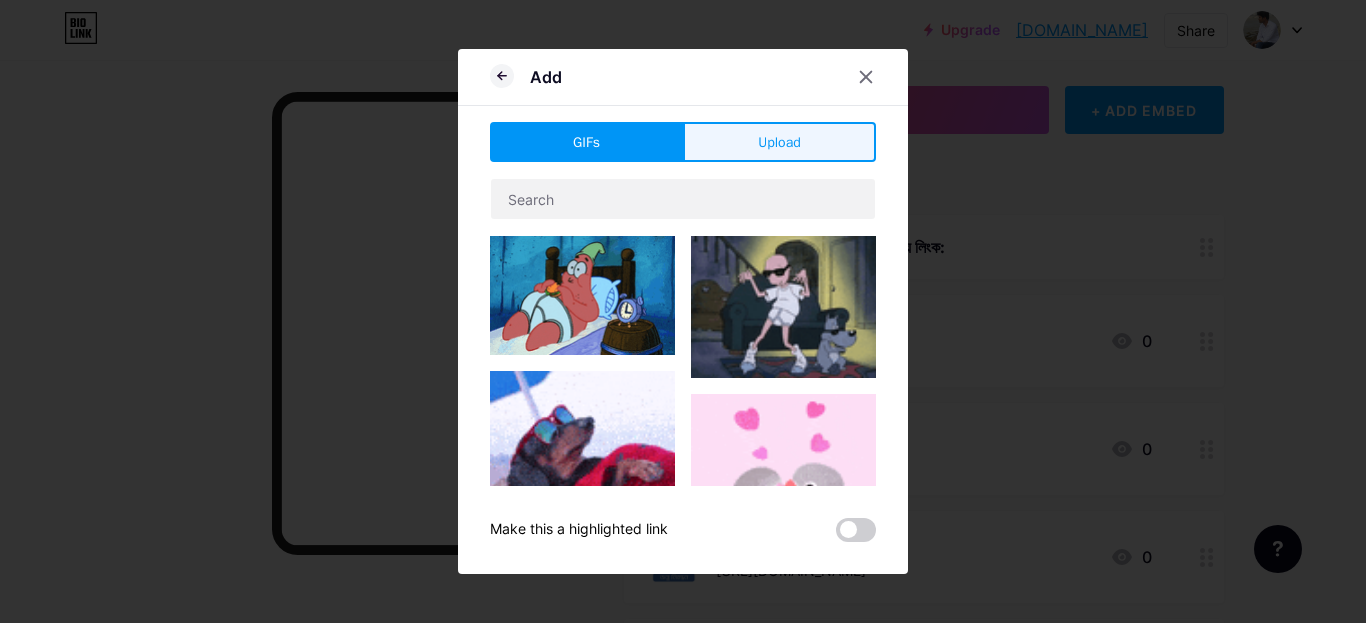 click on "Upload" at bounding box center (779, 142) 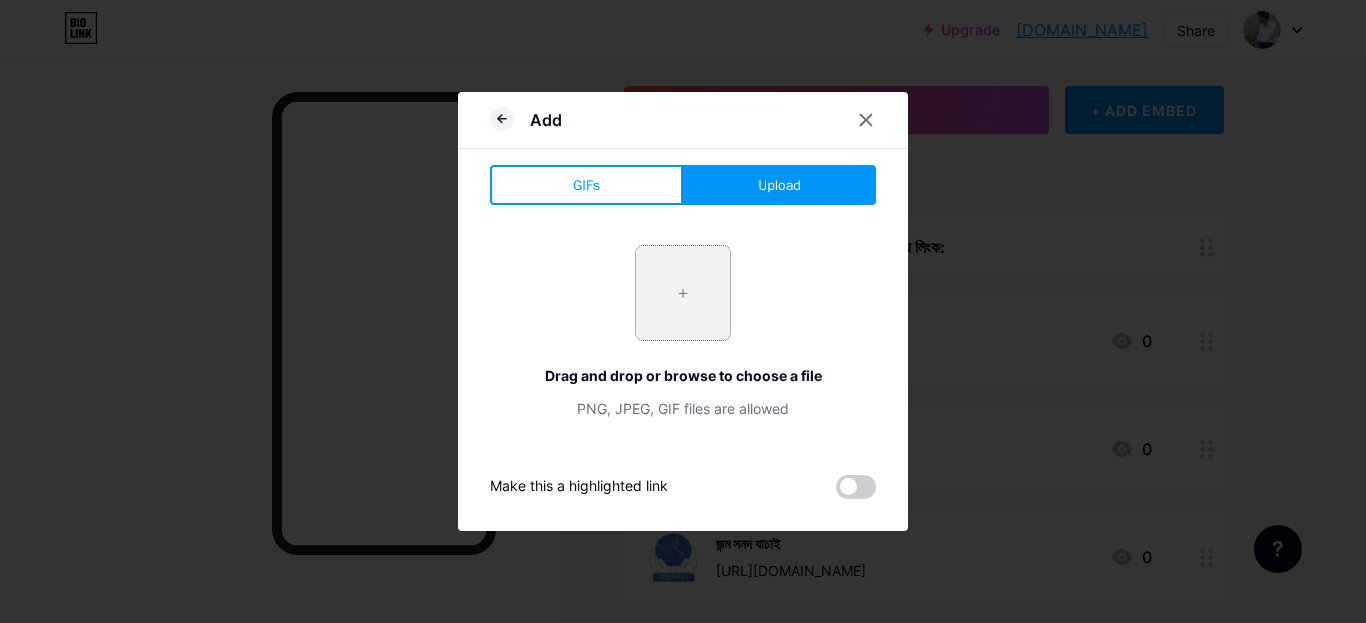 click at bounding box center [683, 293] 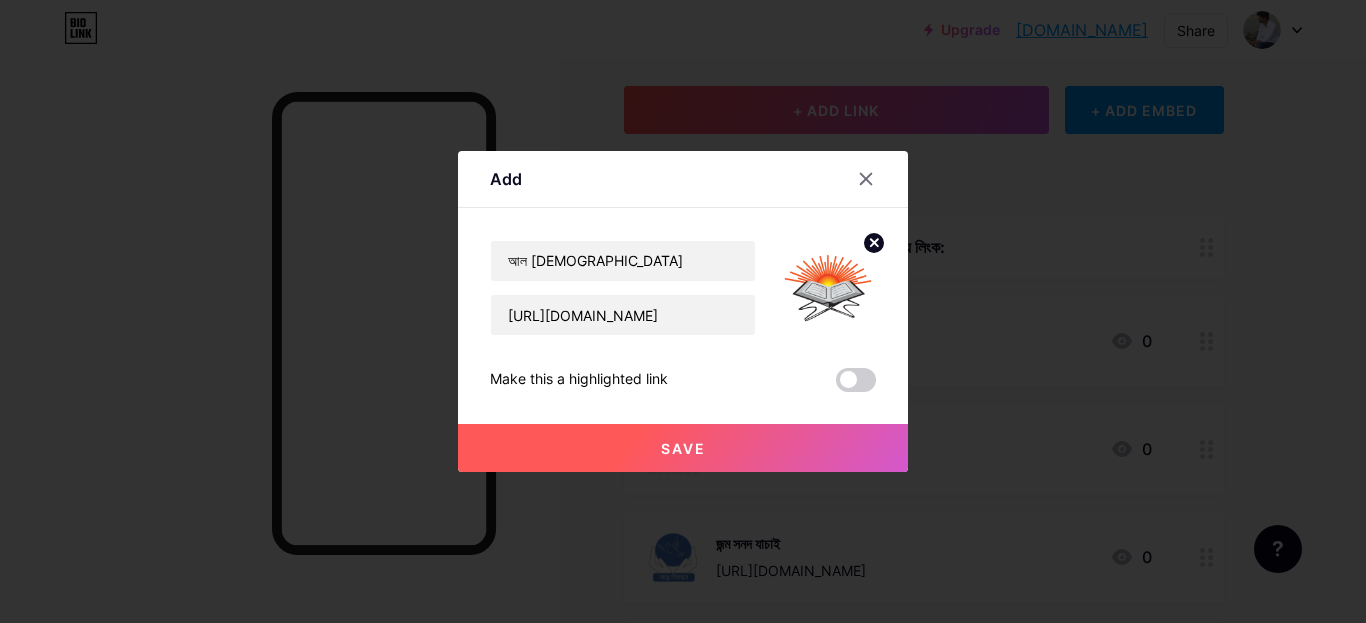 click on "Save" at bounding box center (683, 448) 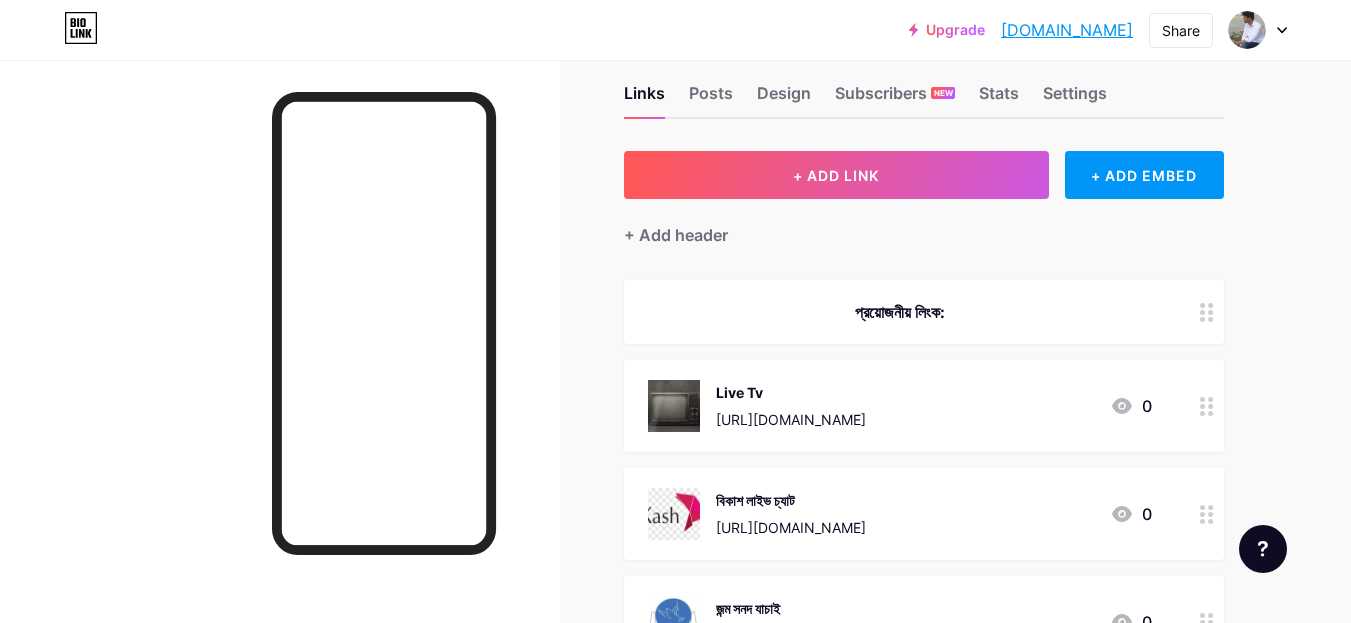 scroll, scrollTop: 0, scrollLeft: 0, axis: both 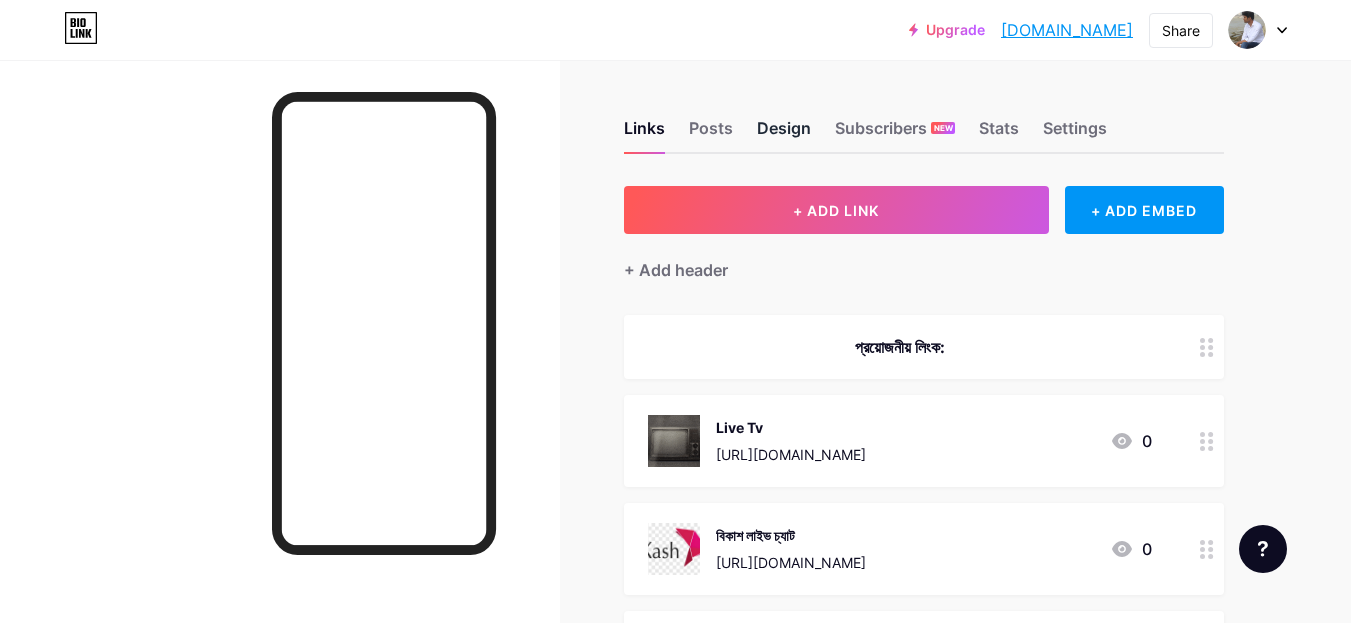 click on "Design" at bounding box center [784, 134] 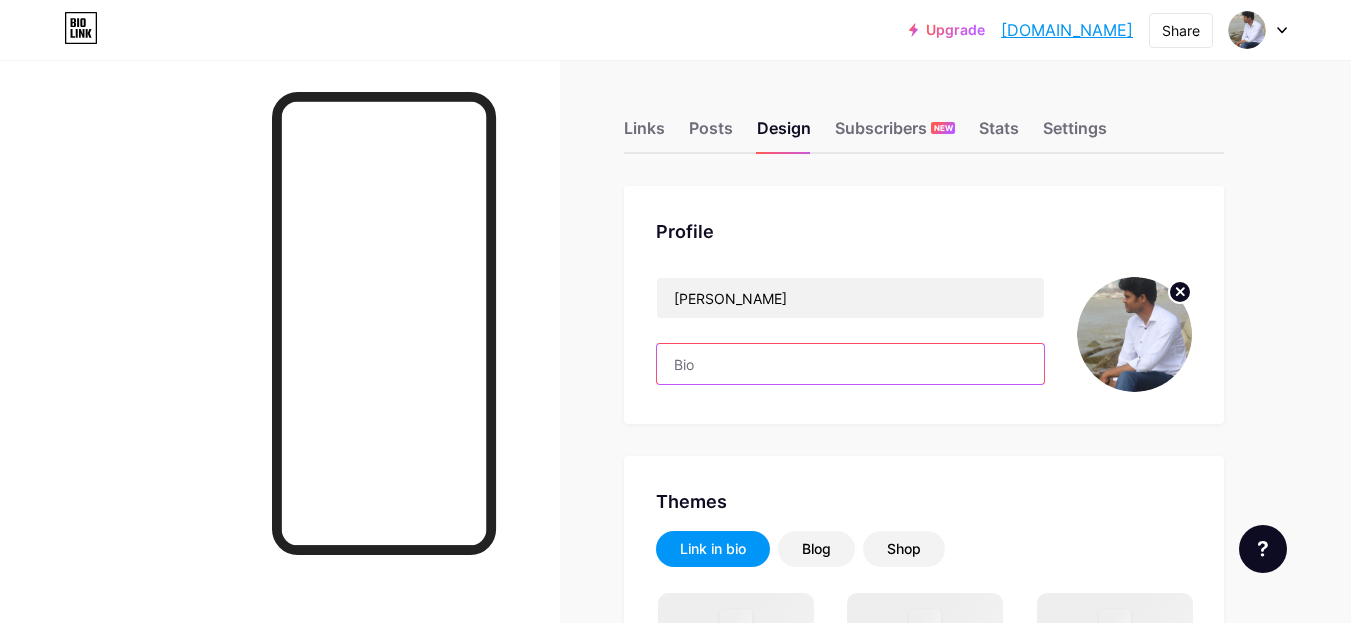click at bounding box center [850, 364] 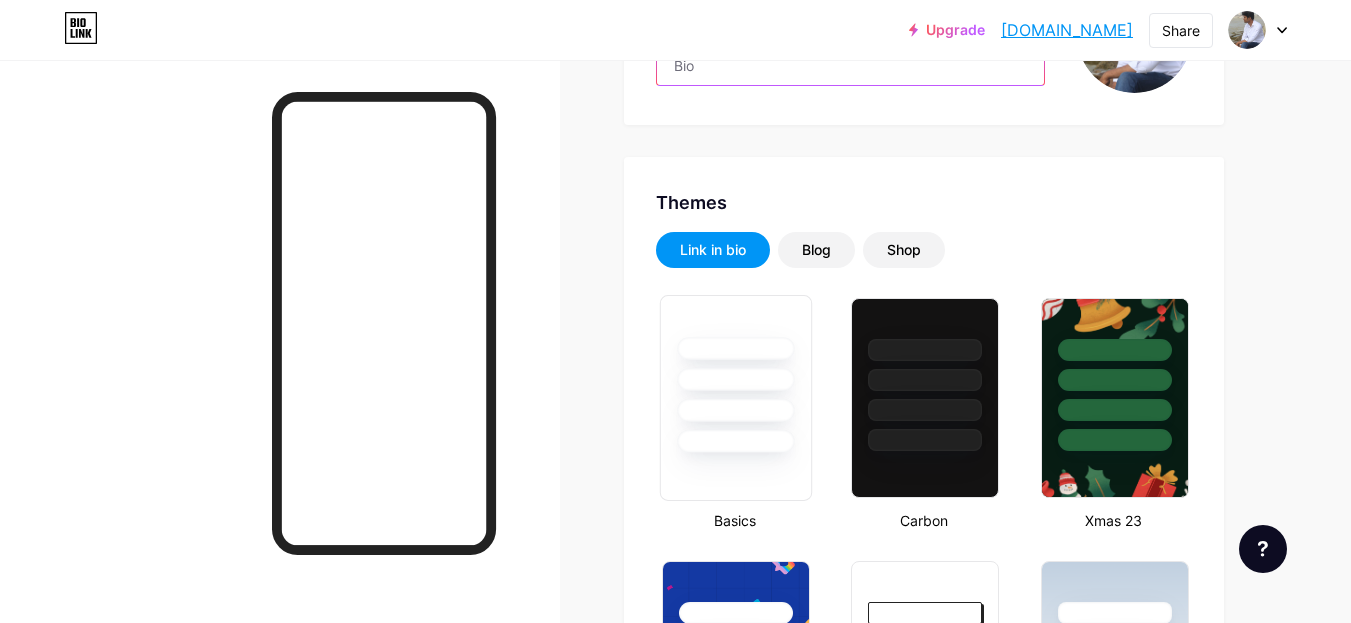 scroll, scrollTop: 200, scrollLeft: 0, axis: vertical 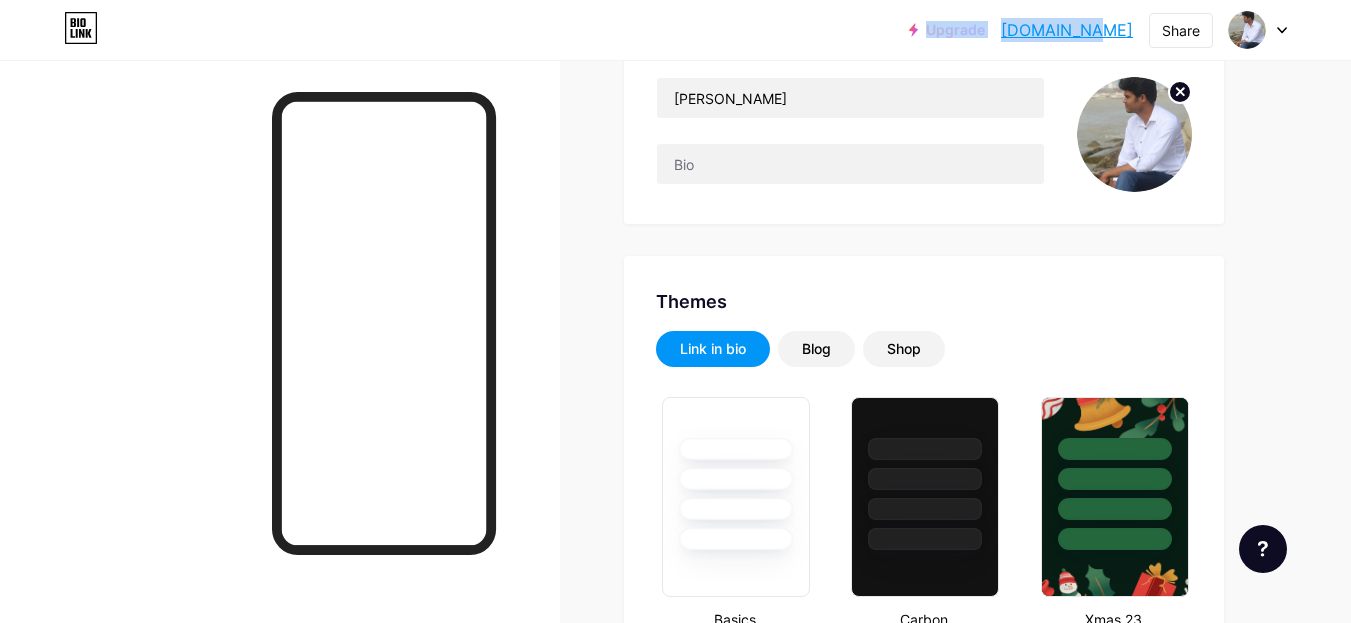 drag, startPoint x: 982, startPoint y: 25, endPoint x: 1080, endPoint y: 37, distance: 98.731964 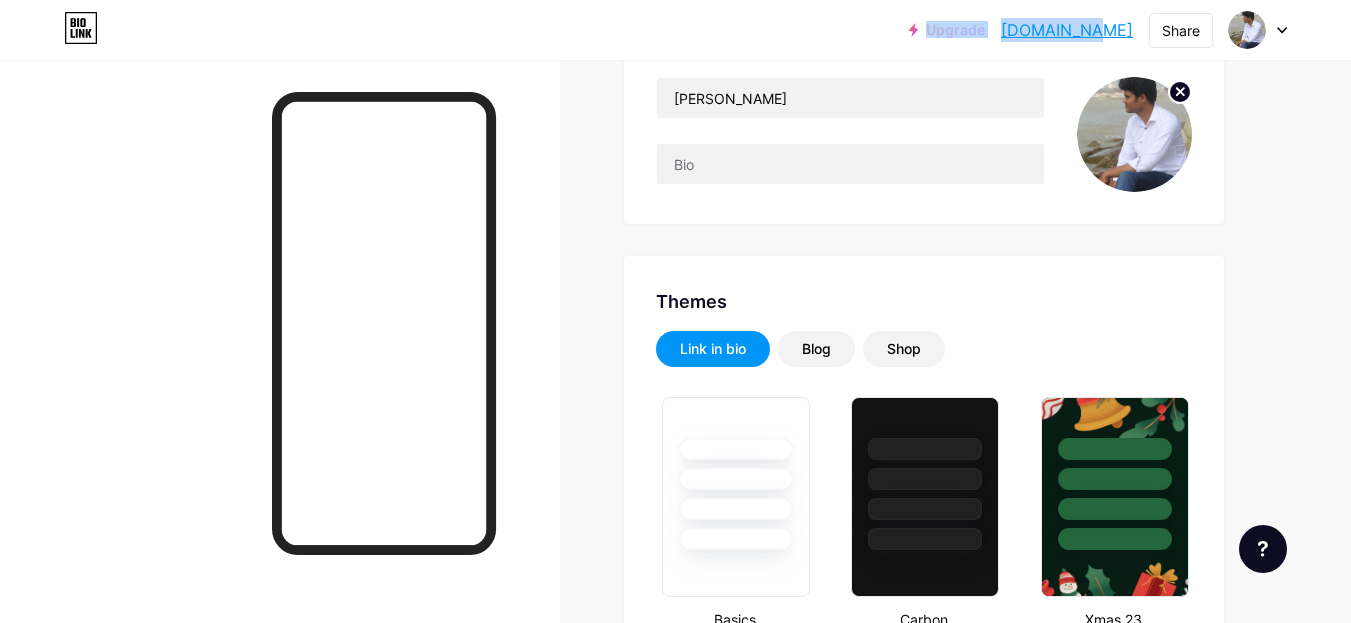 click on "Upgrade   ahmedgias.bio.l...   ahmedgias.bio.link" at bounding box center [1021, 30] 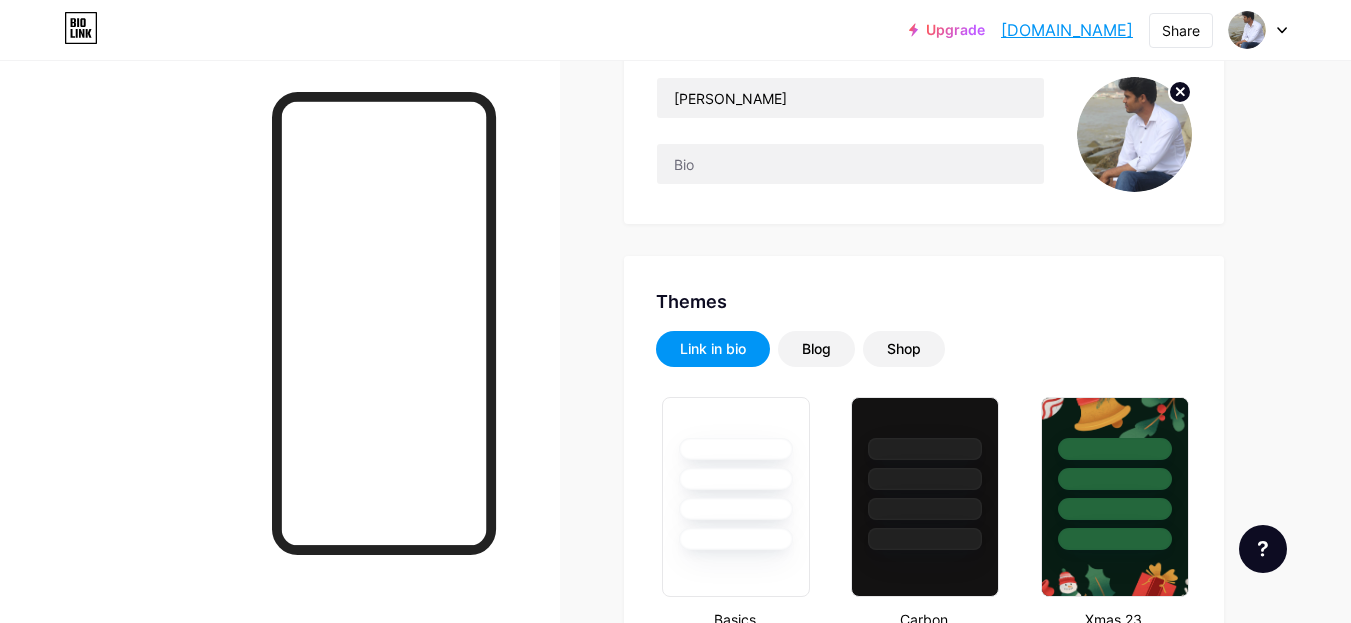 click on "Upgrade   ahmedgias.bio.l...   ahmedgias.bio.link   Share               Switch accounts     GIASUDDIN AHMED   bio.link/ahmedgias       + Add a new page        Account settings   Logout" at bounding box center [675, 30] 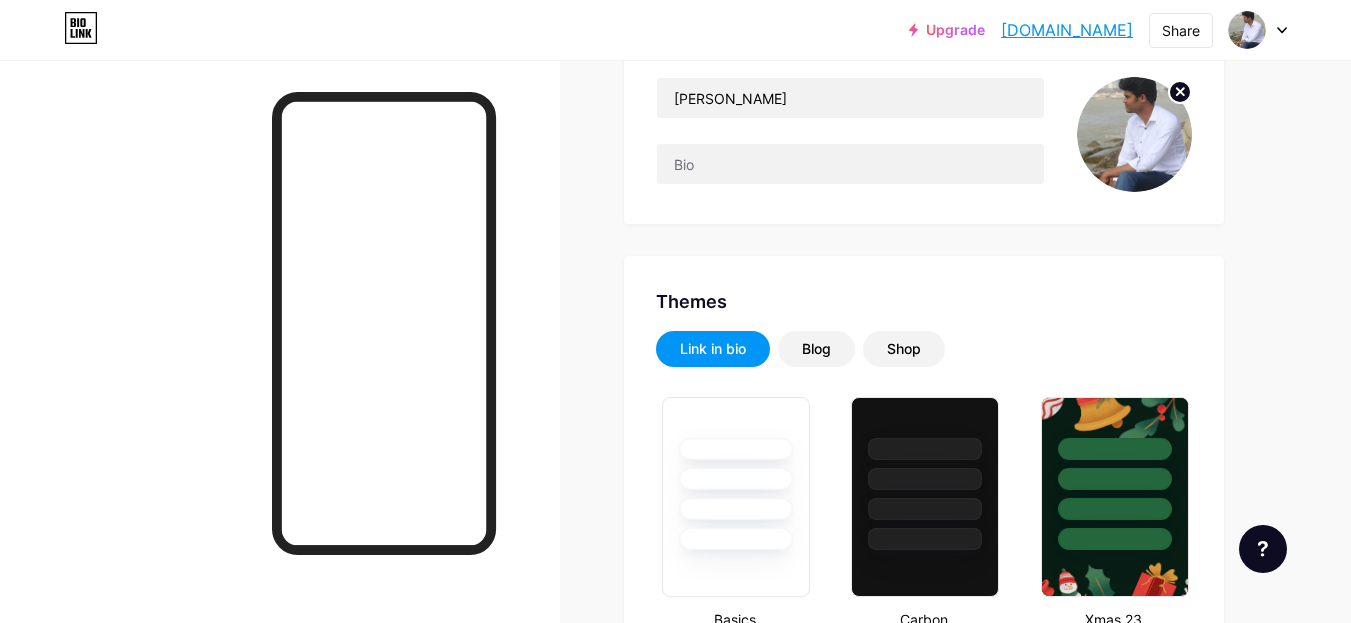 drag, startPoint x: 1138, startPoint y: 28, endPoint x: 990, endPoint y: 27, distance: 148.00337 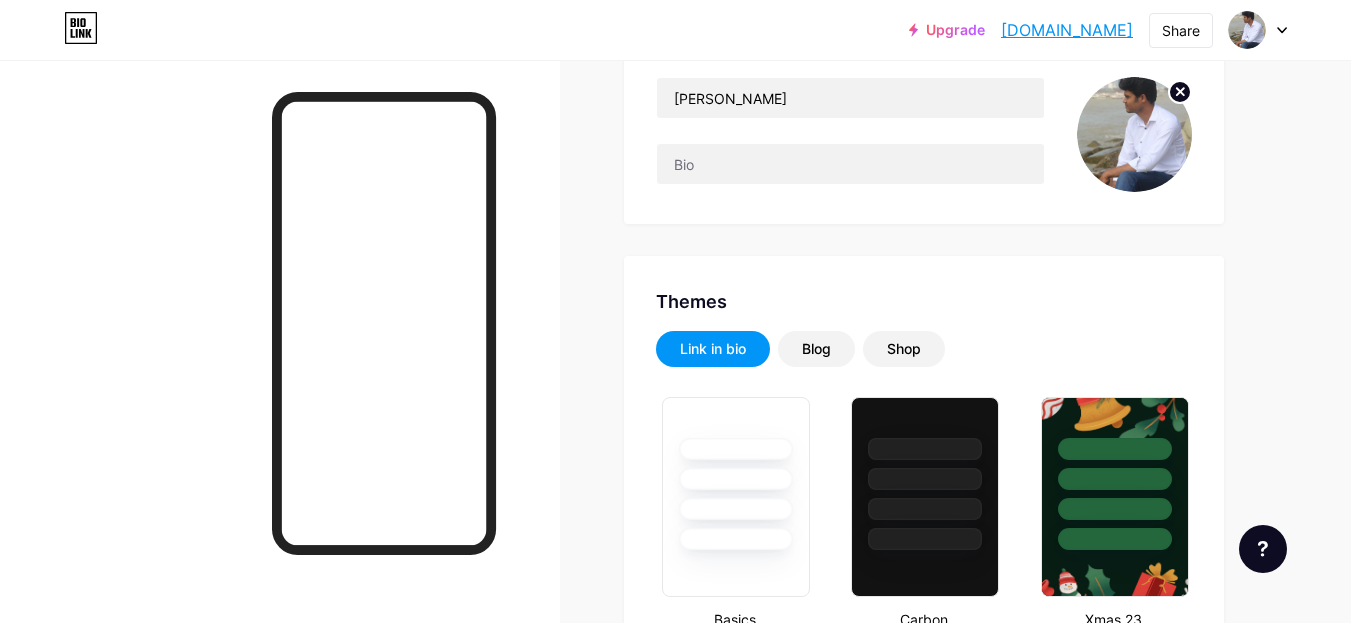 click on "Upgrade   ahmedgias.bio.l...   ahmedgias.bio.link   Share               Switch accounts     GIASUDDIN AHMED   bio.link/ahmedgias       + Add a new page        Account settings   Logout" at bounding box center (1098, 30) 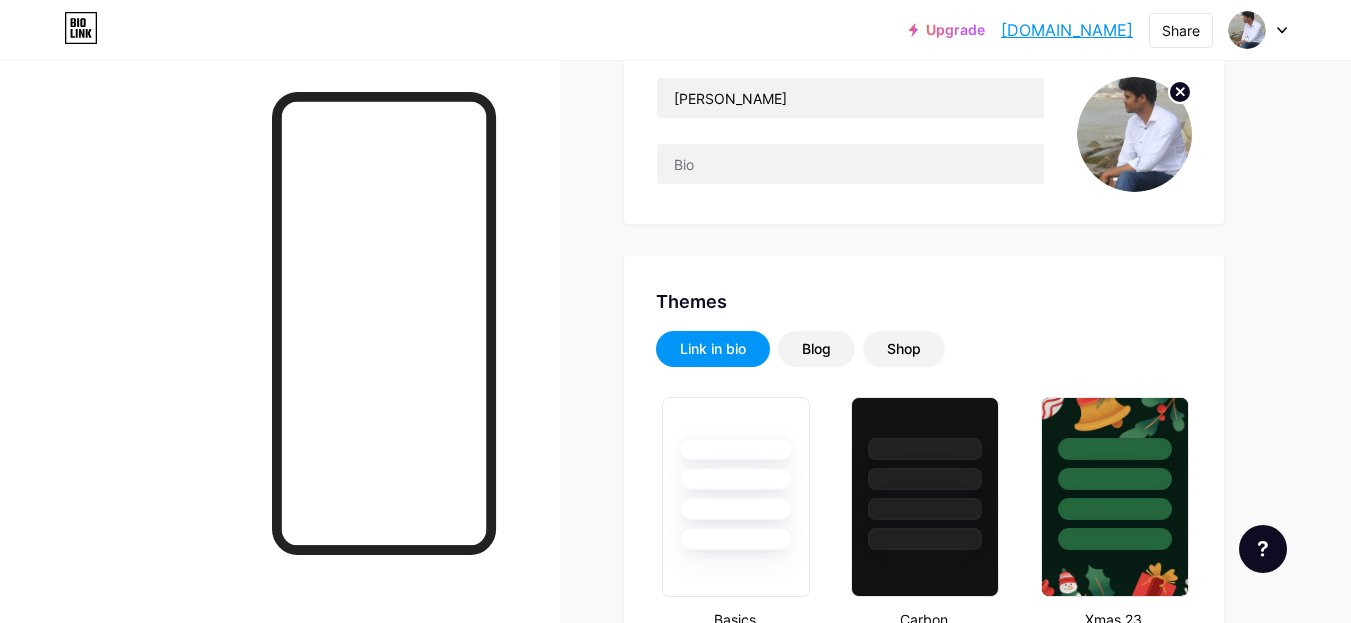 copy on "[DOMAIN_NAME]" 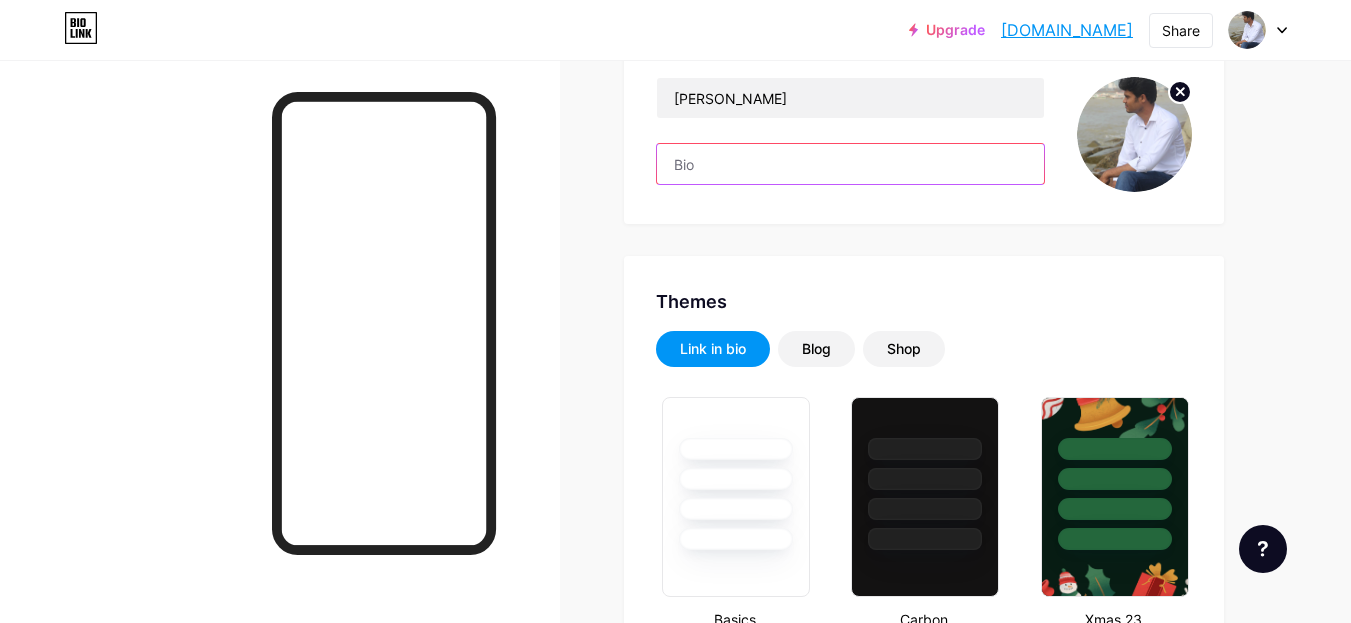paste on "হ্যালো... আমি সমাপ্ত কুমার মণ্ডল। আমার ওয়েব পেজ ভিজিট করার জন্য আপনাকে ধন্যবাদ!" 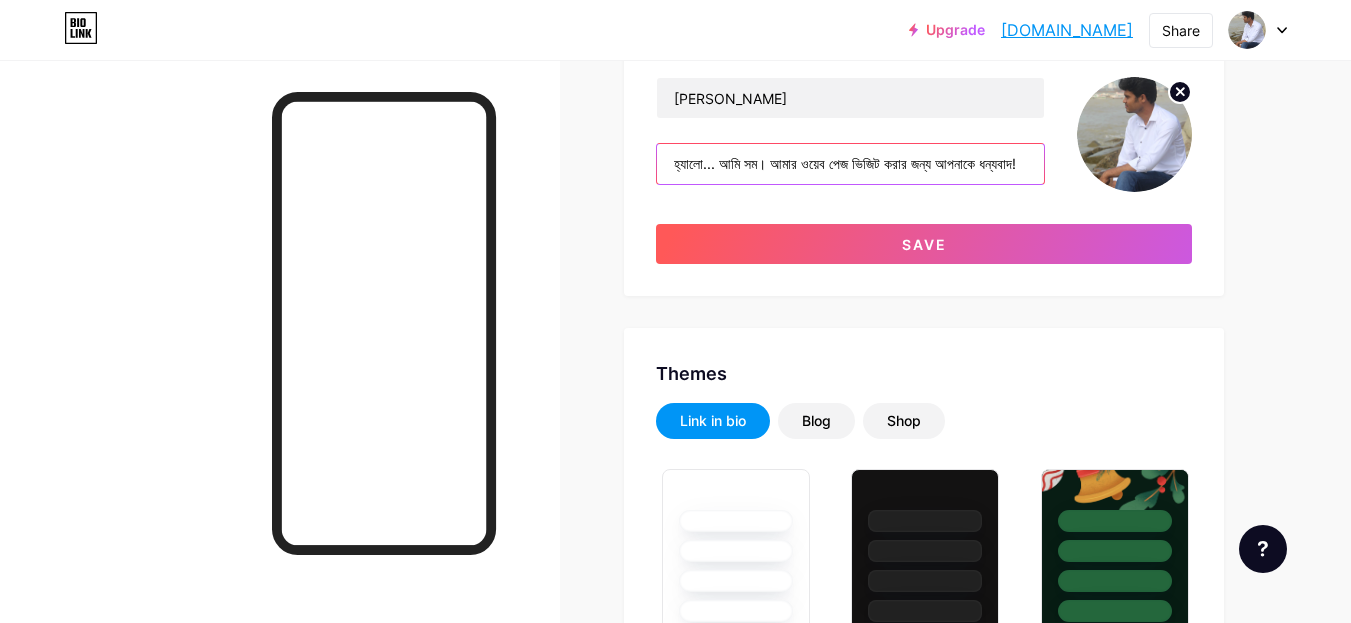 scroll, scrollTop: 0, scrollLeft: 102, axis: horizontal 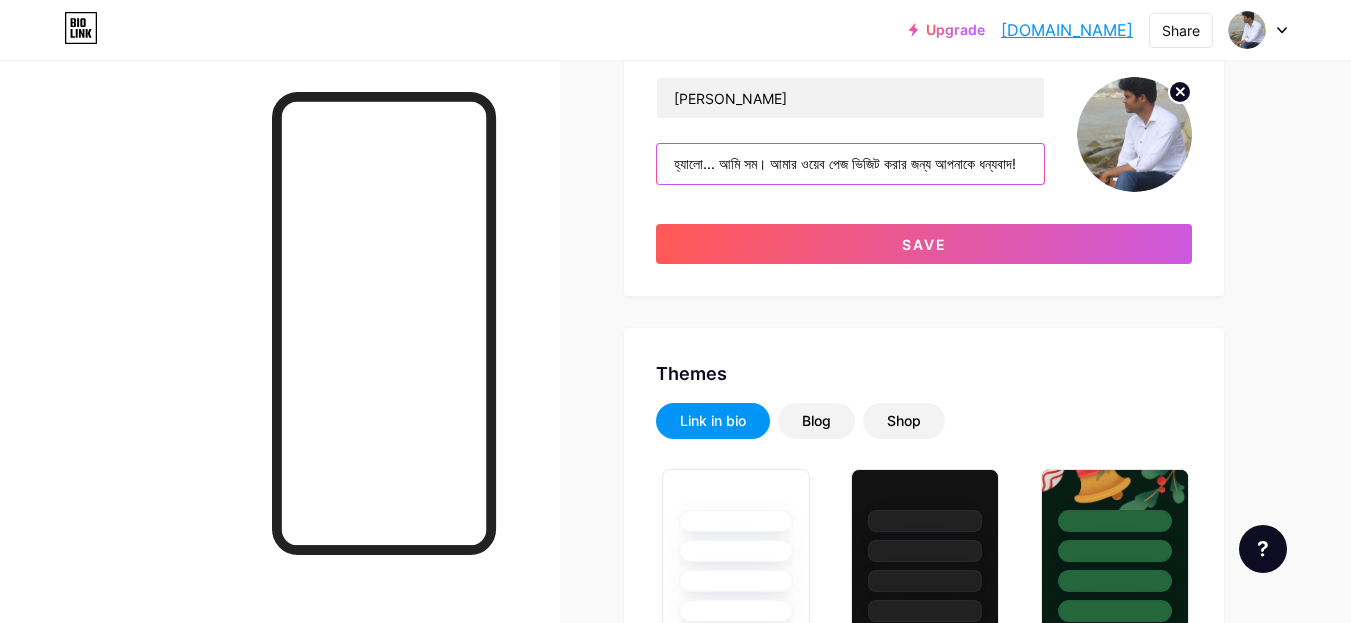 drag, startPoint x: 803, startPoint y: 166, endPoint x: 613, endPoint y: 187, distance: 191.157 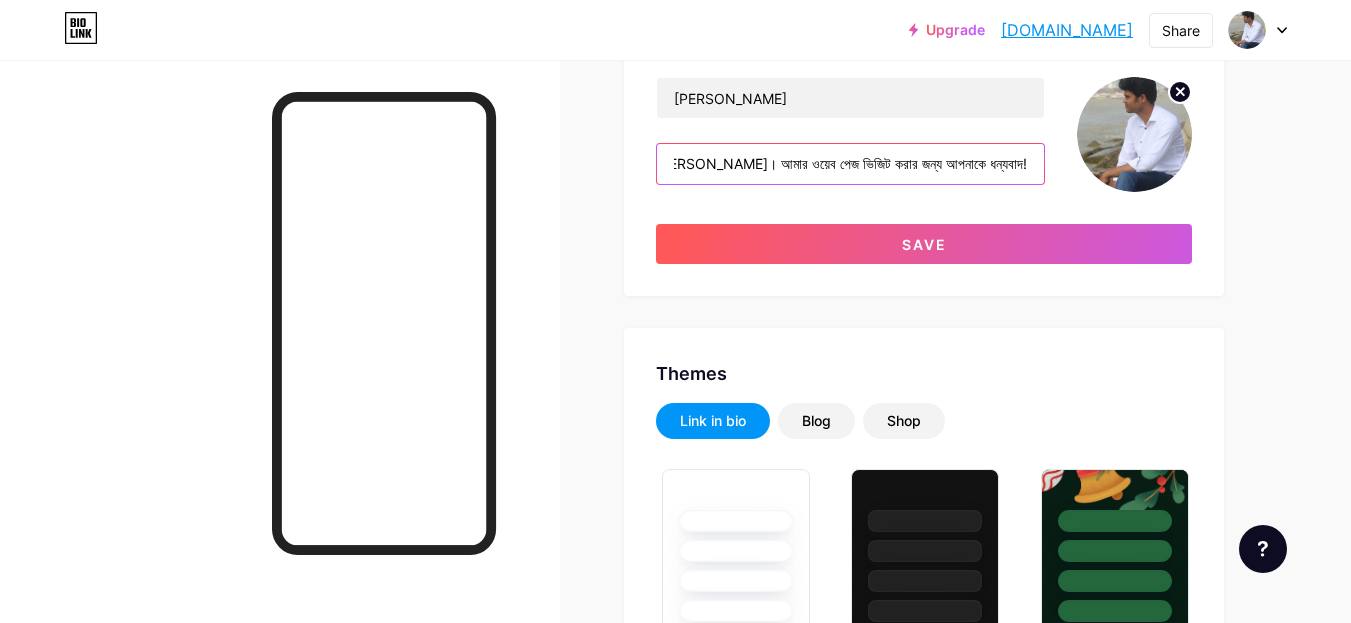 scroll, scrollTop: 0, scrollLeft: 215, axis: horizontal 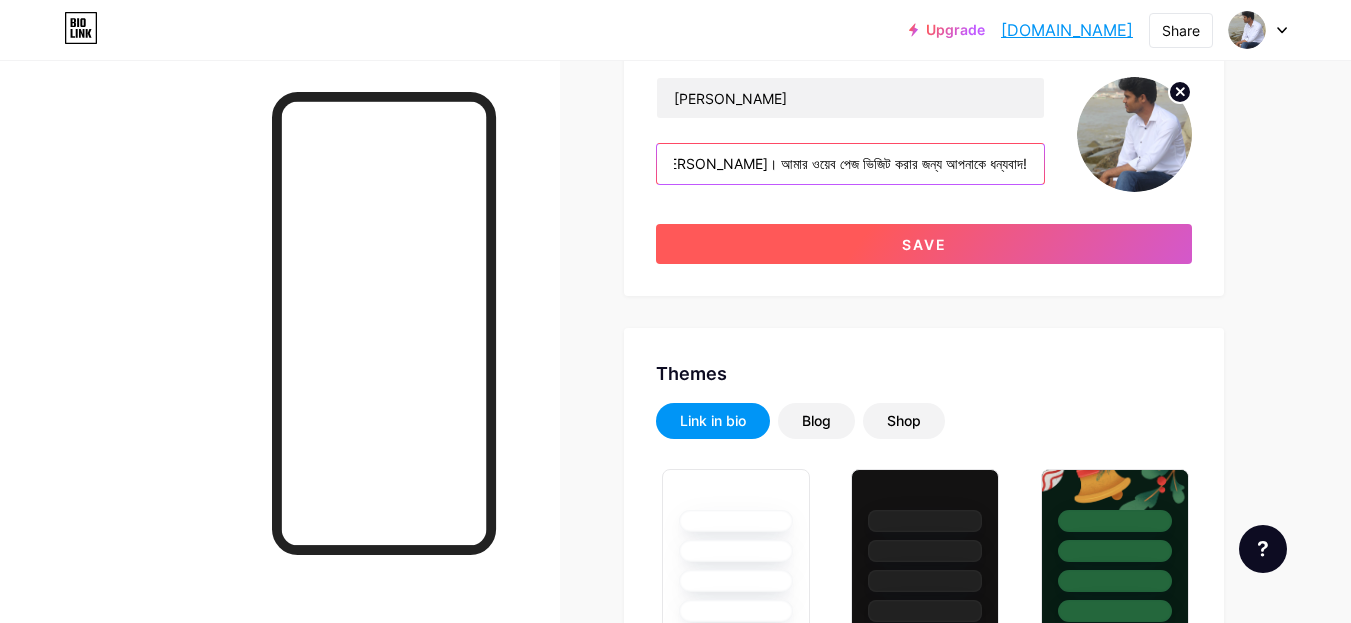 type on "হ্যালো... আমি [PERSON_NAME]। আমার ওয়েব পেজ ভিজিট করার জন্য আপনাকে ধন্যবাদ!" 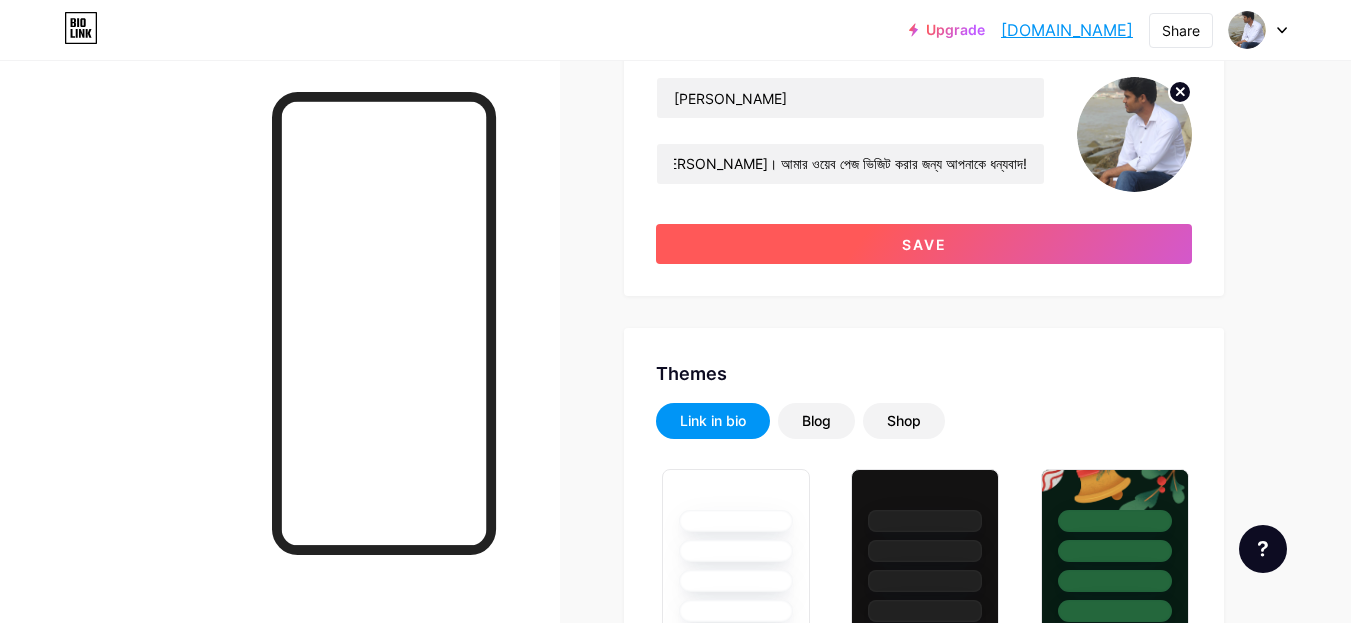 click on "Save" at bounding box center (924, 244) 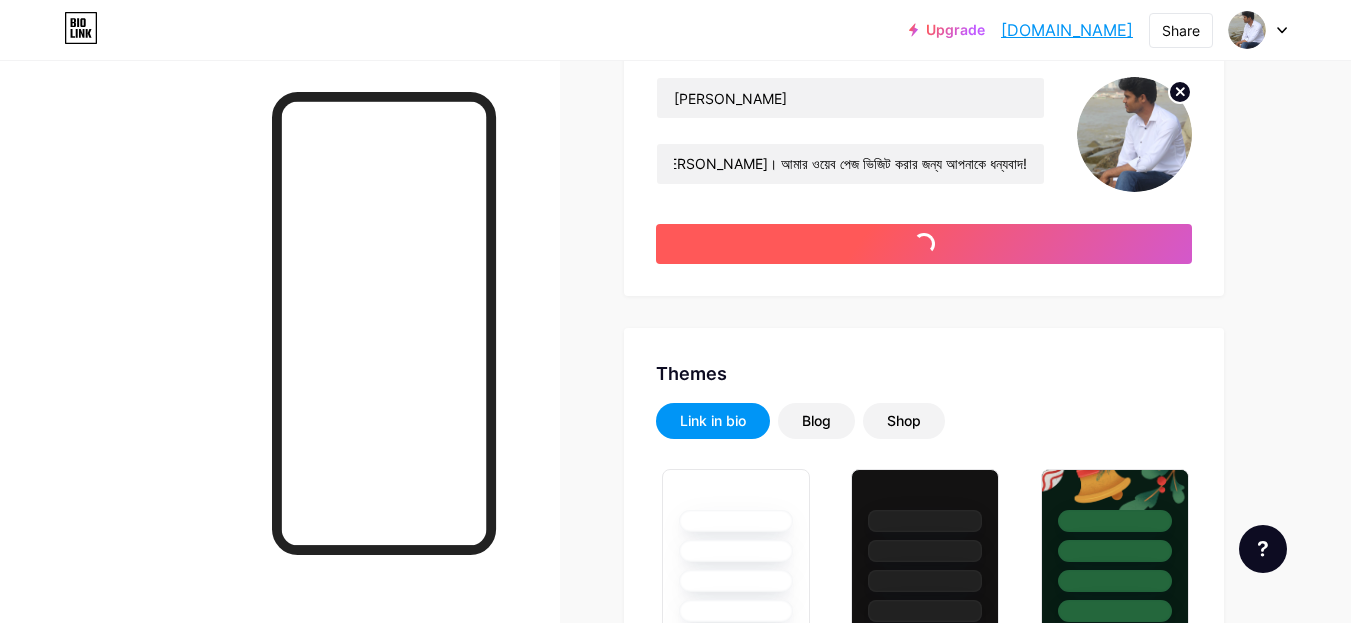 scroll, scrollTop: 0, scrollLeft: 0, axis: both 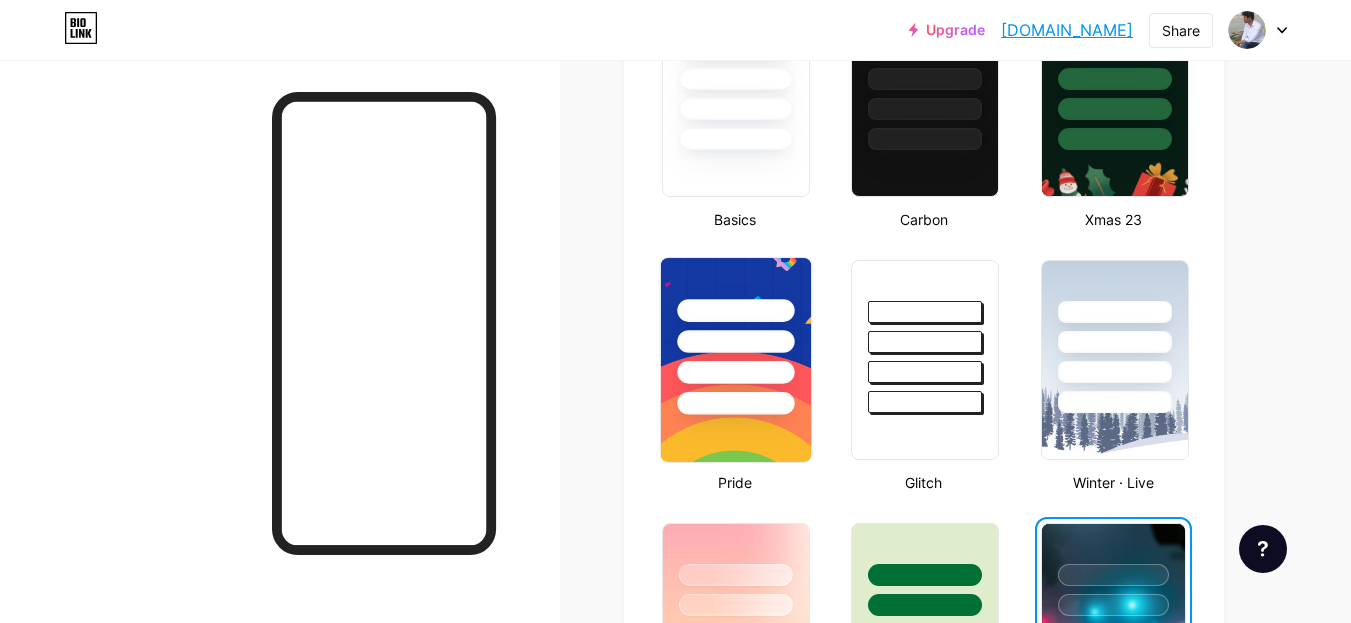 click at bounding box center (735, 372) 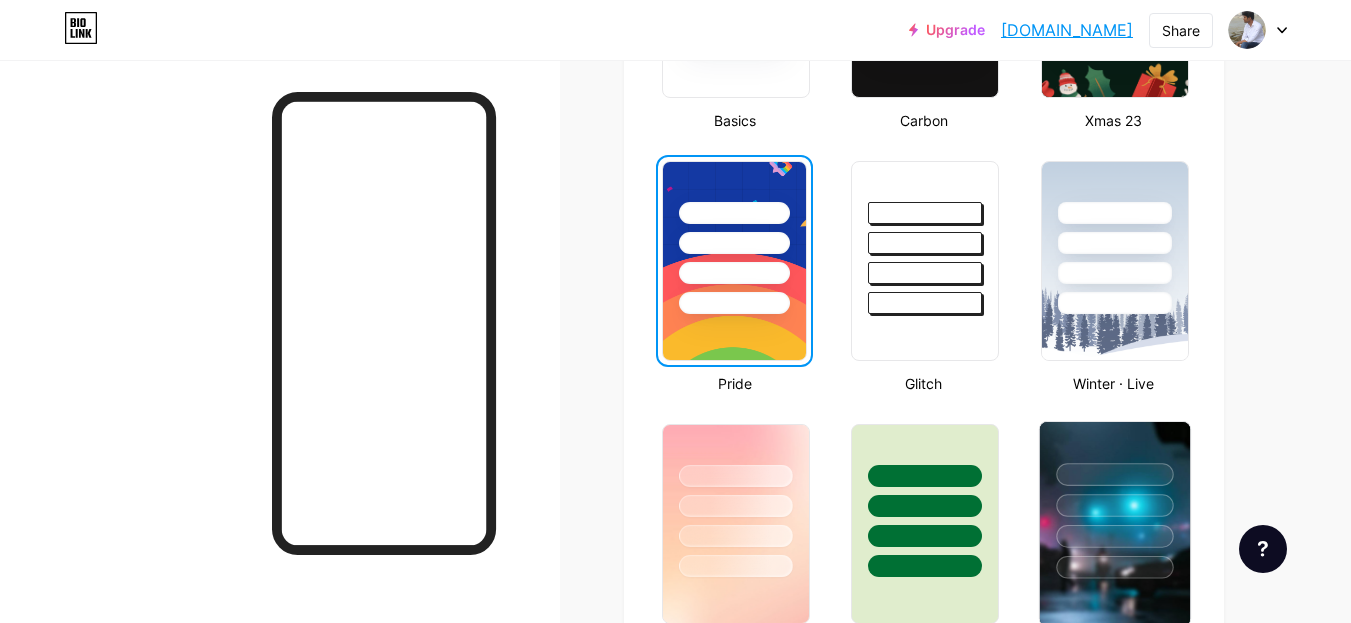 scroll, scrollTop: 1000, scrollLeft: 0, axis: vertical 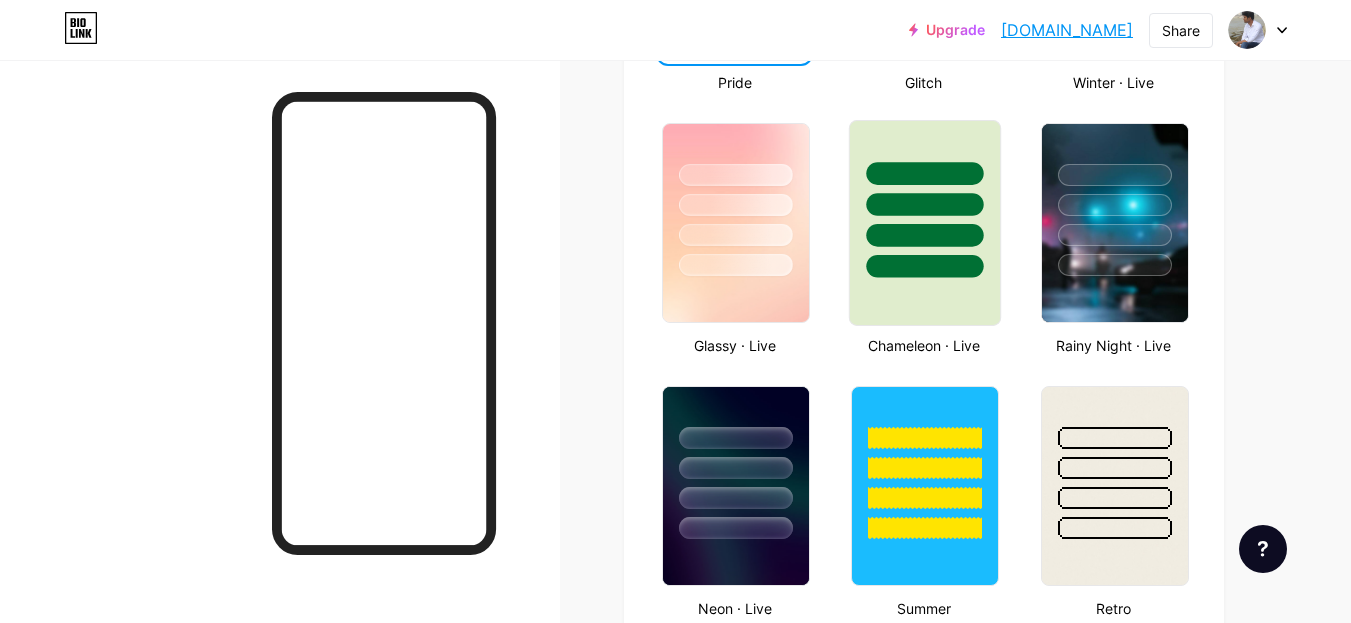 click at bounding box center [925, 223] 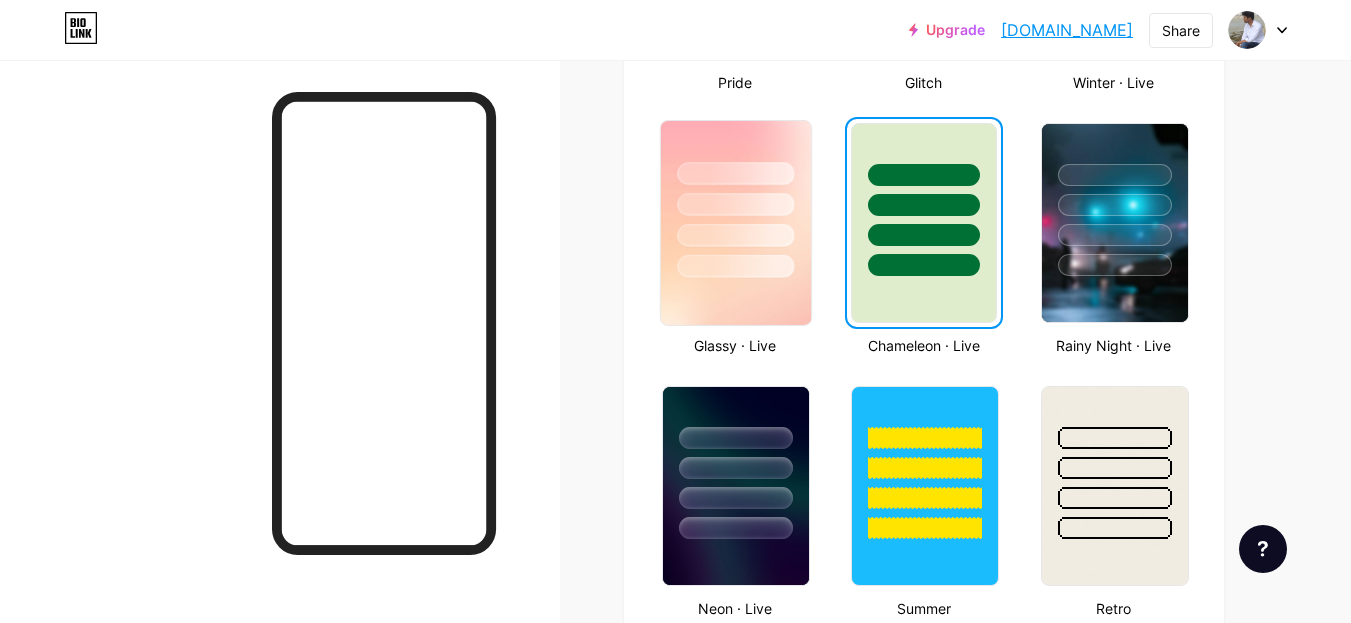 click at bounding box center [735, 266] 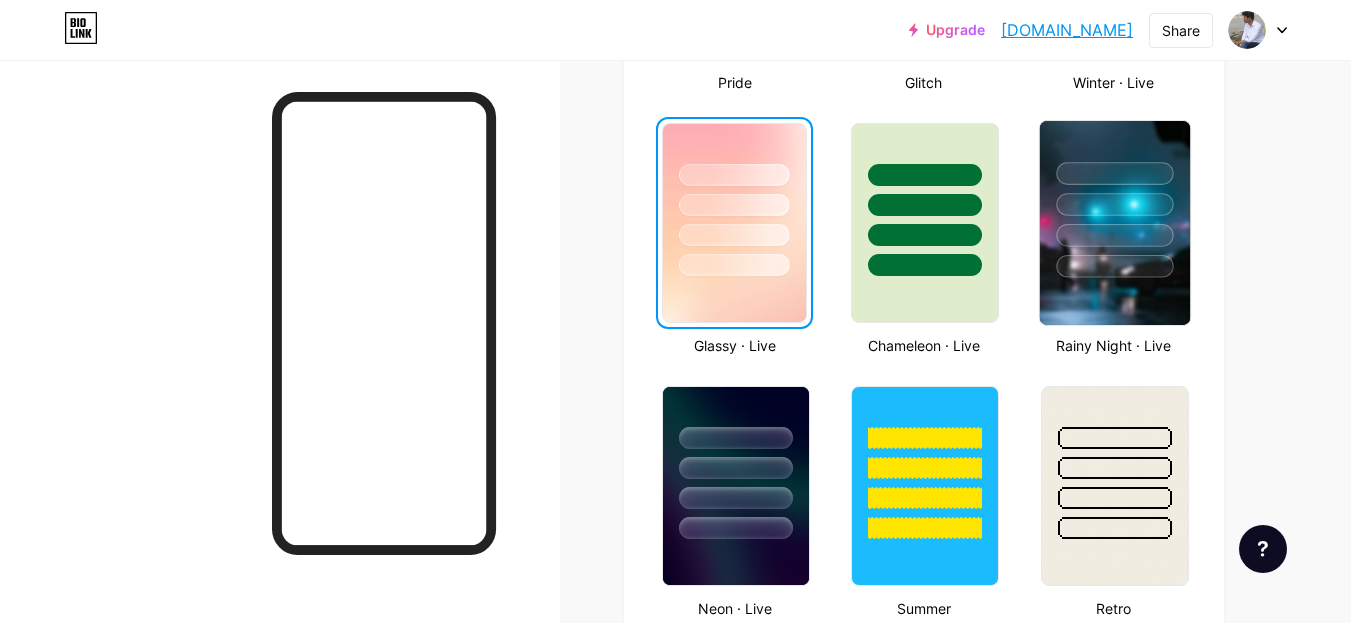 click at bounding box center [1114, 266] 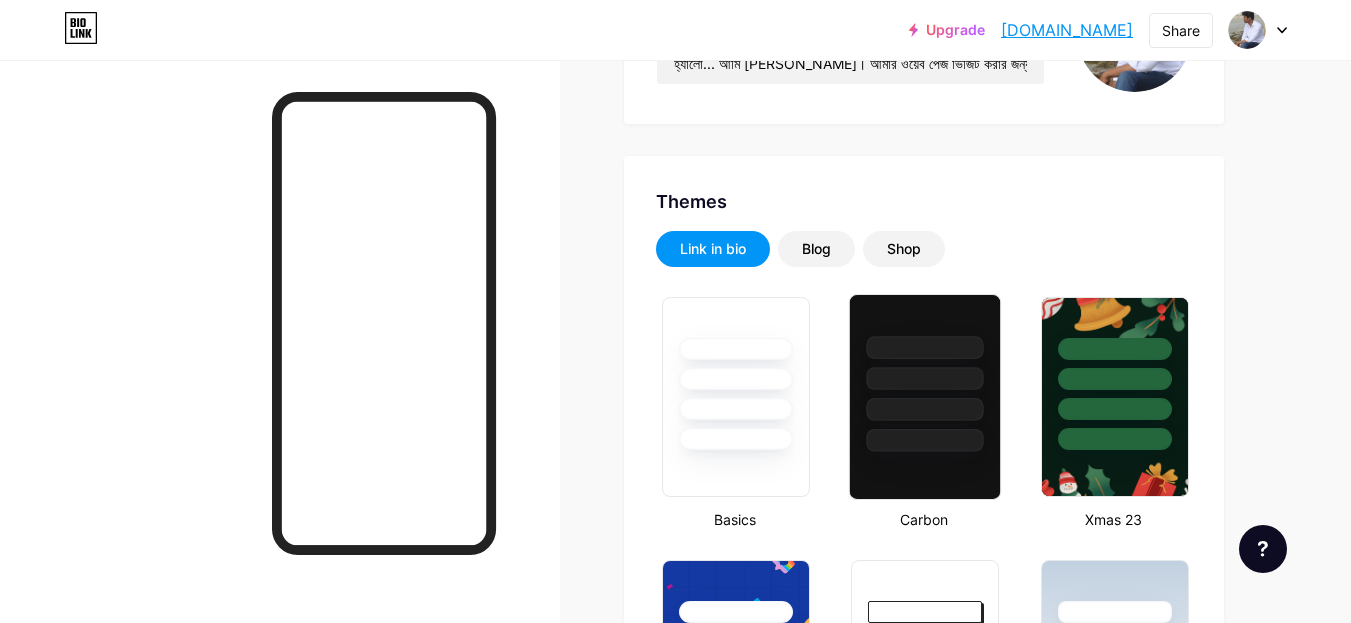 scroll, scrollTop: 0, scrollLeft: 0, axis: both 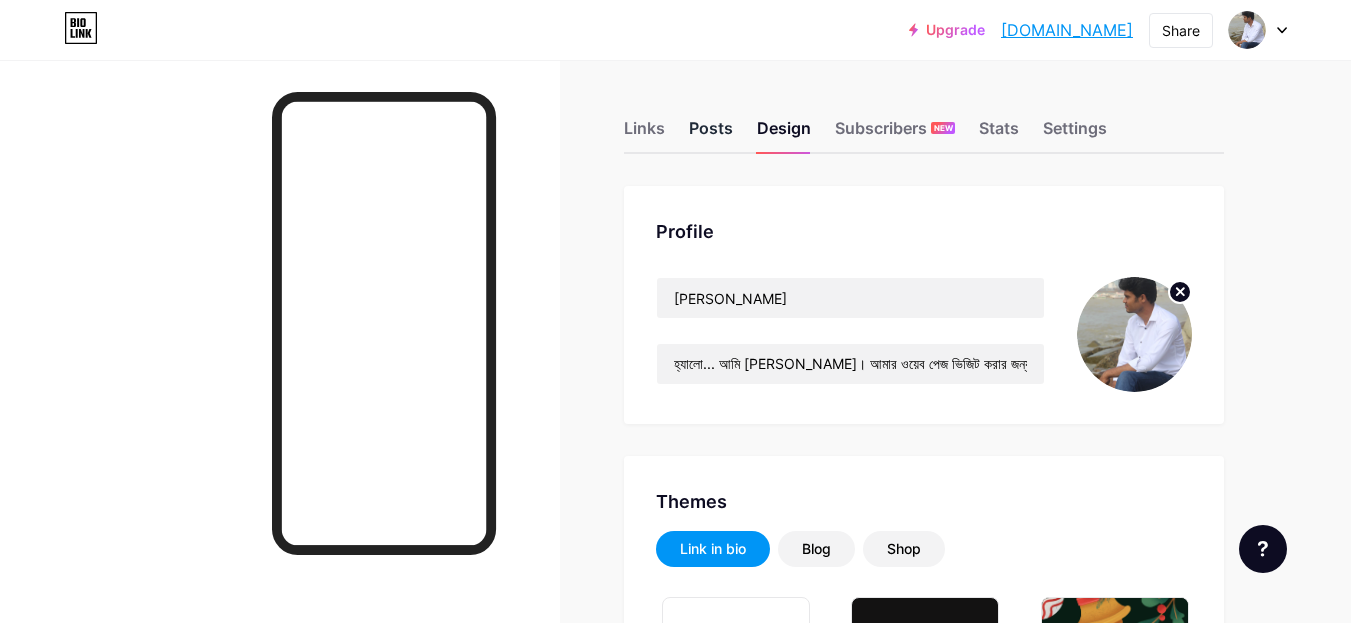 click on "Posts" at bounding box center [711, 134] 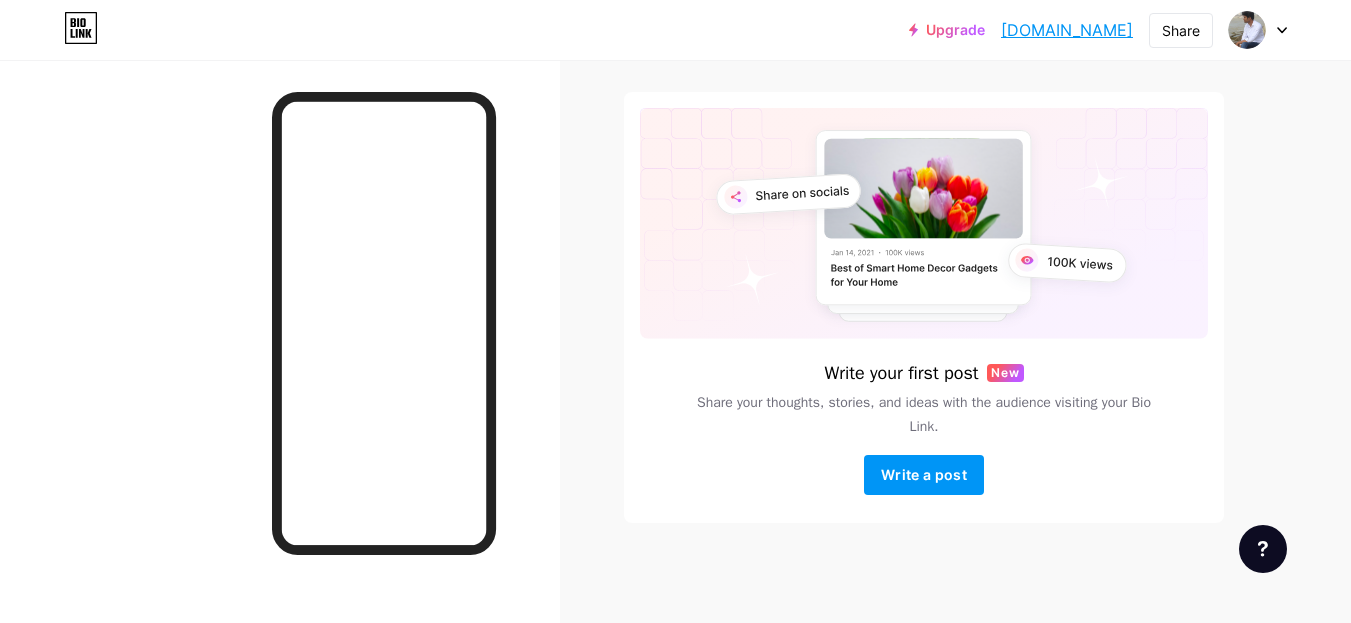 scroll, scrollTop: 0, scrollLeft: 0, axis: both 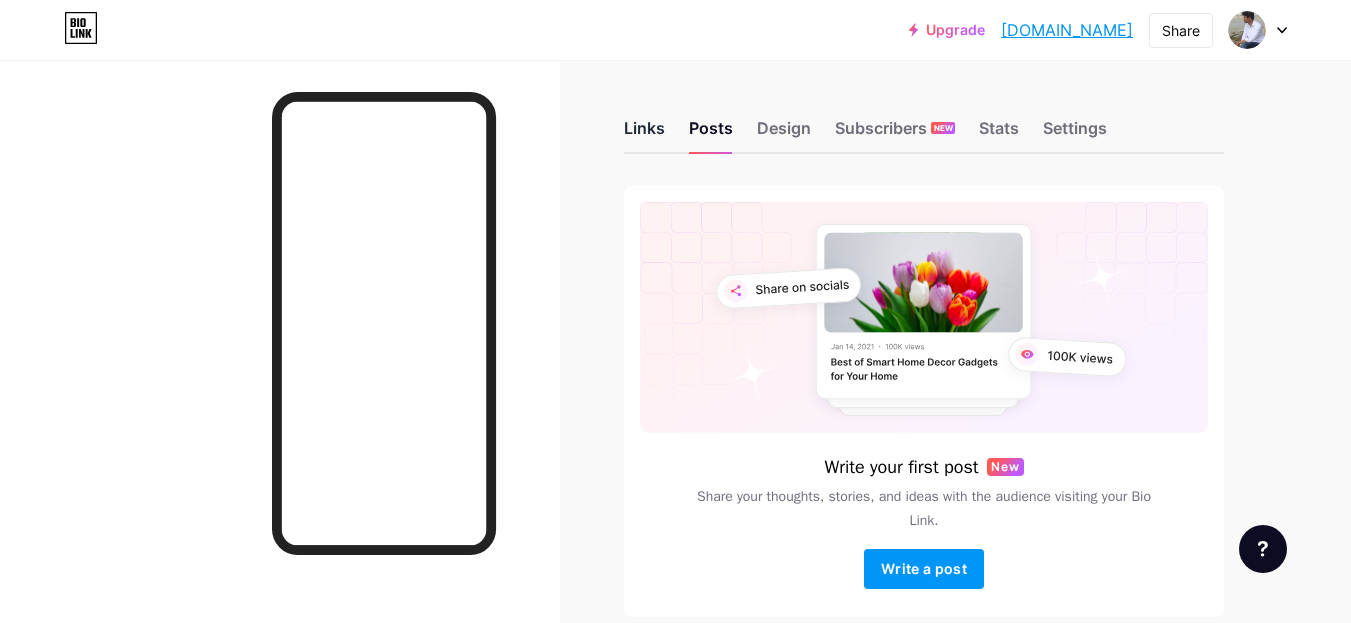 click on "Links" at bounding box center [644, 134] 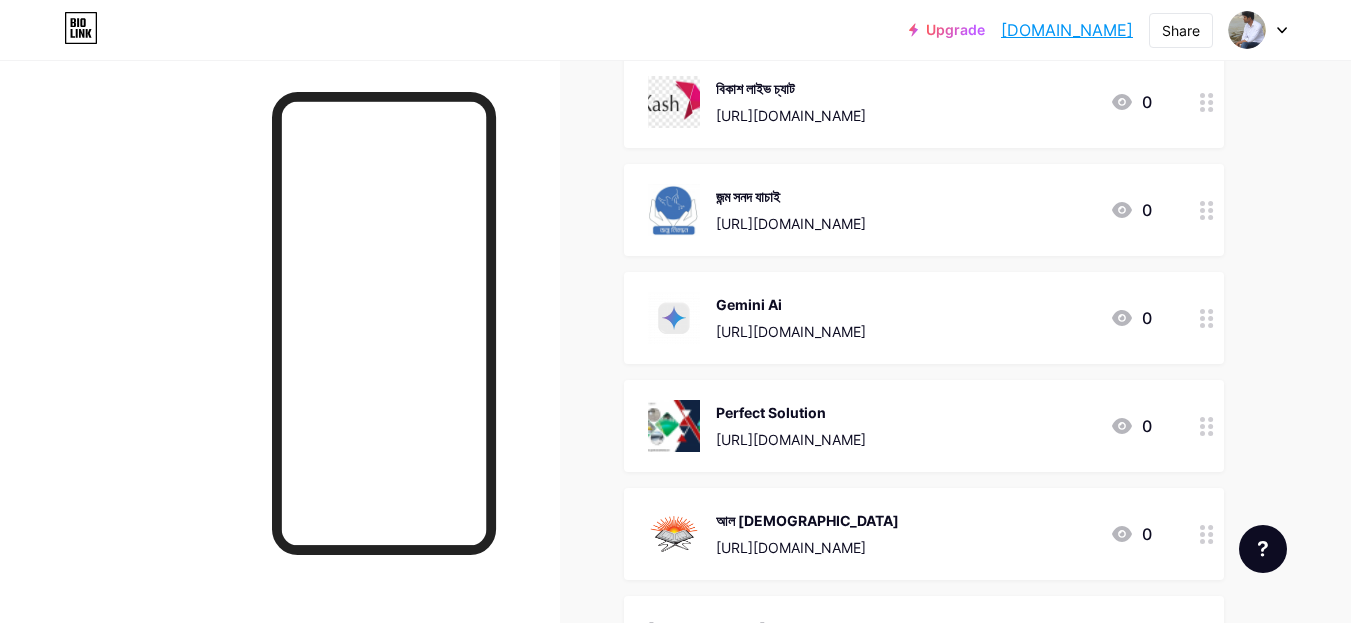 scroll, scrollTop: 400, scrollLeft: 0, axis: vertical 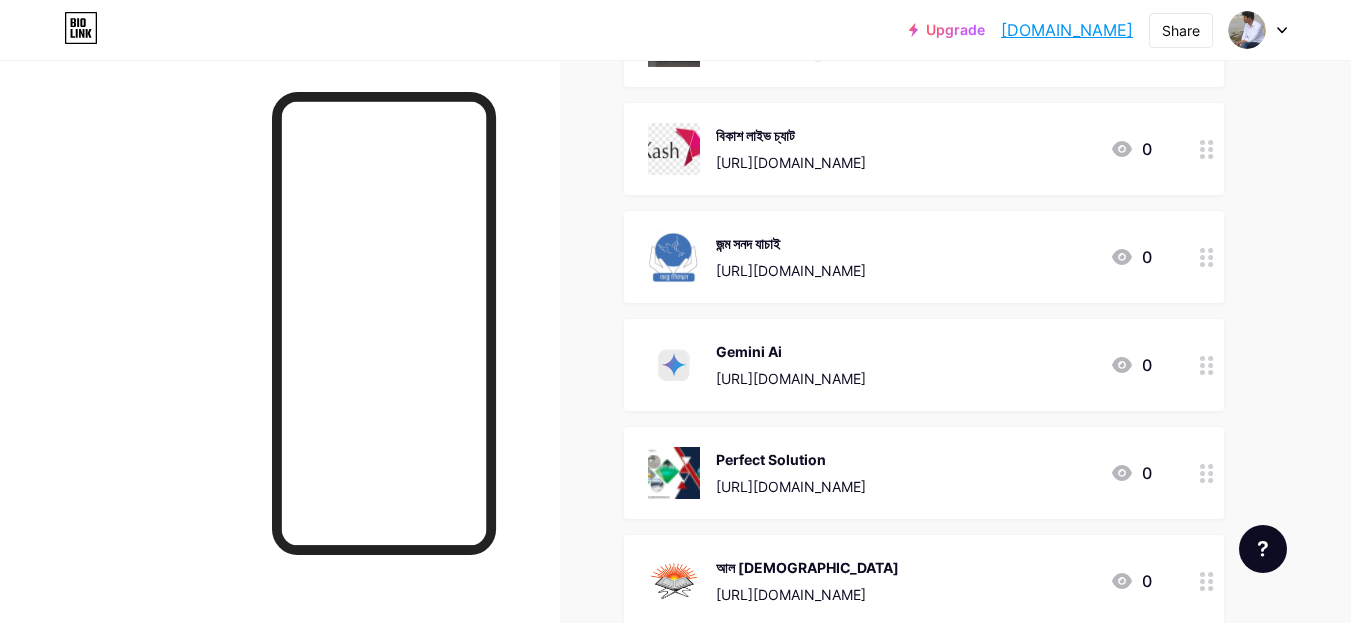 drag, startPoint x: 835, startPoint y: 467, endPoint x: 810, endPoint y: 463, distance: 25.317978 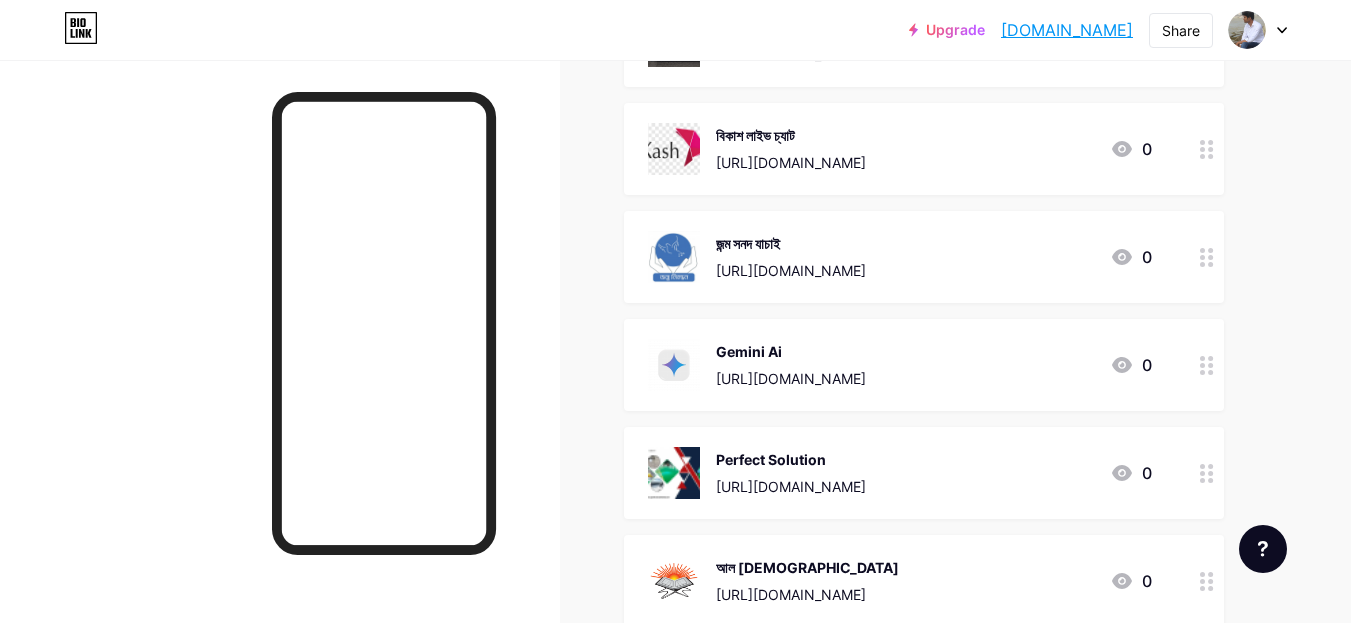 click on "Perfect Solution" at bounding box center [791, 459] 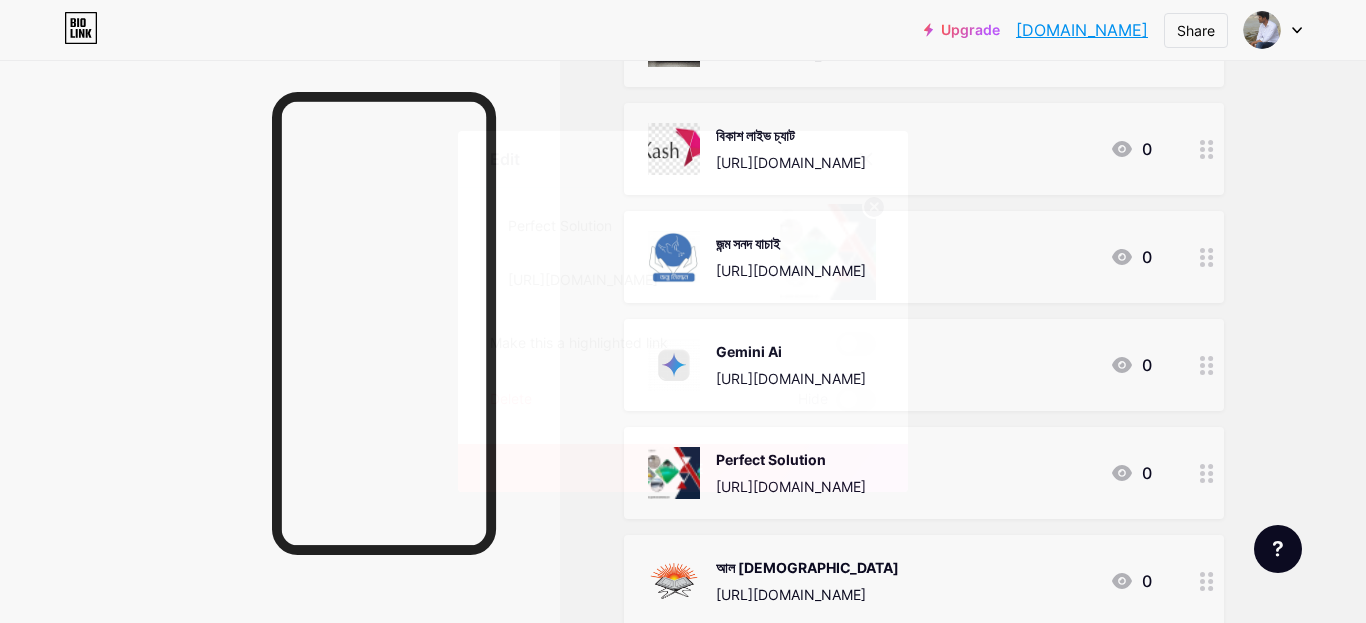 click 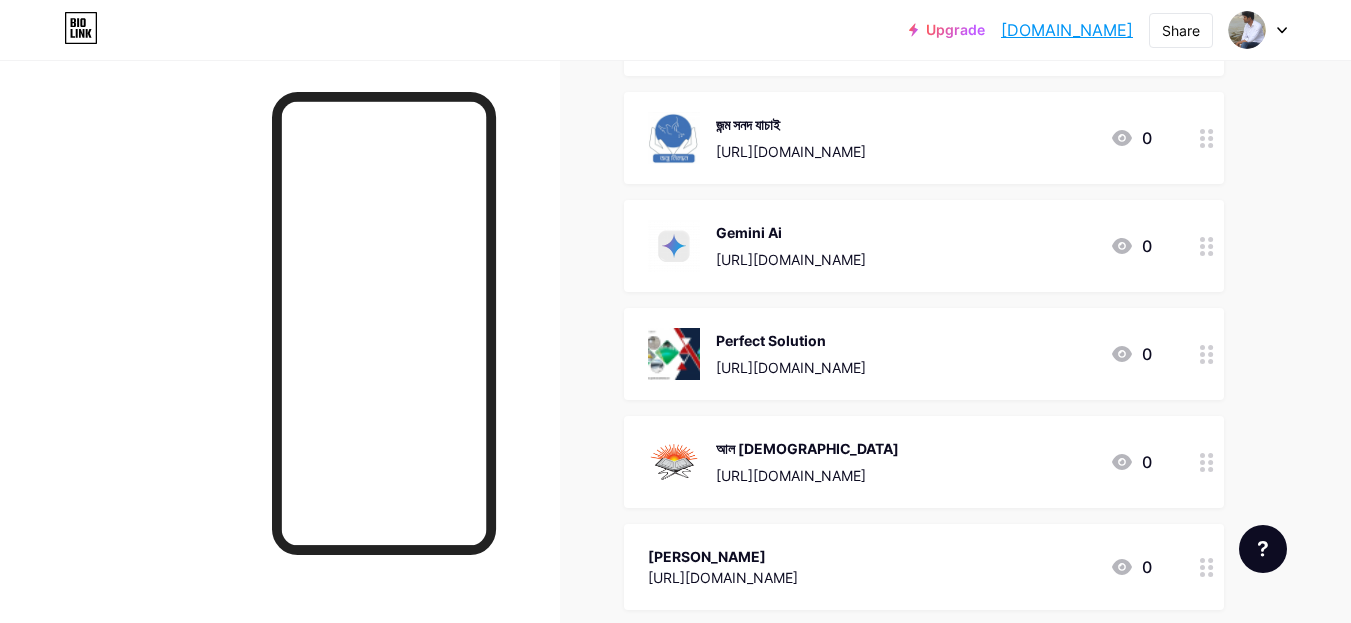 scroll, scrollTop: 738, scrollLeft: 0, axis: vertical 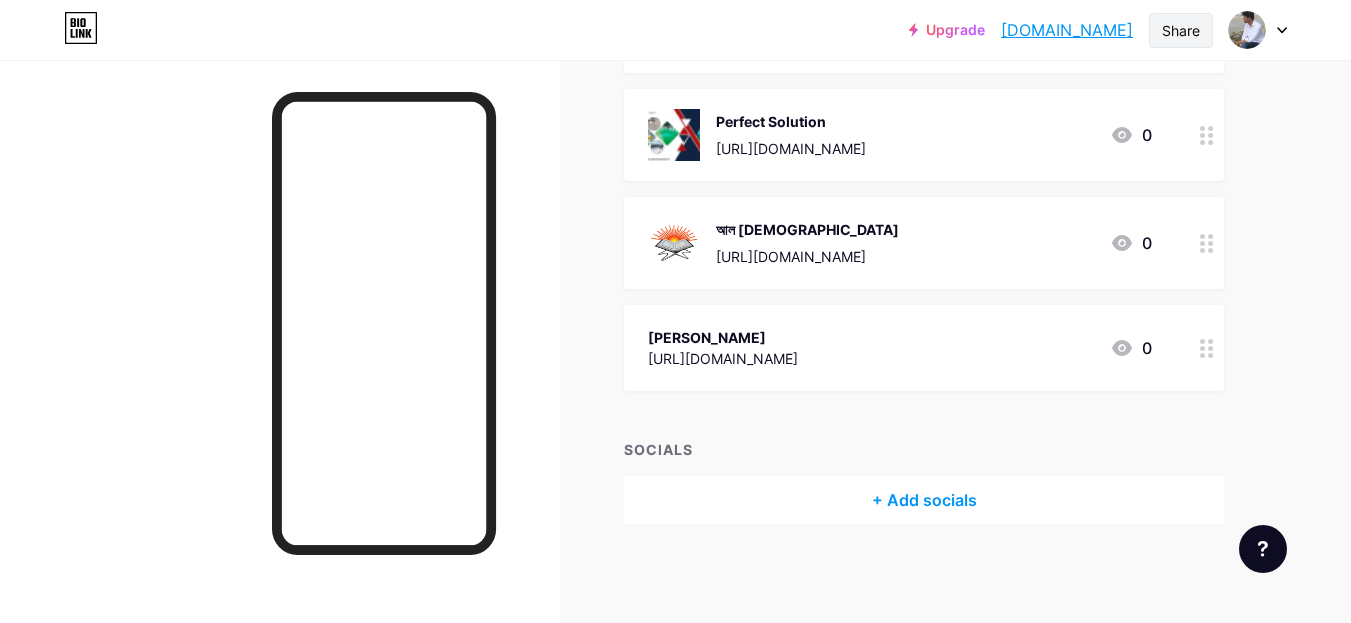 click on "Share" at bounding box center (1181, 30) 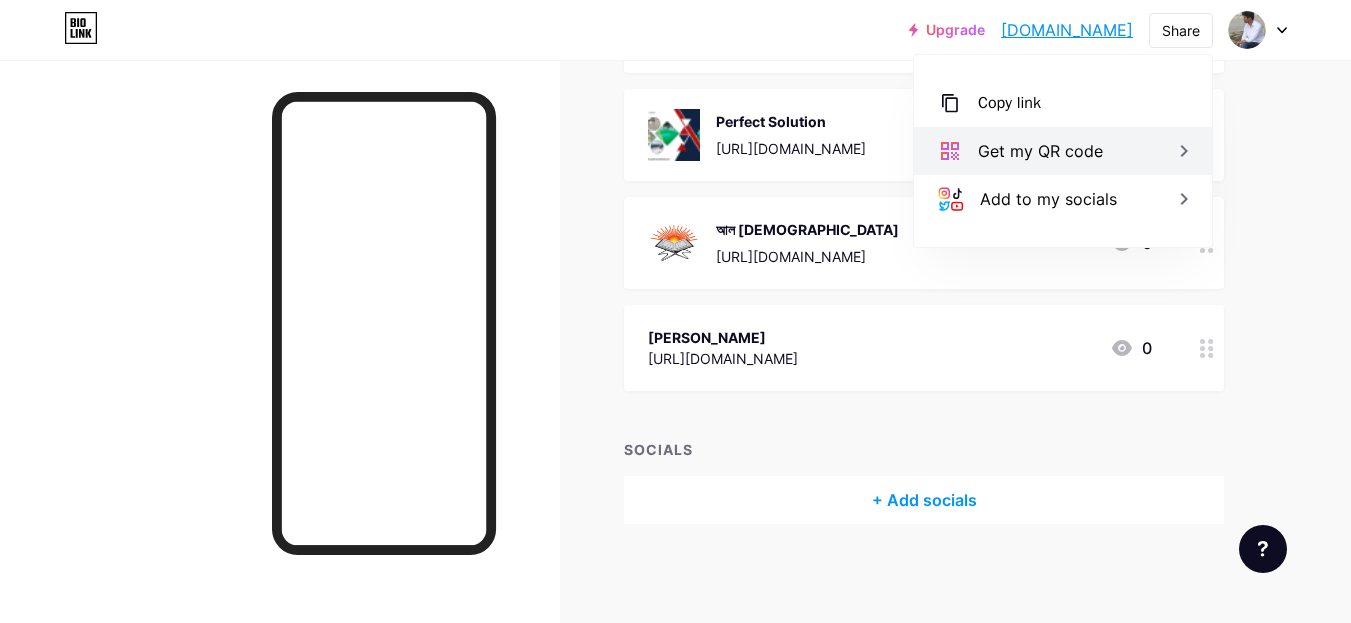 click on "Get my QR code" at bounding box center [1040, 151] 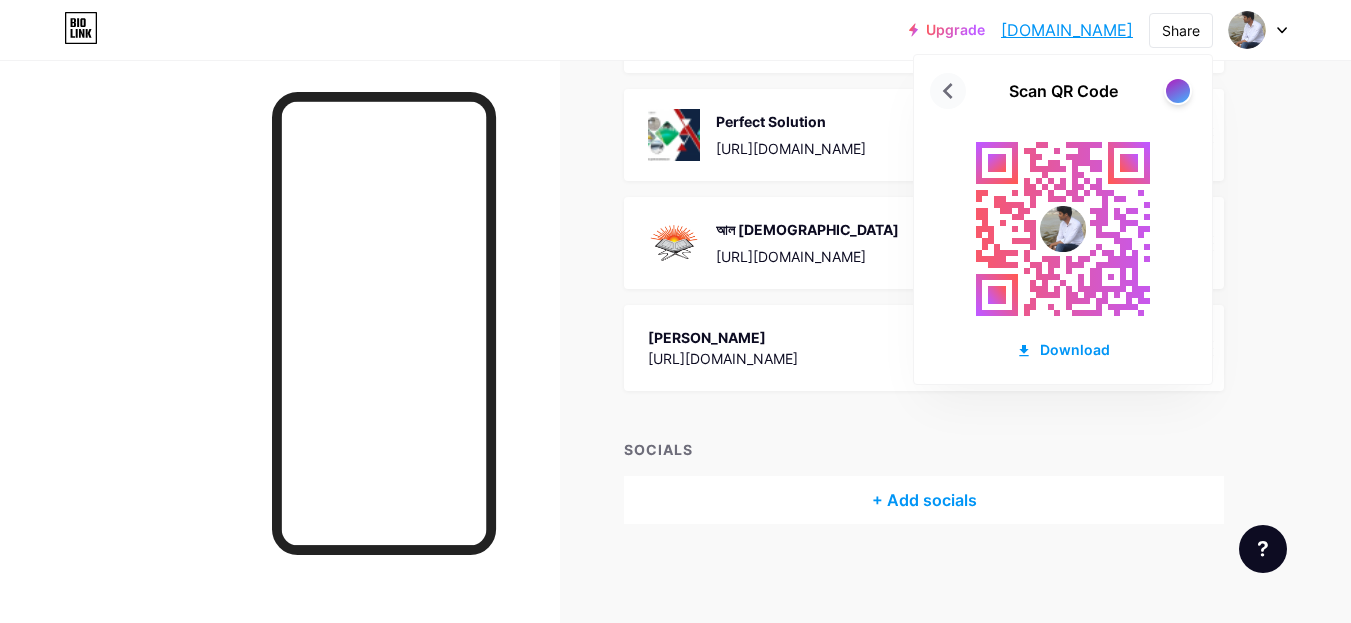 click 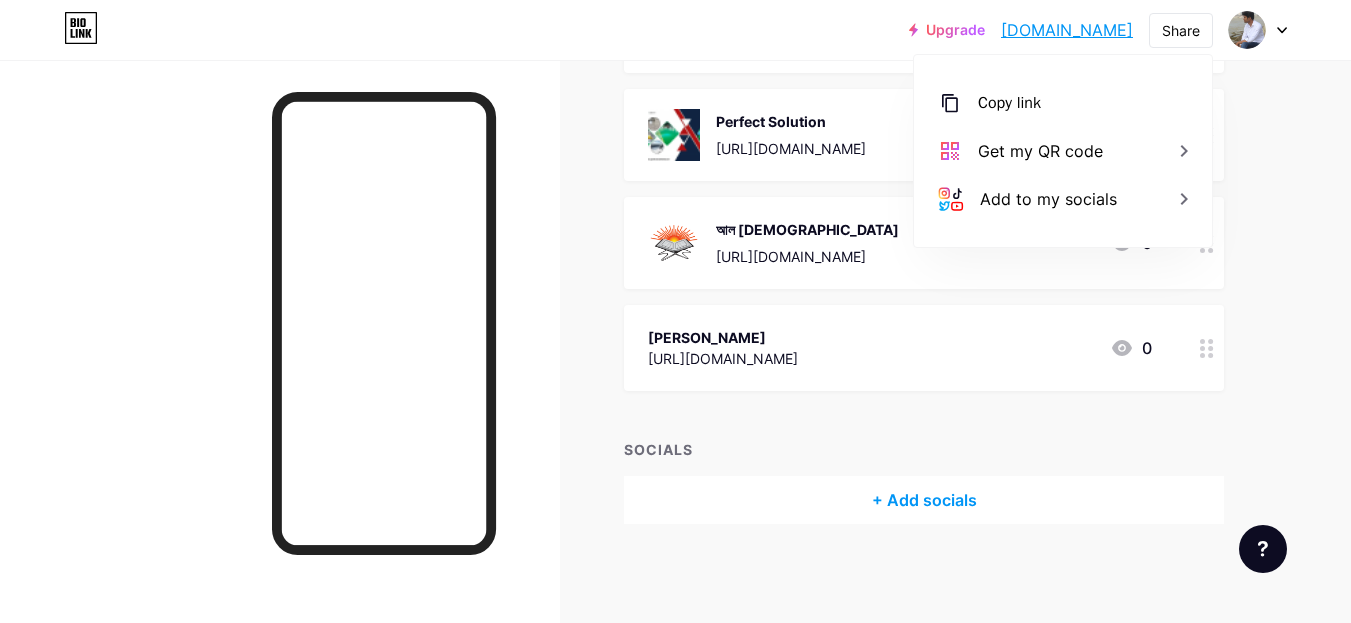 drag, startPoint x: 1136, startPoint y: 35, endPoint x: 983, endPoint y: 47, distance: 153.46986 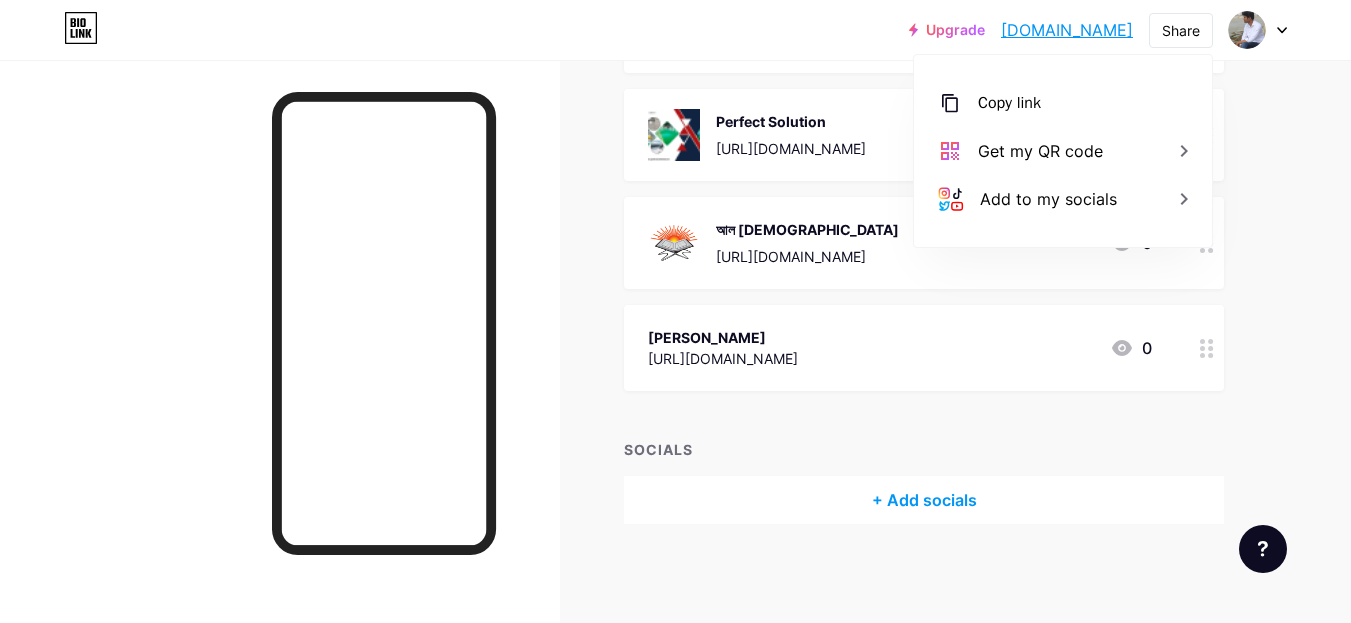 click on "Upgrade   ahmedgias.bio.l...   ahmedgias.bio.link   Share
Copy link   ahmedgias.bio.link
Get my QR code
Add to my socials                   Switch accounts     GIASUDDIN AHMED   bio.link/ahmedgias       + Add a new page        Account settings   Logout" at bounding box center [1098, 30] 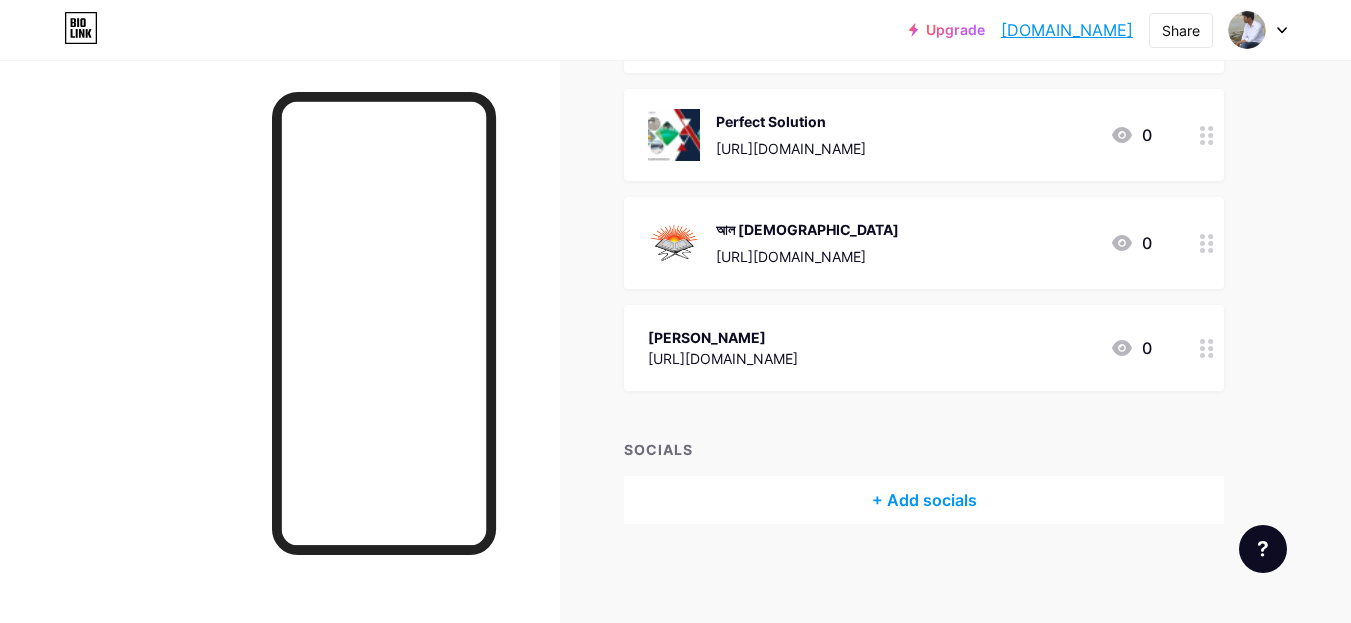copy on "[DOMAIN_NAME]" 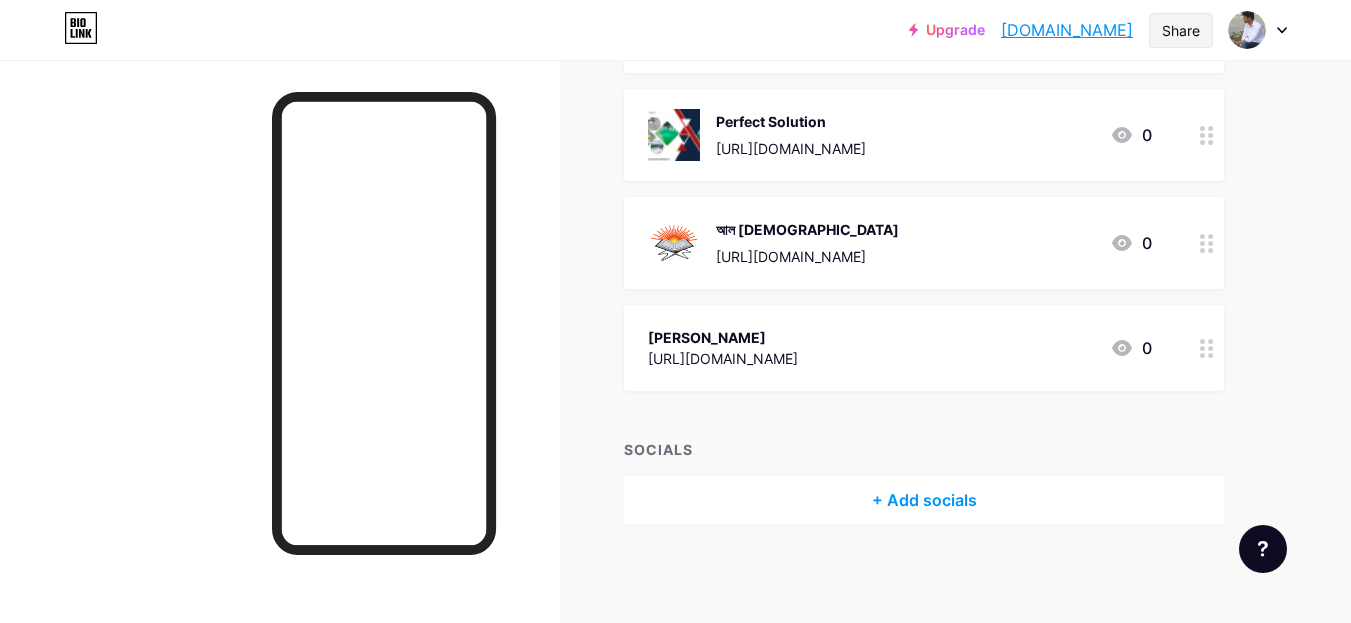 click on "Share" at bounding box center [1181, 30] 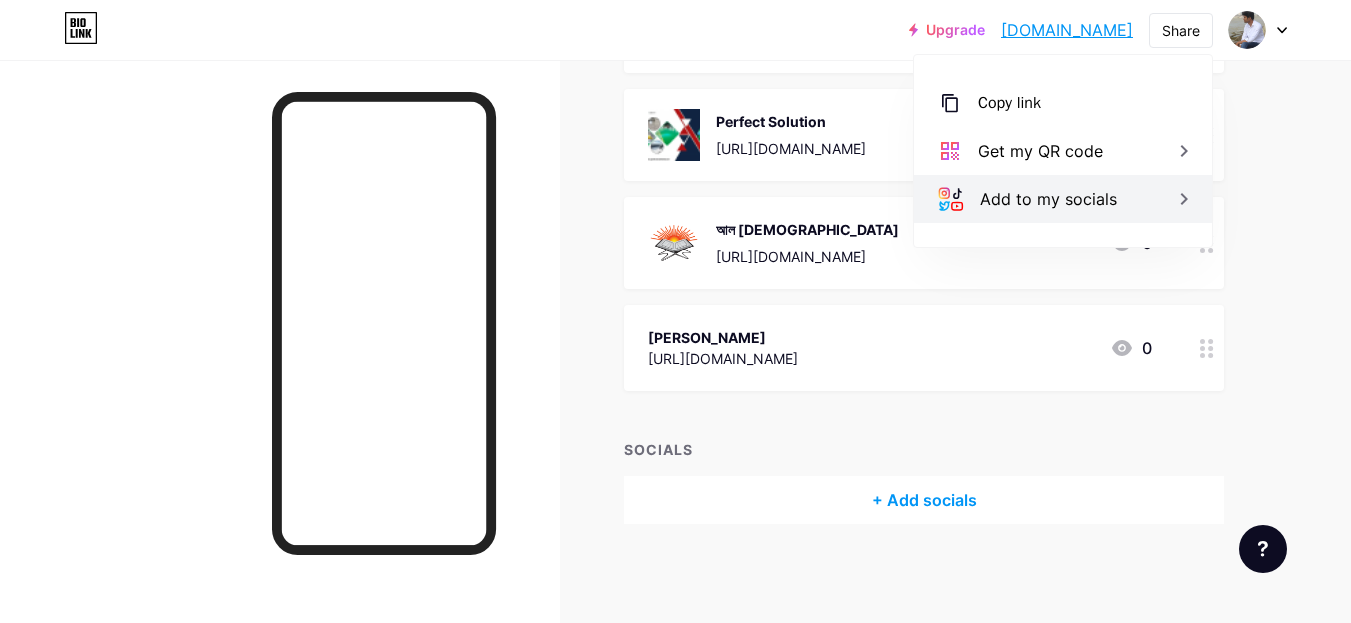 click on "Add to my socials" at bounding box center [1063, 199] 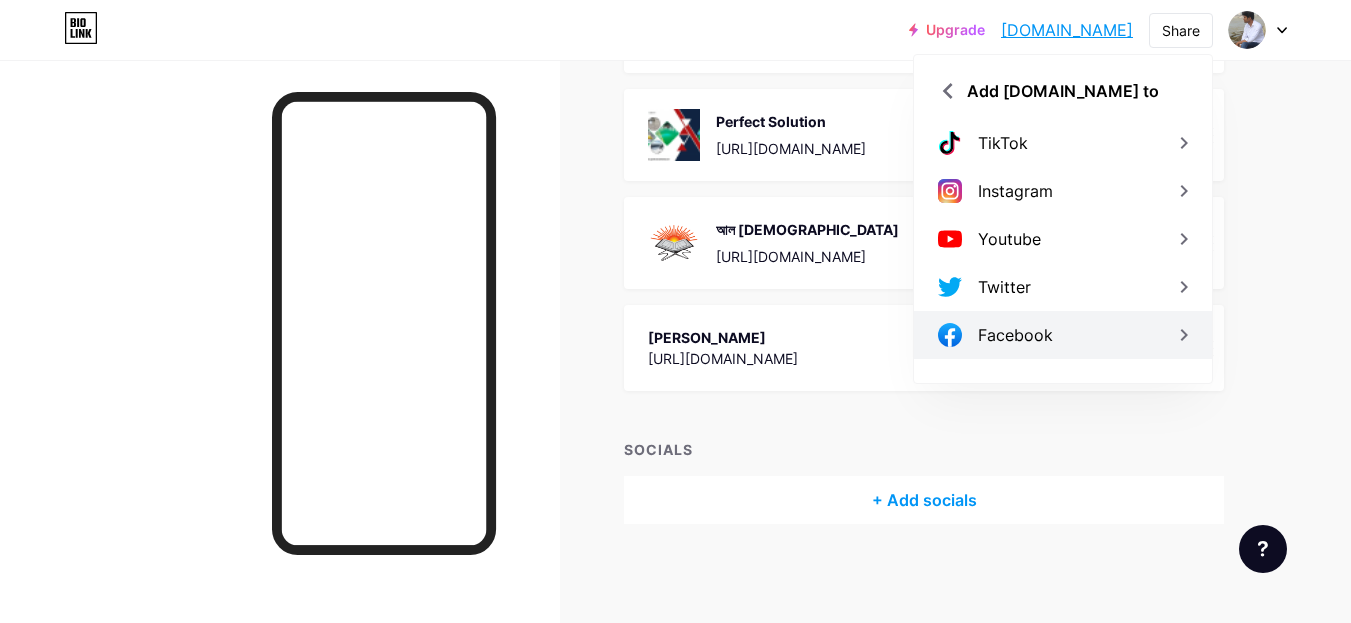 click on "Facebook" at bounding box center [1015, 335] 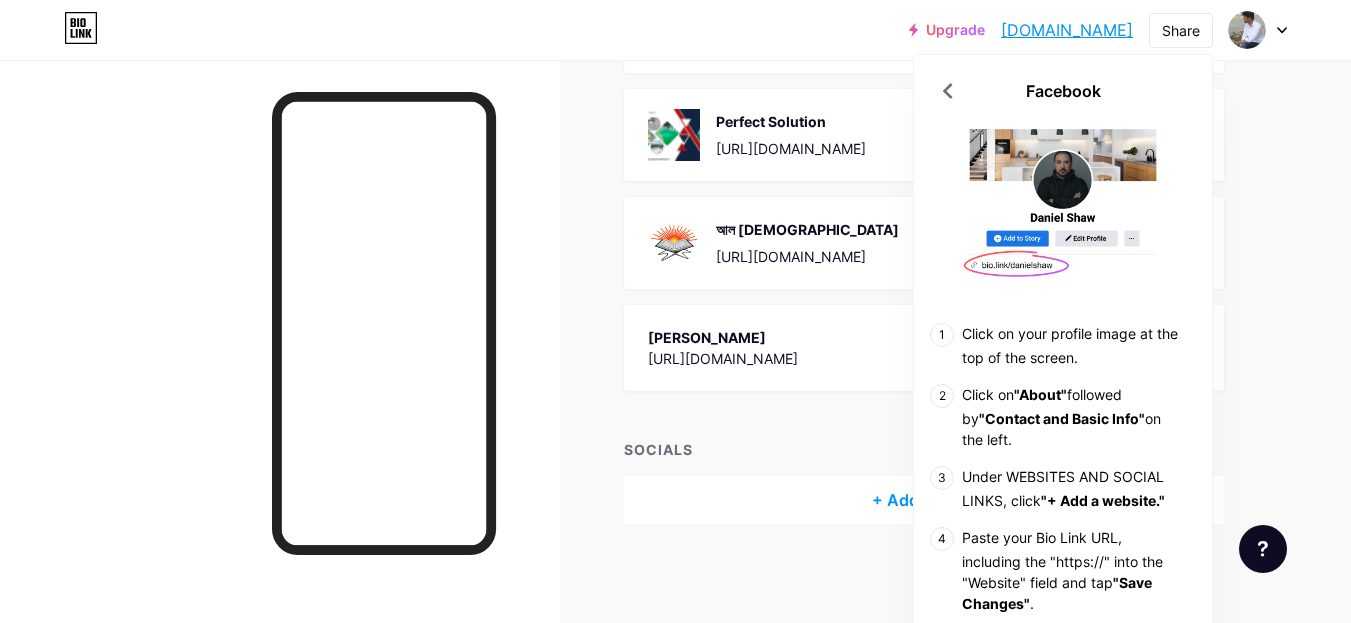 click at bounding box center (1063, 205) 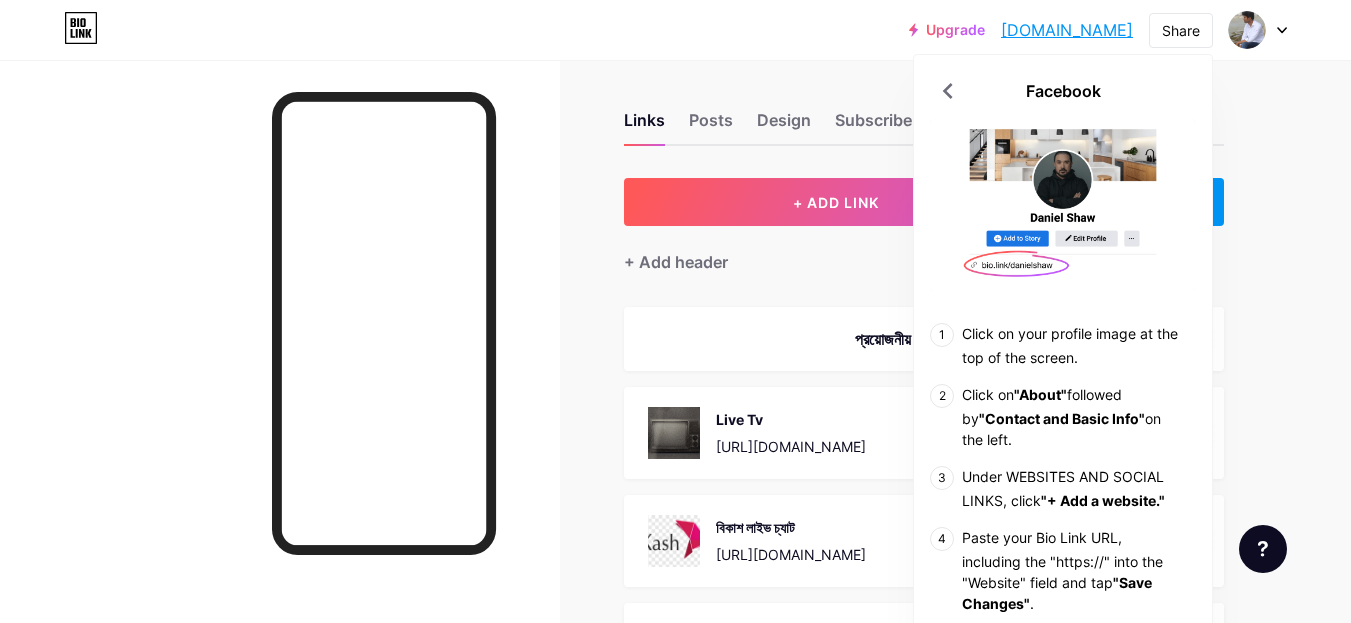 scroll, scrollTop: 0, scrollLeft: 0, axis: both 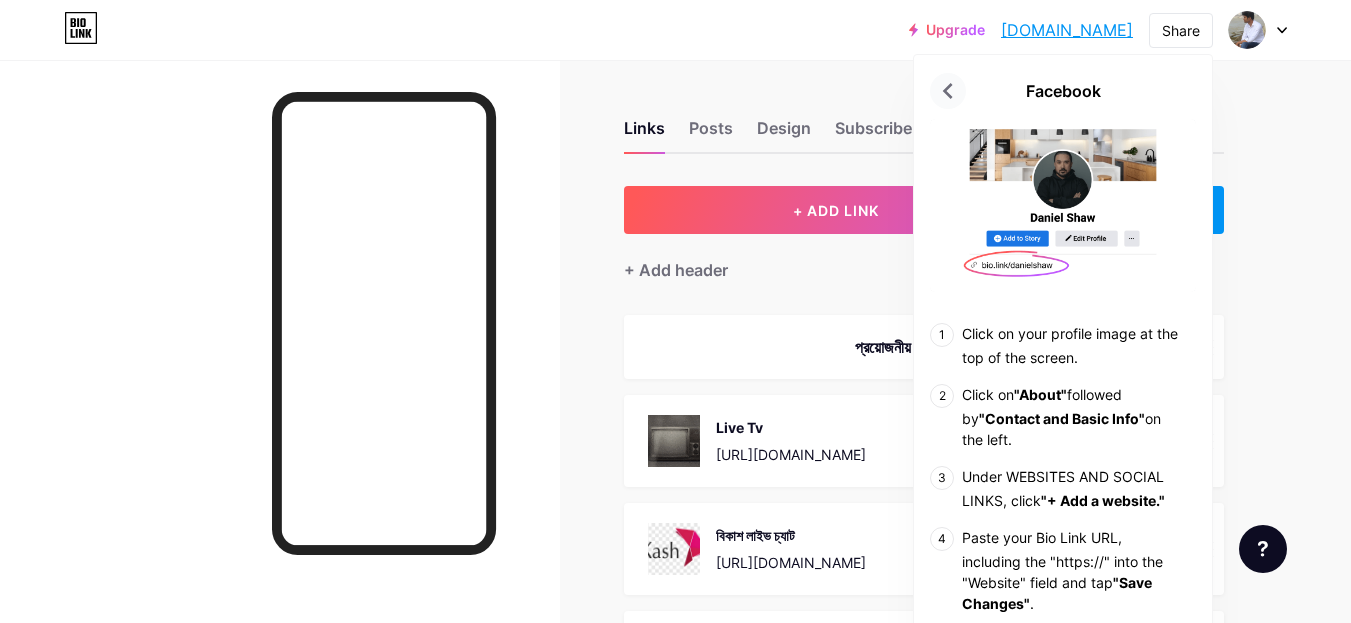 click 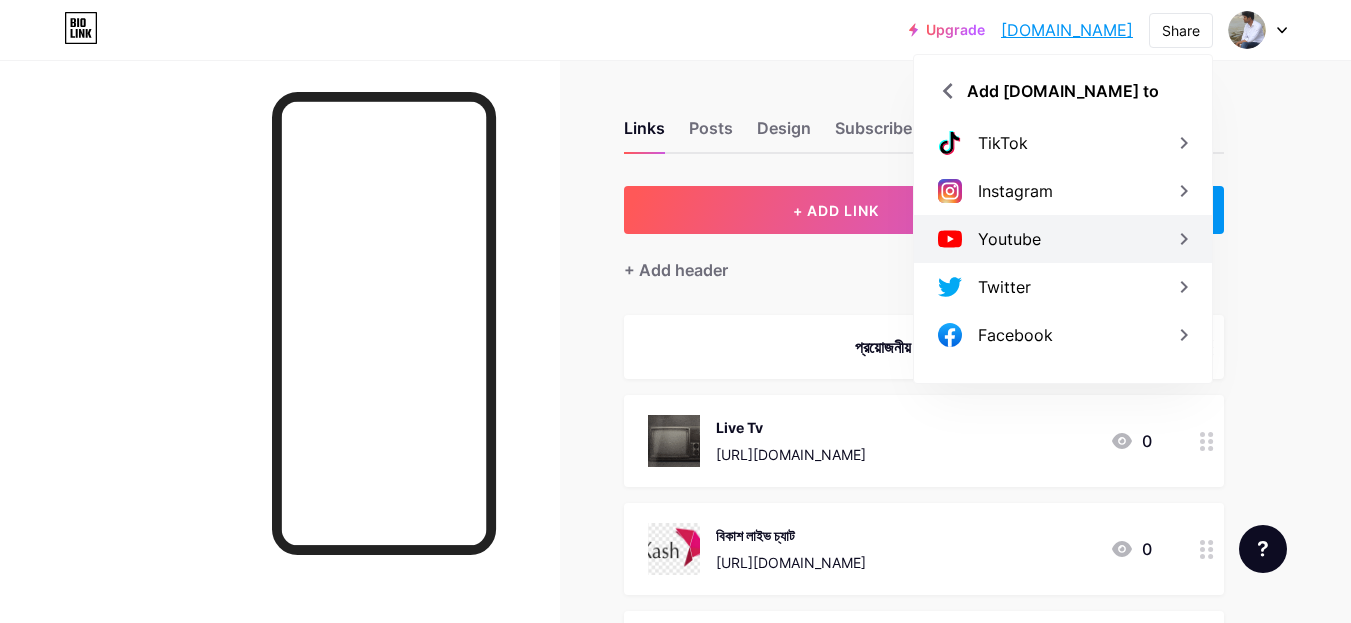 click on "Youtube" at bounding box center [1009, 239] 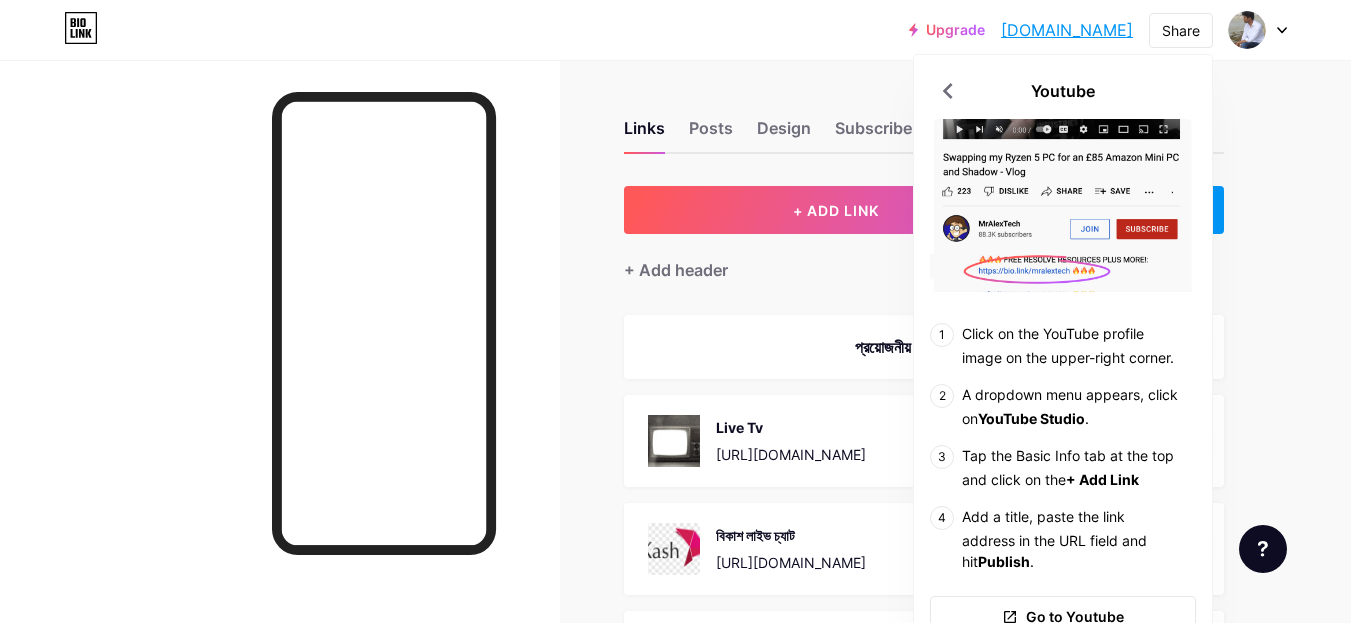 click at bounding box center (1063, 205) 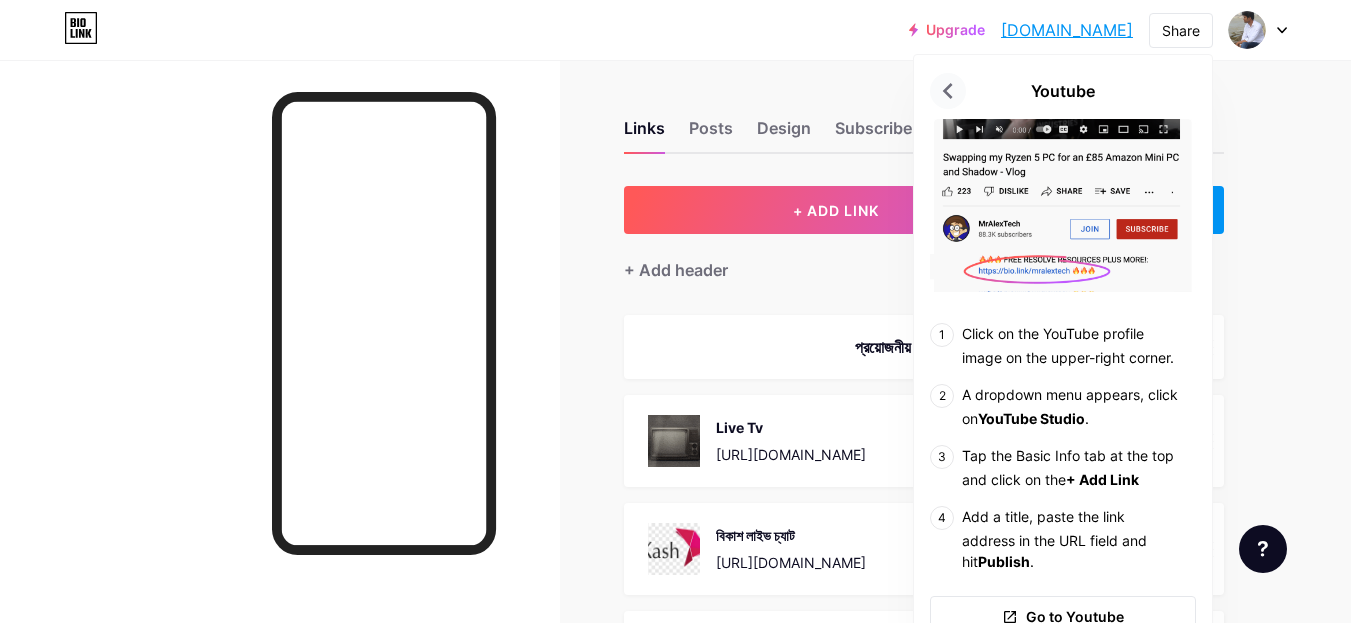click 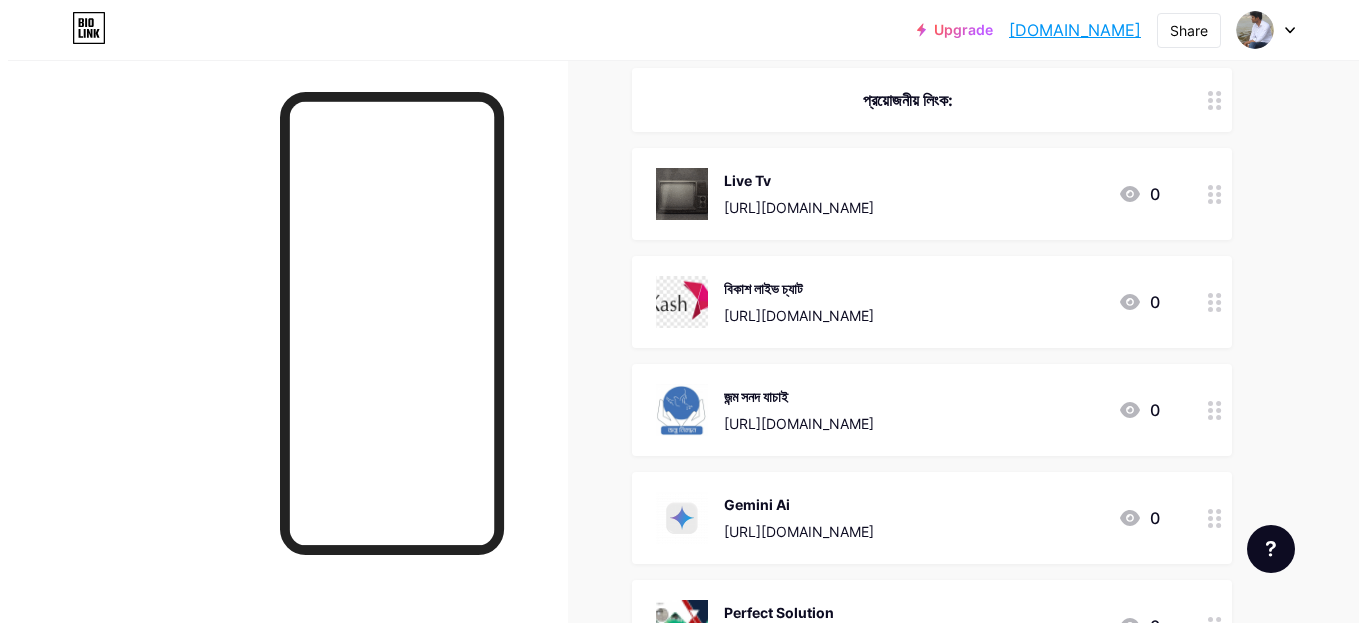 scroll, scrollTop: 0, scrollLeft: 0, axis: both 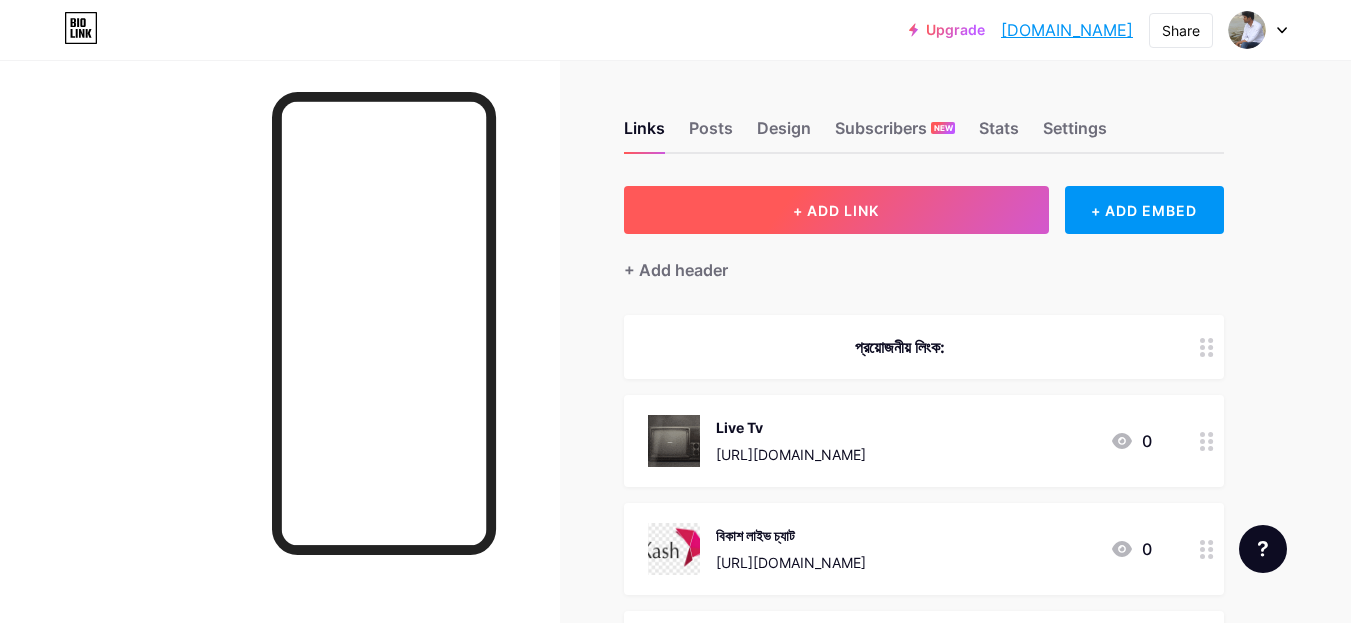 click on "+ ADD LINK" at bounding box center (836, 210) 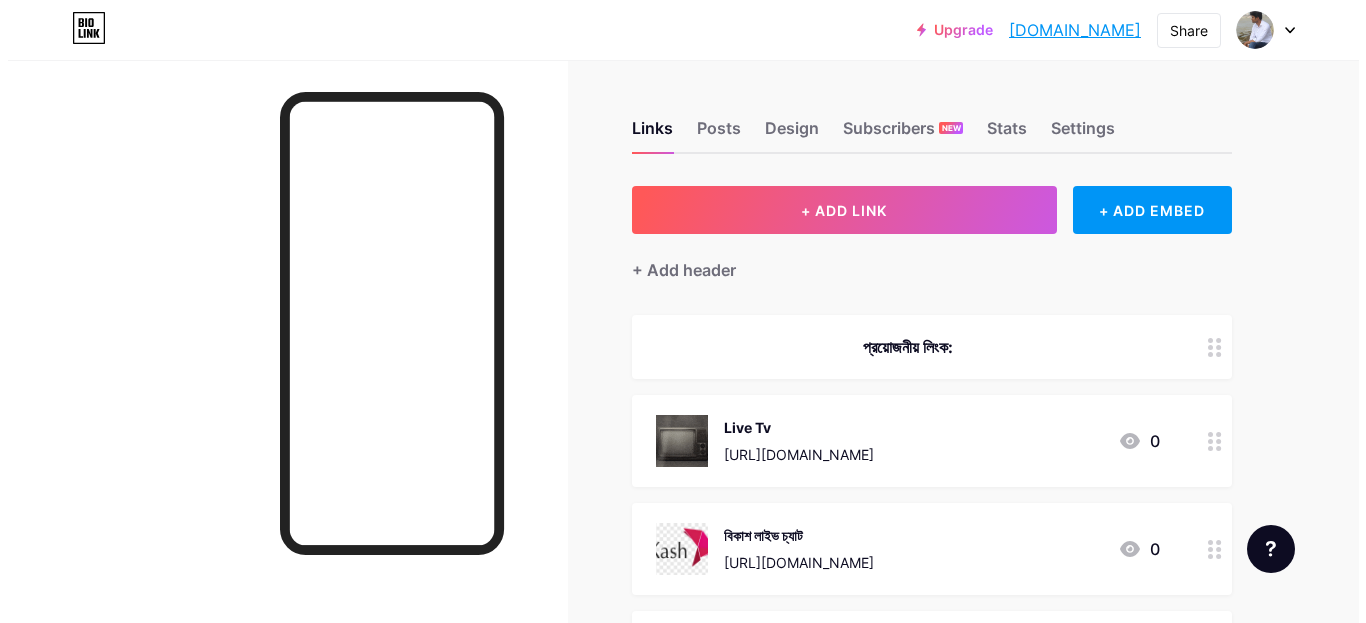 scroll, scrollTop: 0, scrollLeft: 0, axis: both 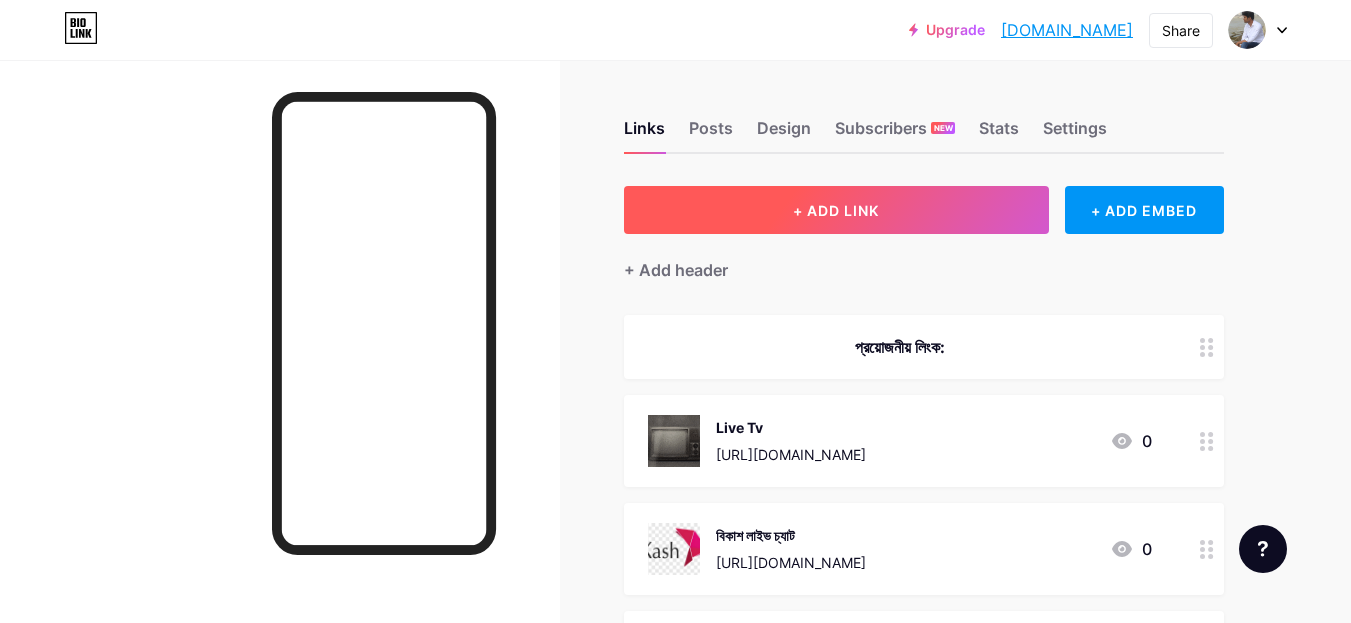 click on "+ ADD LINK" at bounding box center (836, 210) 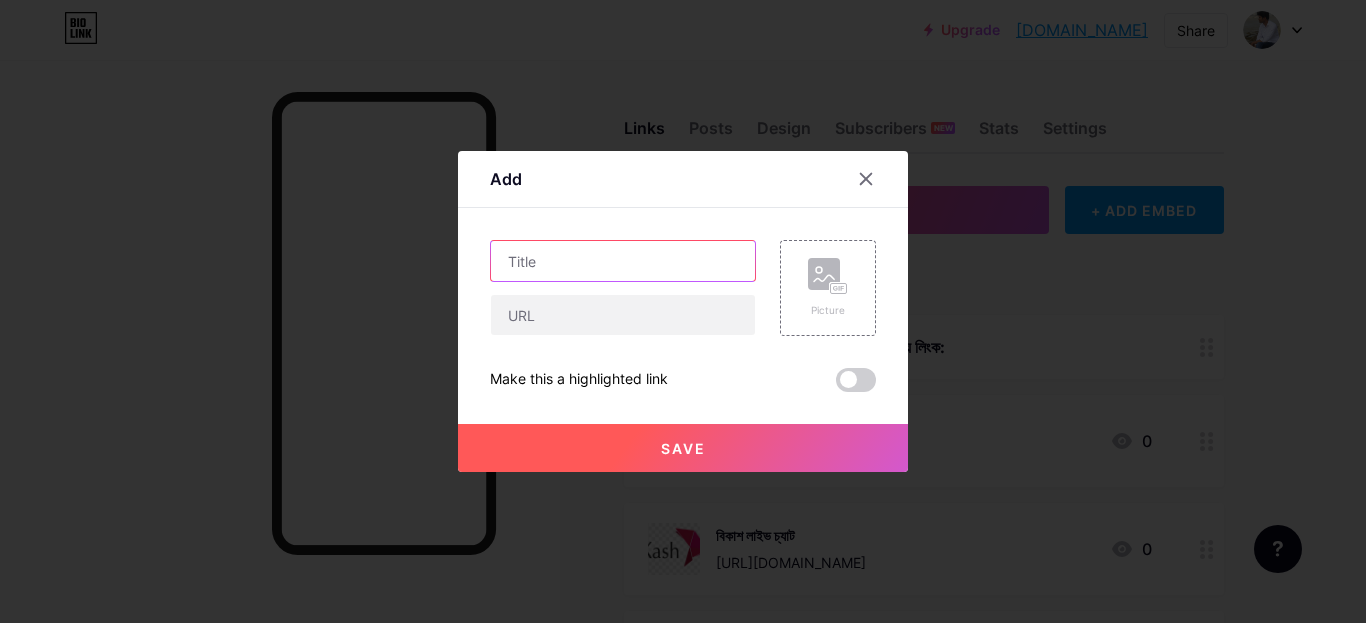 click at bounding box center [623, 261] 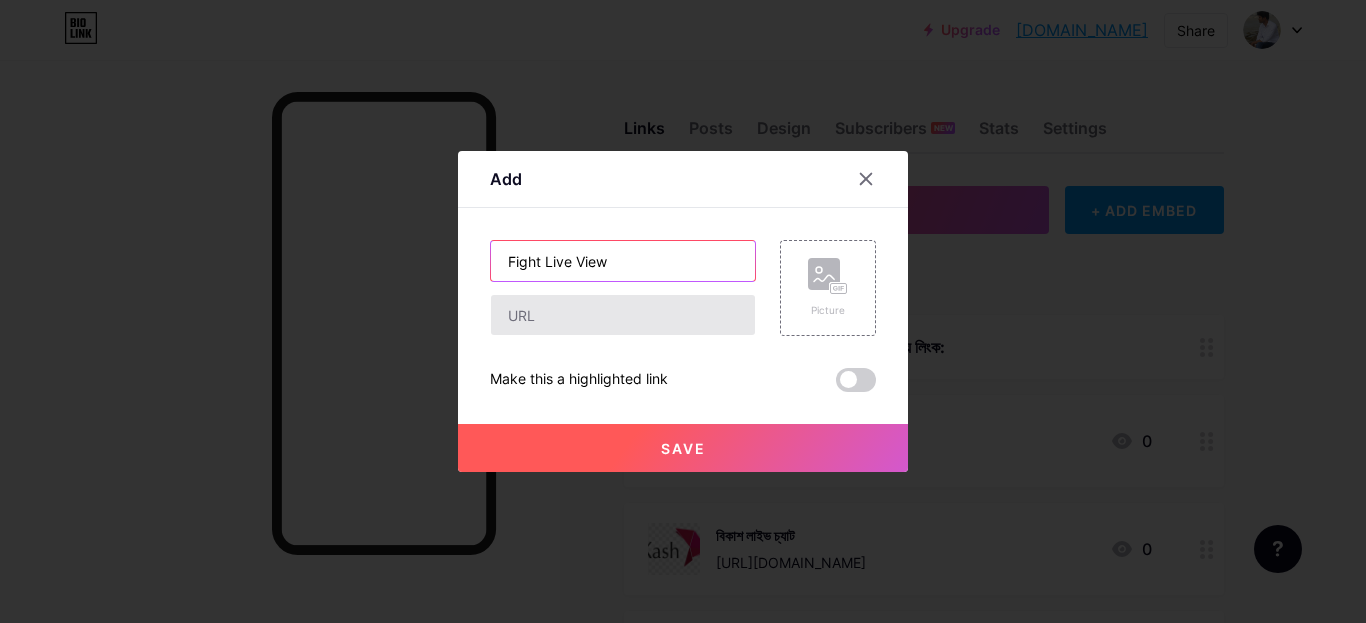 type on "Fight Live View" 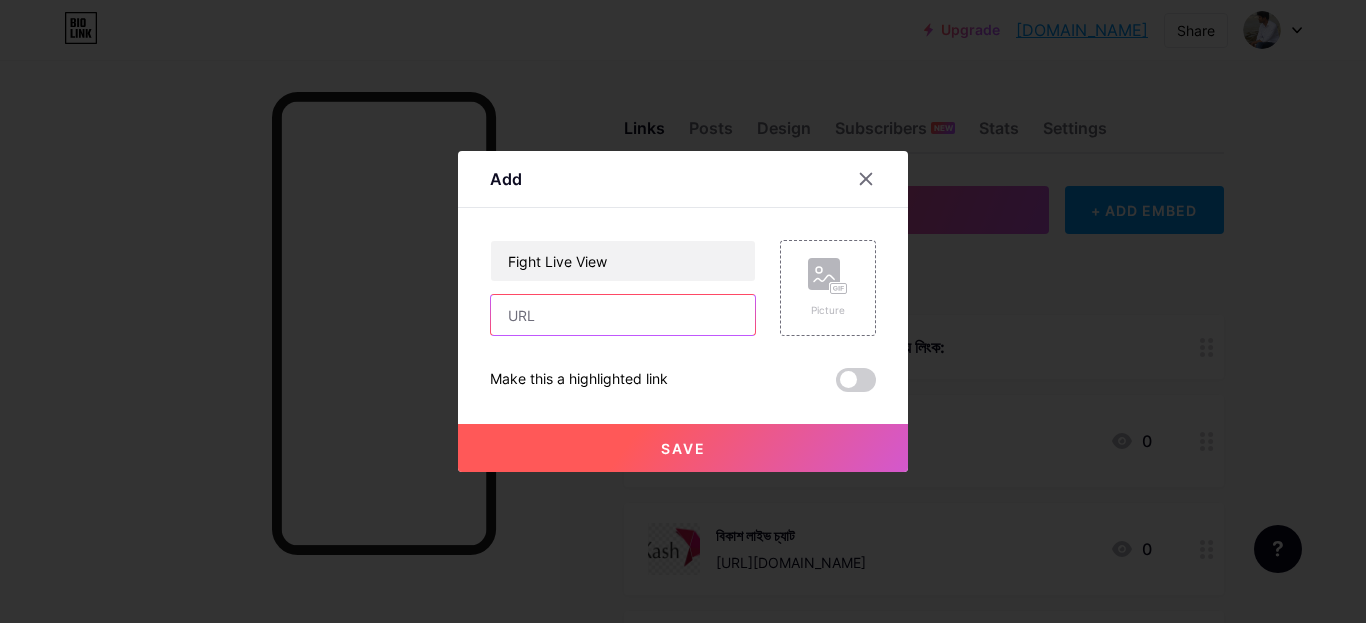 click at bounding box center [623, 315] 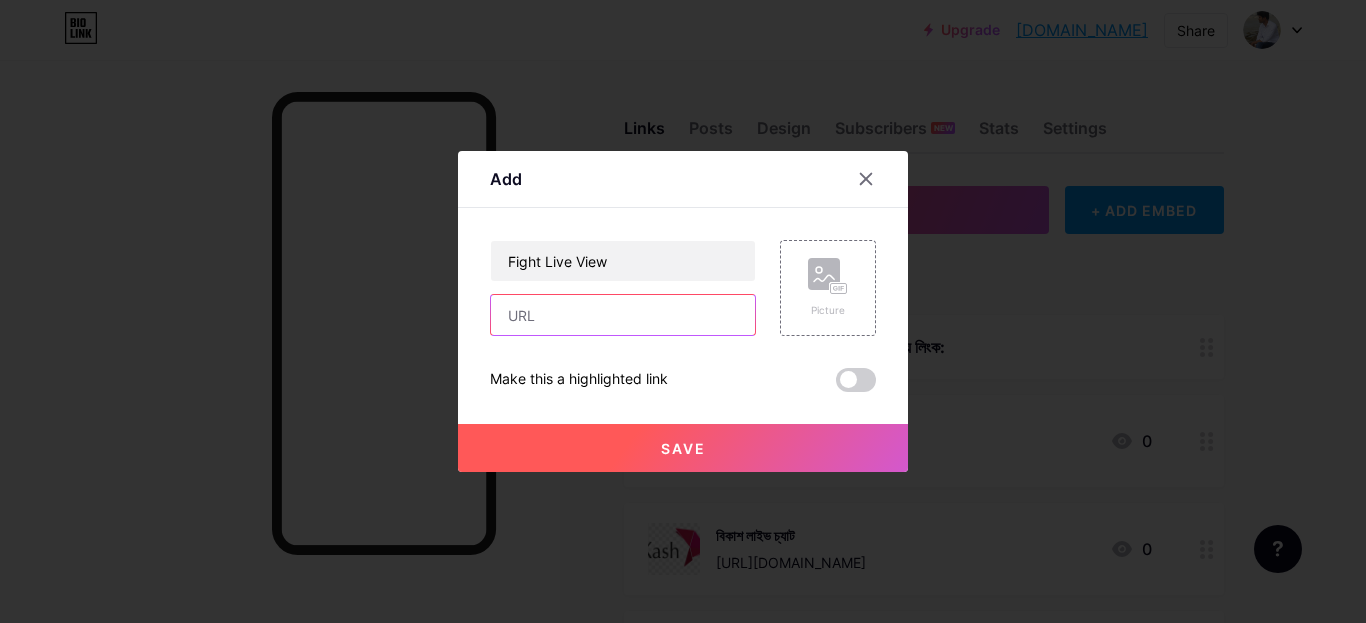 paste on "[URL][DOMAIN_NAME]" 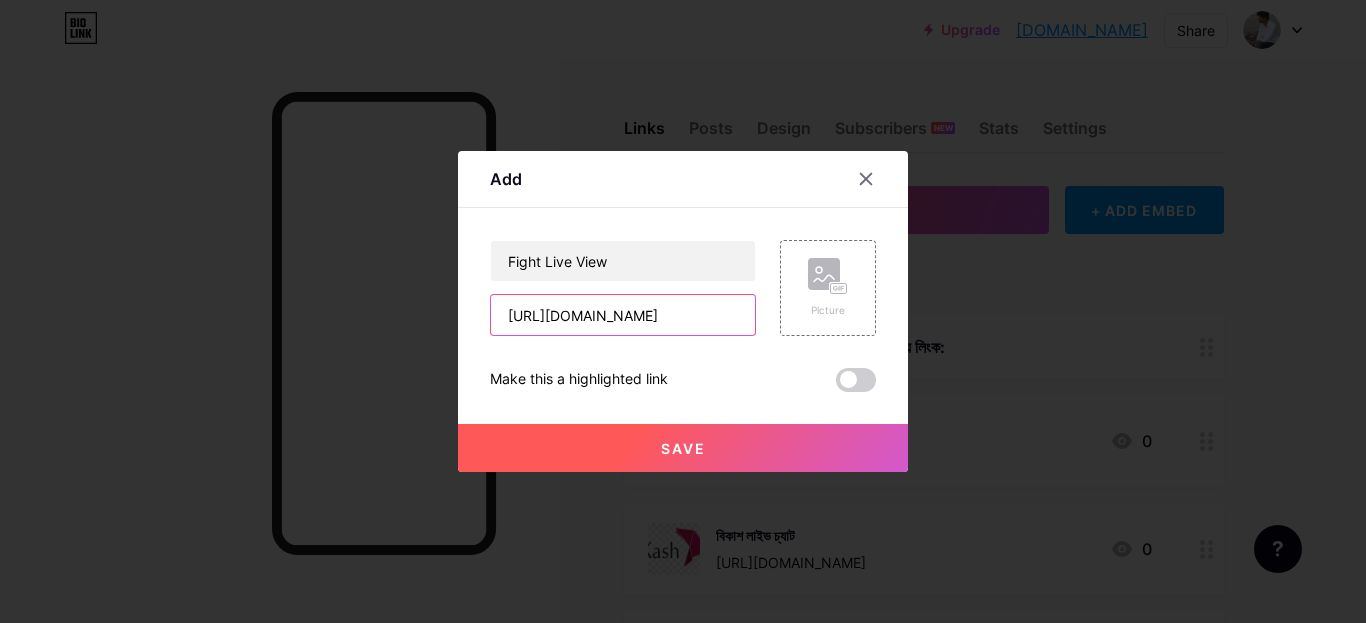 scroll, scrollTop: 0, scrollLeft: 57, axis: horizontal 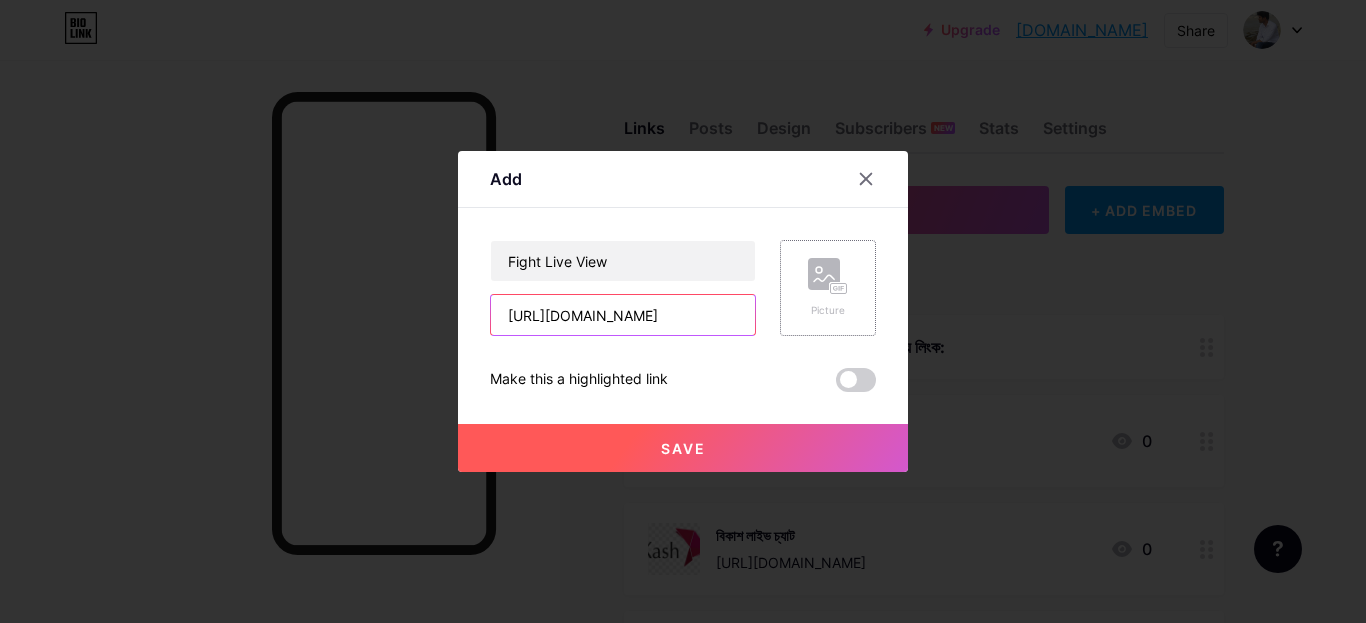 type on "[URL][DOMAIN_NAME]" 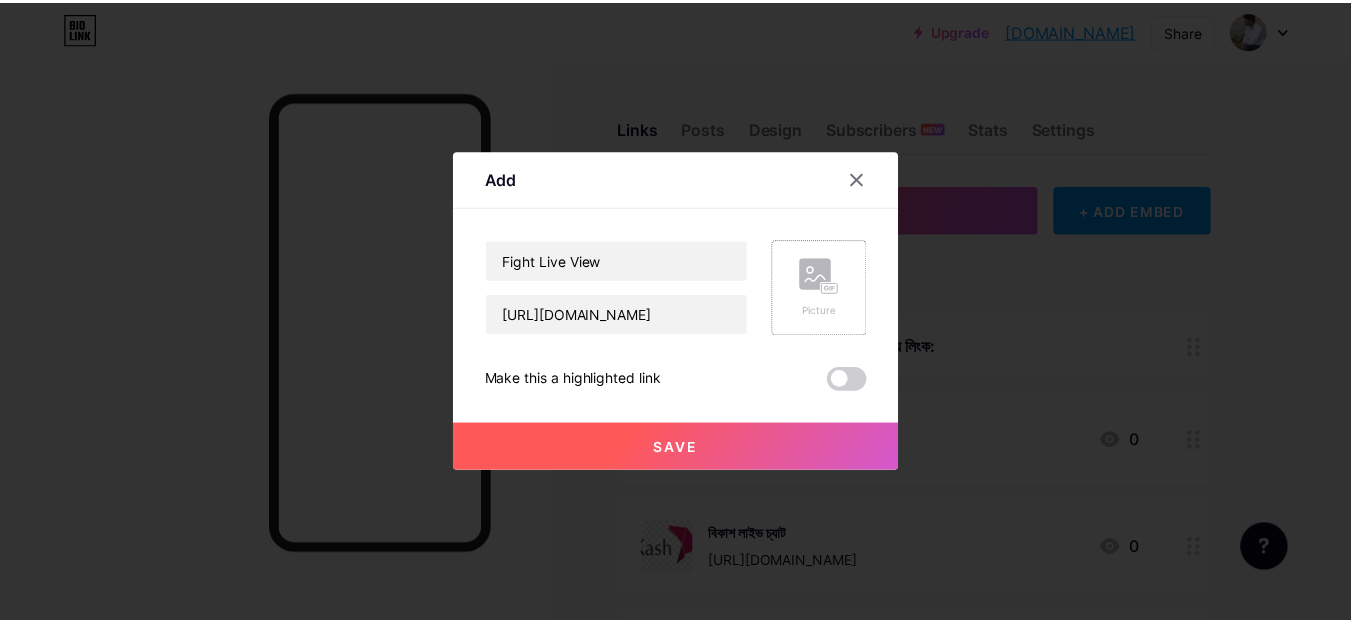 scroll, scrollTop: 0, scrollLeft: 0, axis: both 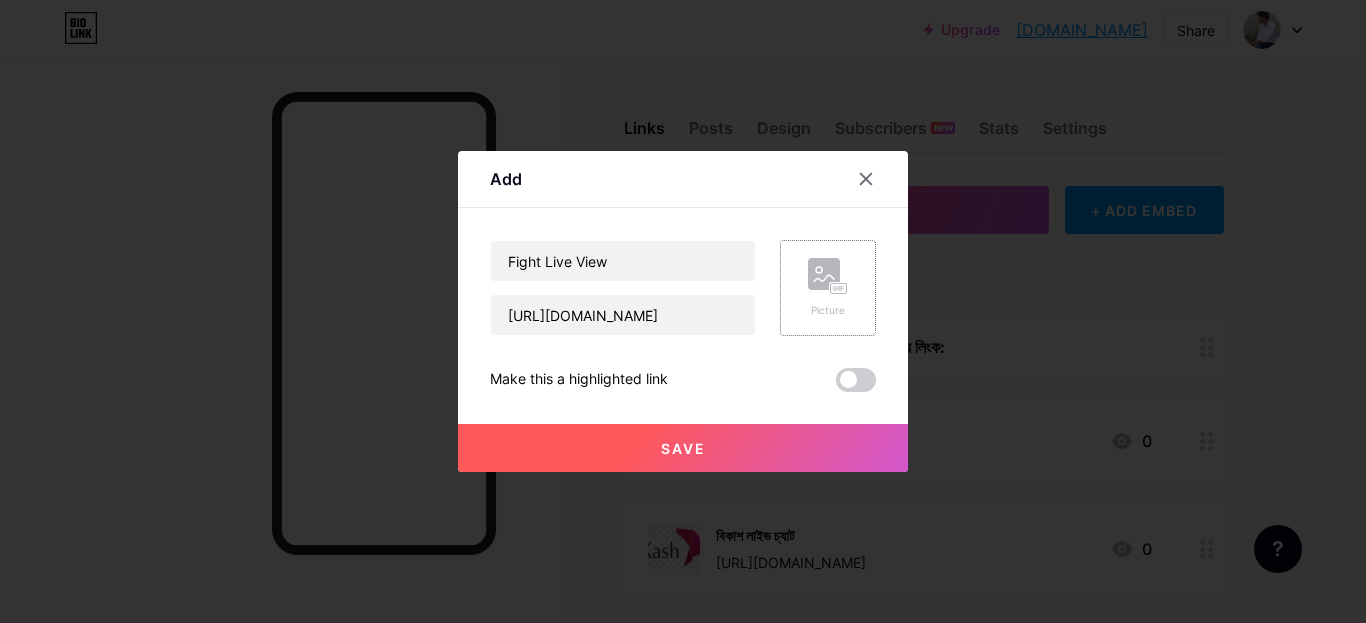 click 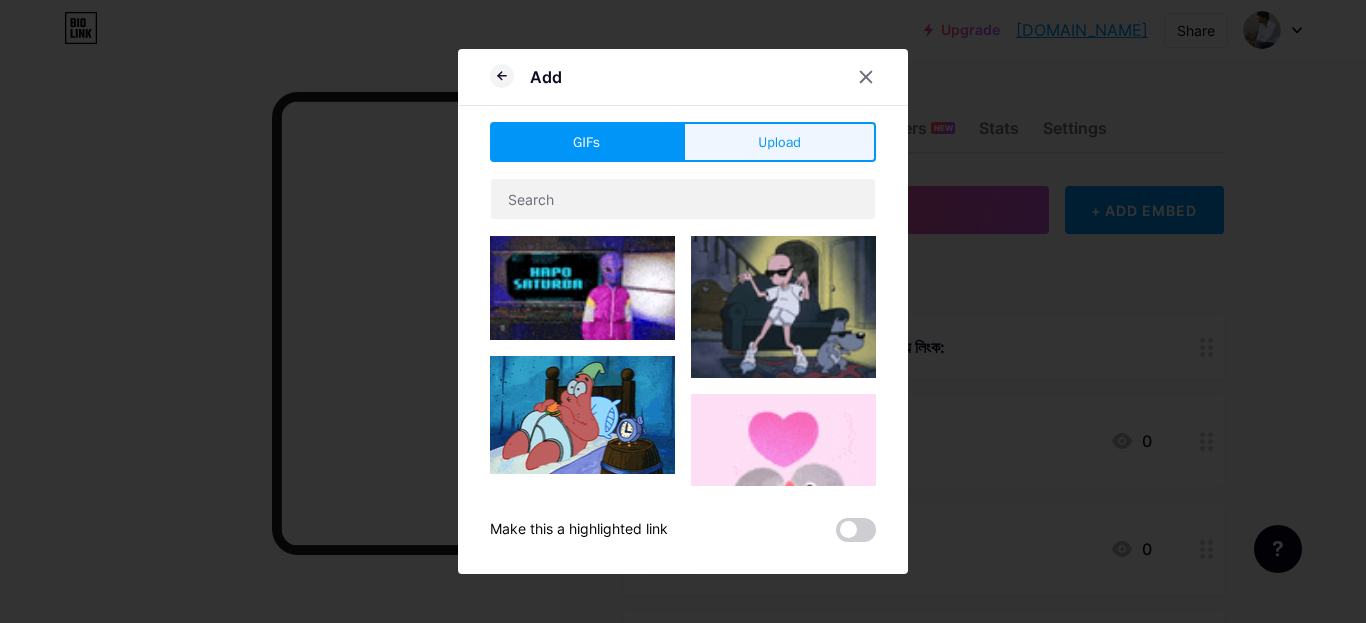 click on "Upload" at bounding box center (779, 142) 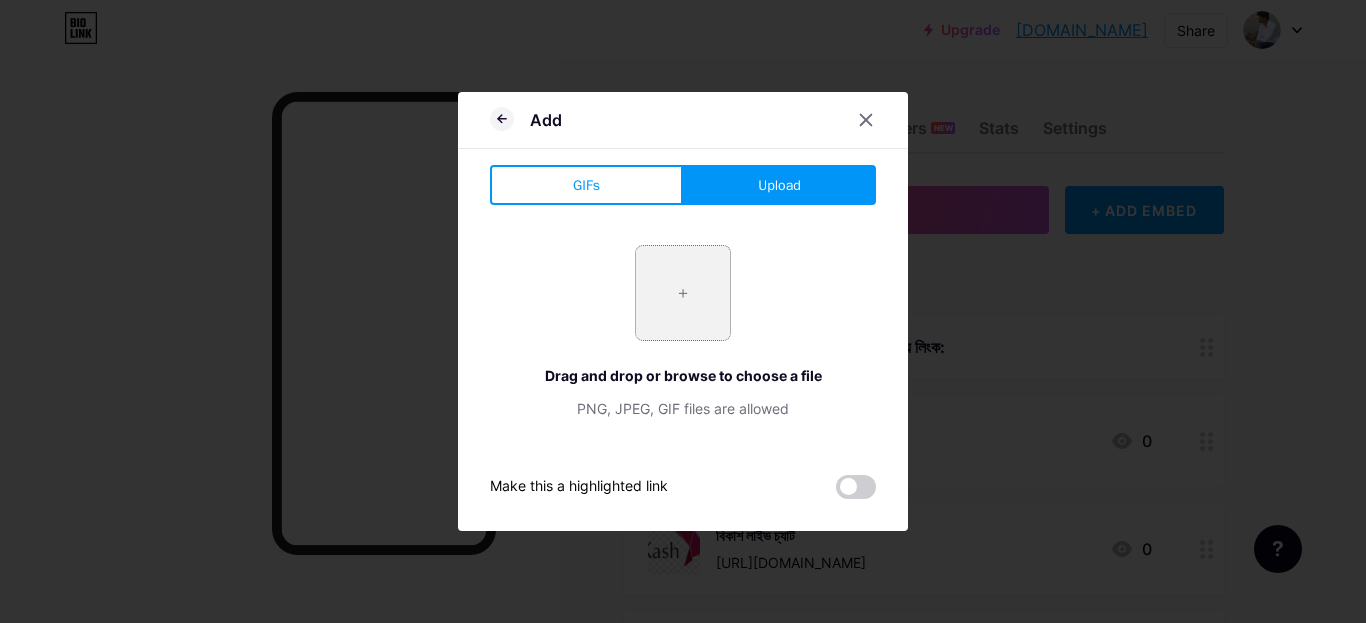 click at bounding box center [683, 293] 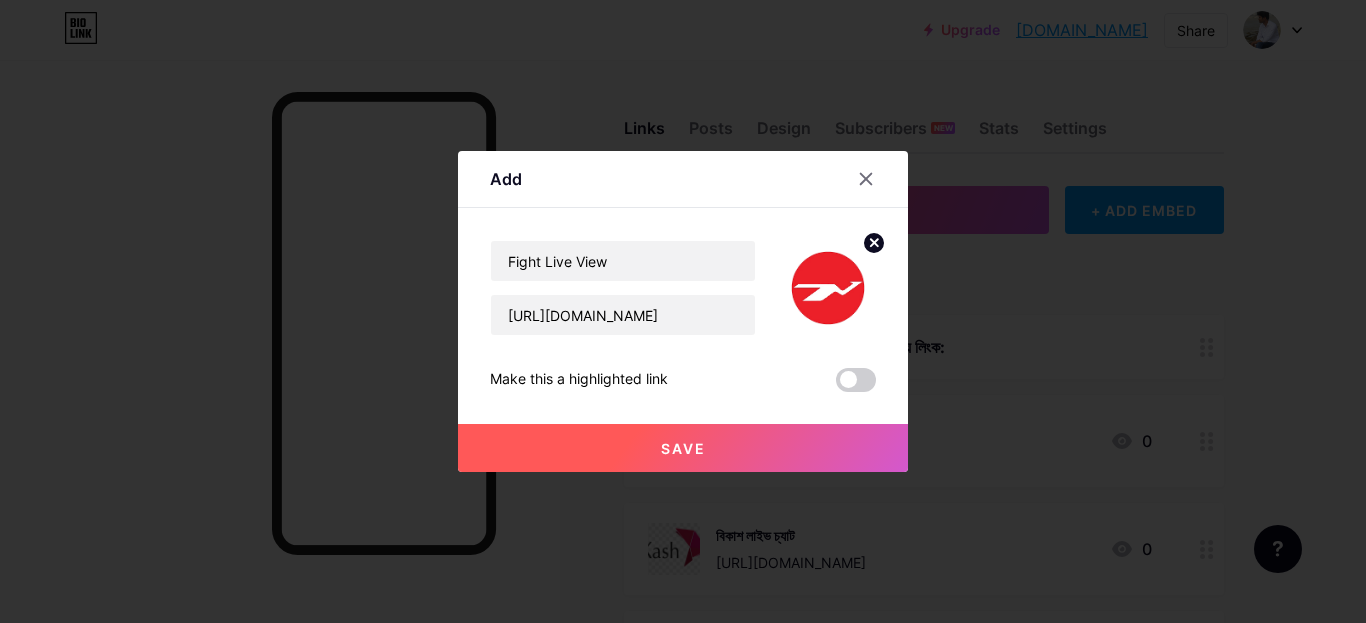 click on "Save" at bounding box center [683, 448] 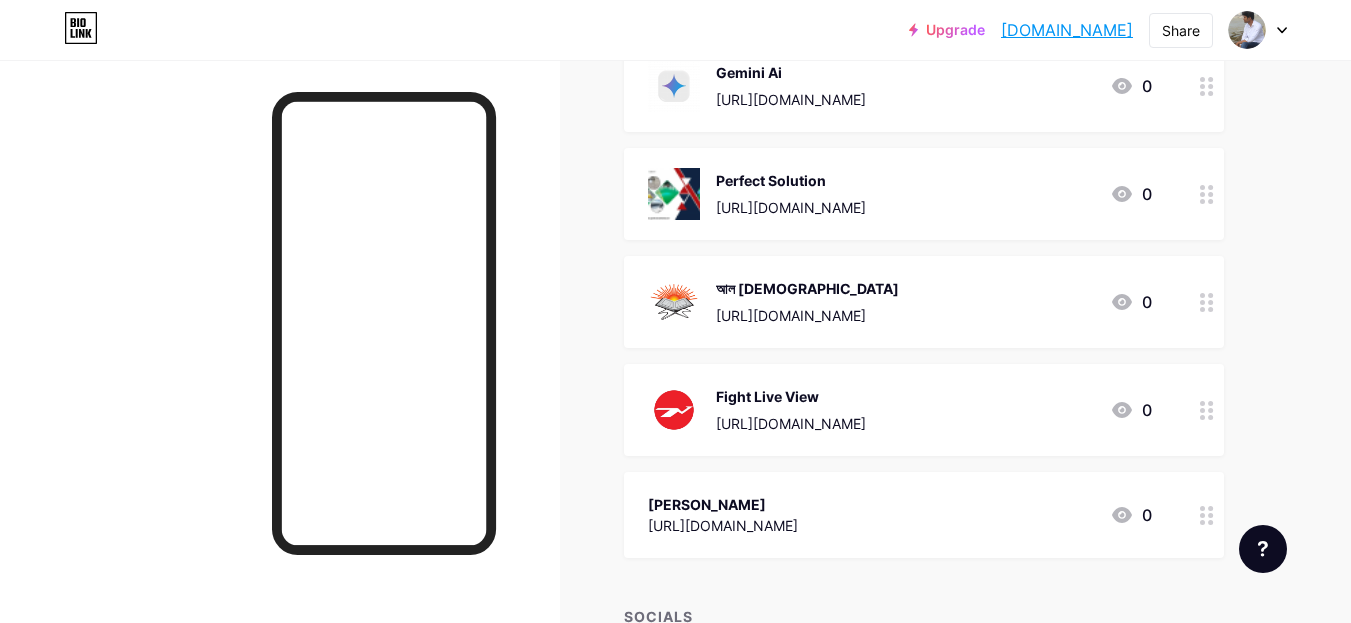 scroll, scrollTop: 700, scrollLeft: 0, axis: vertical 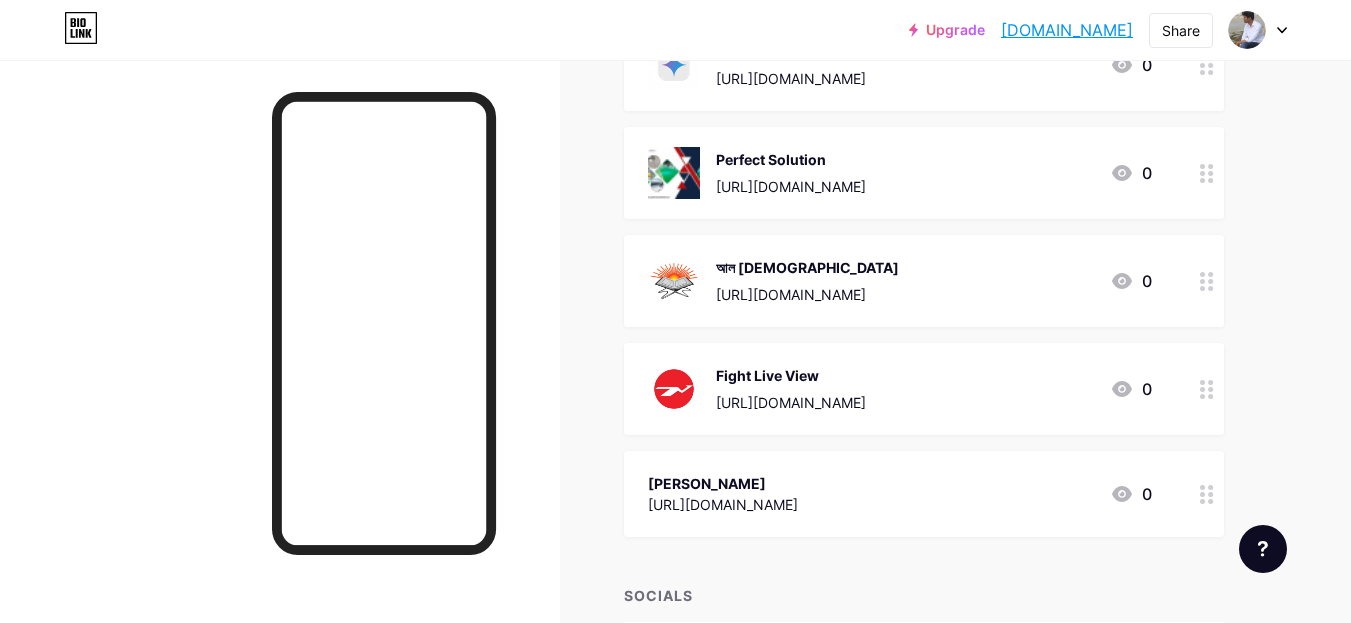 drag, startPoint x: 851, startPoint y: 407, endPoint x: 820, endPoint y: 281, distance: 129.75746 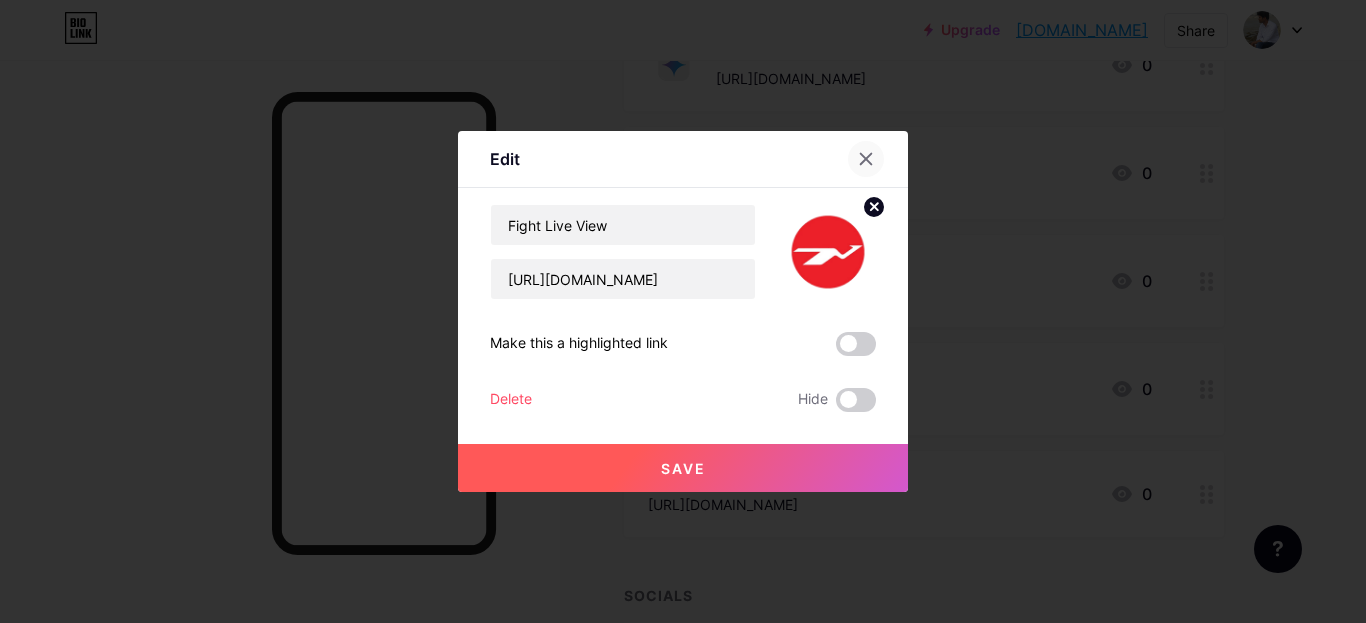 click at bounding box center (866, 159) 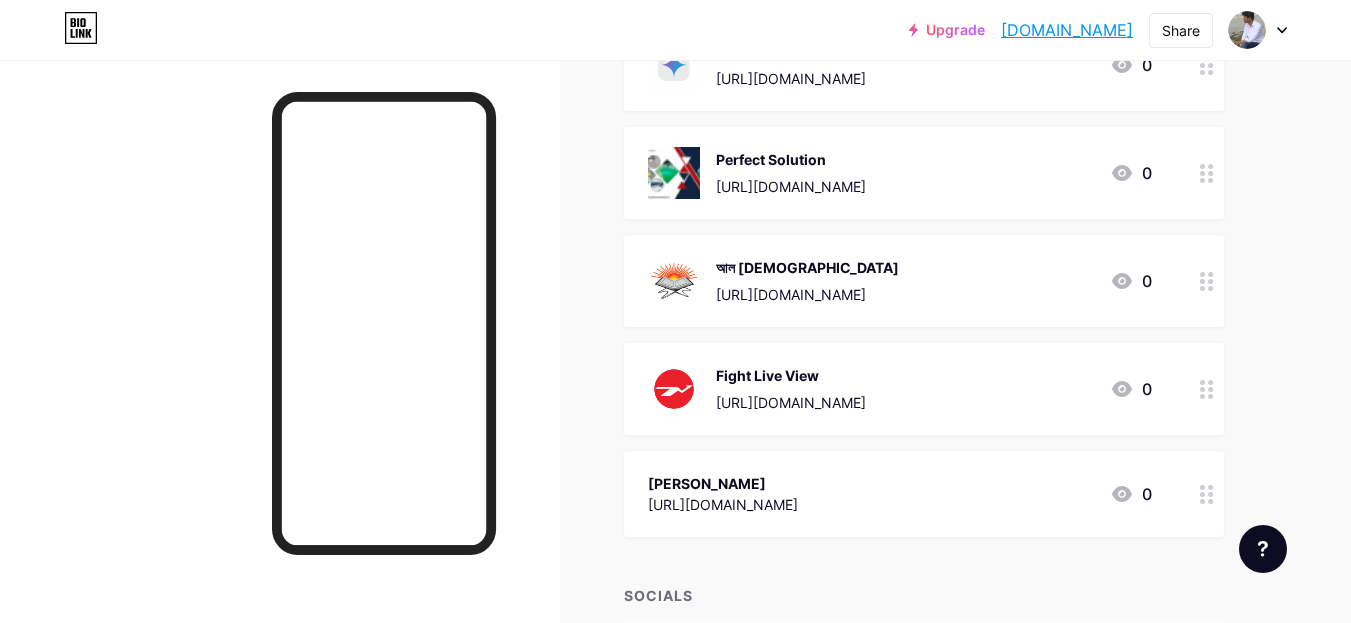 click at bounding box center [1207, 389] 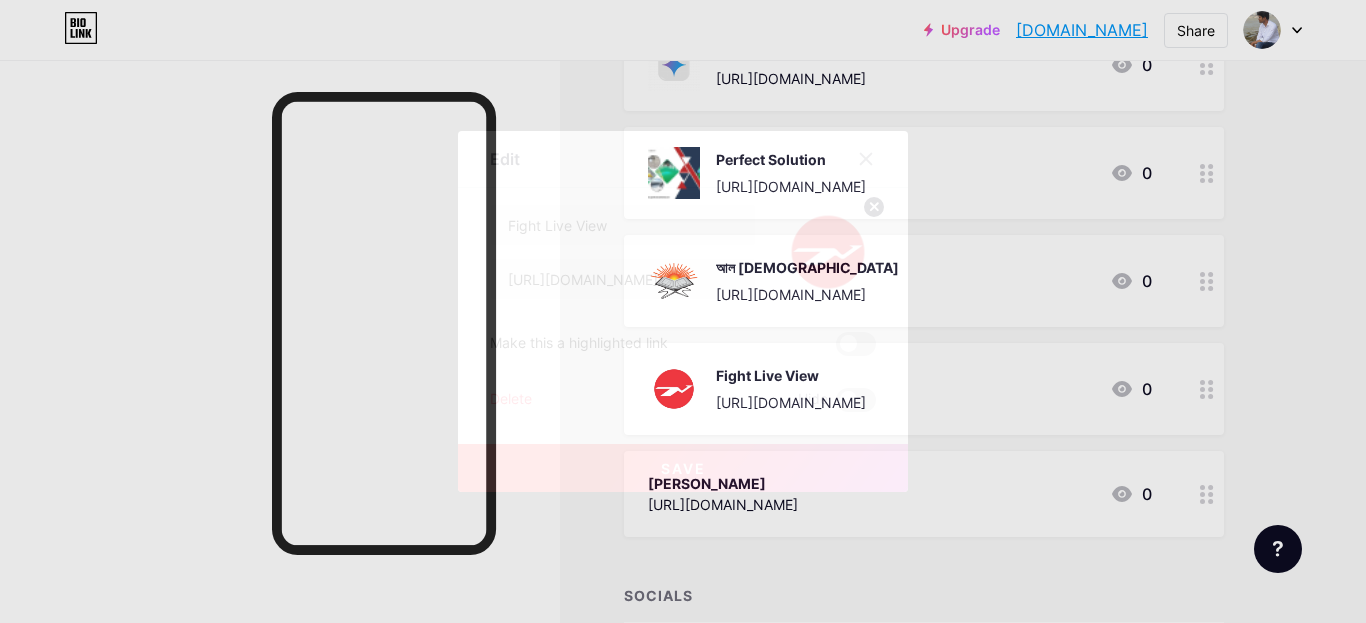 click 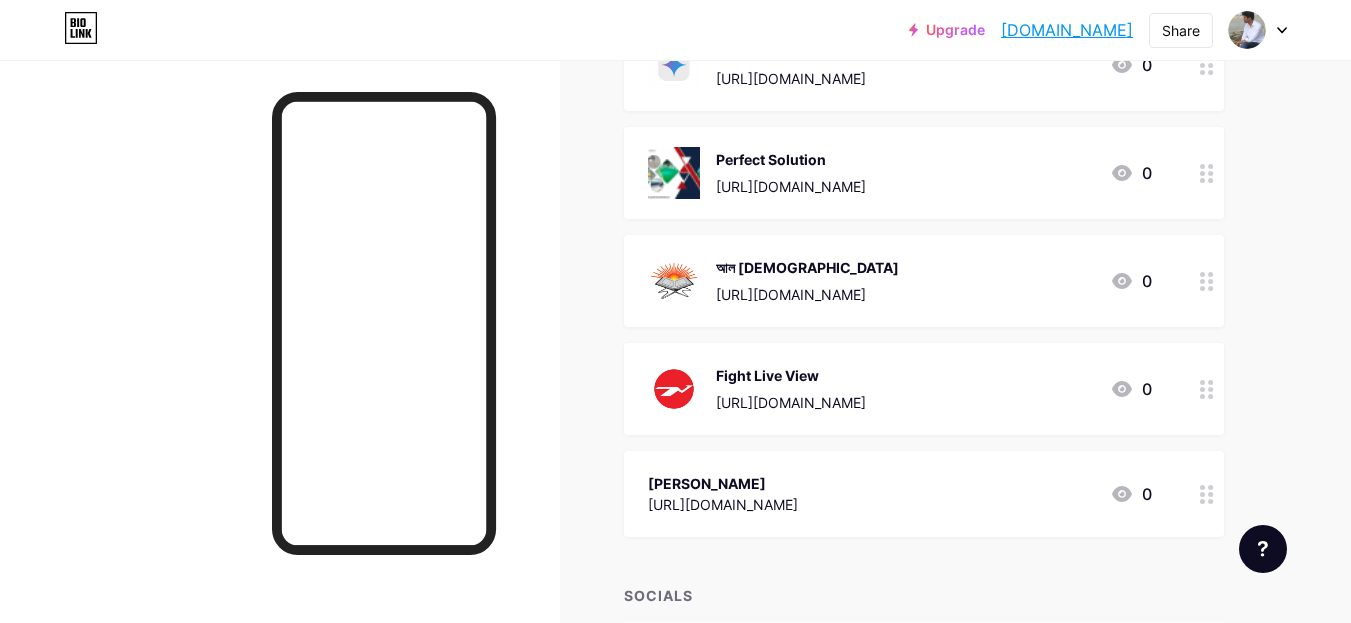 drag, startPoint x: 745, startPoint y: 273, endPoint x: 775, endPoint y: 156, distance: 120.784935 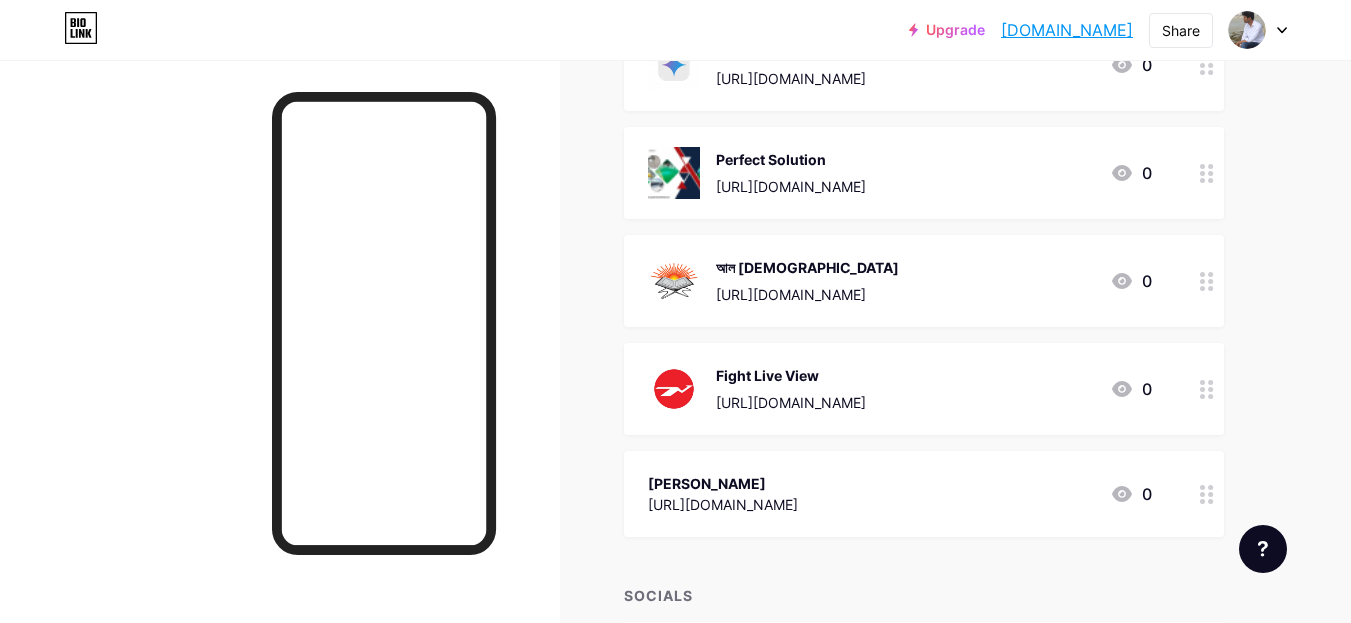 click on "প্রয়োজনীয় লিংক:
Live Tv
https://tv.garden/
0
বিকাশ লাইভ চ্যাট
https://www.bkash.com/help/livechat
0
জন্ম সনদ যাচাই
https://everify.bdris.gov.bd/
0
Gemini Ai
https://gemini.google.com/app
0
Perfect Solution
https://perfectsolutionbd.net/
0
আল কোরআন
https://quran.com/bn
0
Fight Live View
https://www.flightaware.com/live/fleet/BBC" at bounding box center (924, 76) 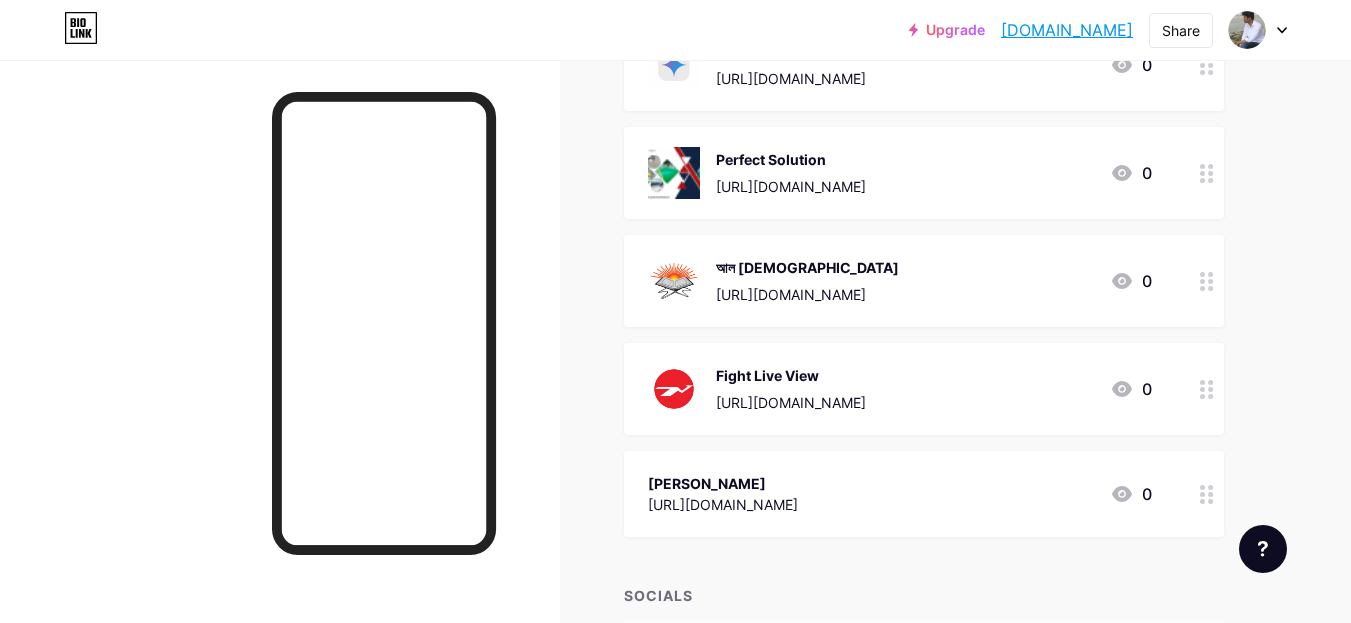 drag, startPoint x: 882, startPoint y: 287, endPoint x: 707, endPoint y: 273, distance: 175.55911 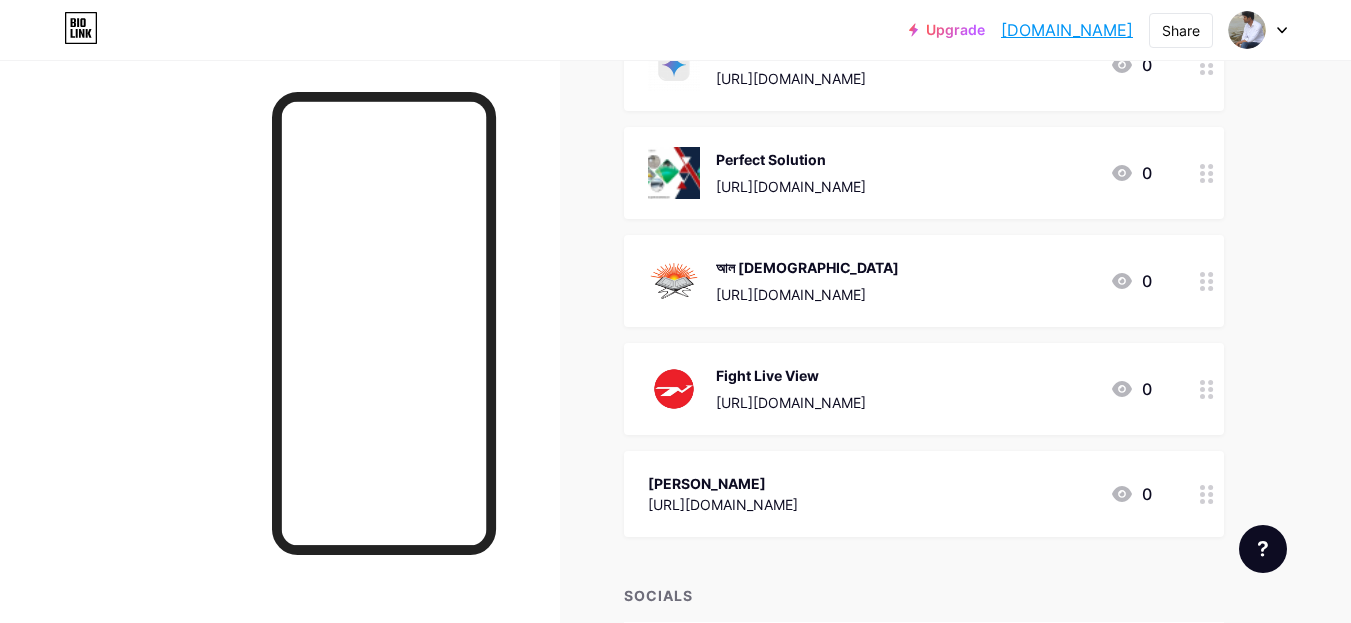 click on "আল কোরআন
https://quran.com/bn
0" at bounding box center [900, 281] 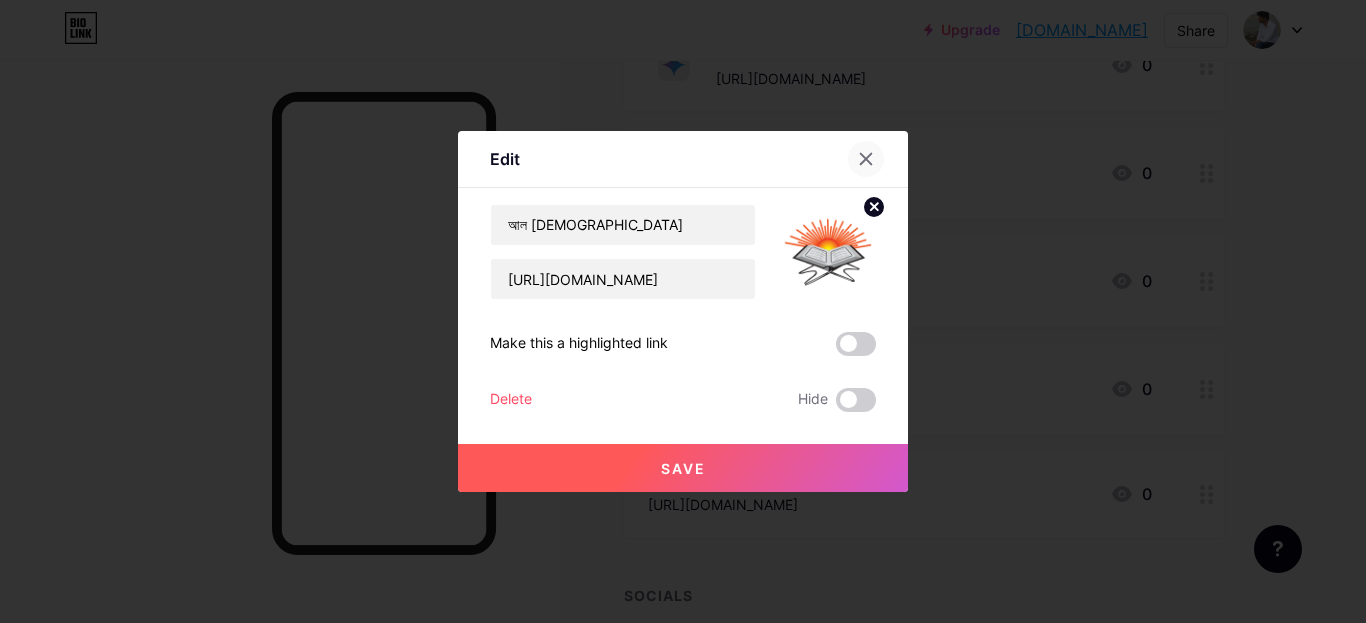 click at bounding box center (866, 159) 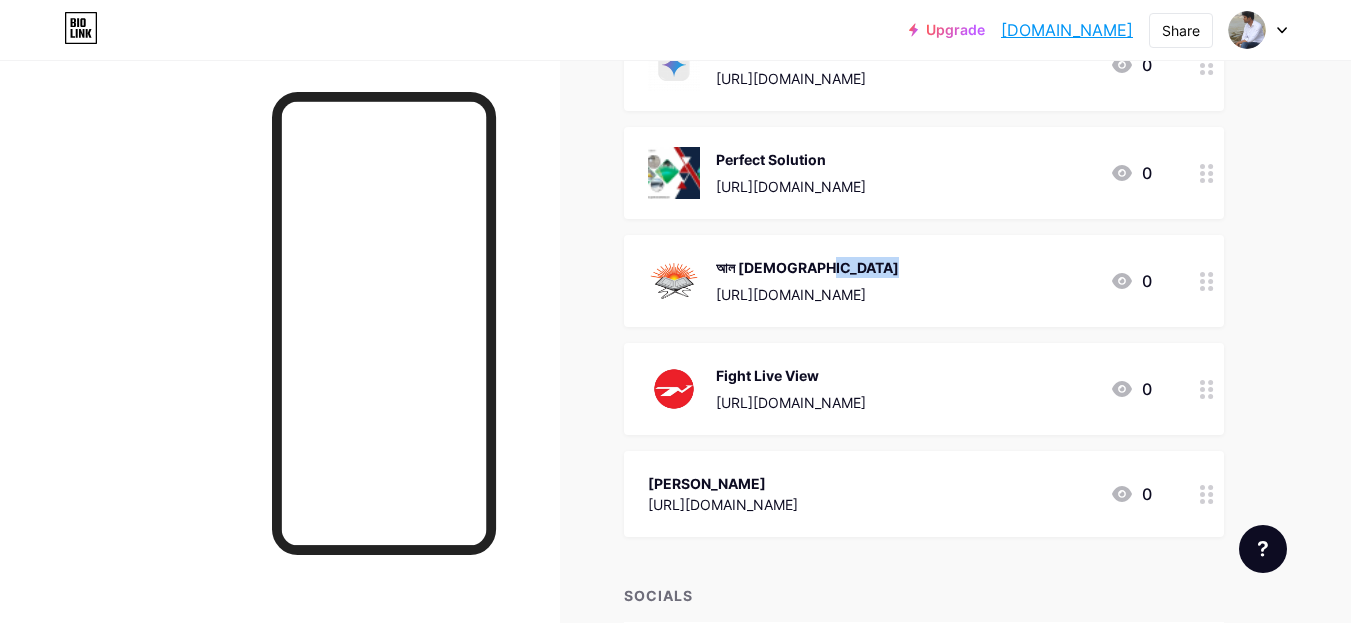 drag, startPoint x: 887, startPoint y: 268, endPoint x: 720, endPoint y: 260, distance: 167.19151 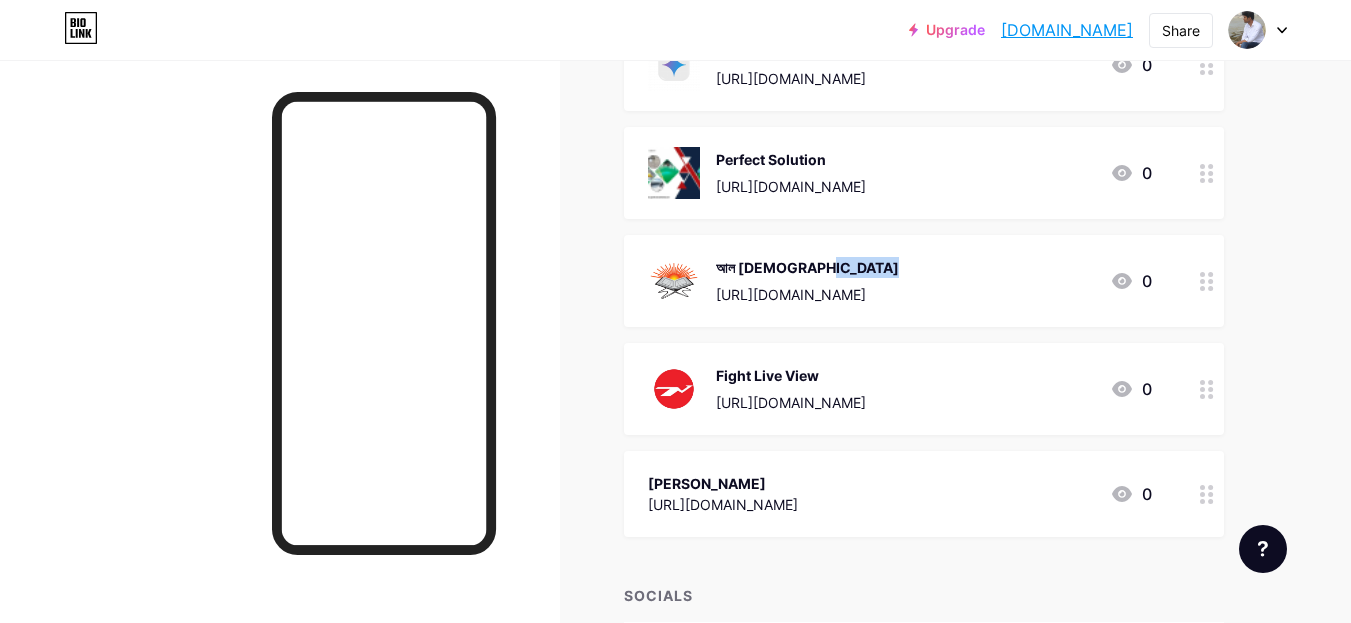 click on "আল কোরআন
https://quran.com/bn
0" at bounding box center (900, 281) 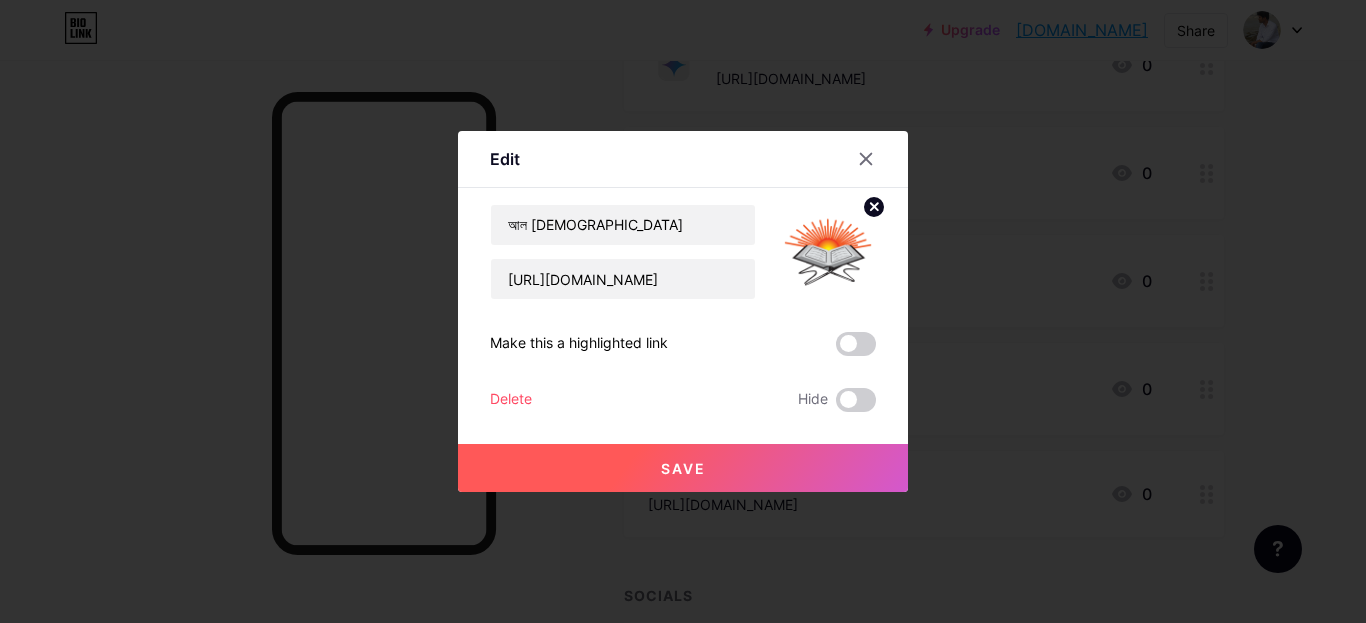 drag, startPoint x: 726, startPoint y: 253, endPoint x: 857, endPoint y: 159, distance: 161.23586 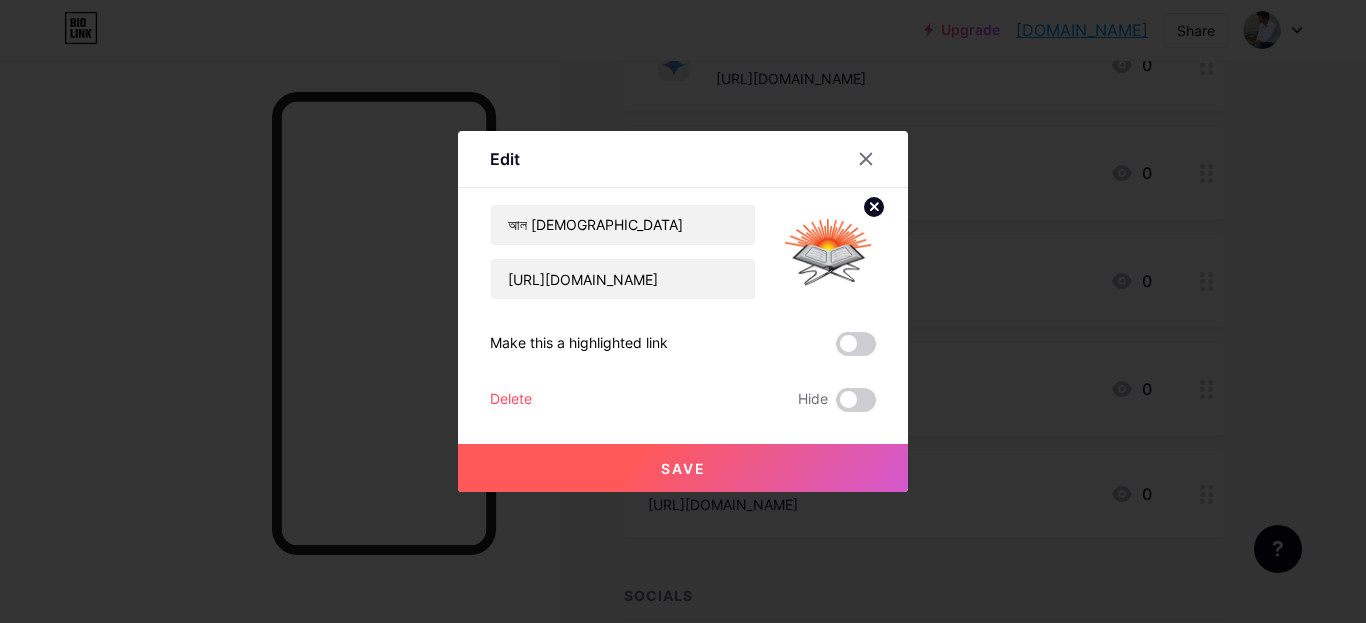 click 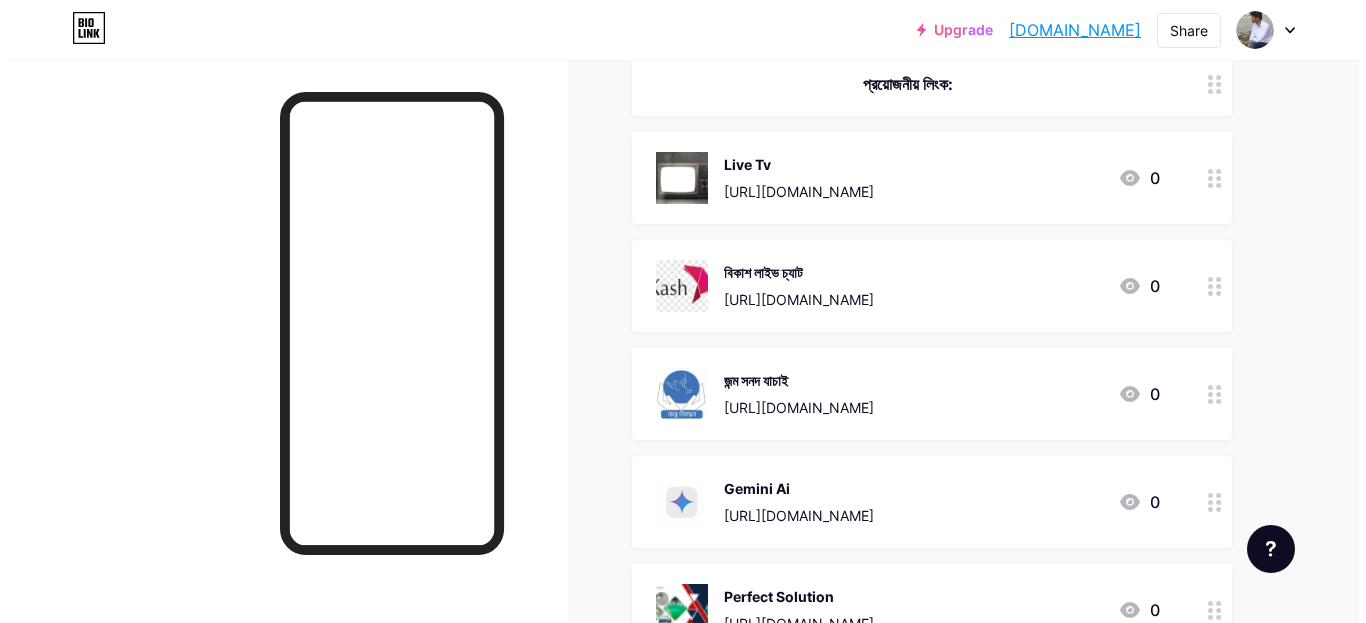 scroll, scrollTop: 0, scrollLeft: 0, axis: both 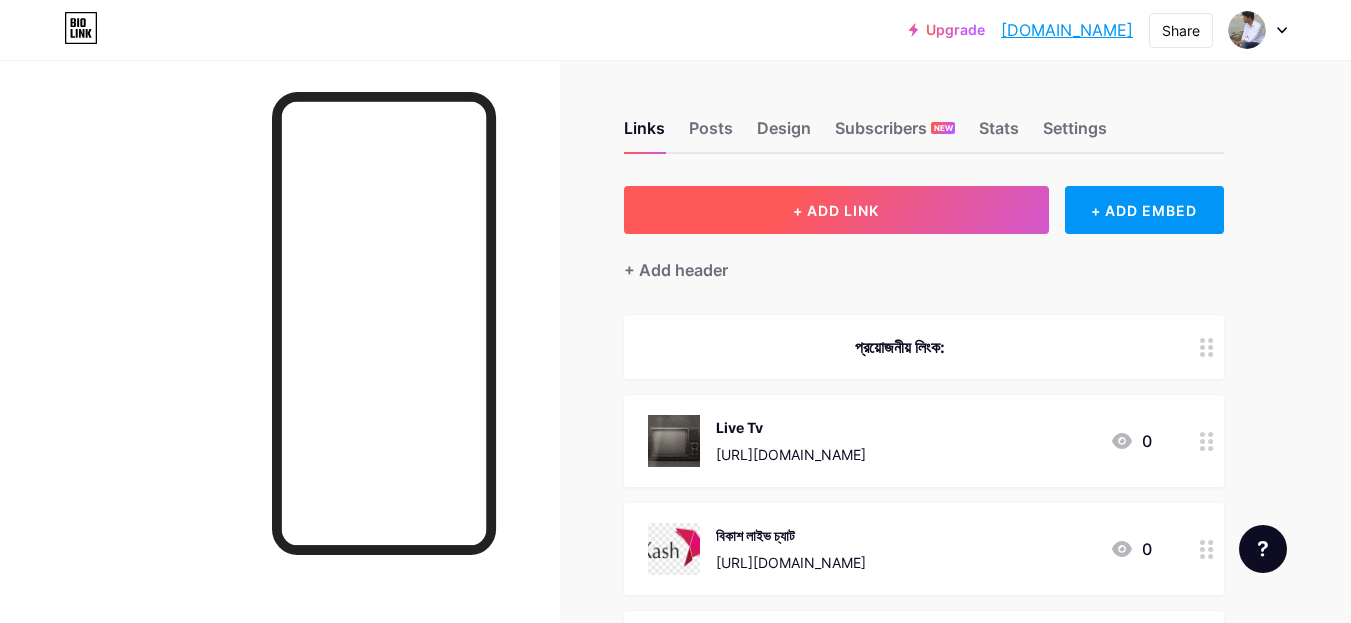 click on "+ ADD LINK" at bounding box center [836, 210] 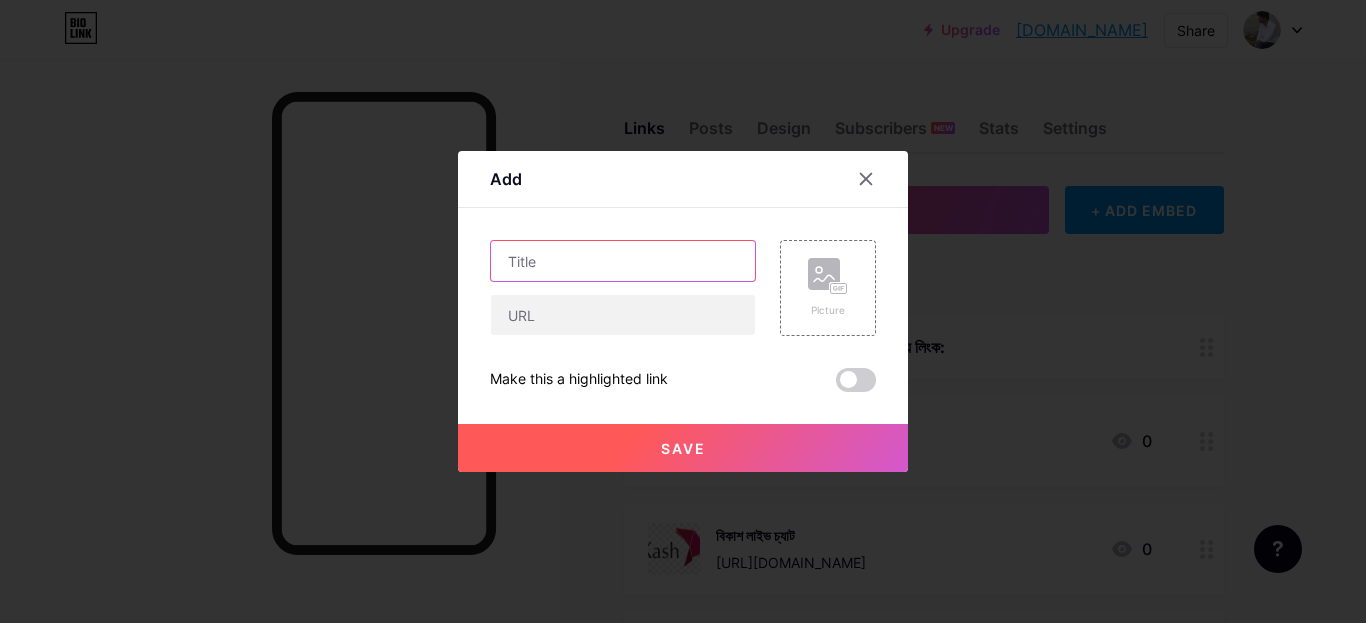 click at bounding box center [623, 261] 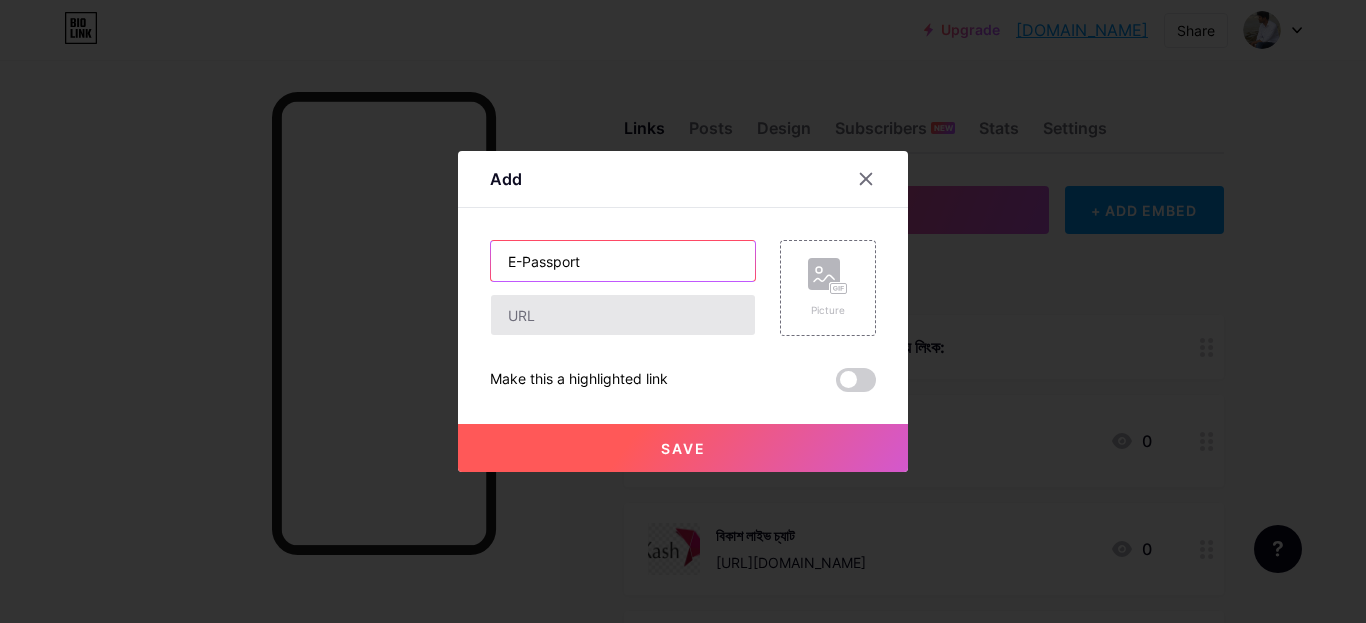 type on "E-Passport" 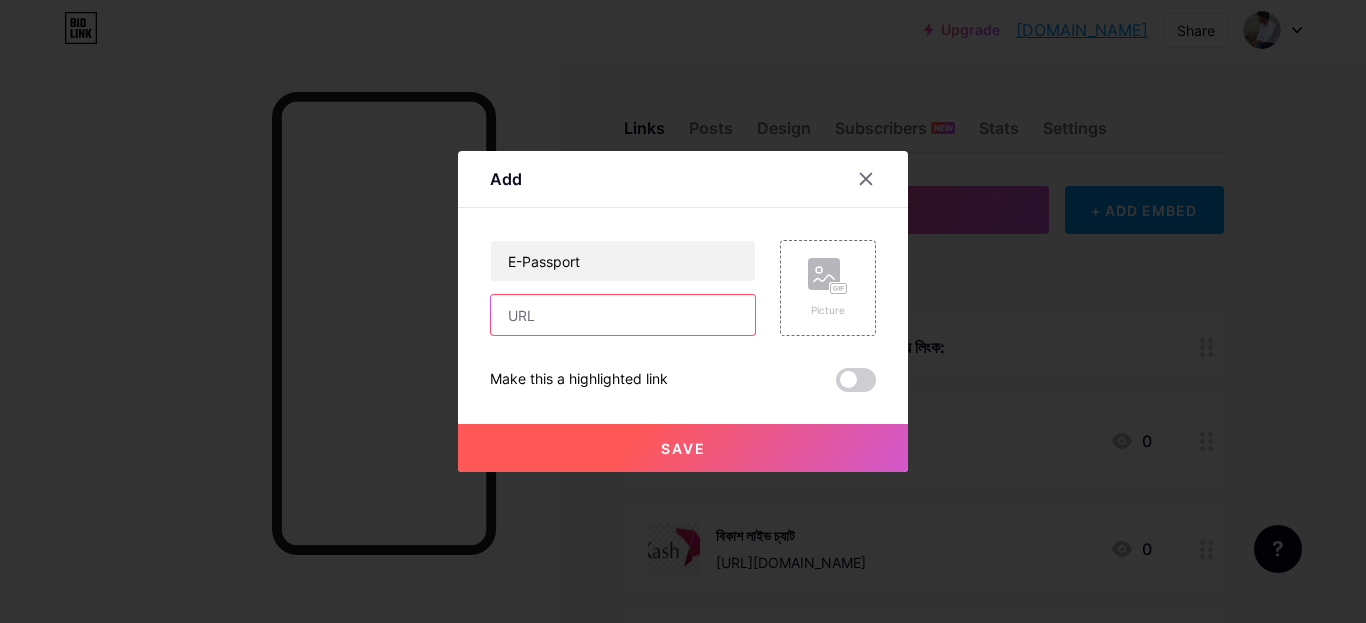 click at bounding box center (623, 315) 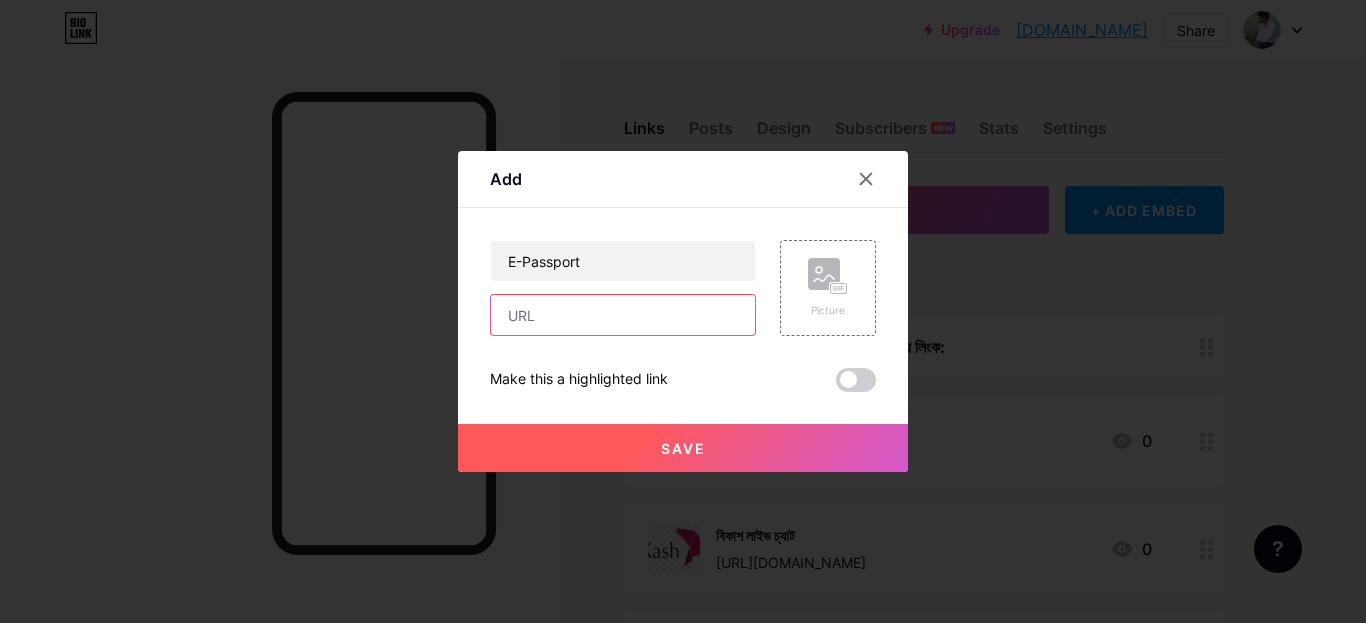 paste on "[URL][DOMAIN_NAME]" 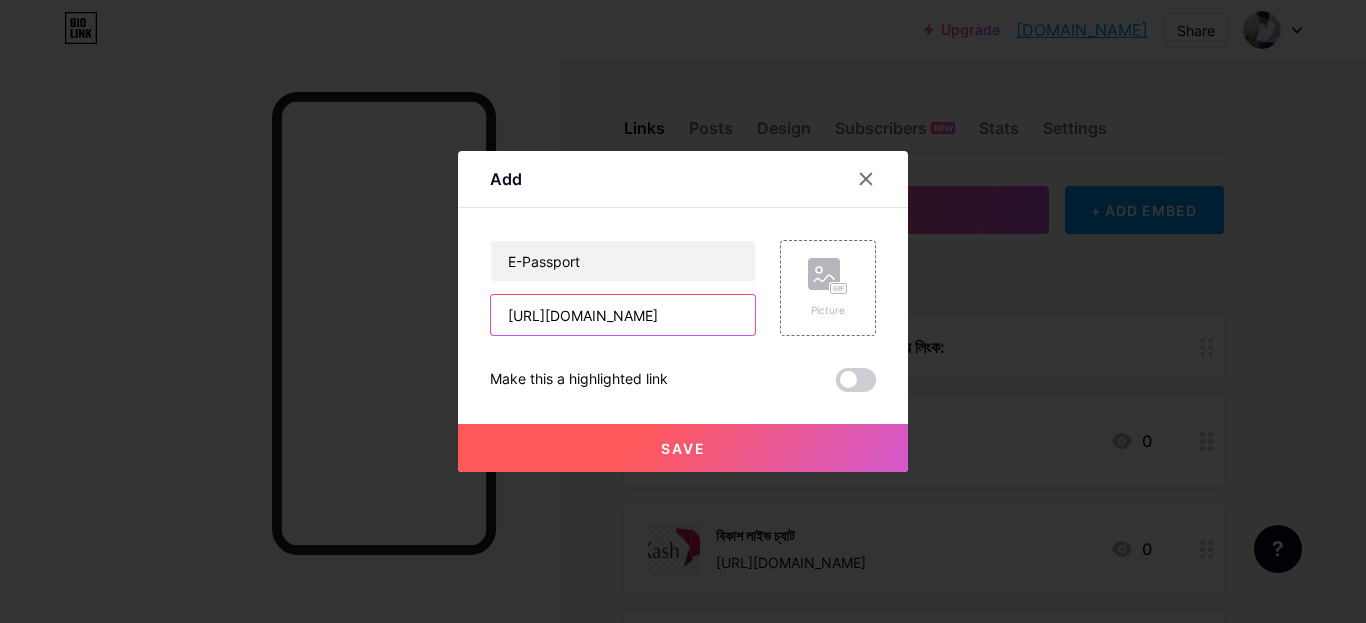 scroll, scrollTop: 0, scrollLeft: 24, axis: horizontal 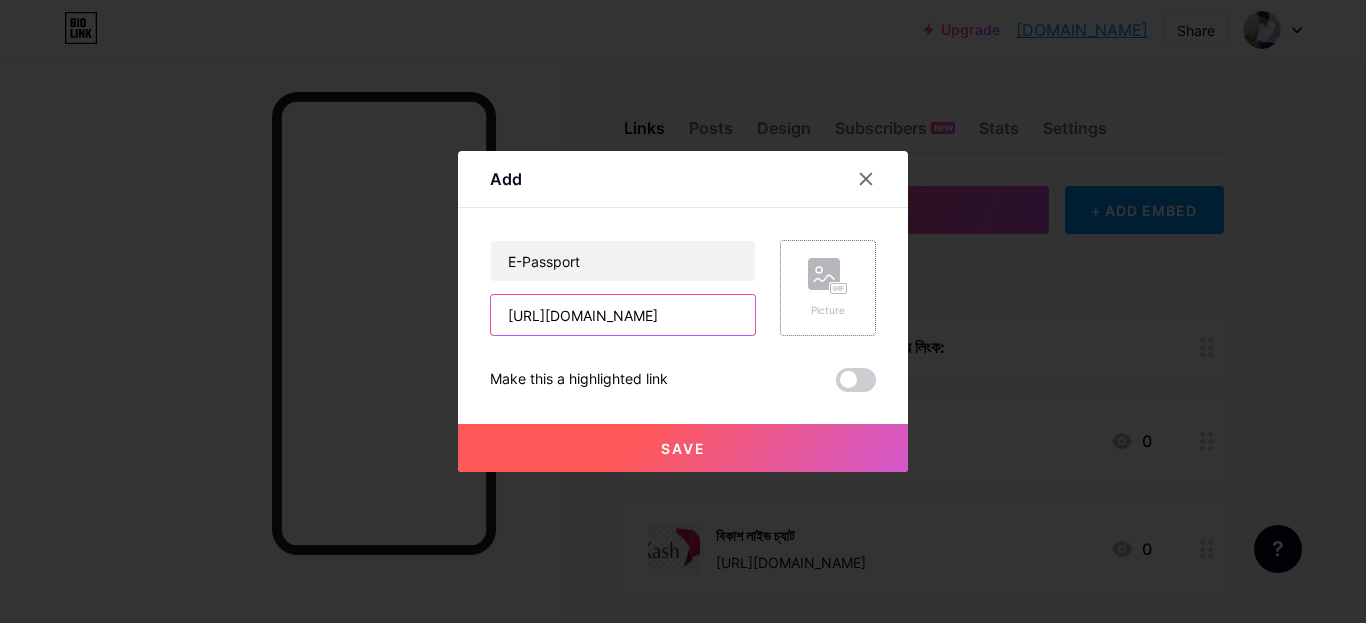type on "[URL][DOMAIN_NAME]" 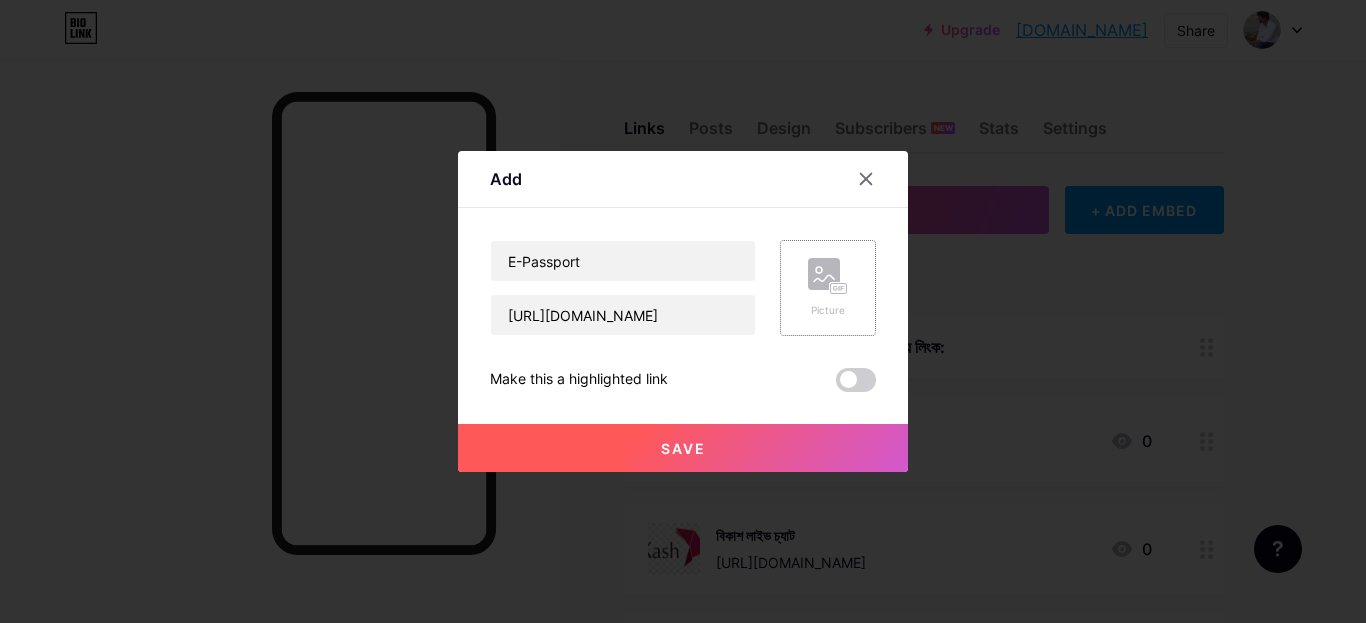click on "Picture" at bounding box center (828, 288) 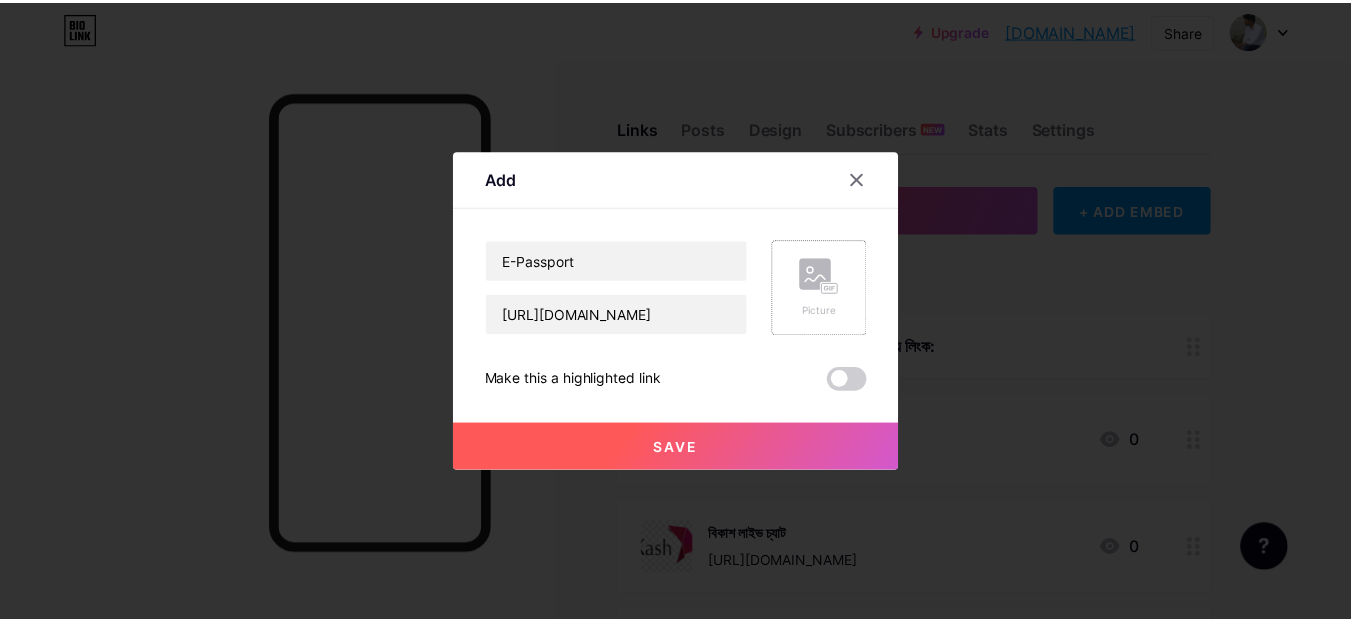 scroll, scrollTop: 0, scrollLeft: 0, axis: both 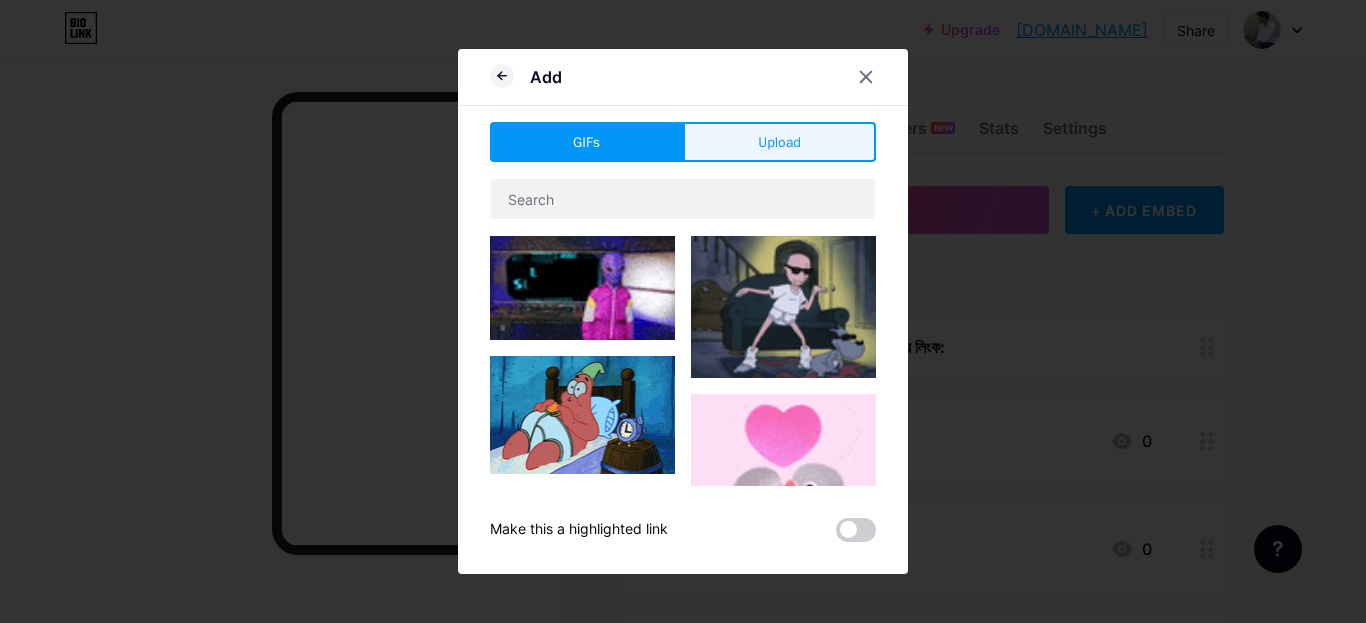click on "Upload" at bounding box center [779, 142] 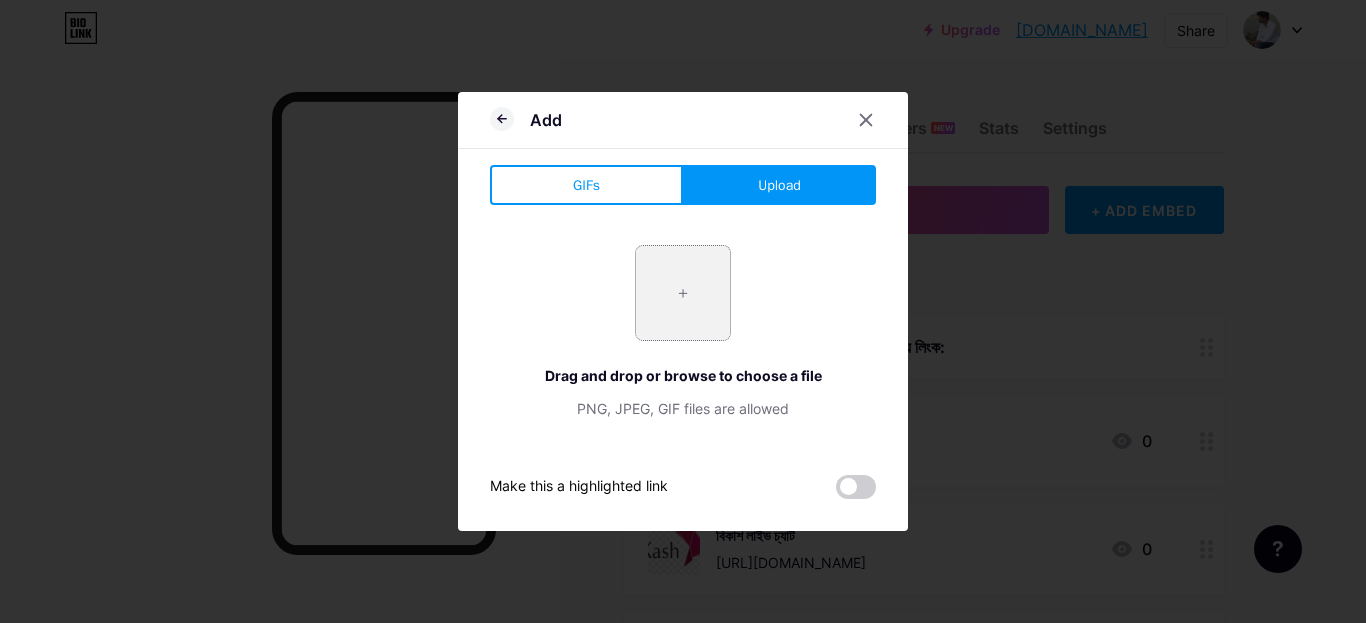 click at bounding box center (683, 293) 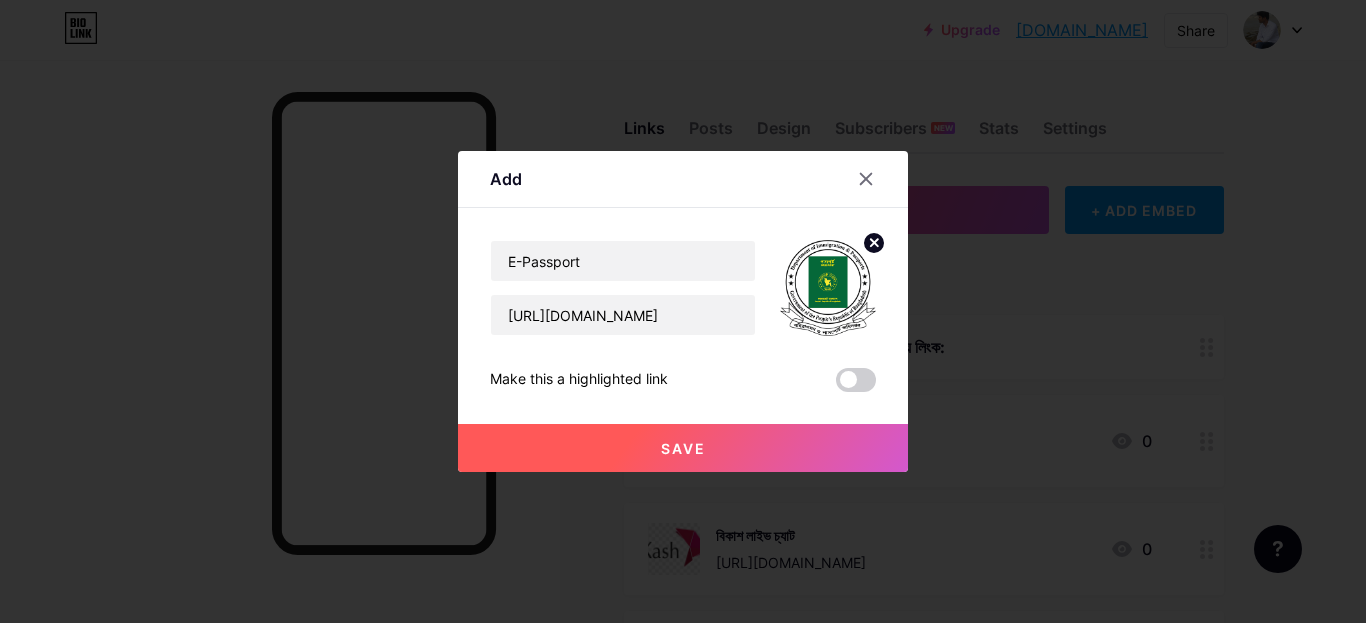 click on "Save" at bounding box center [683, 448] 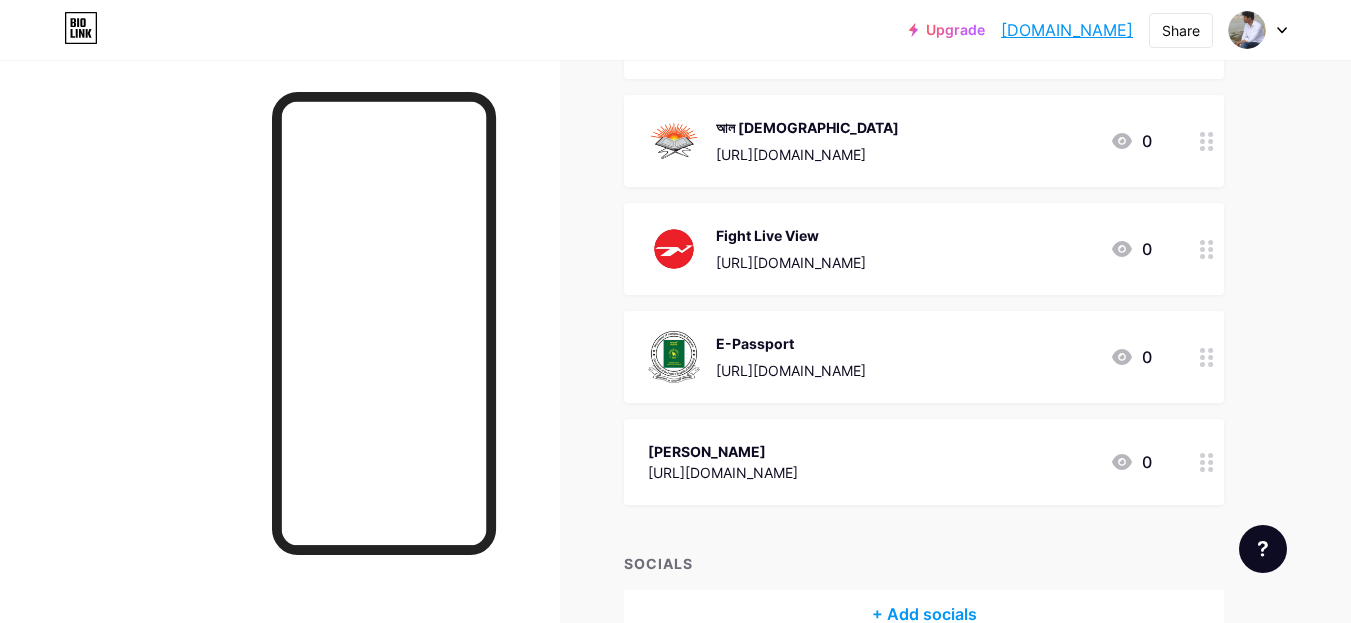 scroll, scrollTop: 954, scrollLeft: 0, axis: vertical 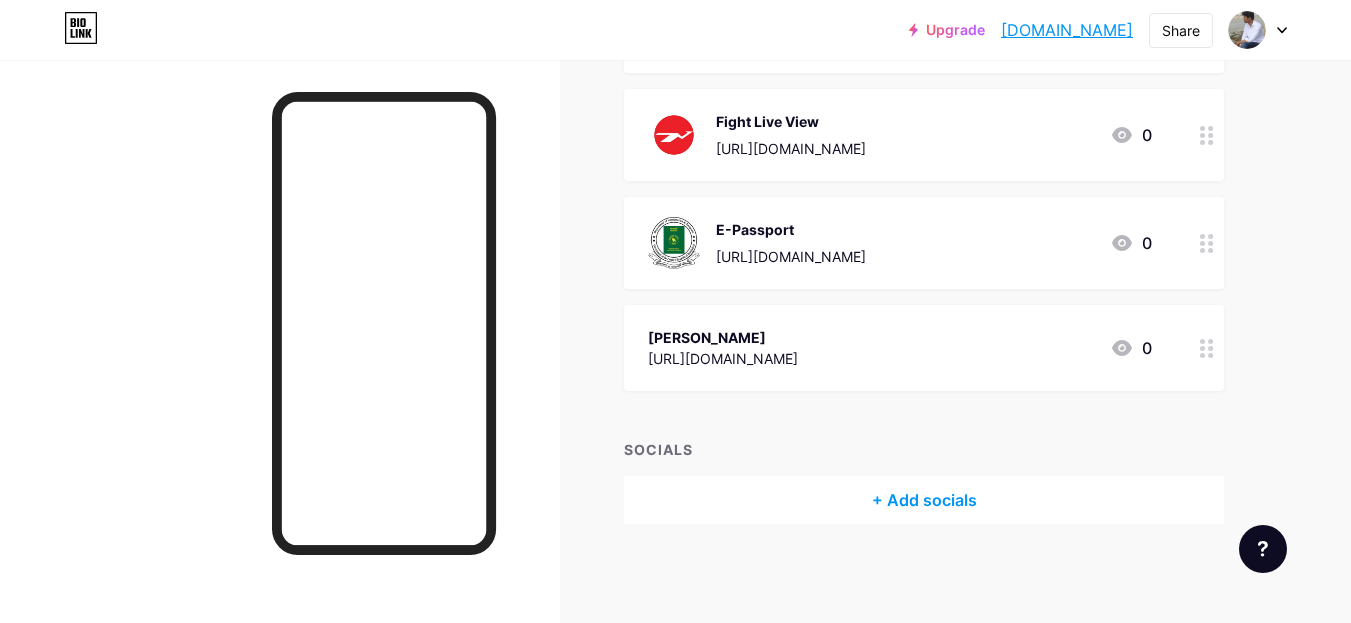 click on "+ Add socials" at bounding box center (924, 500) 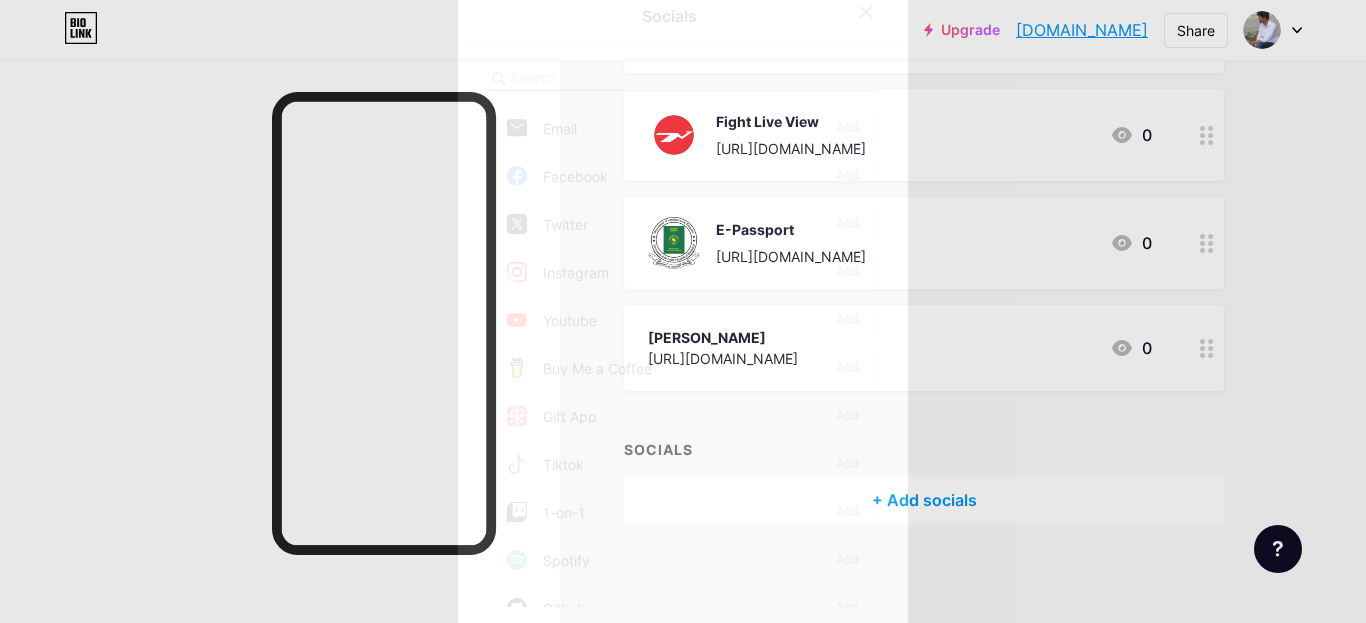 click on "Email
Add" at bounding box center [683, 128] 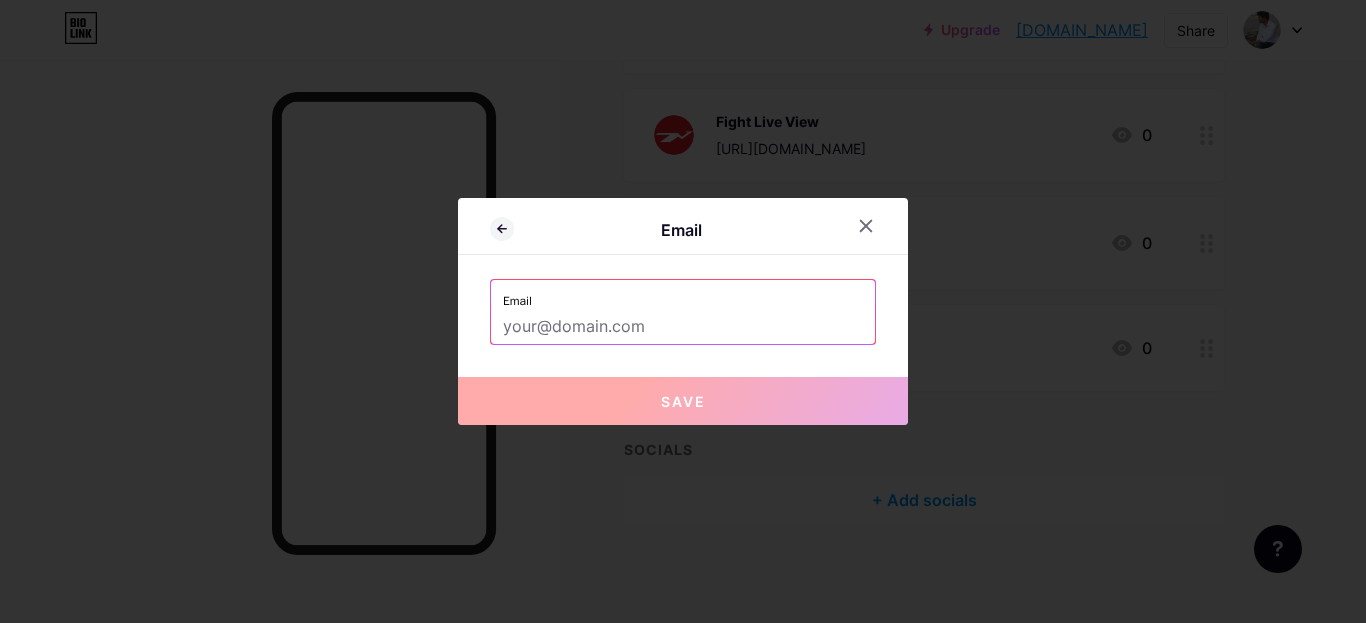 click at bounding box center (683, 327) 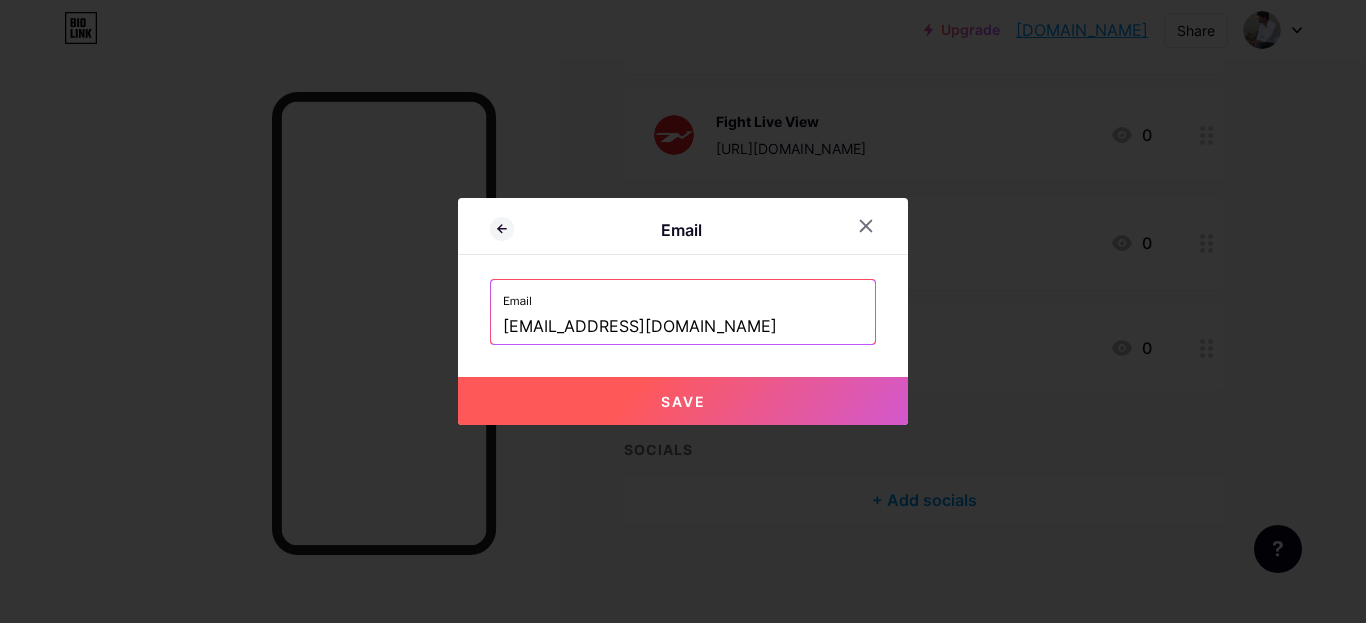 click on "Save" at bounding box center (683, 401) 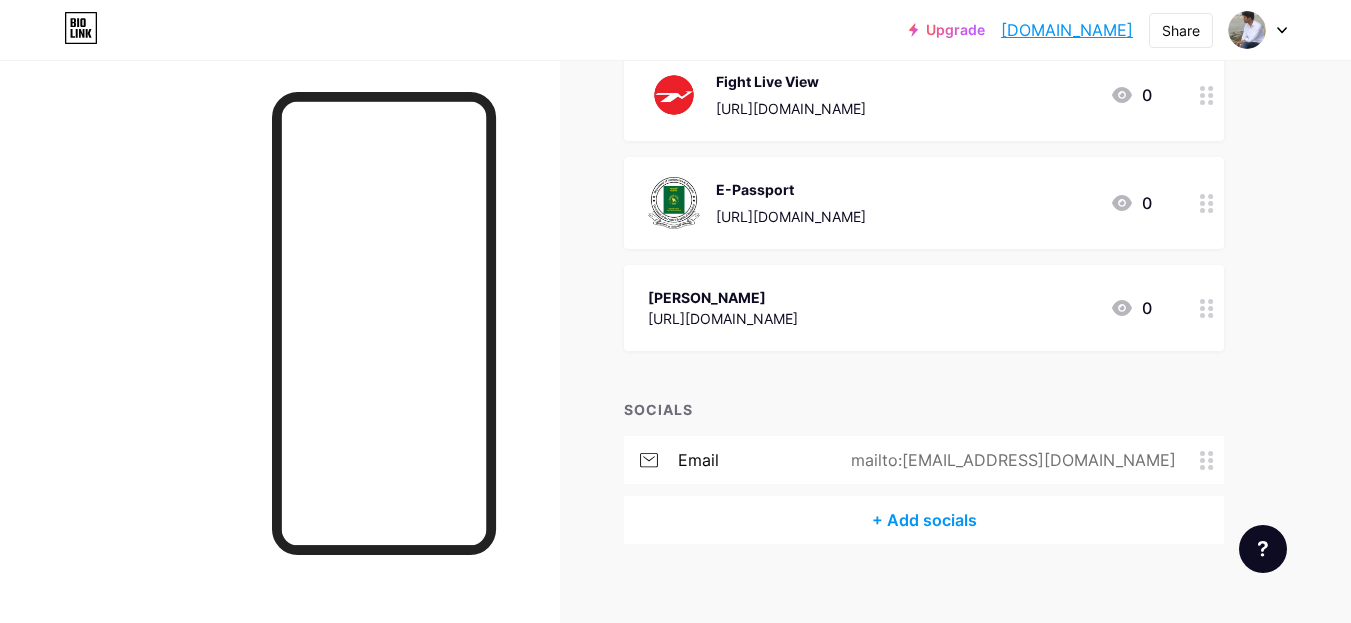 scroll, scrollTop: 1014, scrollLeft: 0, axis: vertical 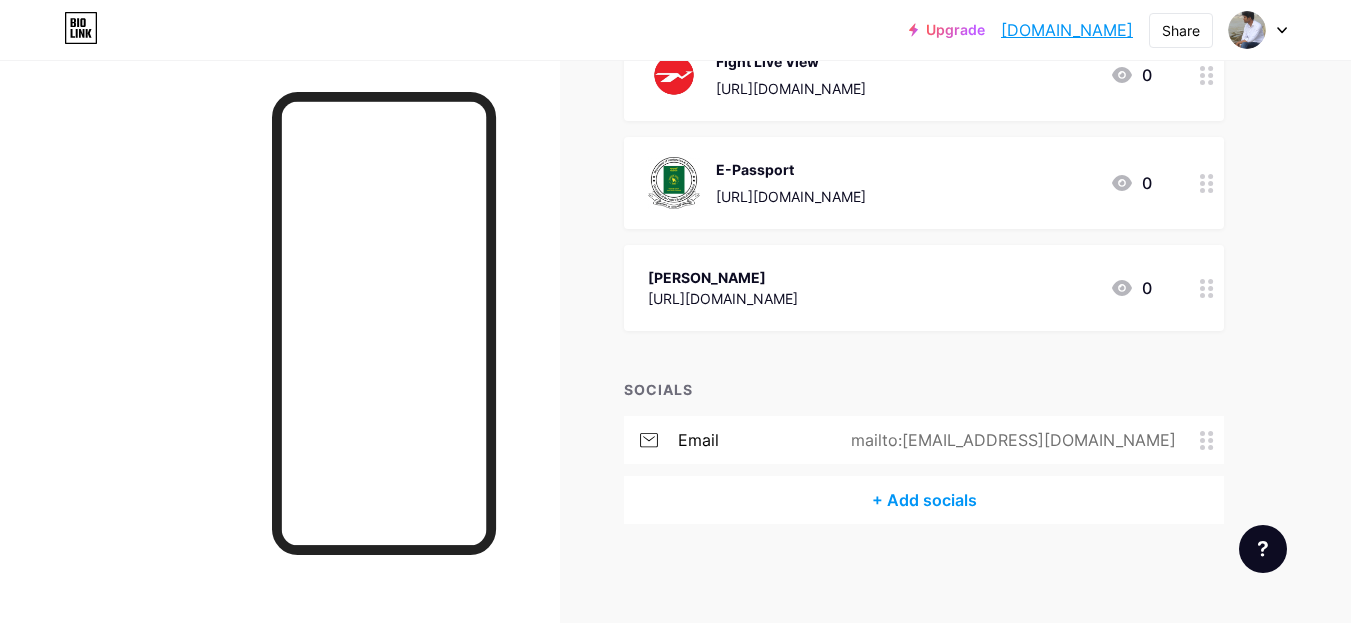 click on "+ Add socials" at bounding box center (924, 500) 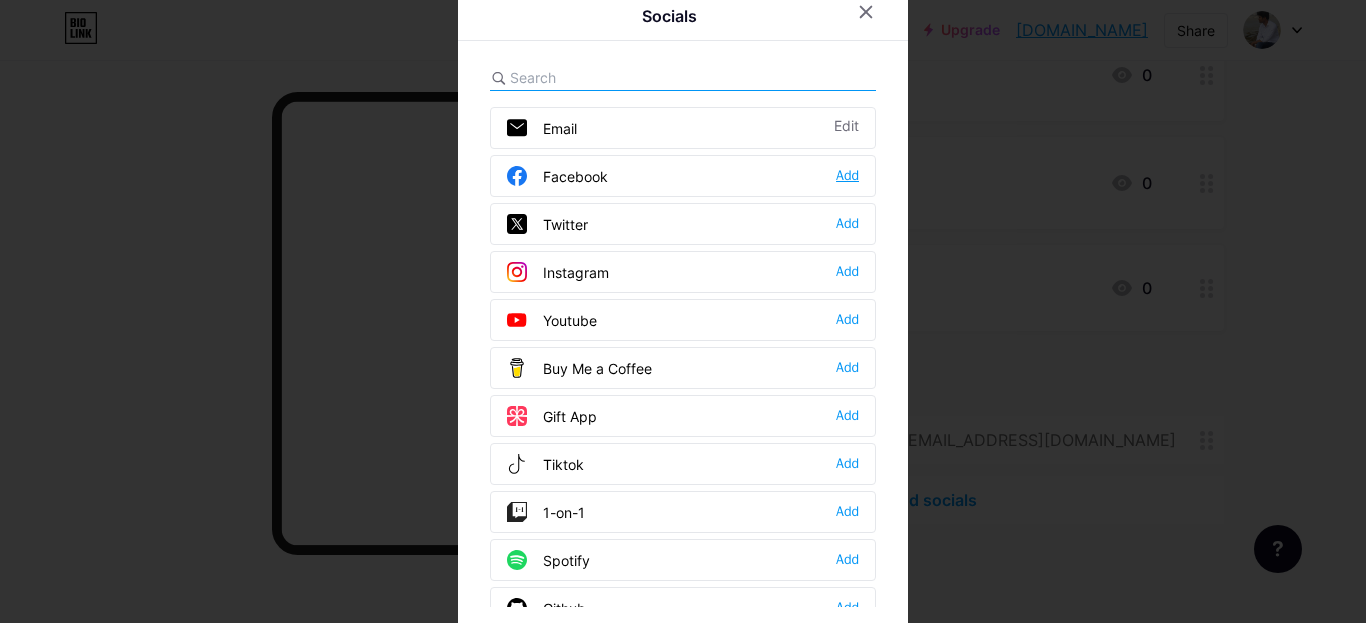 click on "Add" at bounding box center (847, 176) 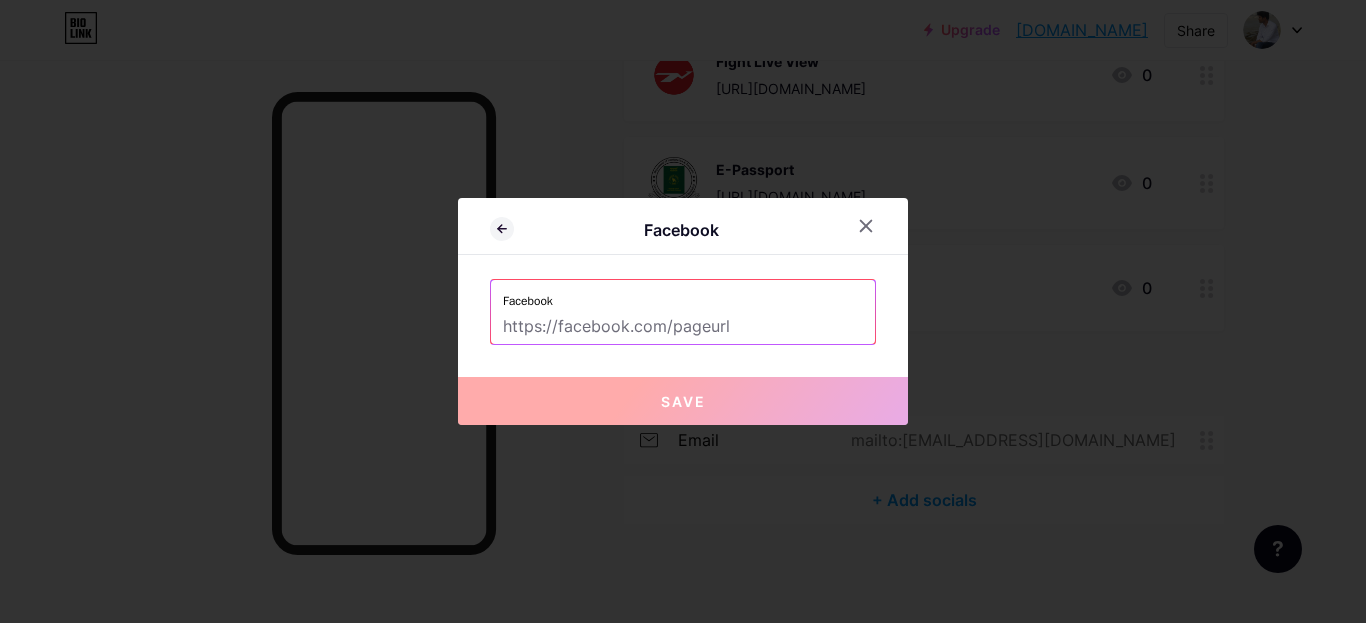 click at bounding box center [683, 327] 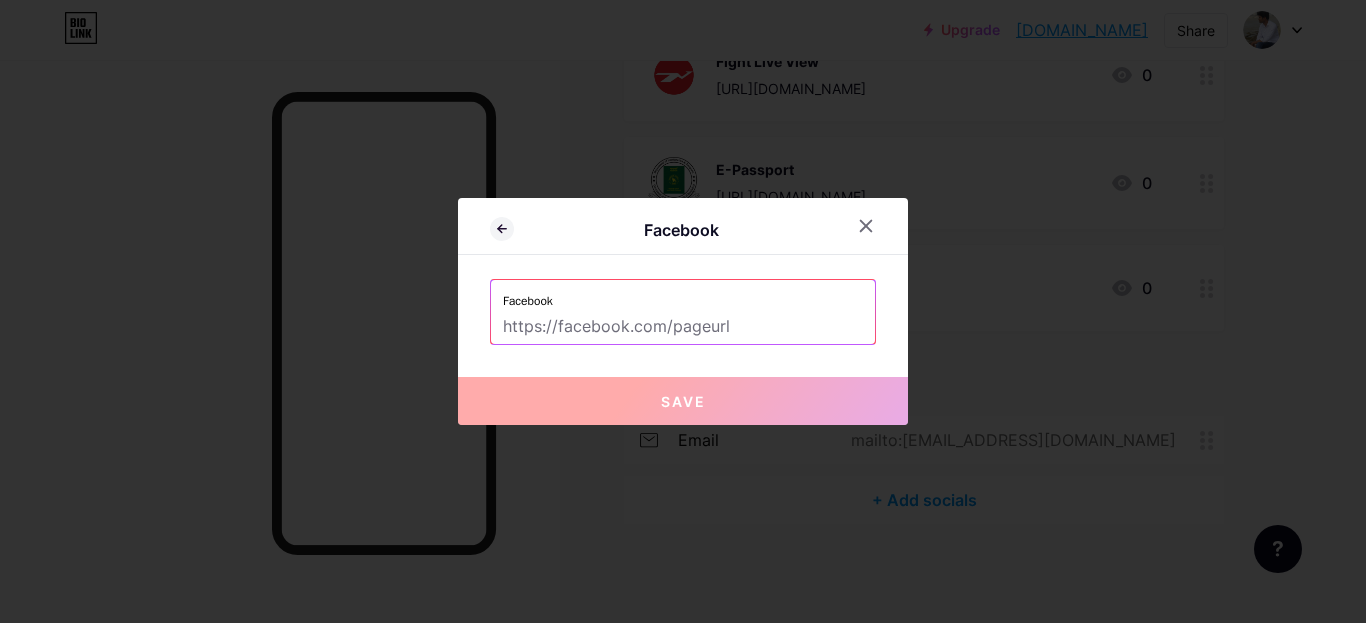 paste on "[URL][DOMAIN_NAME][DOMAIN_NAME]" 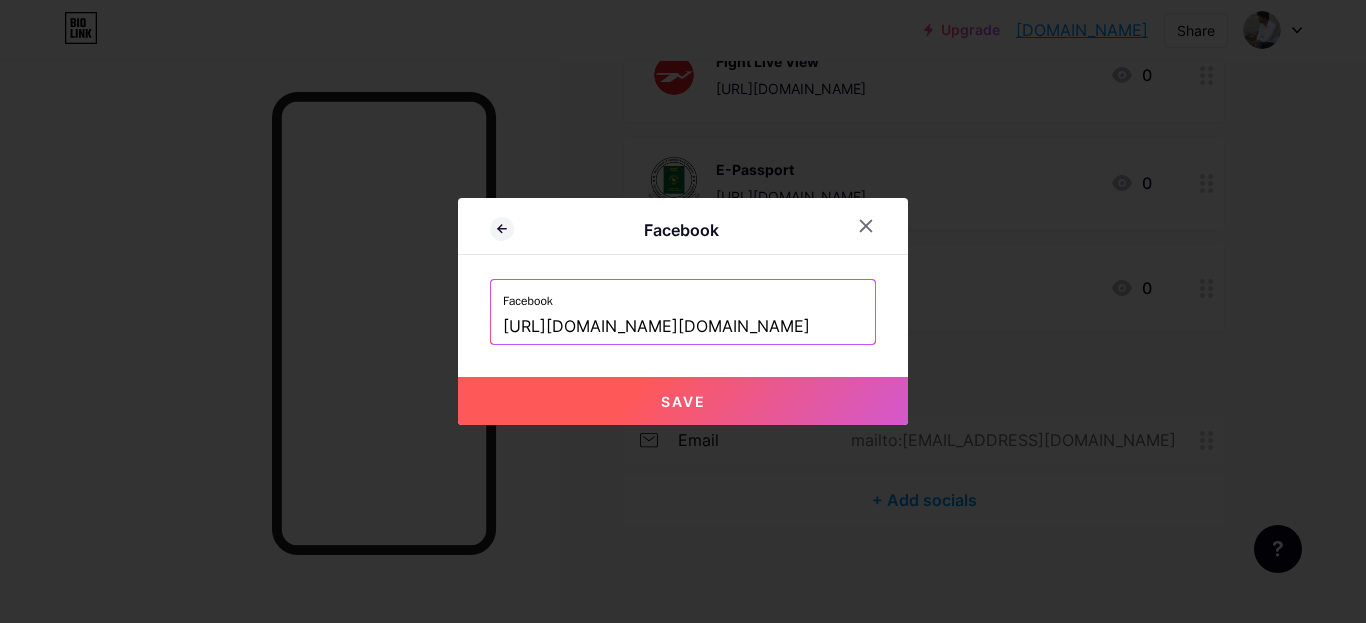 type on "[URL][DOMAIN_NAME][DOMAIN_NAME]" 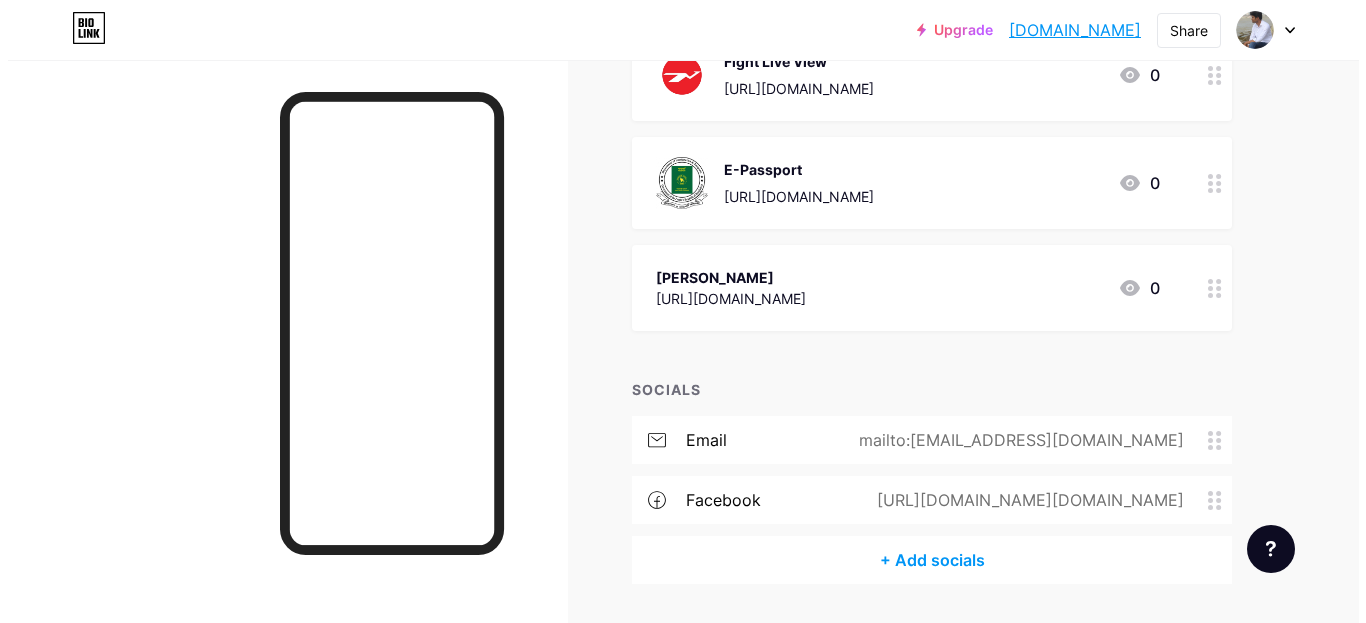 scroll, scrollTop: 1074, scrollLeft: 0, axis: vertical 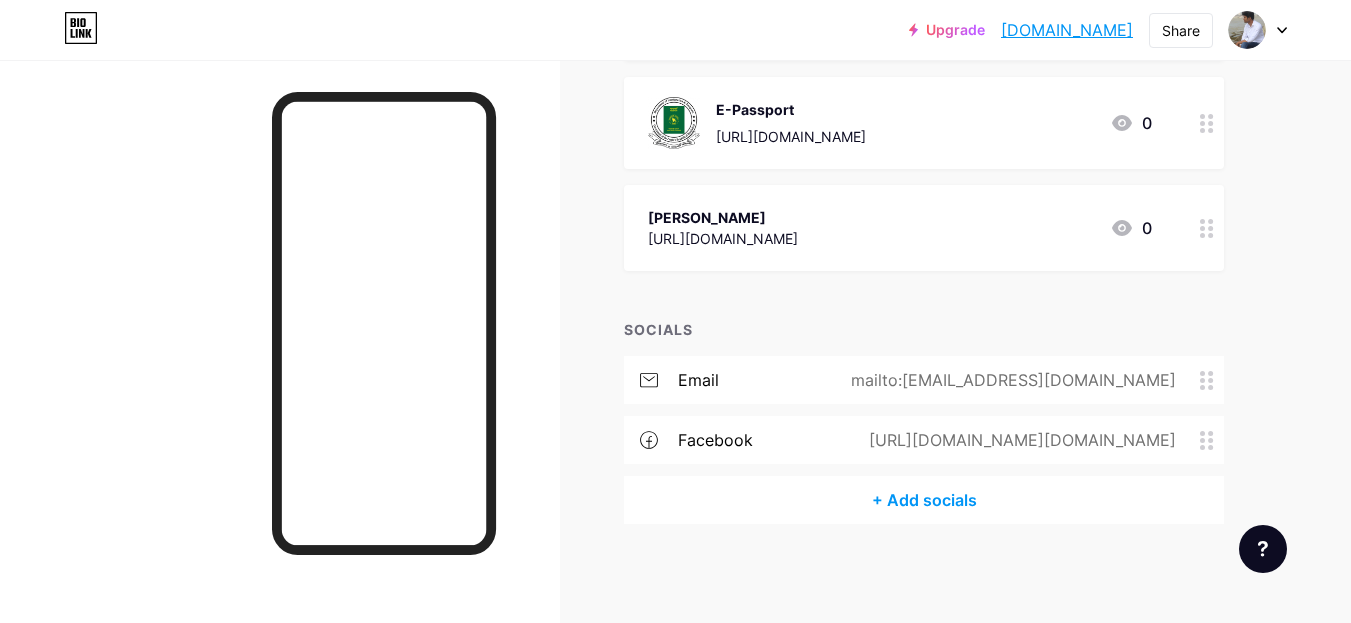 click on "+ Add socials" at bounding box center [924, 500] 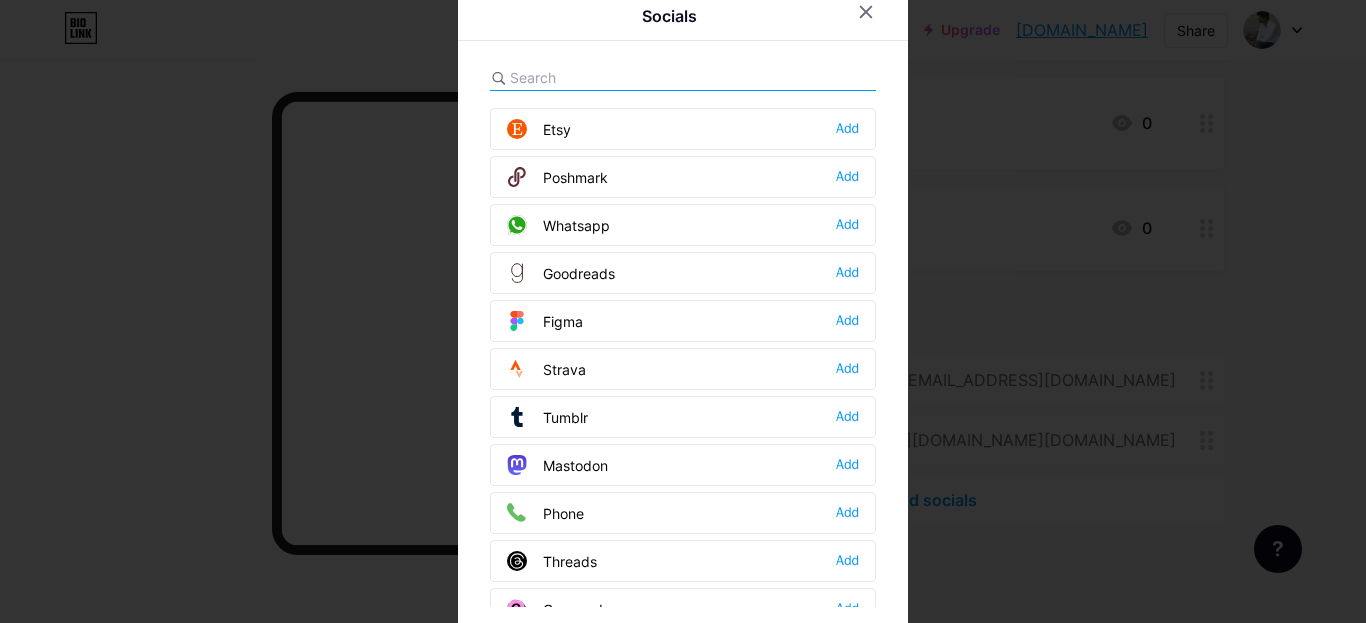 scroll, scrollTop: 1600, scrollLeft: 0, axis: vertical 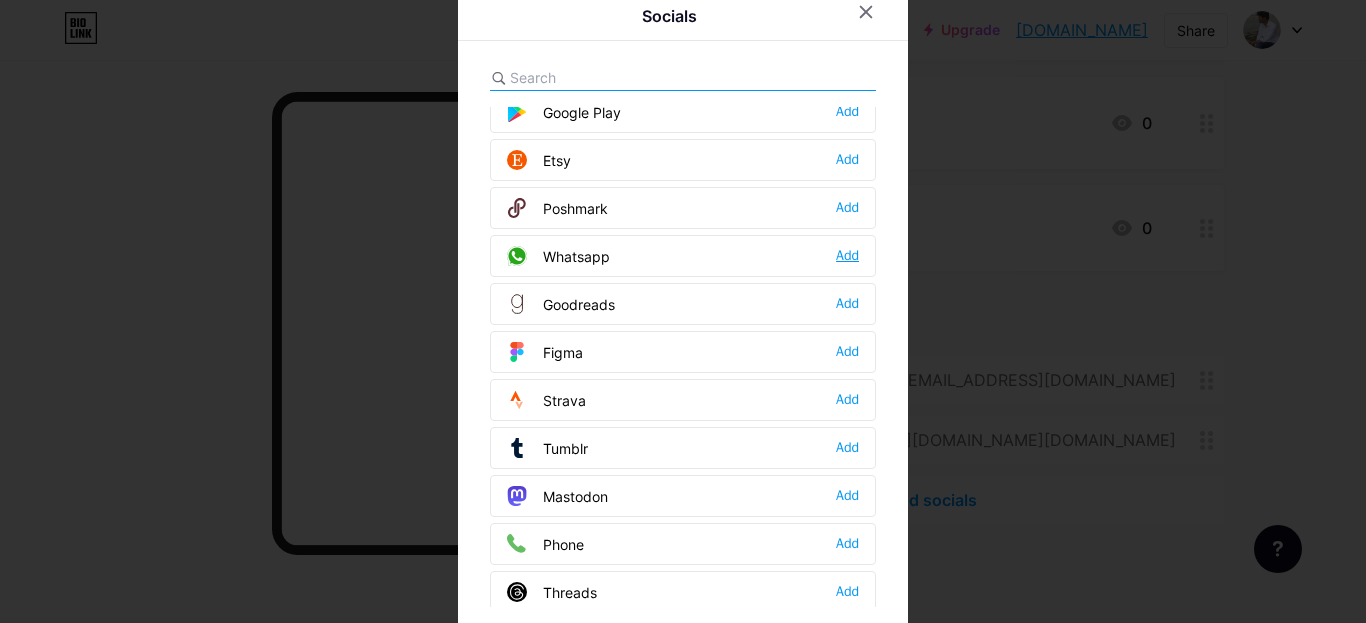 click on "Add" at bounding box center [847, 256] 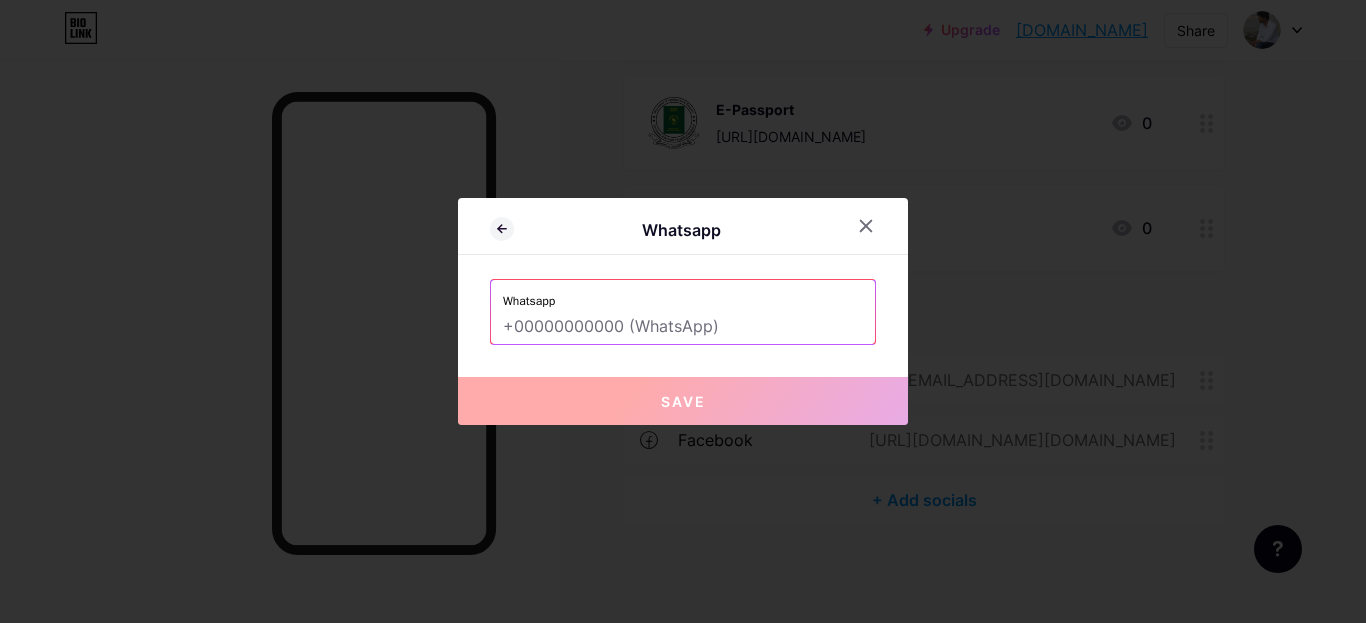 click at bounding box center [683, 327] 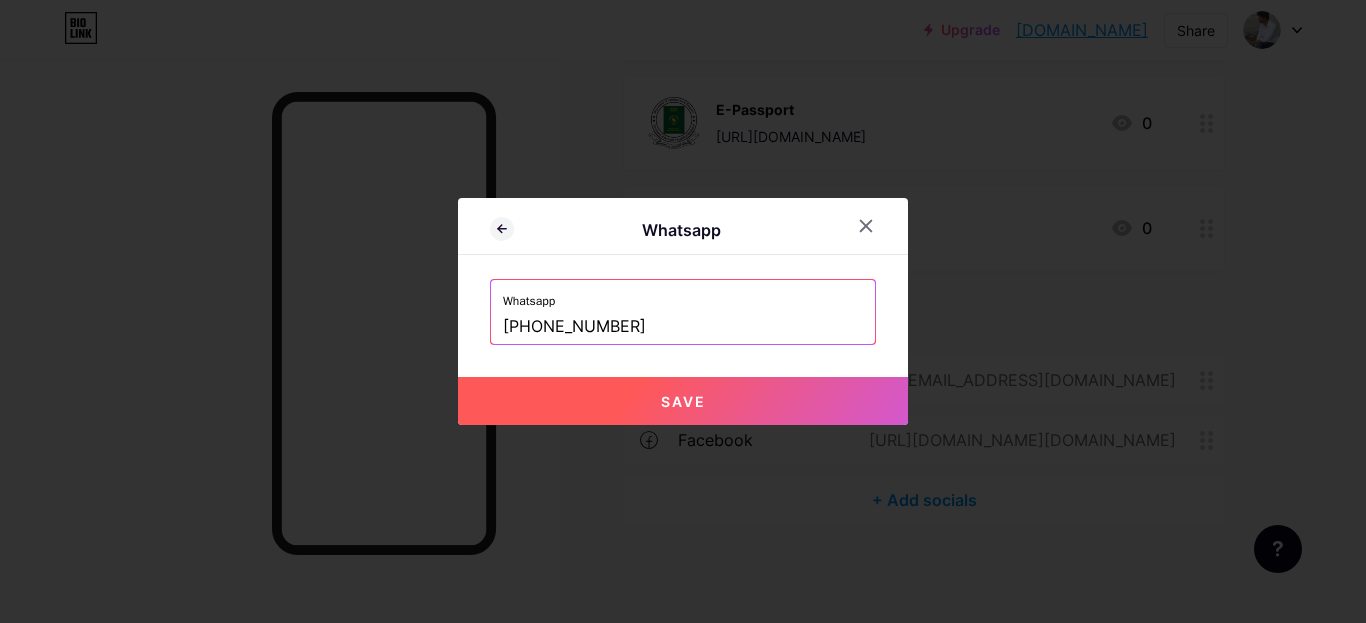 click on "Save" at bounding box center [683, 401] 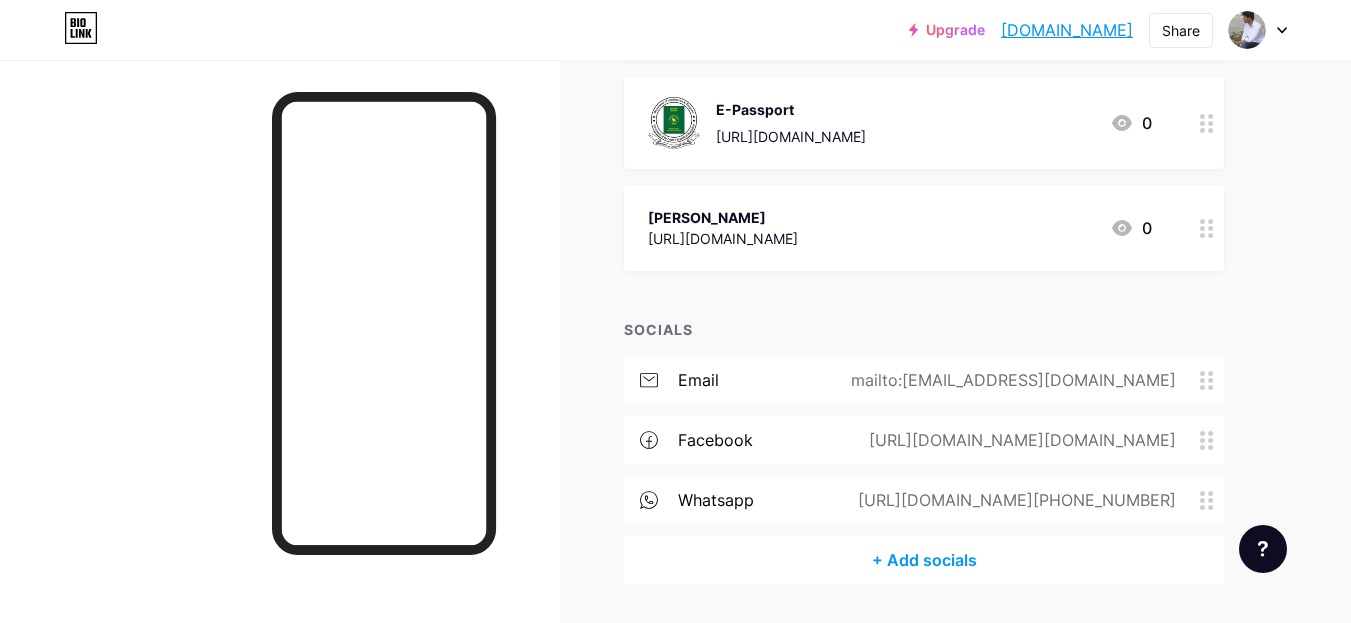 click on "+ Add socials" at bounding box center (924, 560) 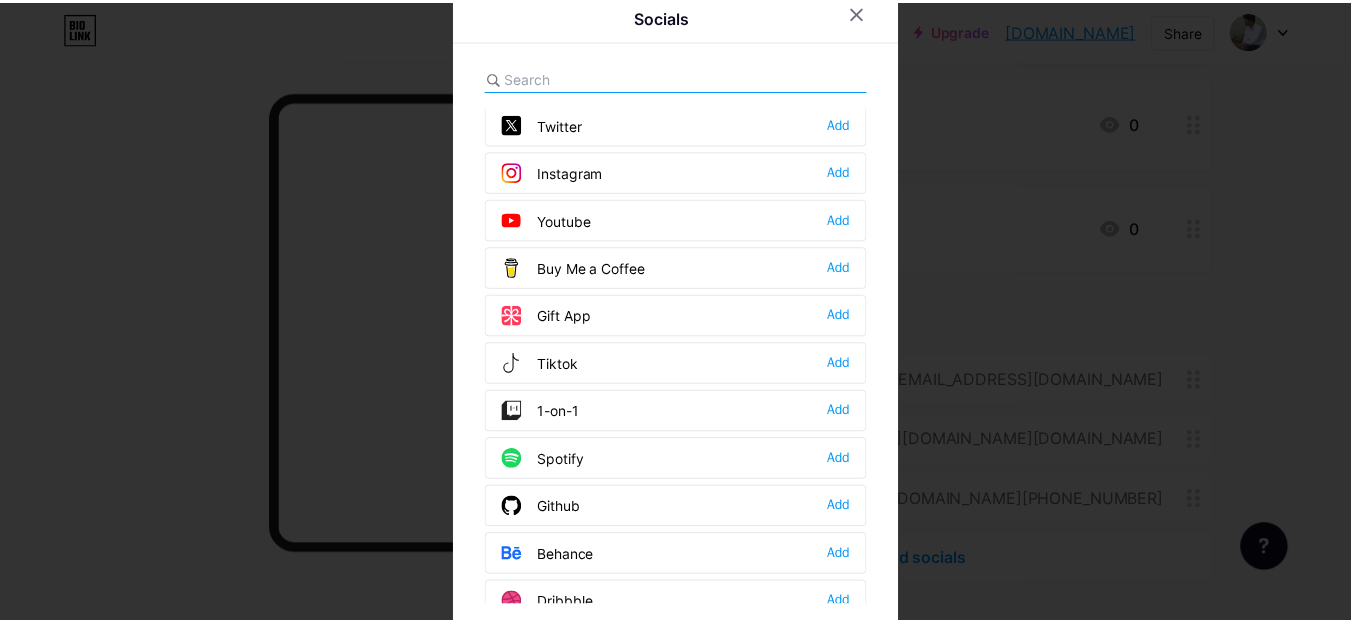 scroll, scrollTop: 0, scrollLeft: 0, axis: both 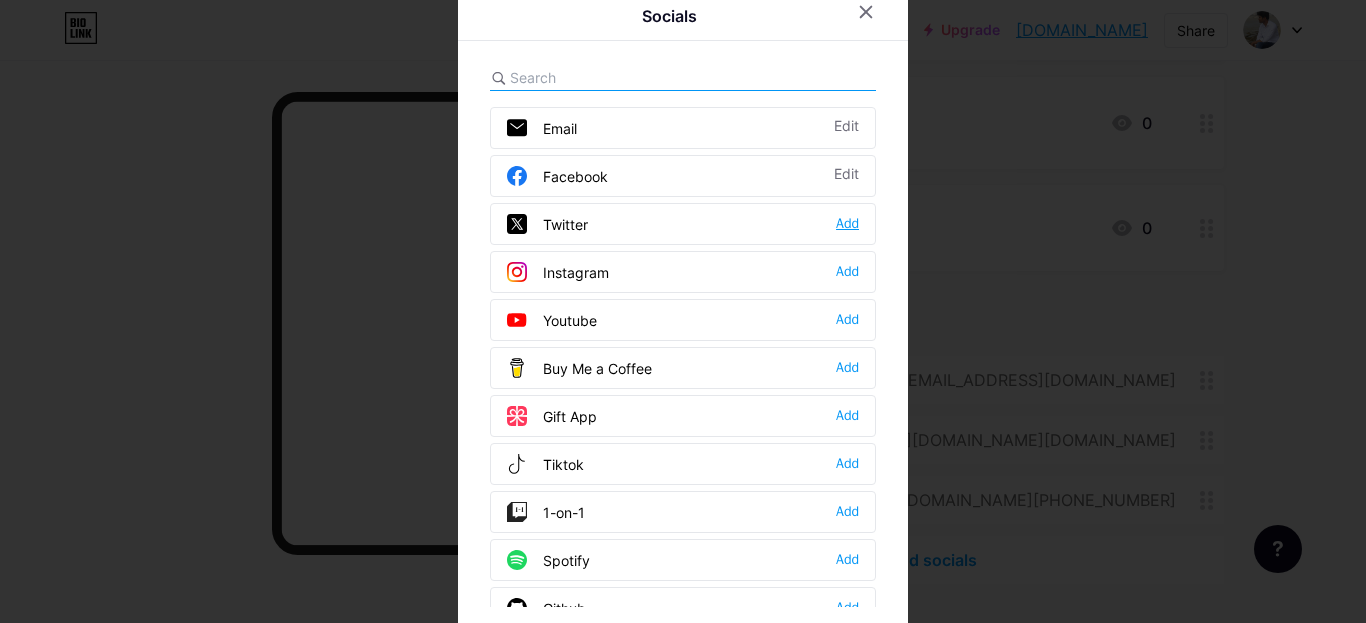 click on "Add" at bounding box center [847, 224] 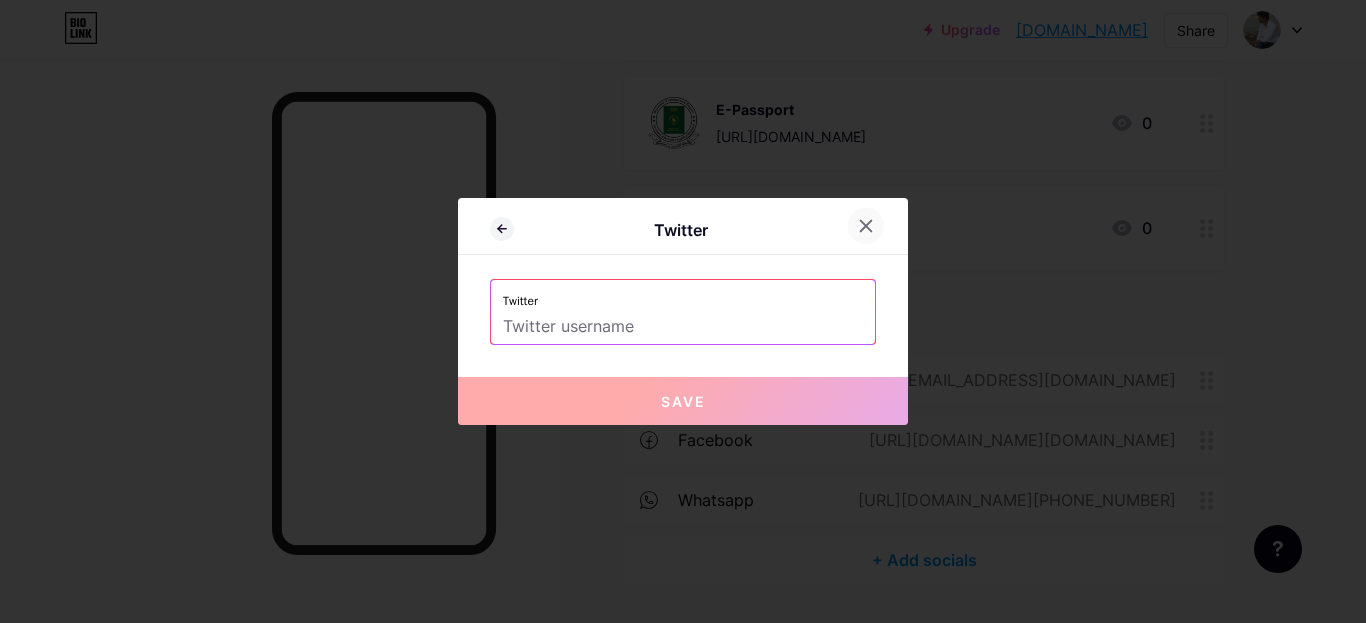 click at bounding box center [866, 226] 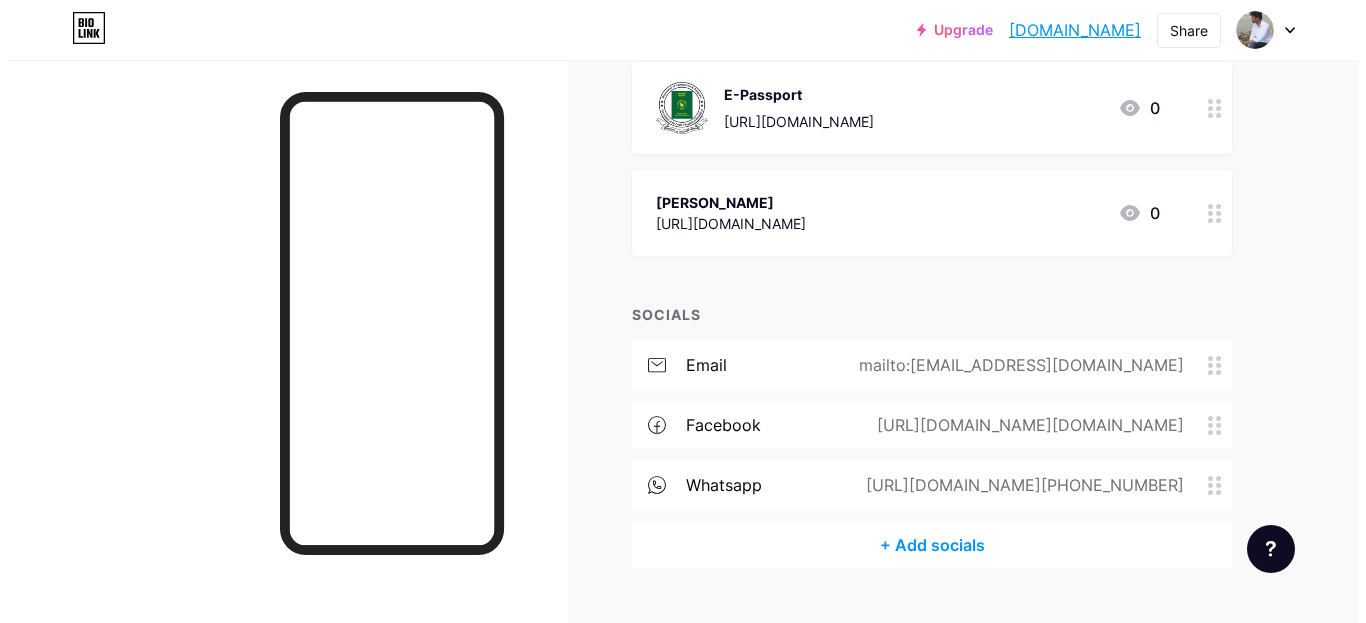 scroll, scrollTop: 1134, scrollLeft: 0, axis: vertical 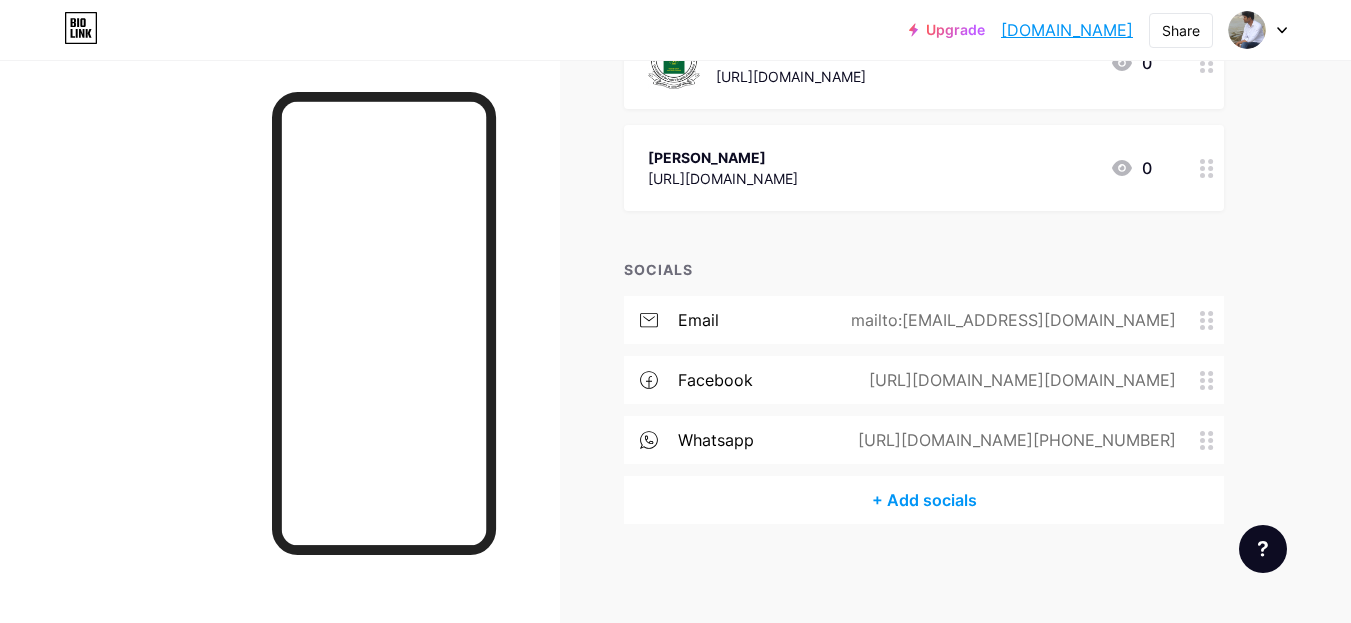 click on "+ Add socials" at bounding box center [924, 500] 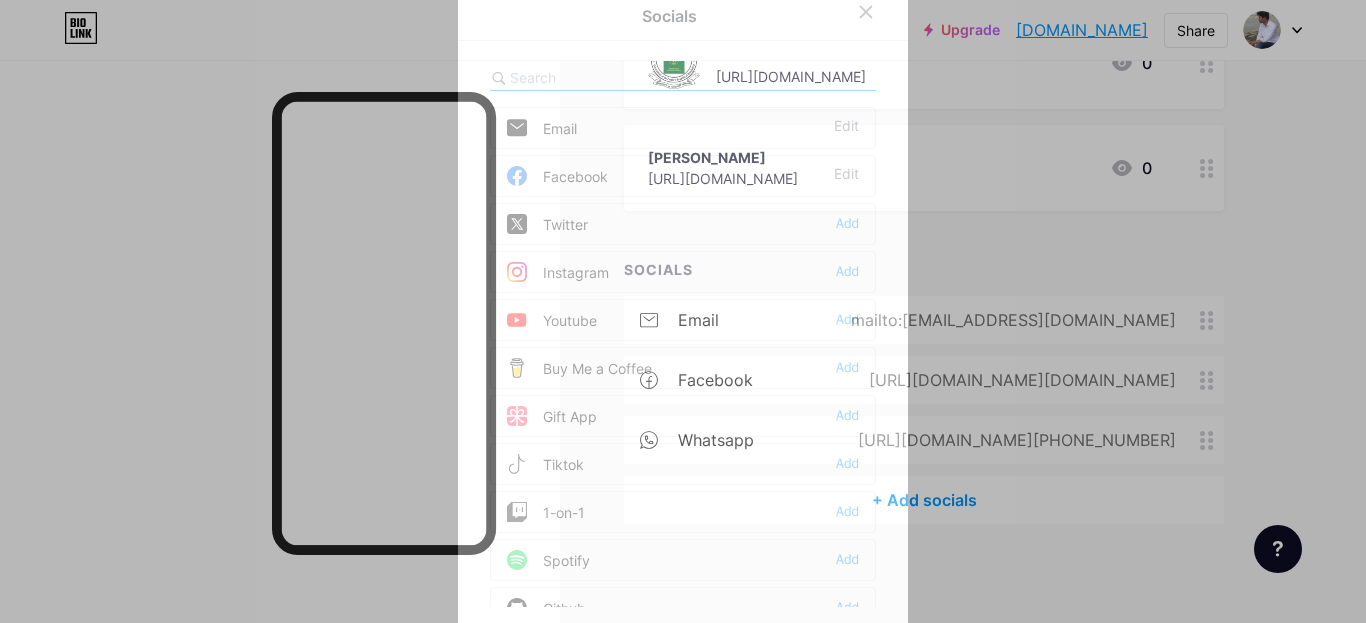 click on "Youtube
Add" at bounding box center [683, 320] 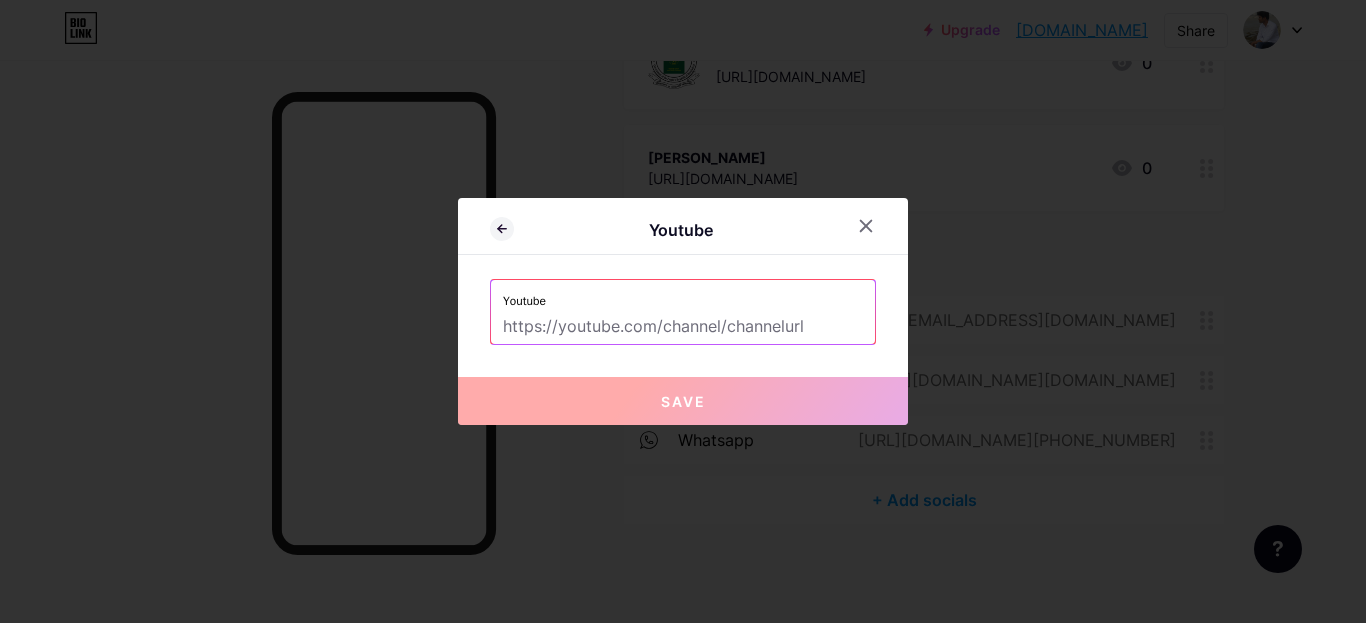 click at bounding box center [683, 327] 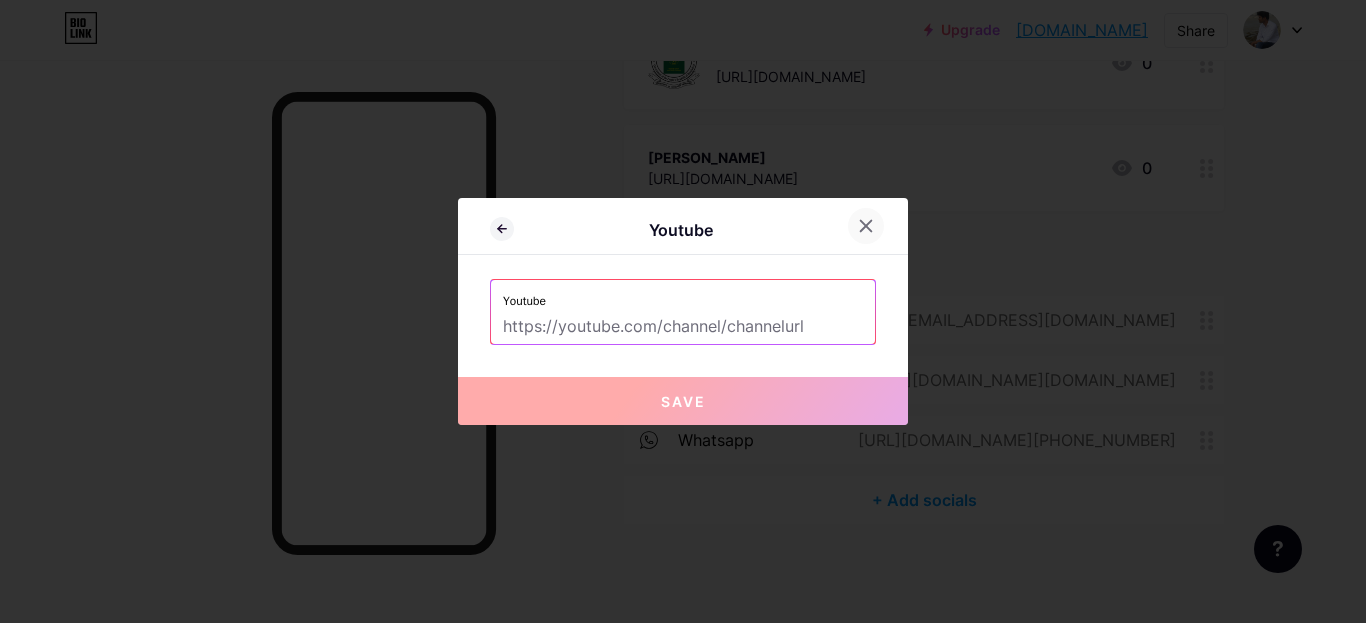 click 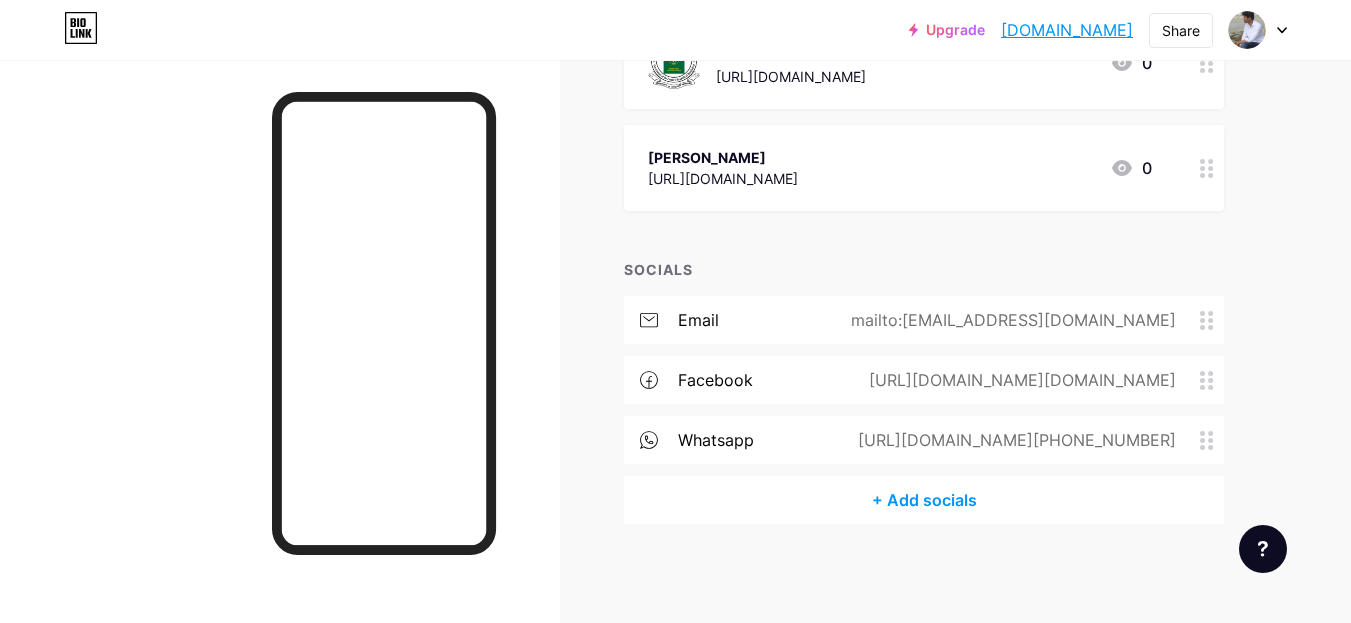 click on "+ Add socials" at bounding box center [924, 500] 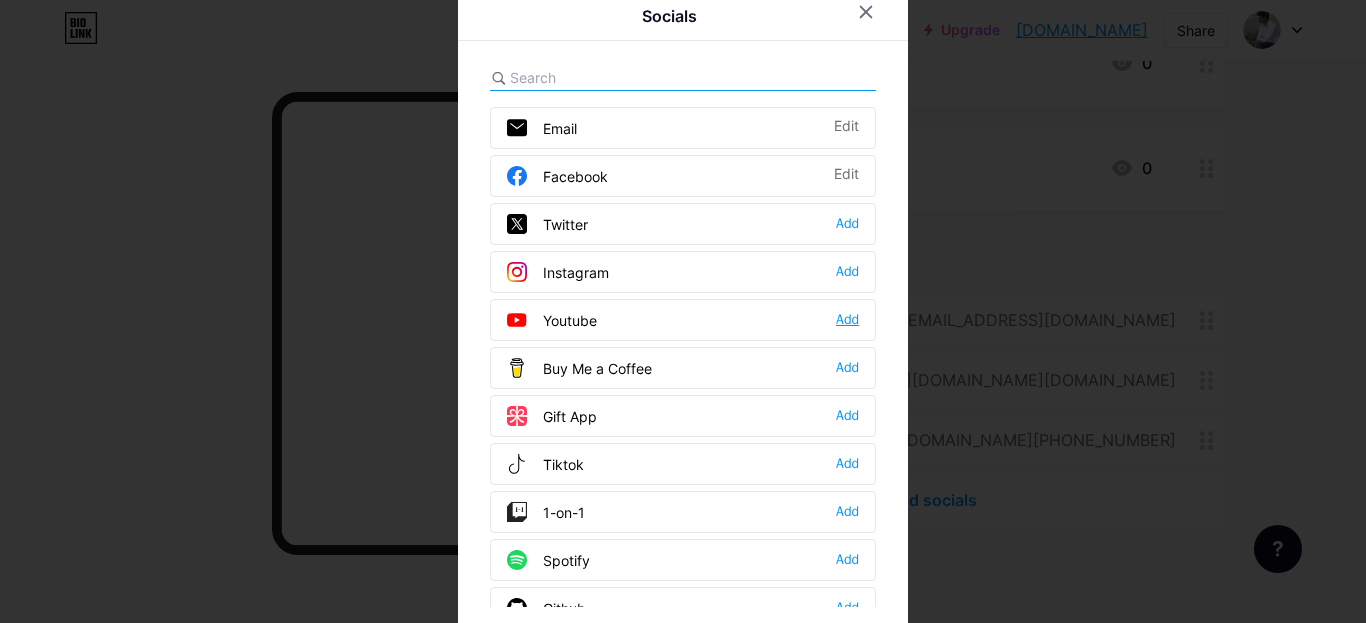 click on "Add" at bounding box center (847, 320) 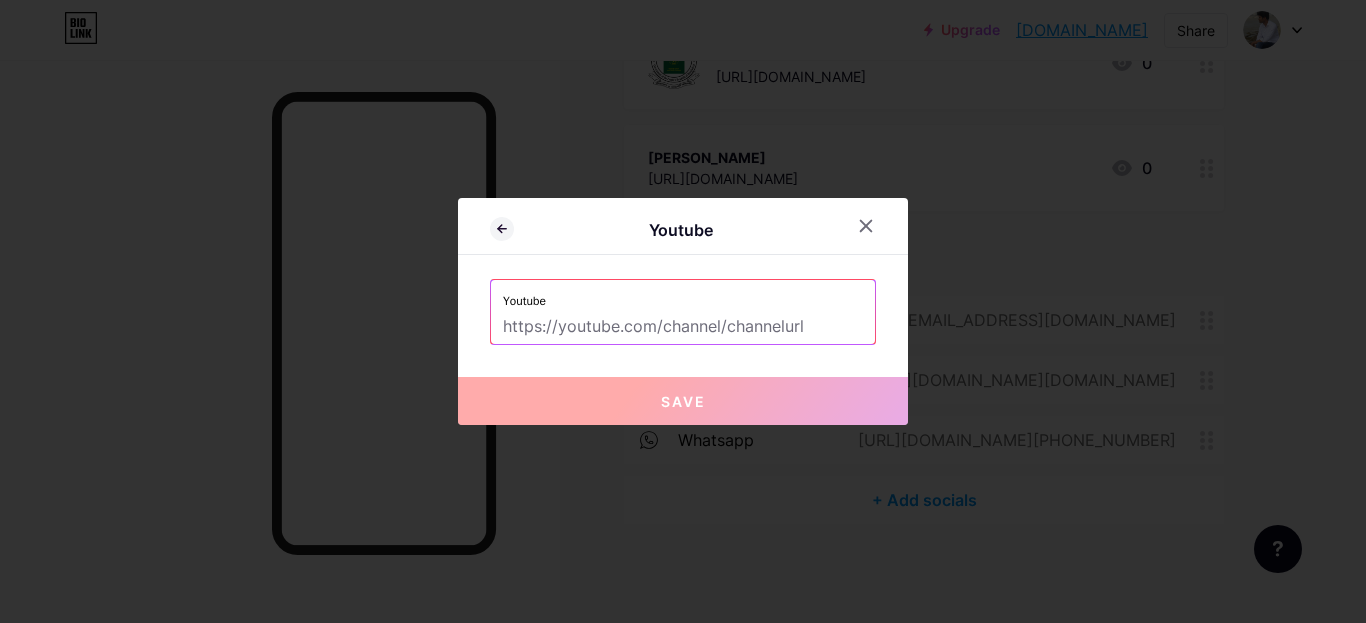 paste on "[URL][DOMAIN_NAME][DOMAIN_NAME]" 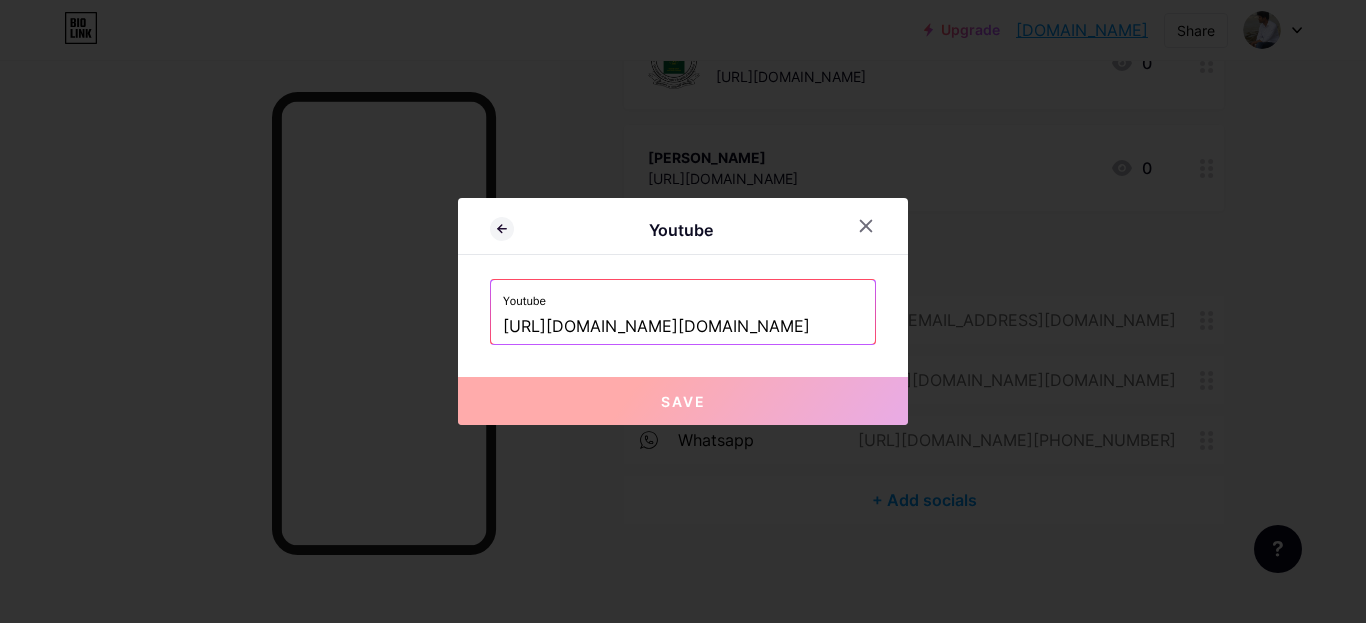 scroll, scrollTop: 0, scrollLeft: 97, axis: horizontal 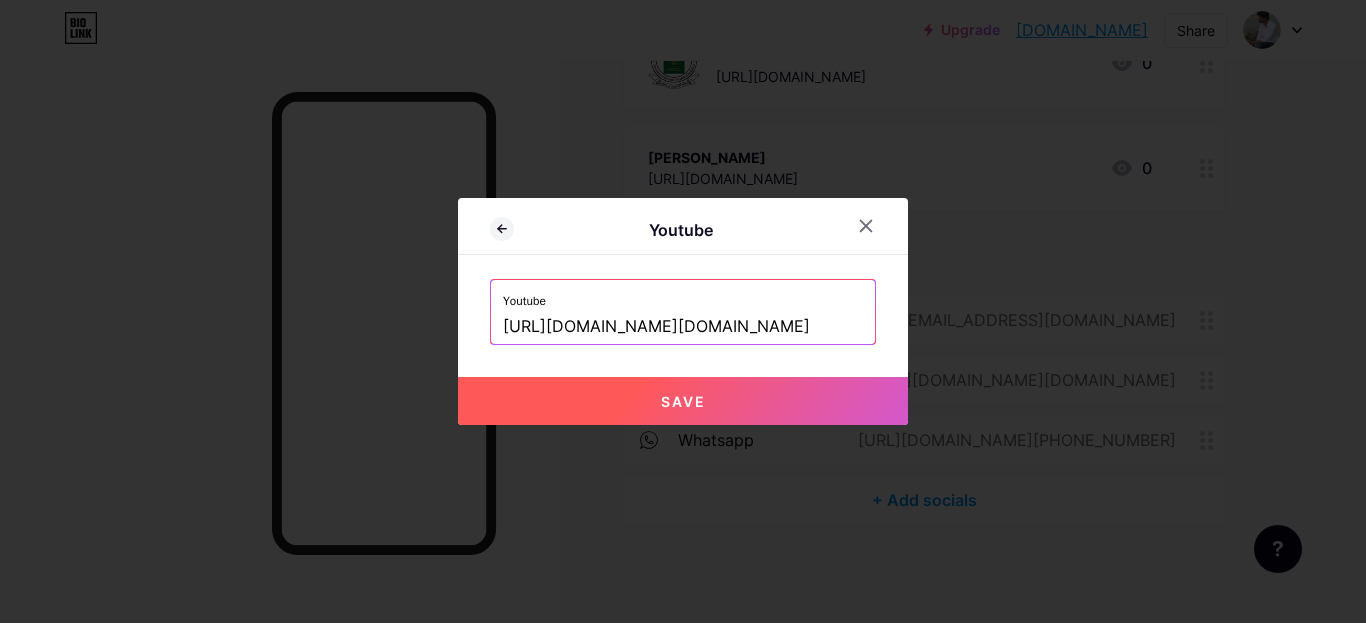 type on "[URL][DOMAIN_NAME][DOMAIN_NAME]" 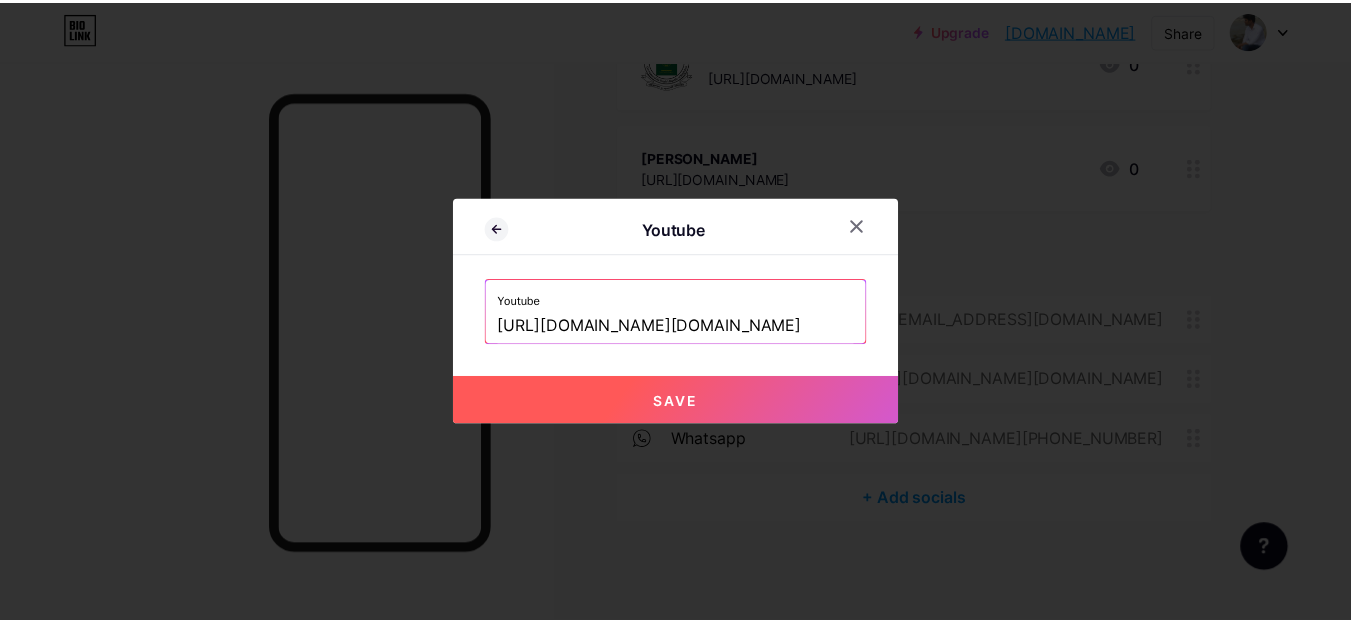 scroll, scrollTop: 0, scrollLeft: 0, axis: both 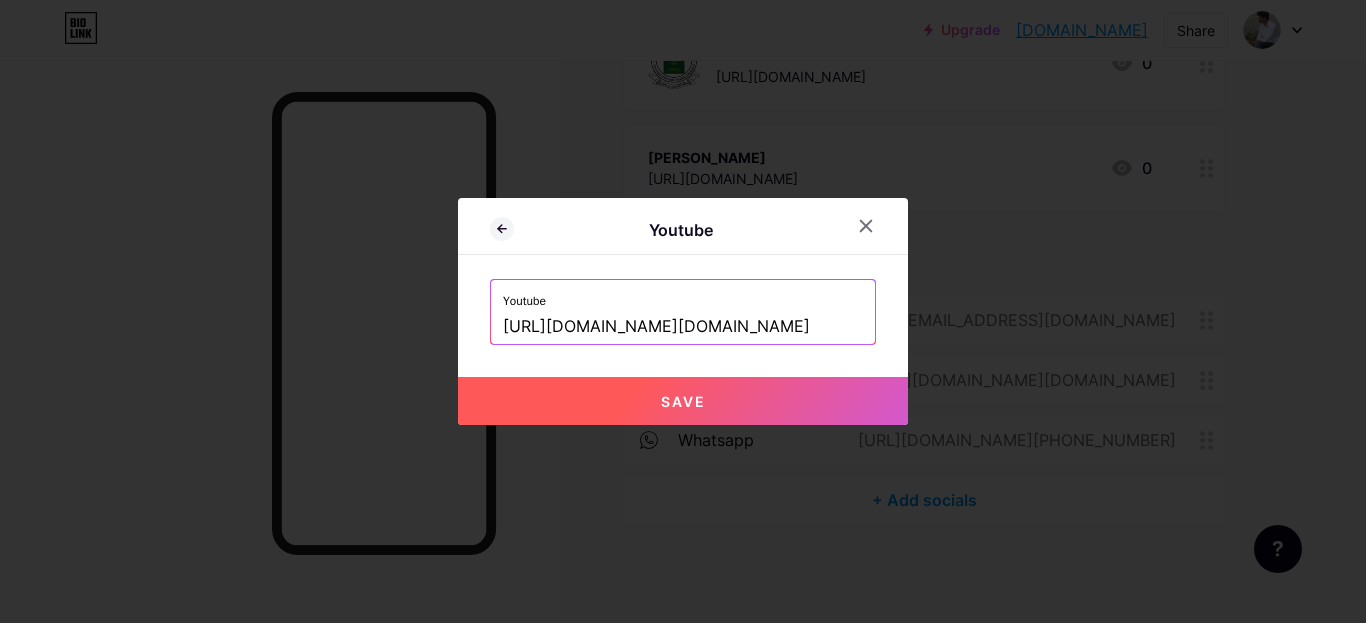 click on "Save" at bounding box center (683, 401) 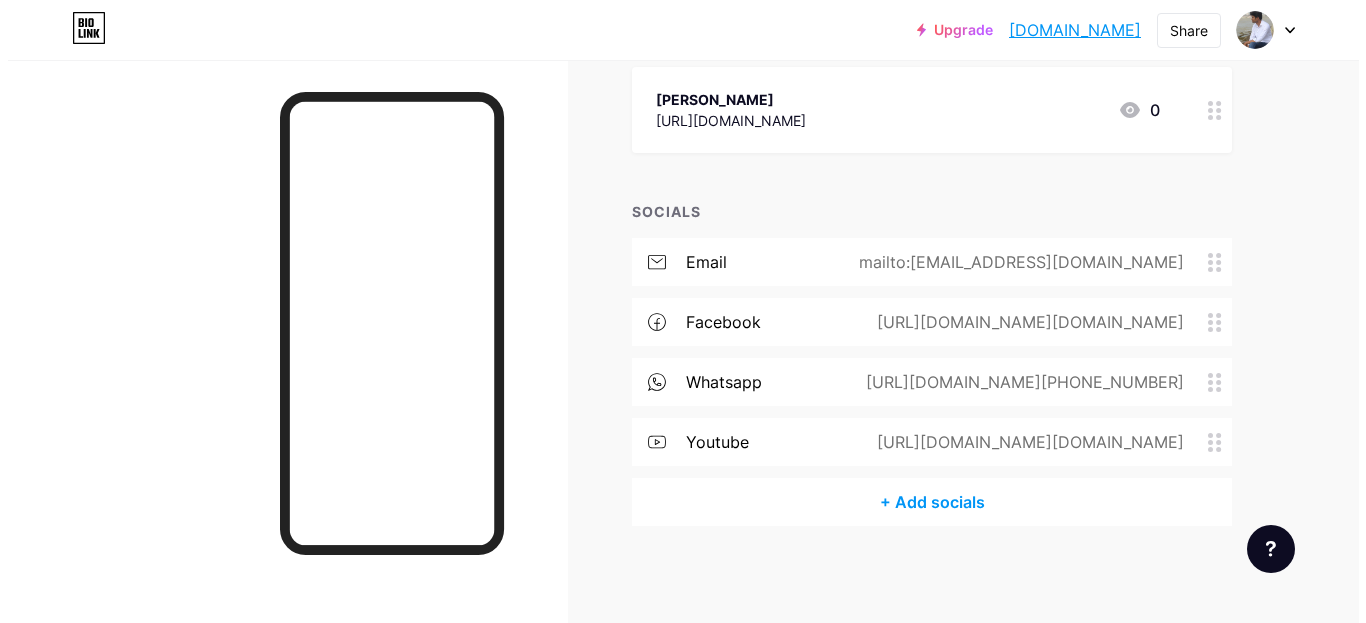 scroll, scrollTop: 1194, scrollLeft: 0, axis: vertical 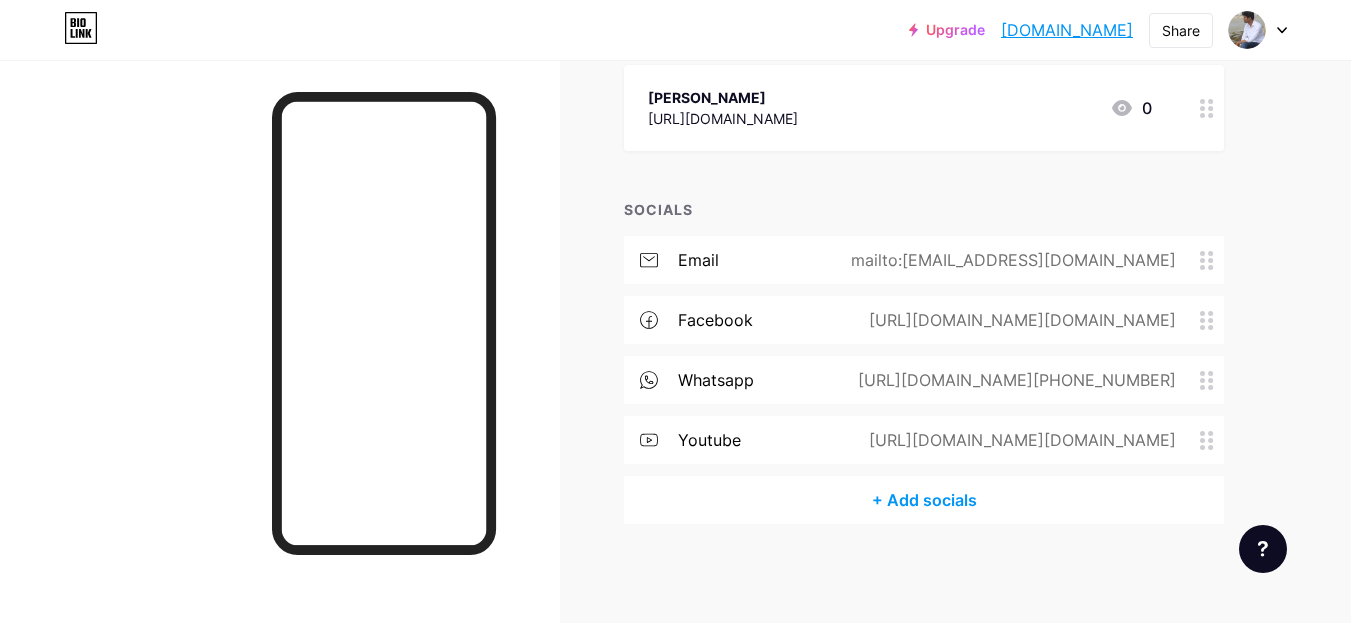 click on "+ Add socials" at bounding box center (924, 500) 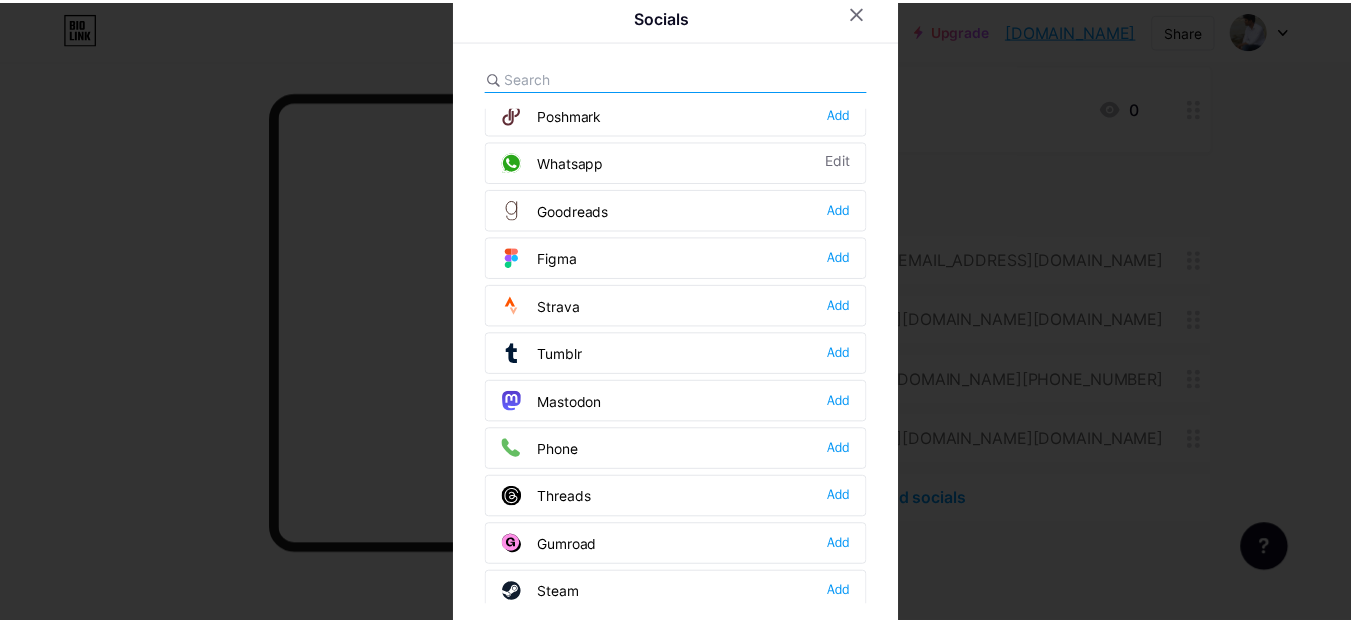 scroll, scrollTop: 1800, scrollLeft: 0, axis: vertical 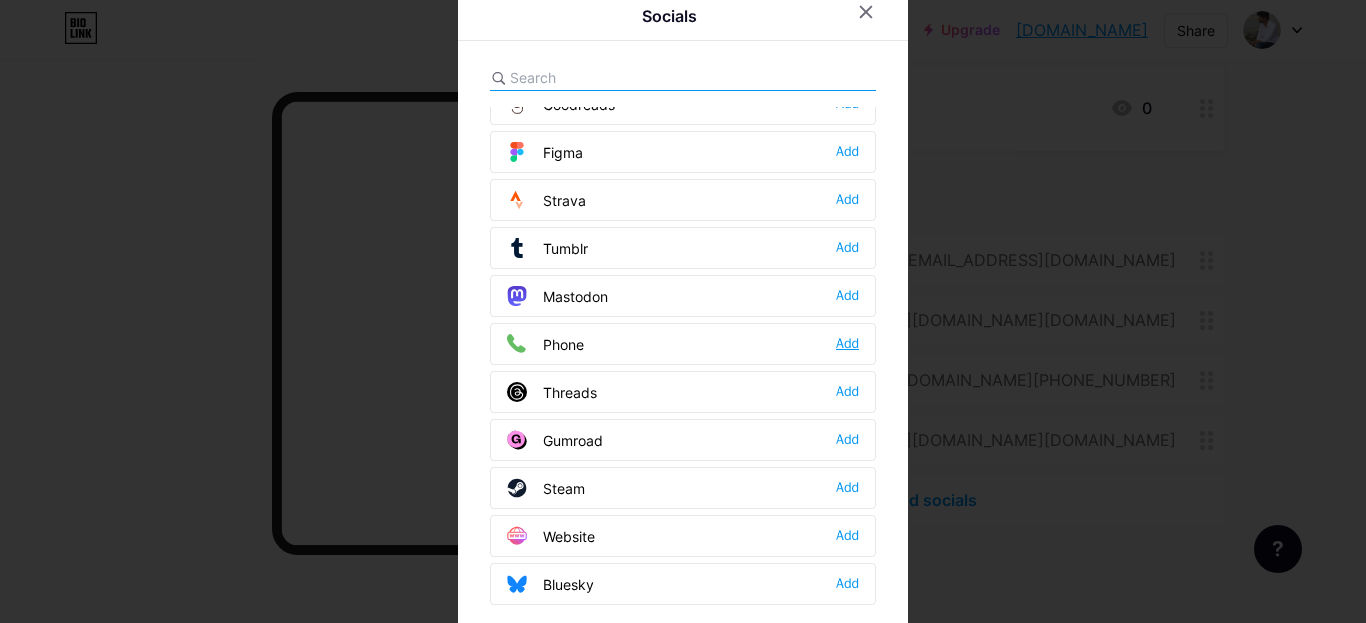 click on "Add" at bounding box center (847, 344) 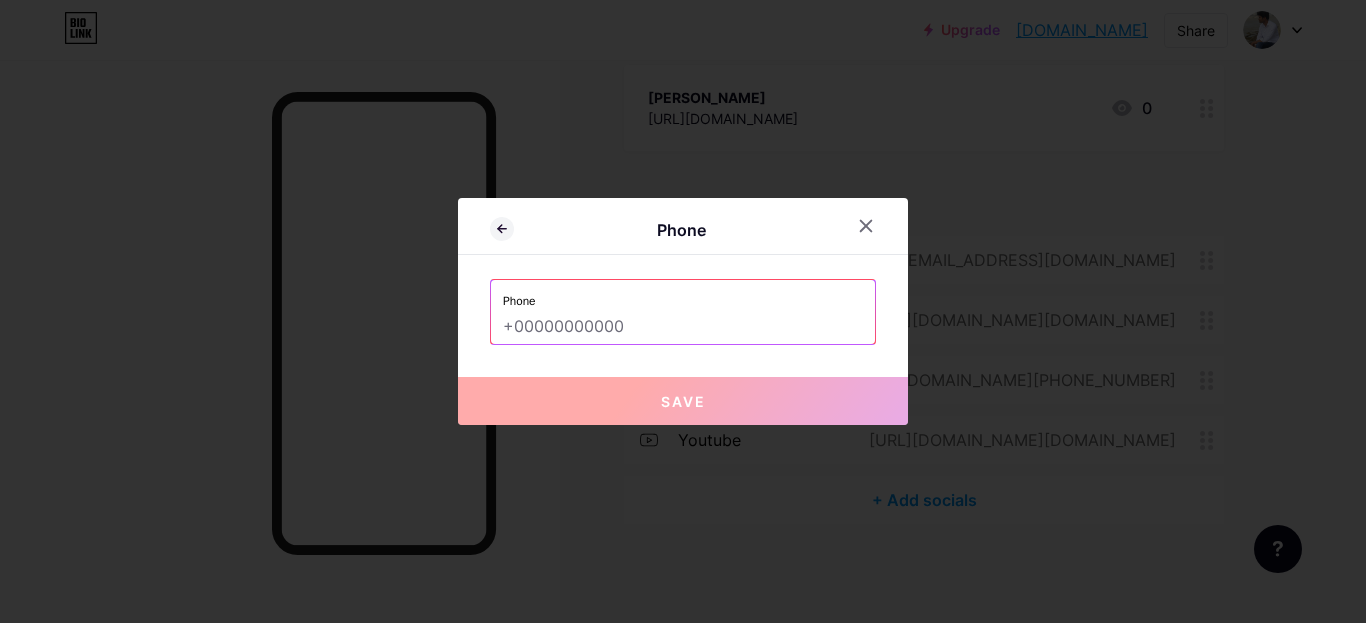 click at bounding box center (683, 327) 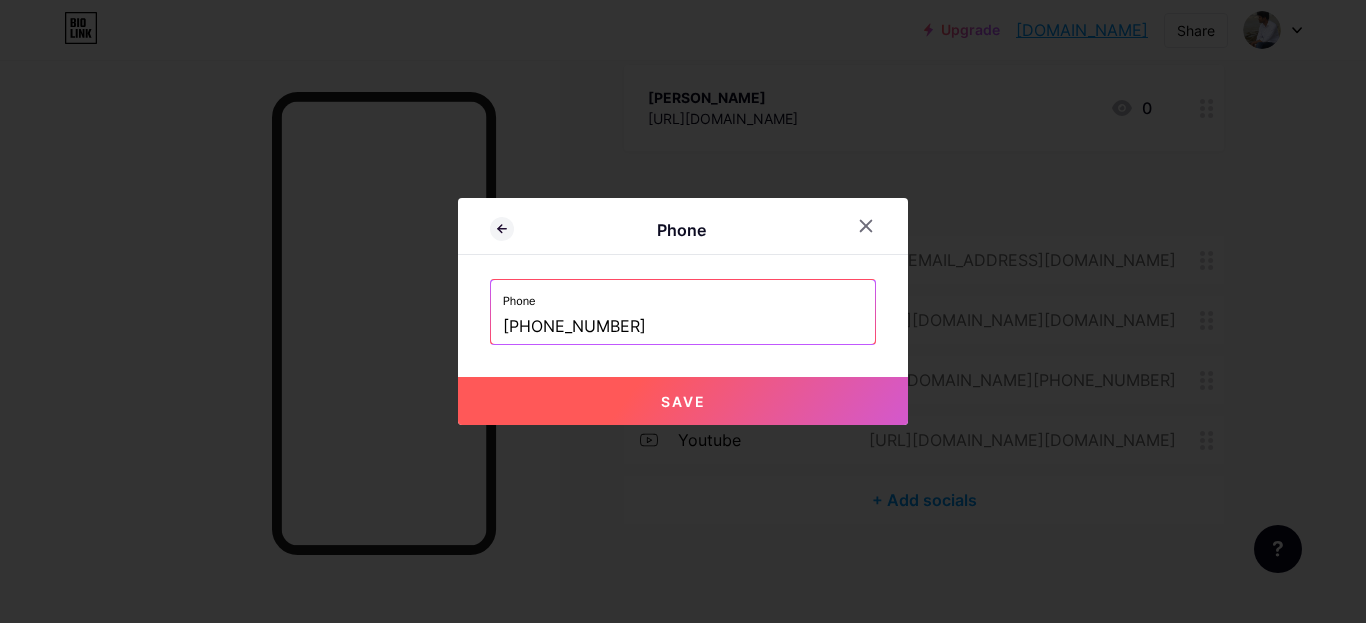 click on "Save" at bounding box center (683, 401) 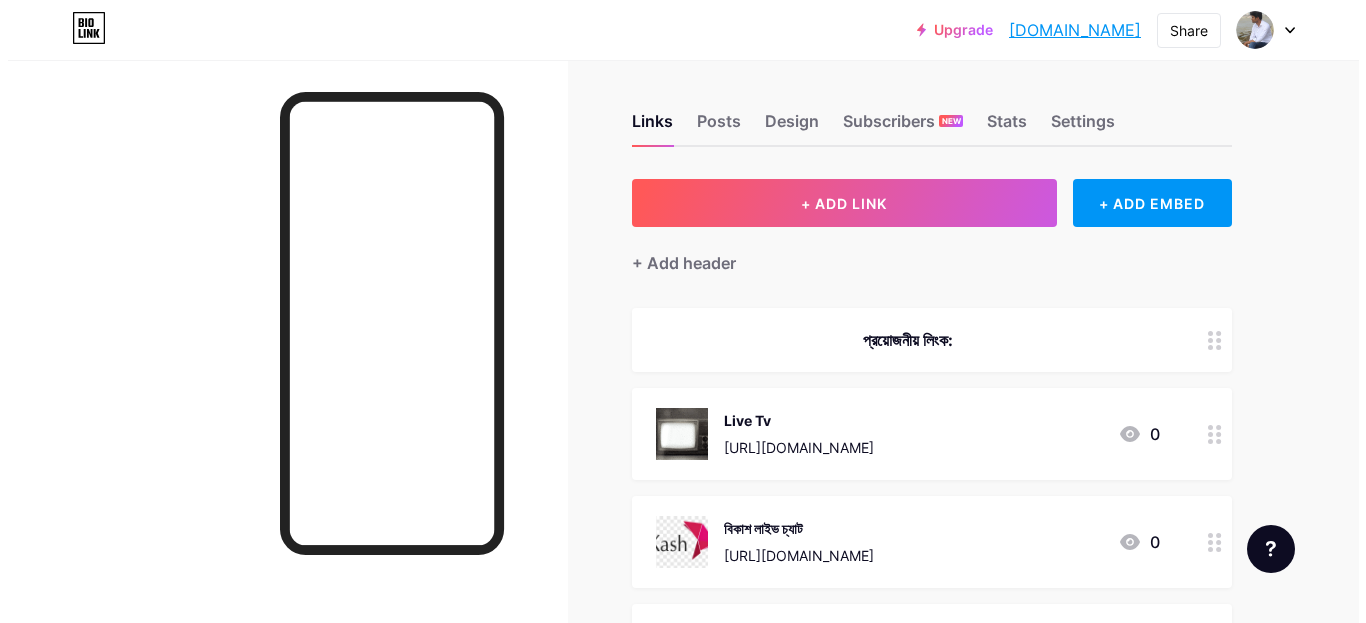 scroll, scrollTop: 0, scrollLeft: 0, axis: both 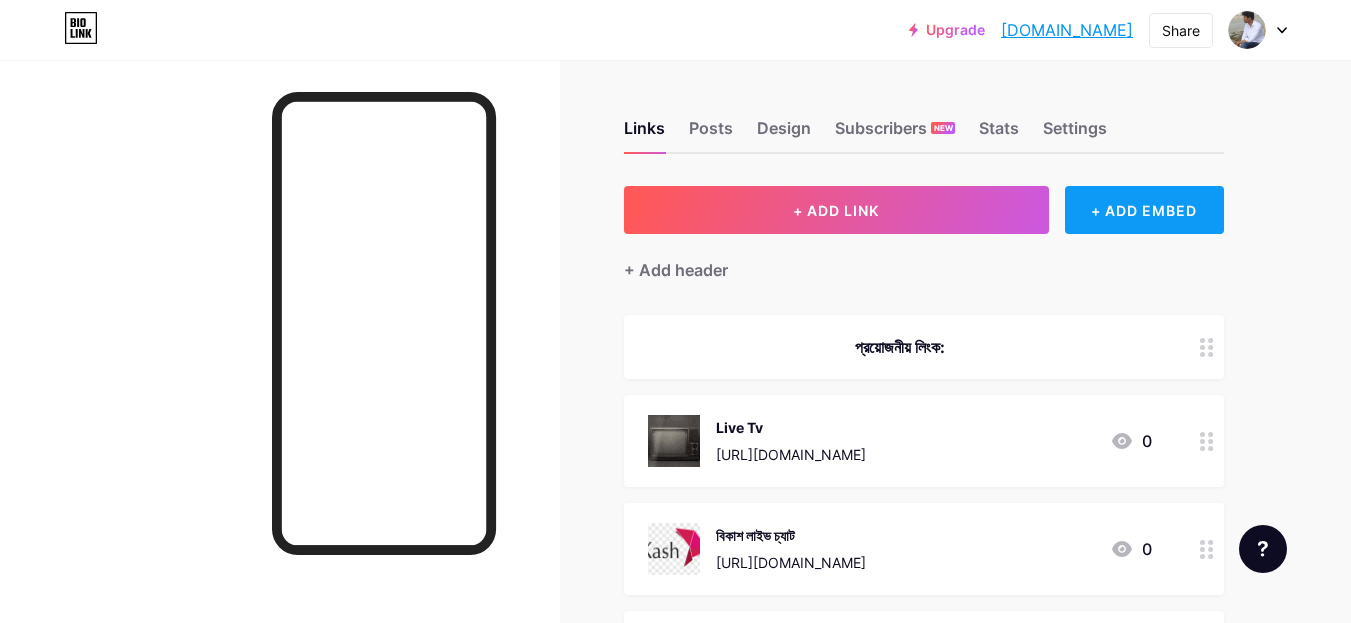 click on "+ ADD EMBED" at bounding box center [1144, 210] 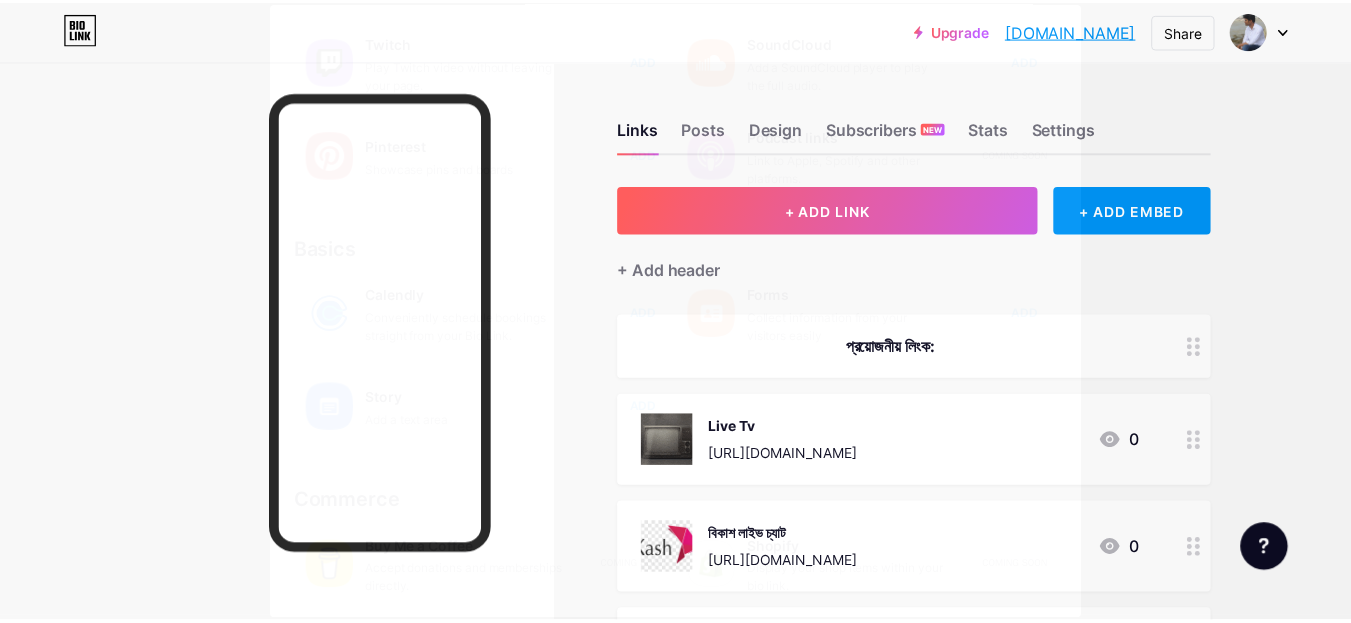 scroll, scrollTop: 0, scrollLeft: 0, axis: both 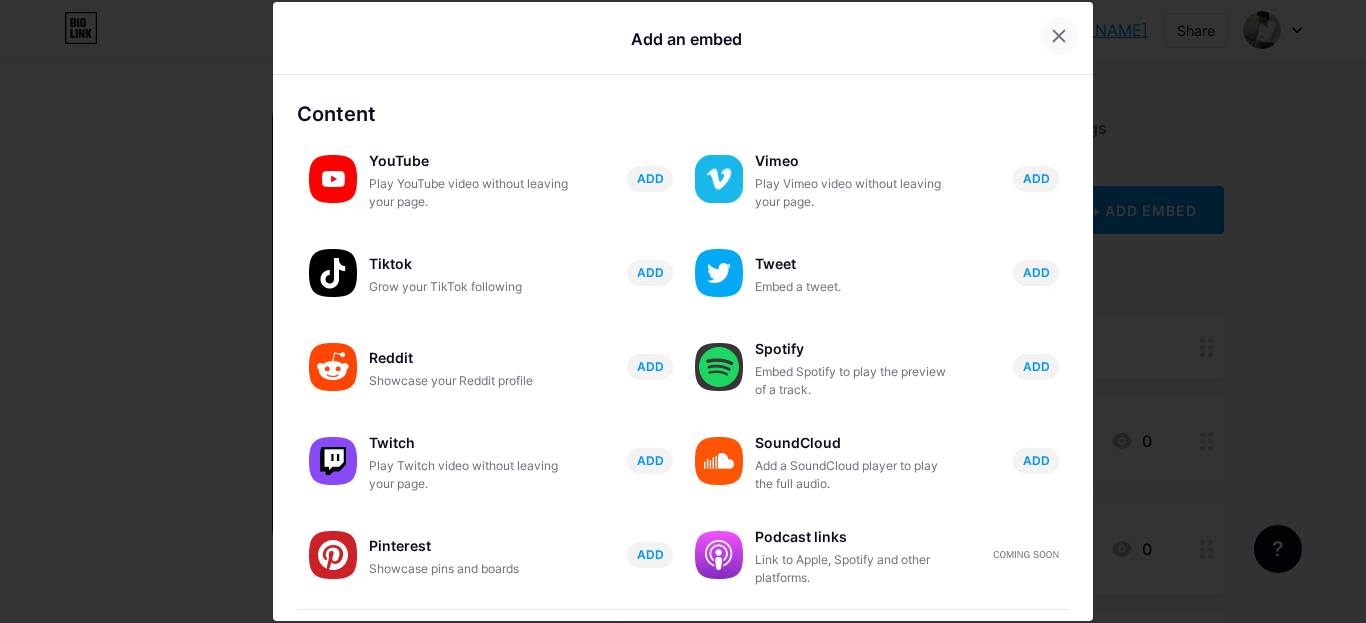 click 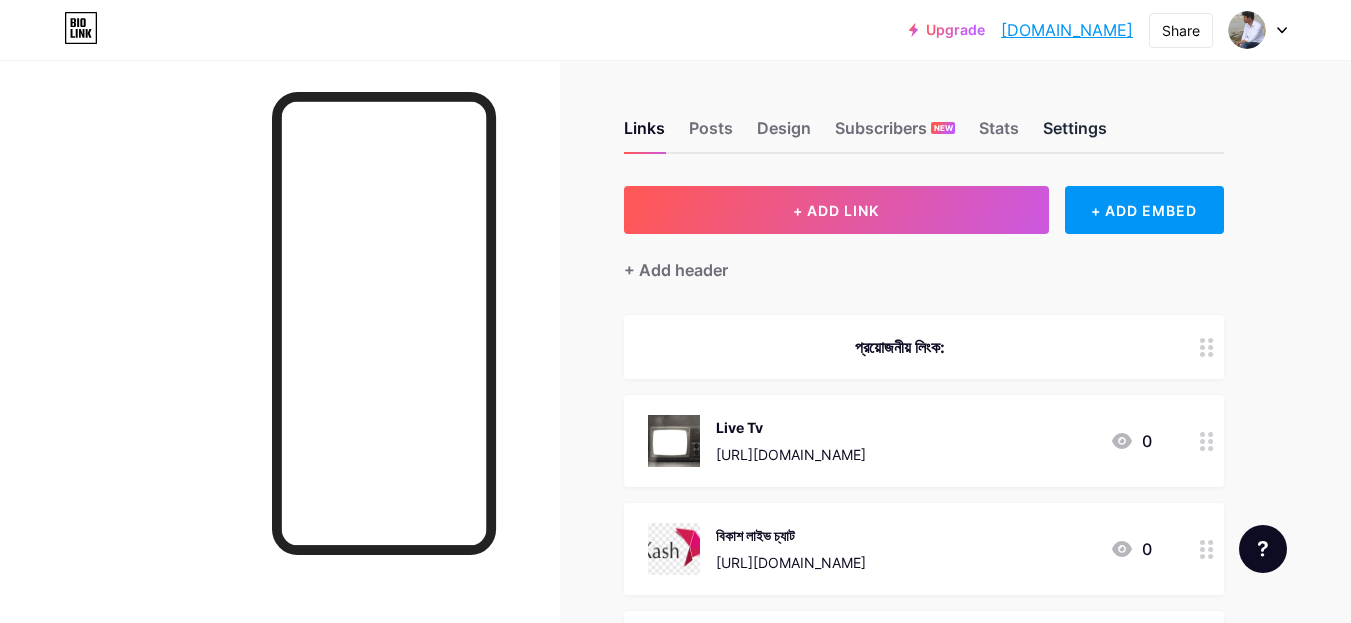 click on "Settings" at bounding box center (1075, 134) 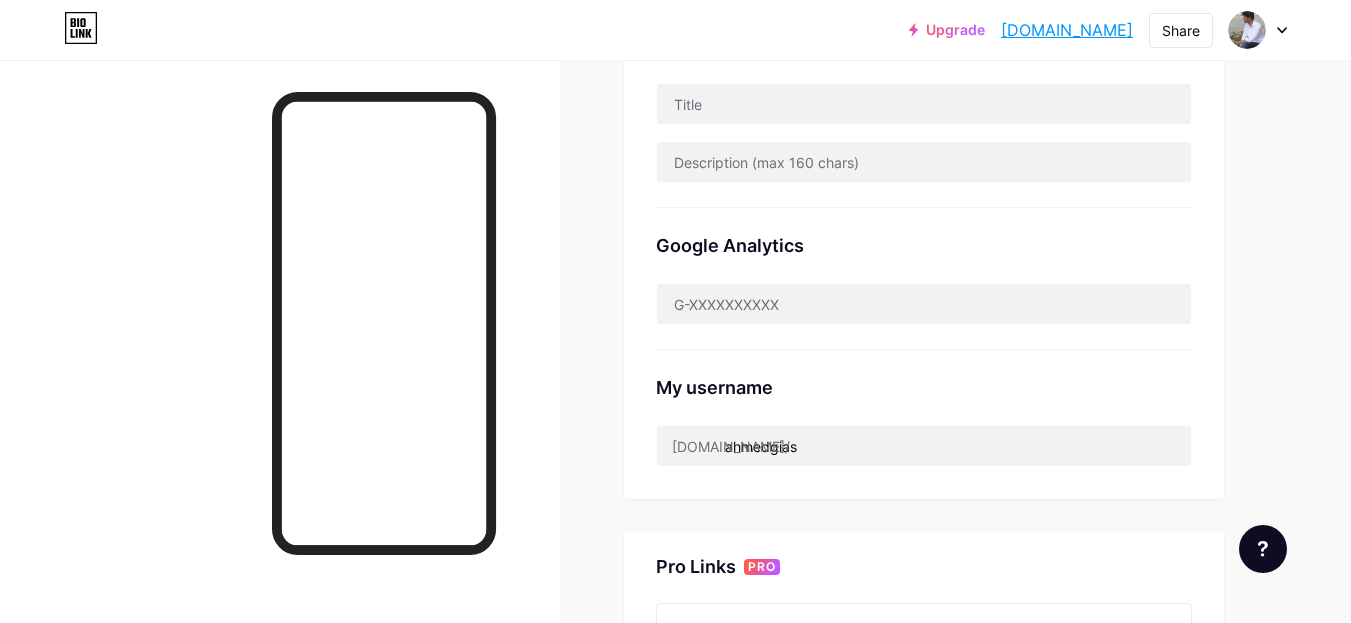 scroll, scrollTop: 500, scrollLeft: 0, axis: vertical 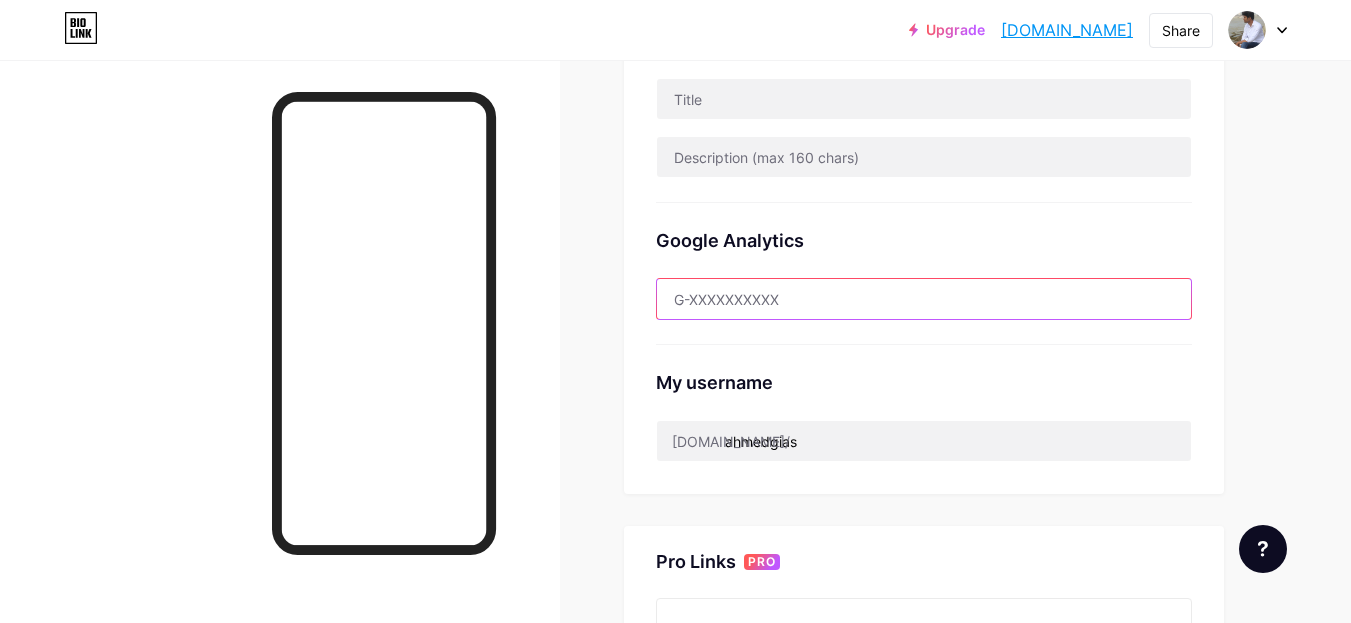 click at bounding box center (924, 299) 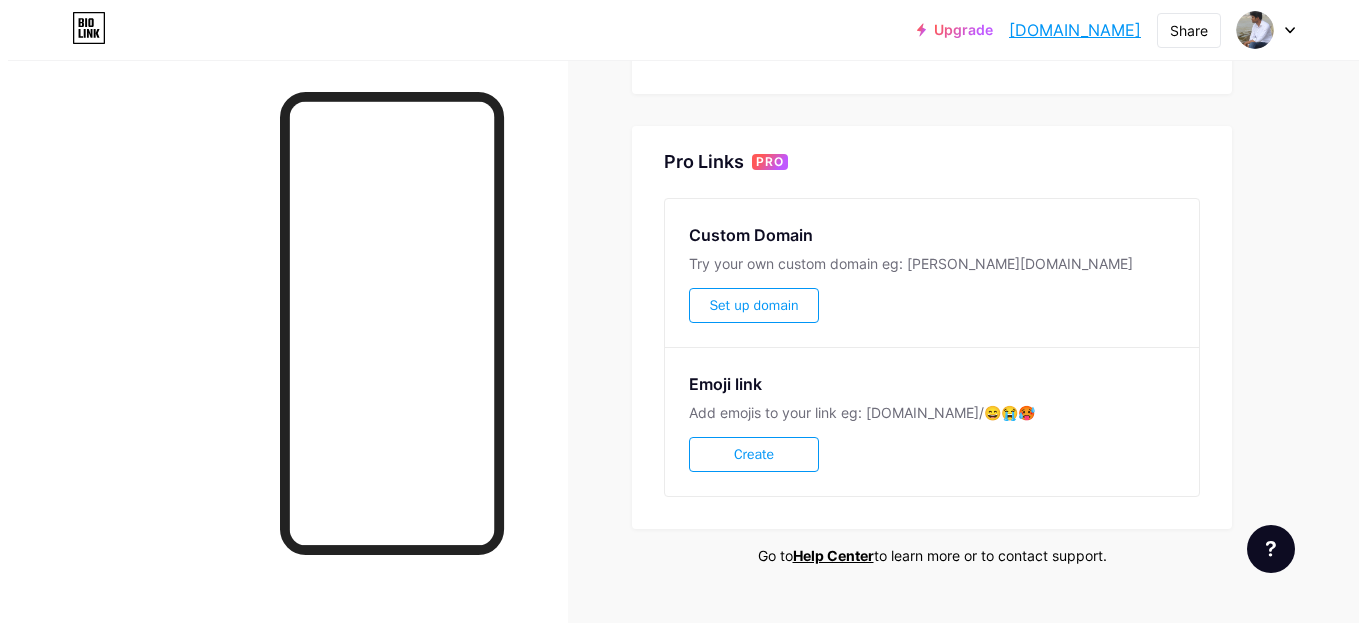 scroll, scrollTop: 941, scrollLeft: 0, axis: vertical 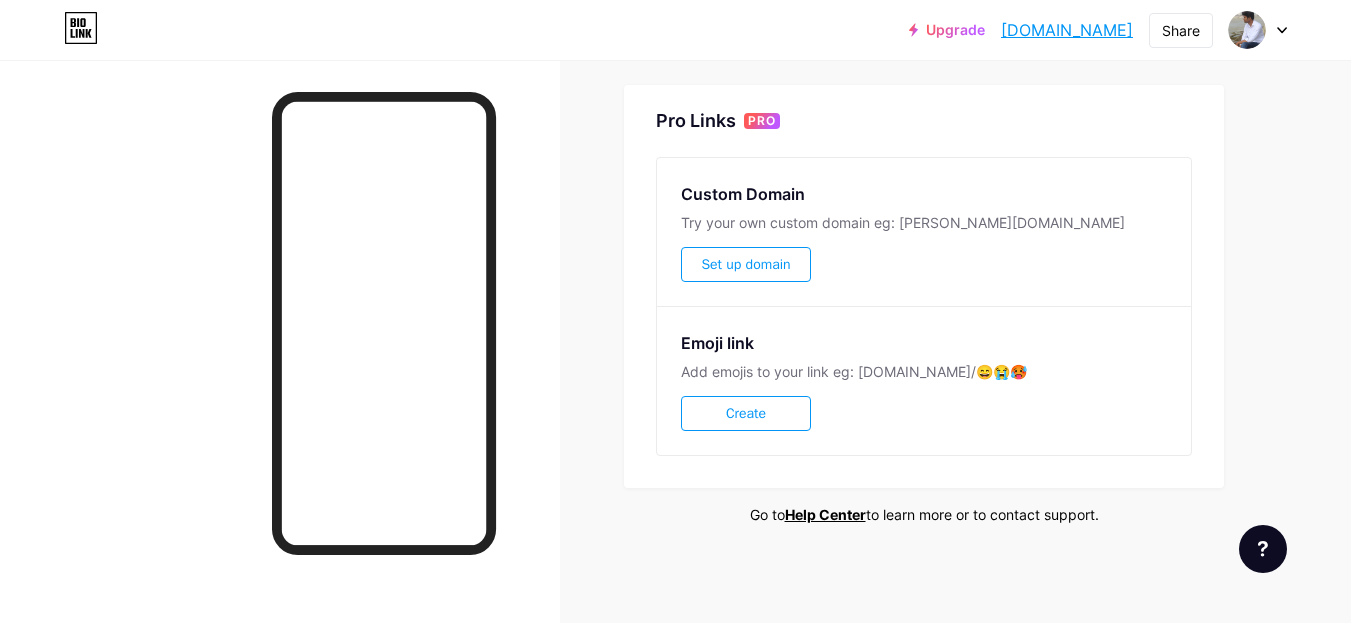 click on "Create" at bounding box center [746, 413] 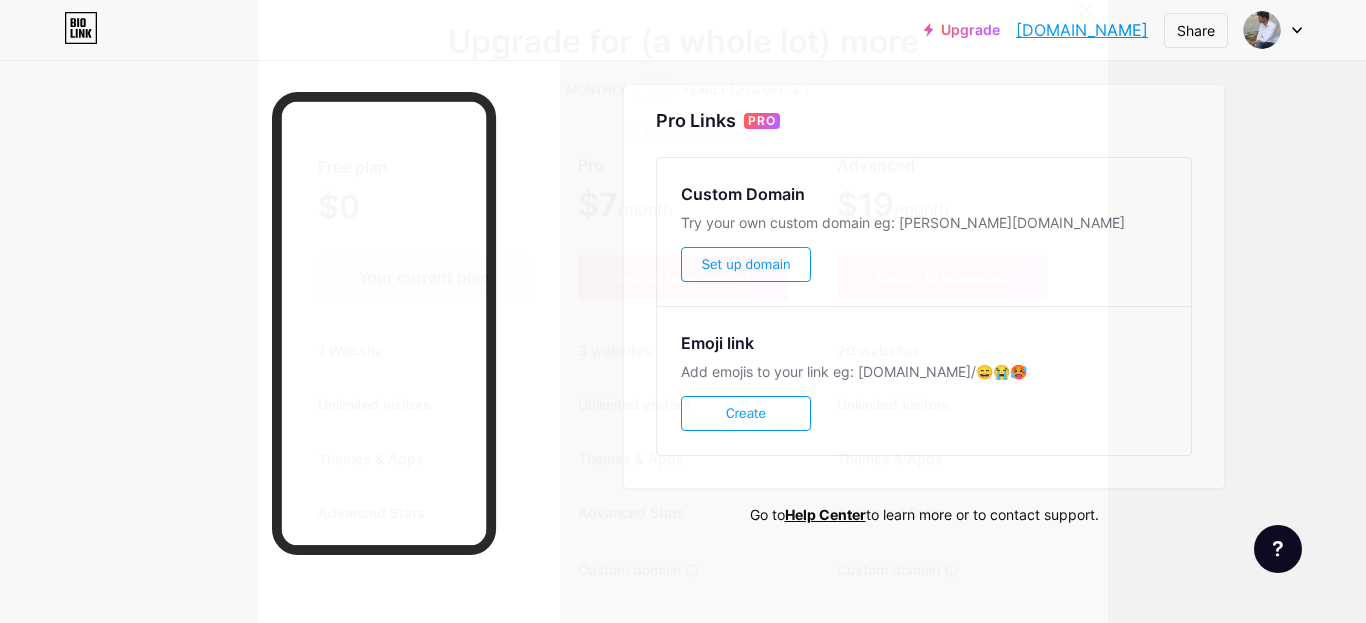 click on "Your current plan" at bounding box center (423, 277) 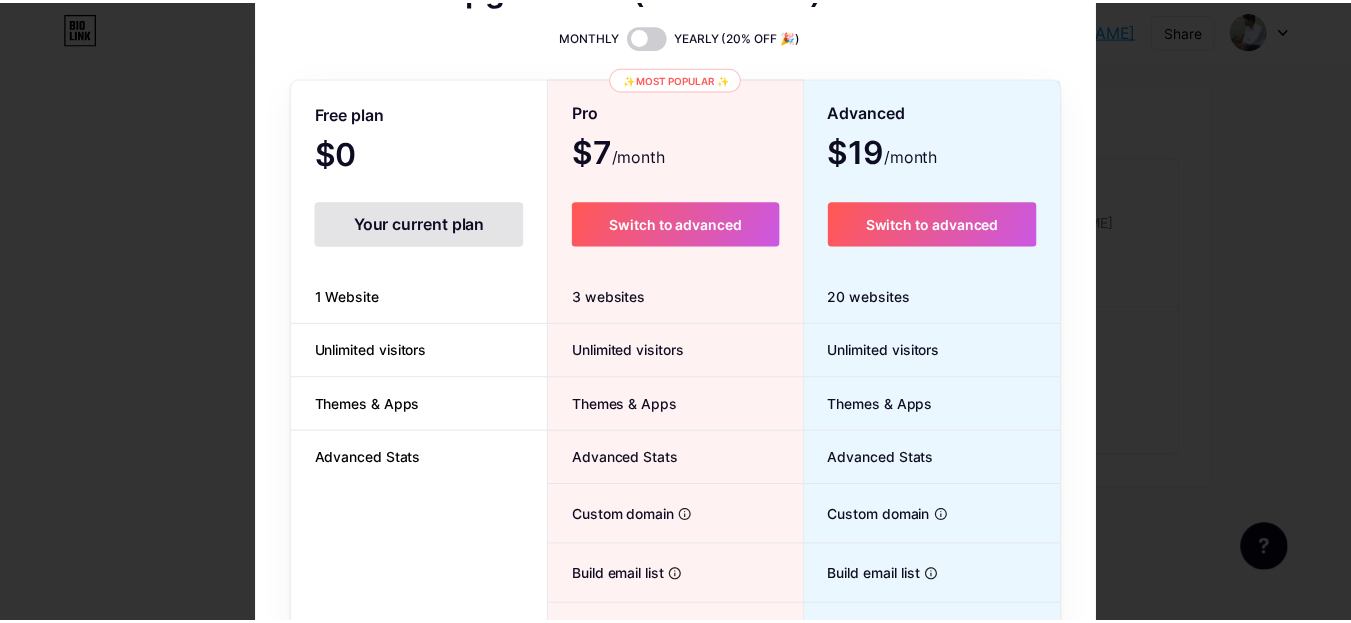 scroll, scrollTop: 0, scrollLeft: 0, axis: both 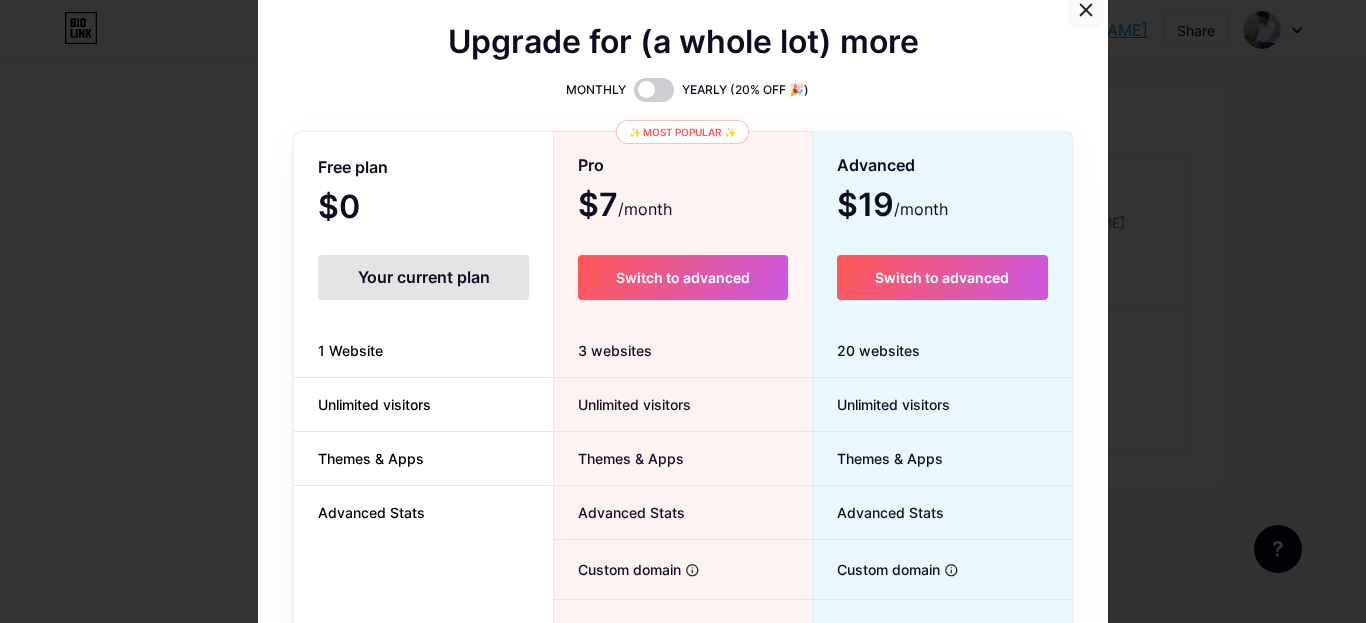 click 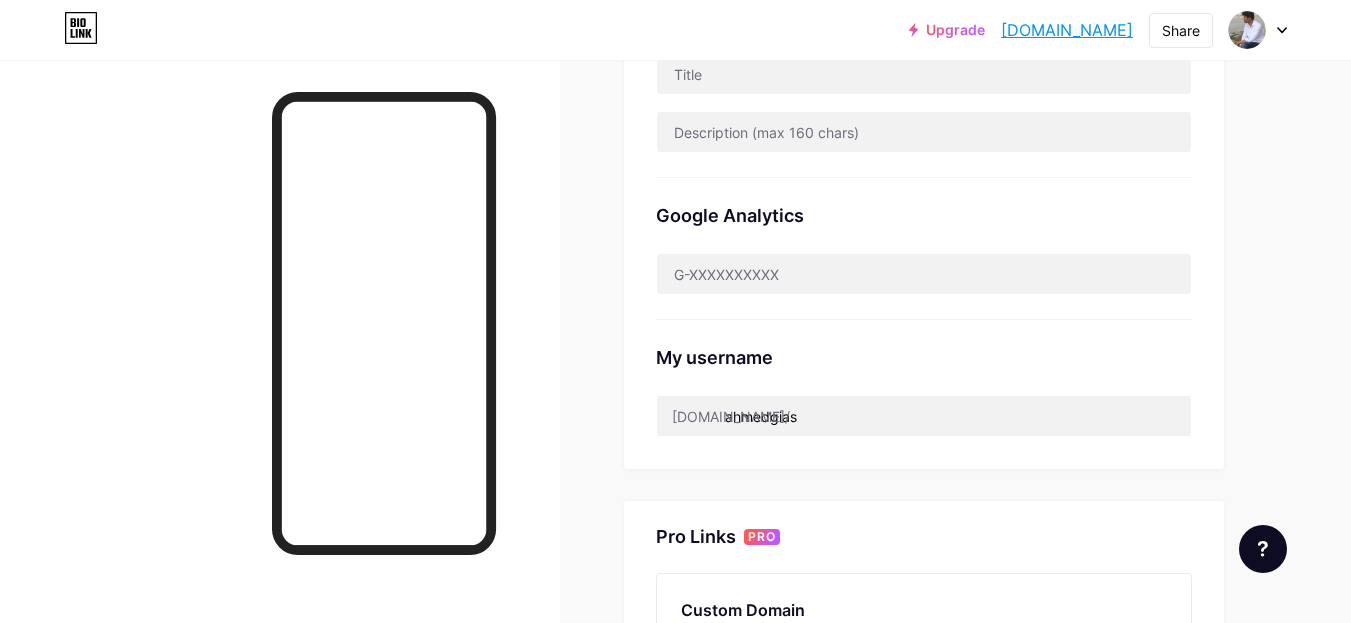scroll, scrollTop: 441, scrollLeft: 0, axis: vertical 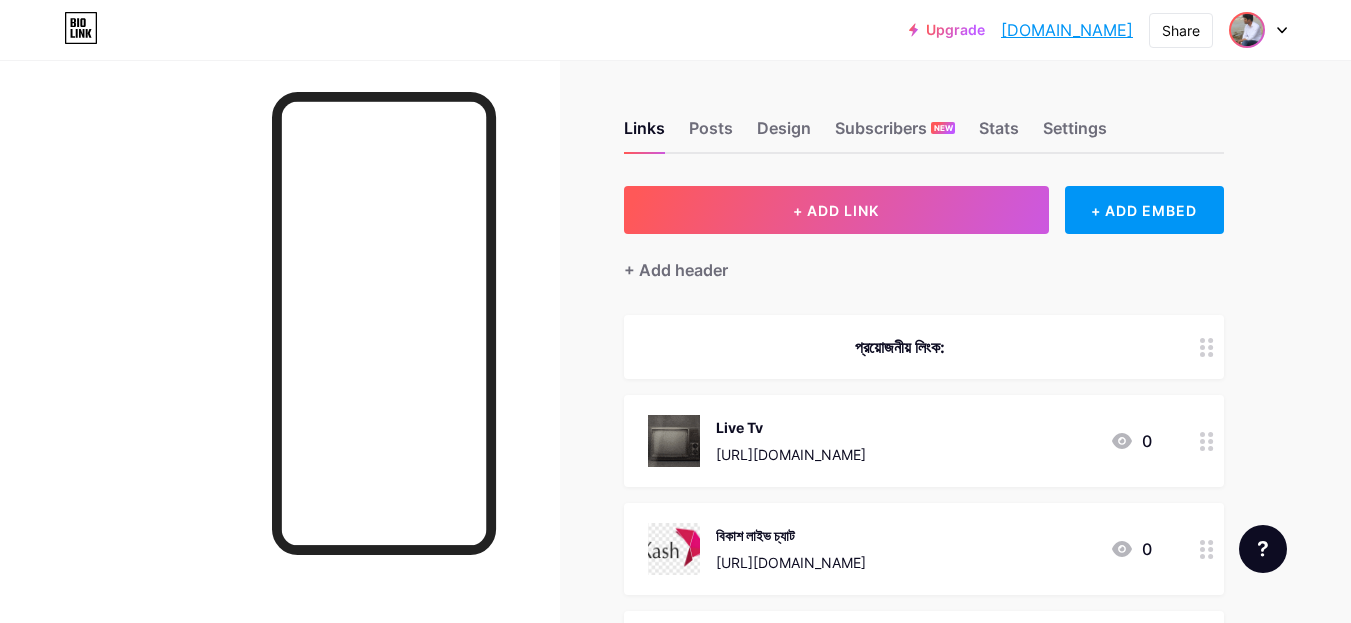 click at bounding box center [1247, 30] 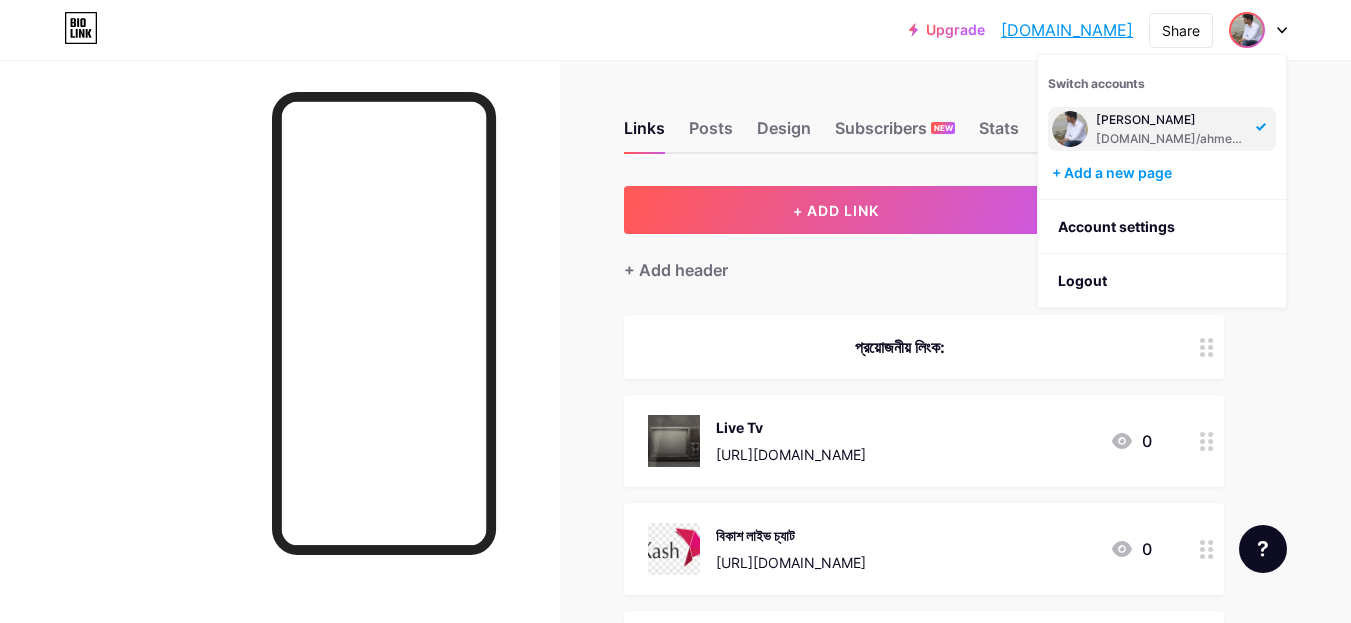 click on "[PERSON_NAME]   [DOMAIN_NAME]/ahmedgias" at bounding box center (1173, 129) 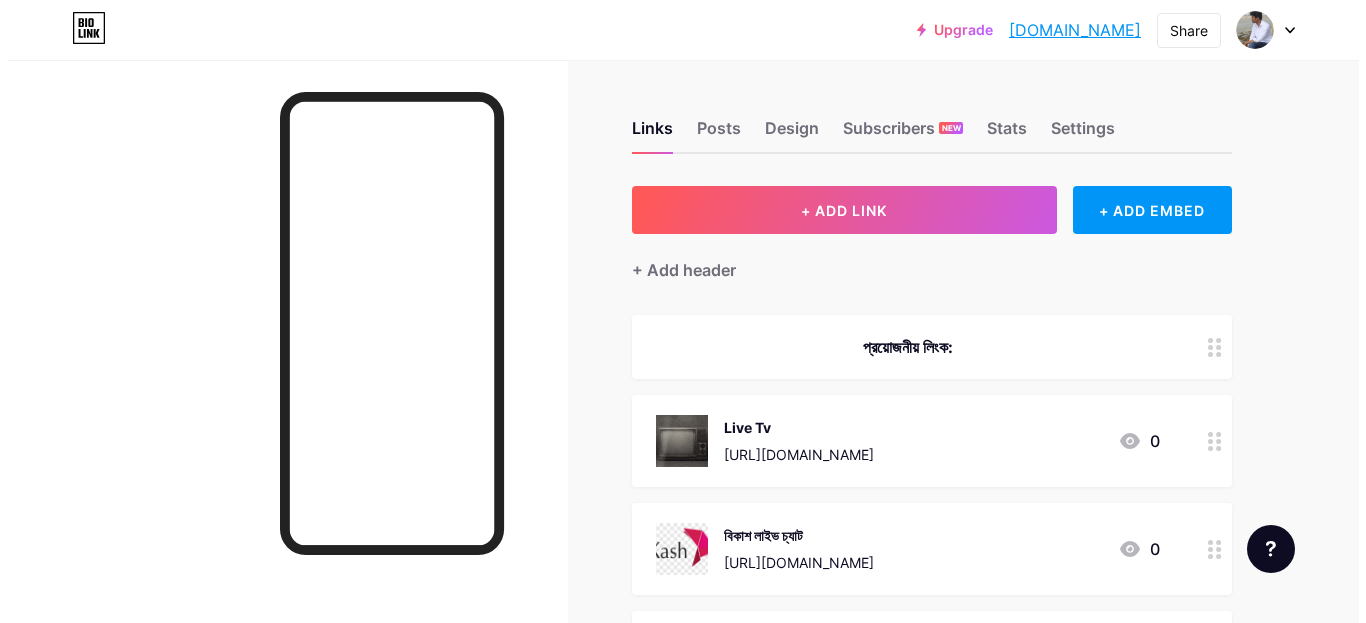 scroll, scrollTop: 0, scrollLeft: 0, axis: both 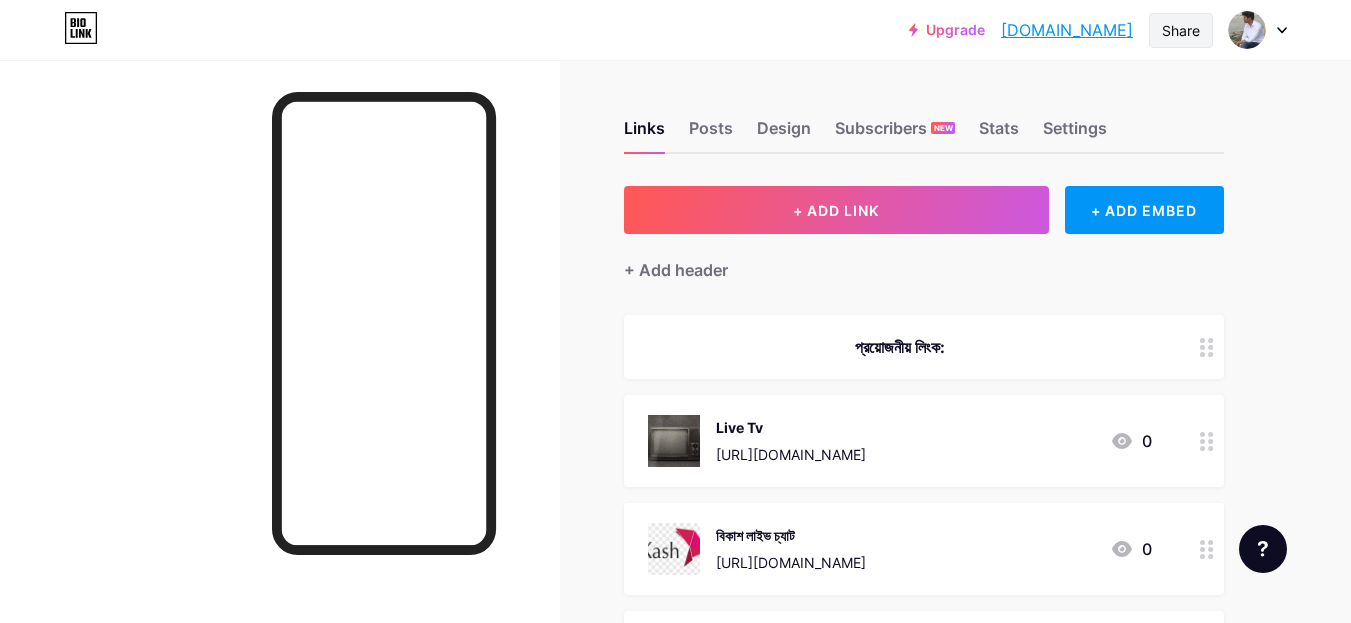 click on "Share" at bounding box center [1181, 30] 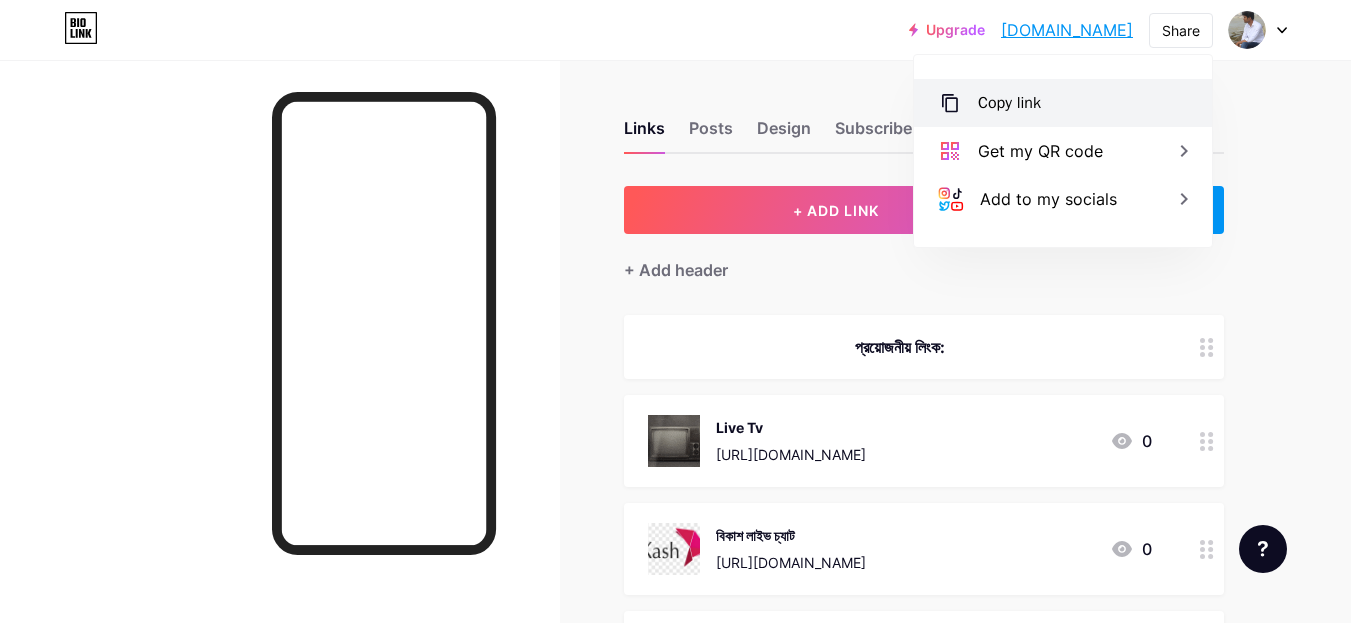 click on "Copy link" at bounding box center [1063, 103] 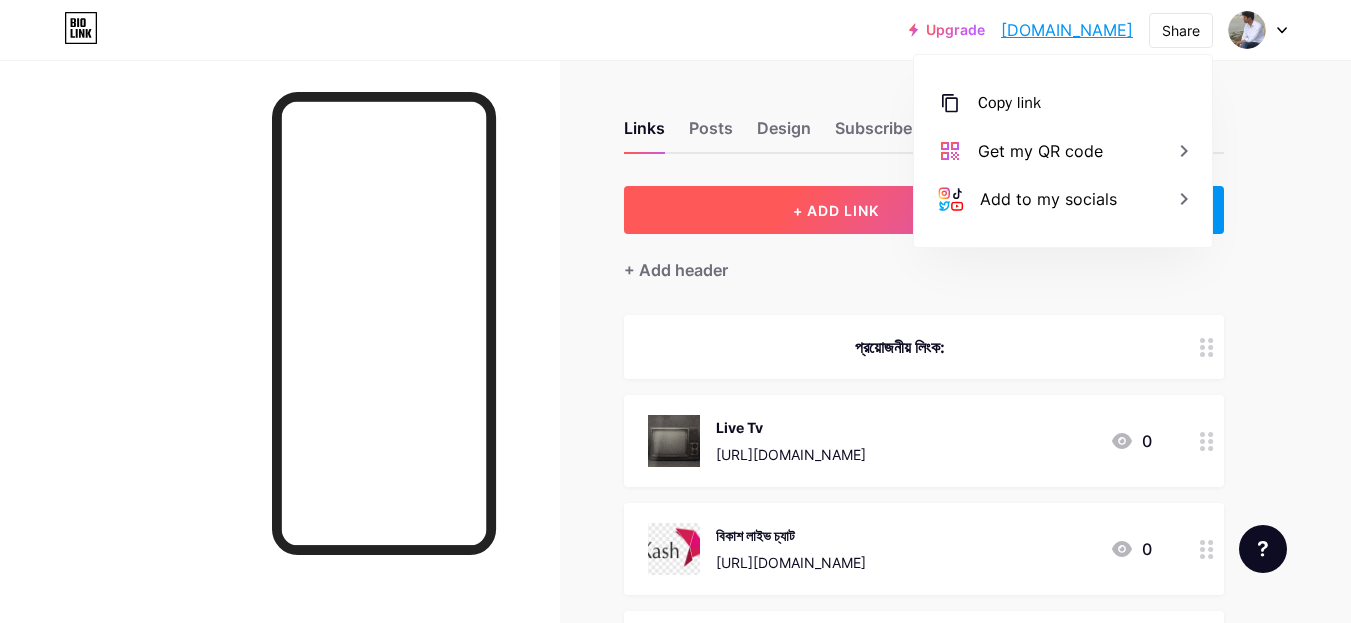click on "+ ADD LINK" at bounding box center (836, 210) 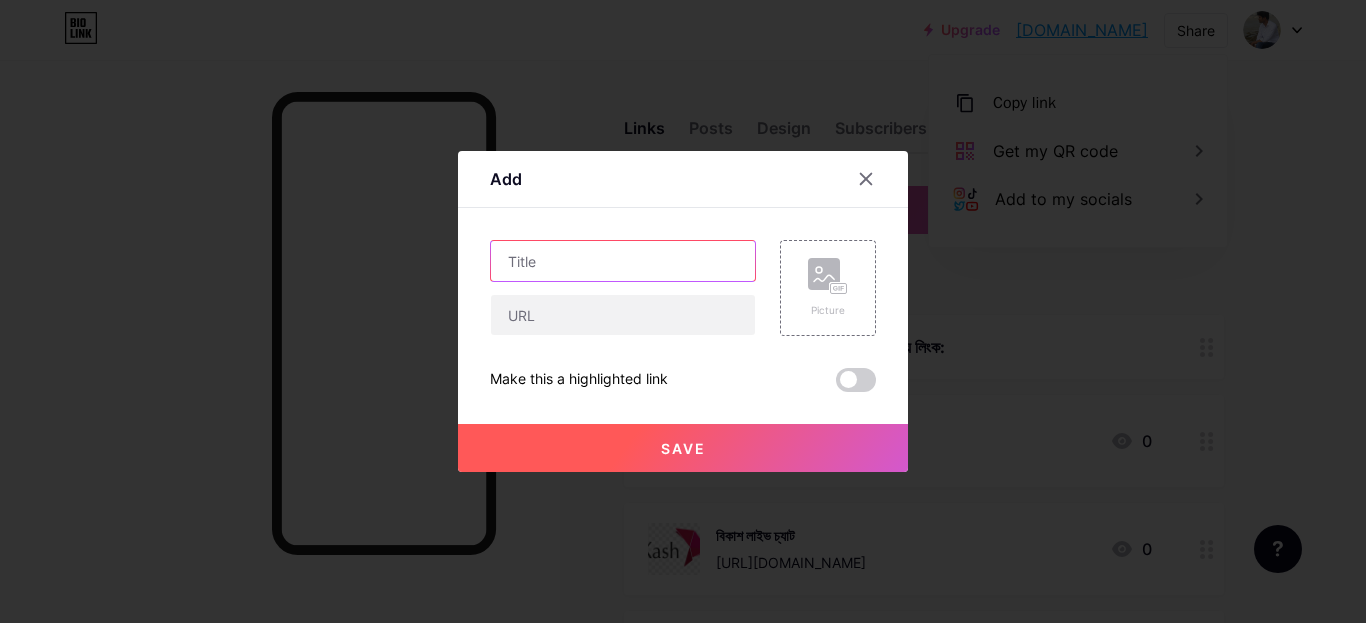 click at bounding box center [623, 261] 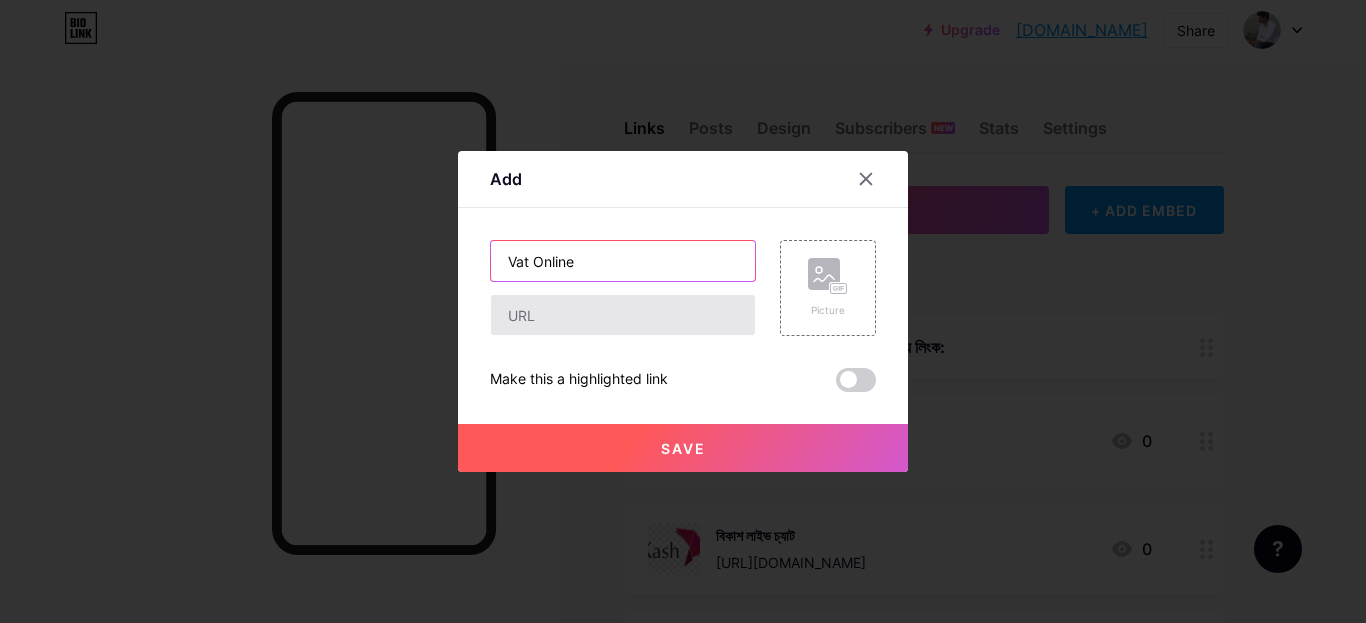 type on "Vat Online" 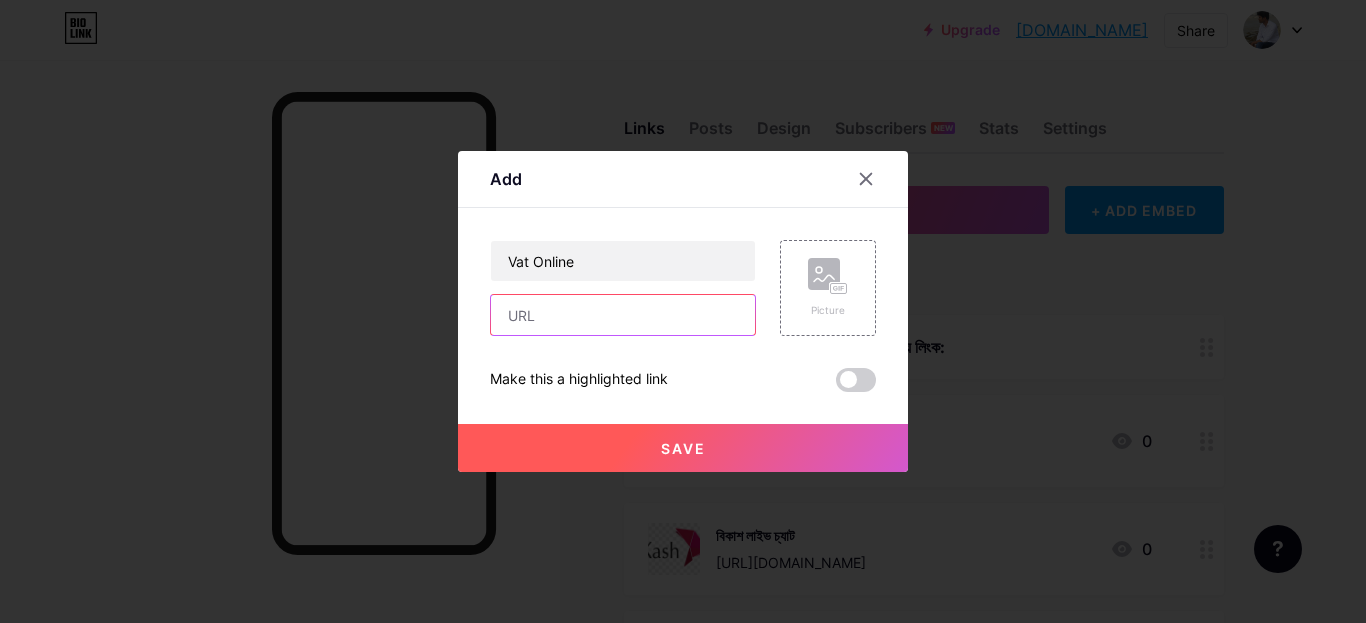 click at bounding box center [623, 315] 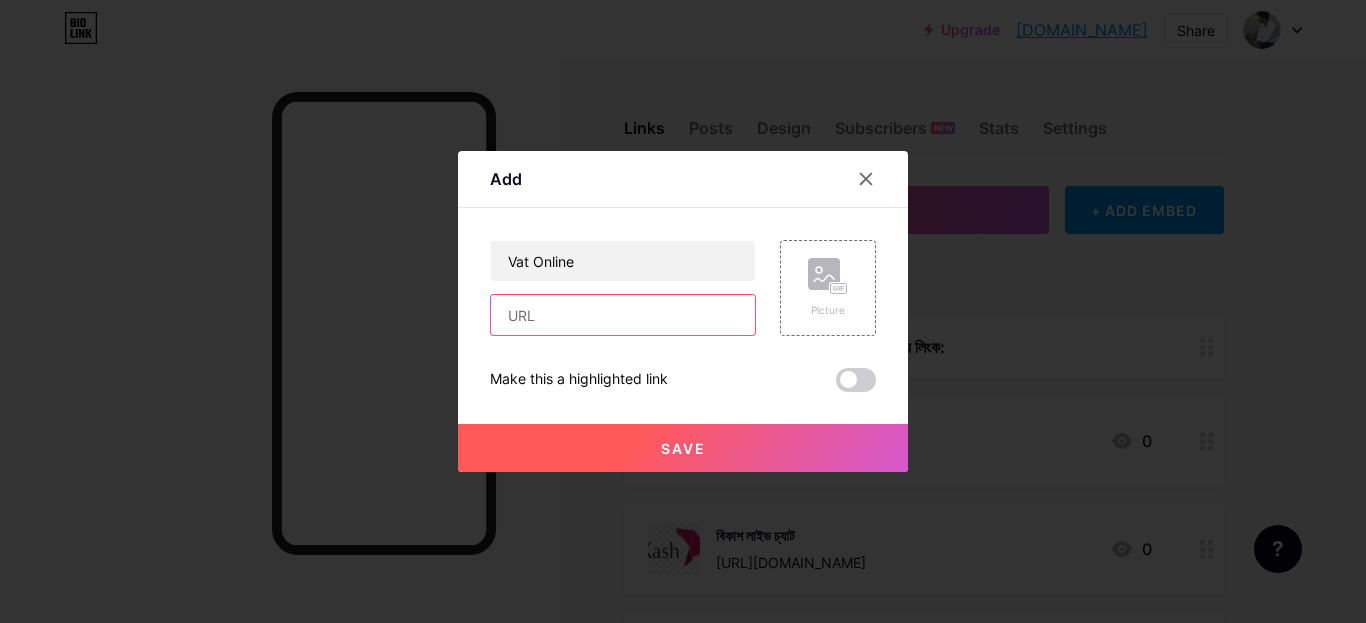 paste on "[URL][DOMAIN_NAME]" 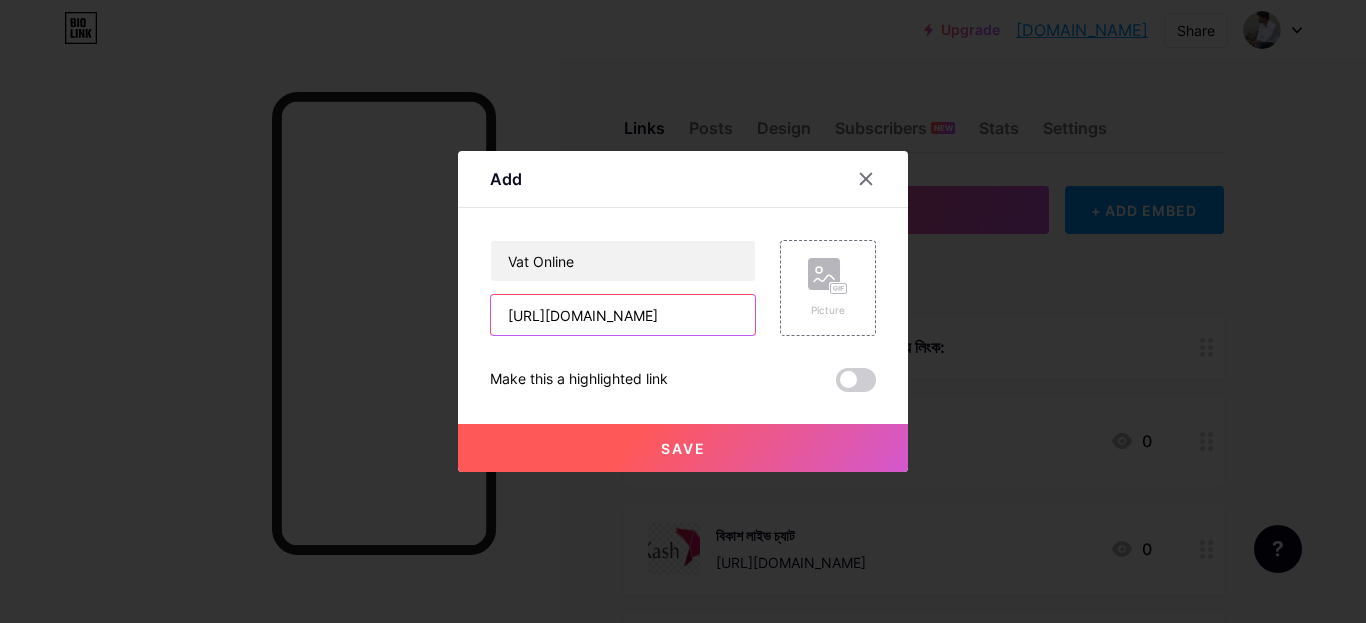 scroll, scrollTop: 0, scrollLeft: 227, axis: horizontal 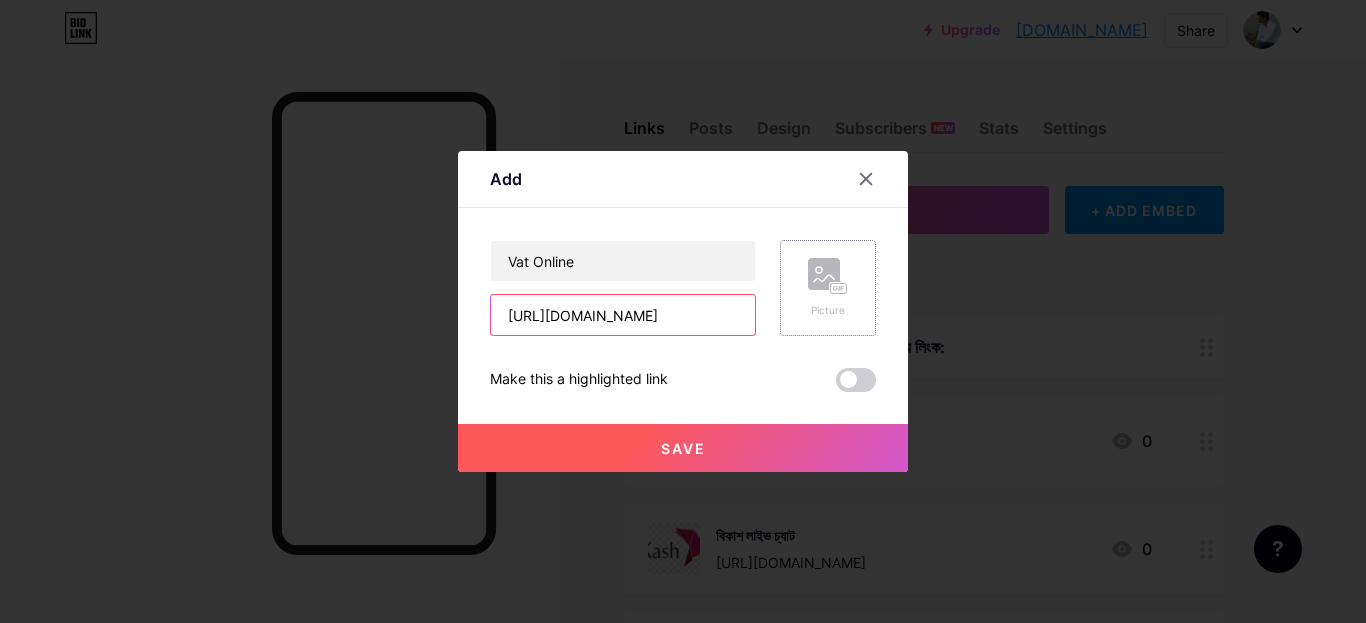 type on "[URL][DOMAIN_NAME]" 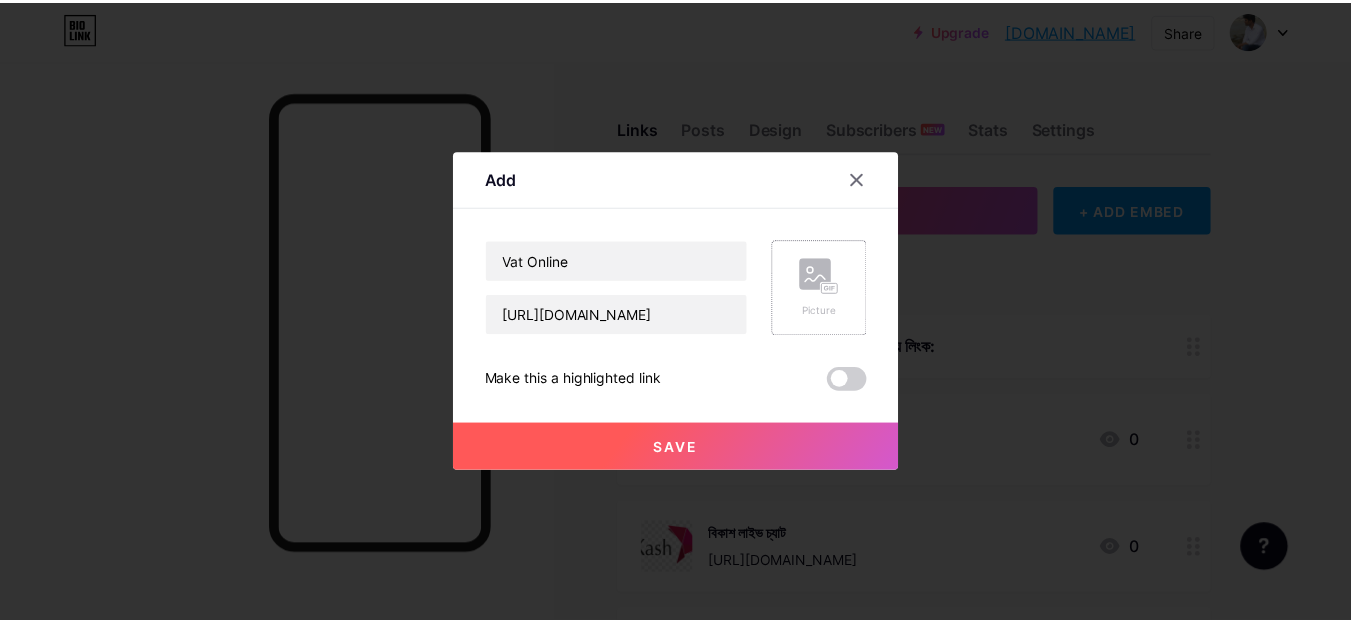 scroll, scrollTop: 0, scrollLeft: 0, axis: both 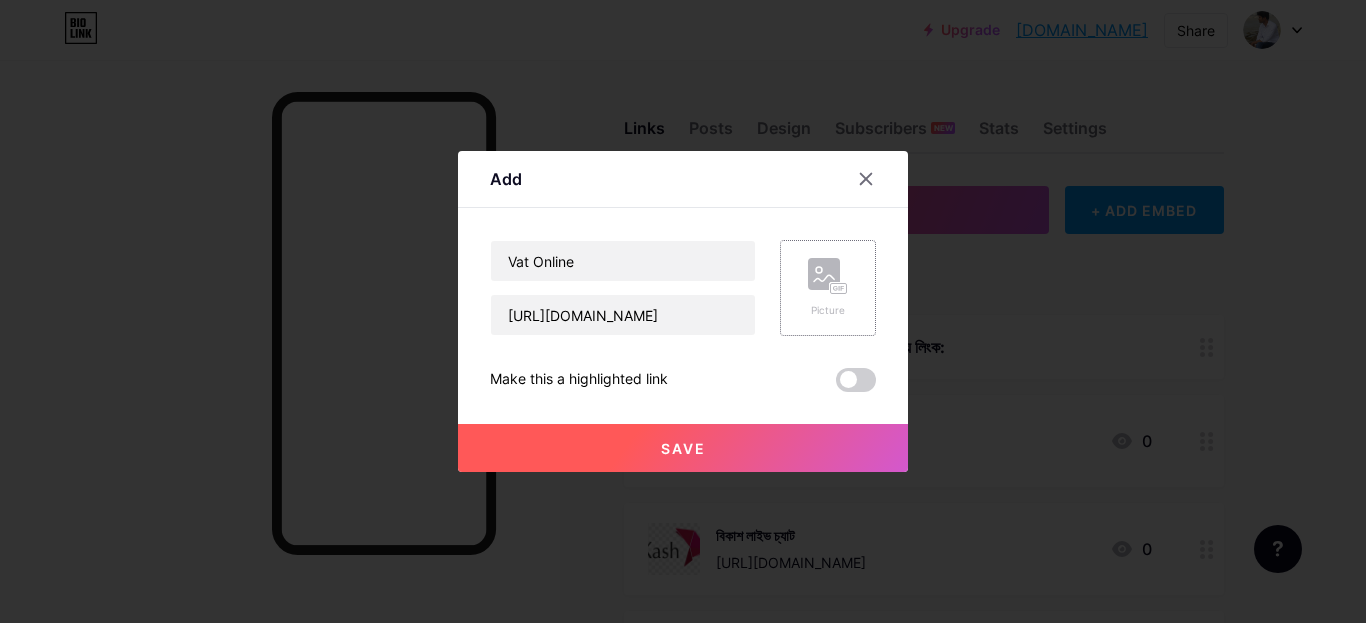 click on "Picture" at bounding box center [828, 288] 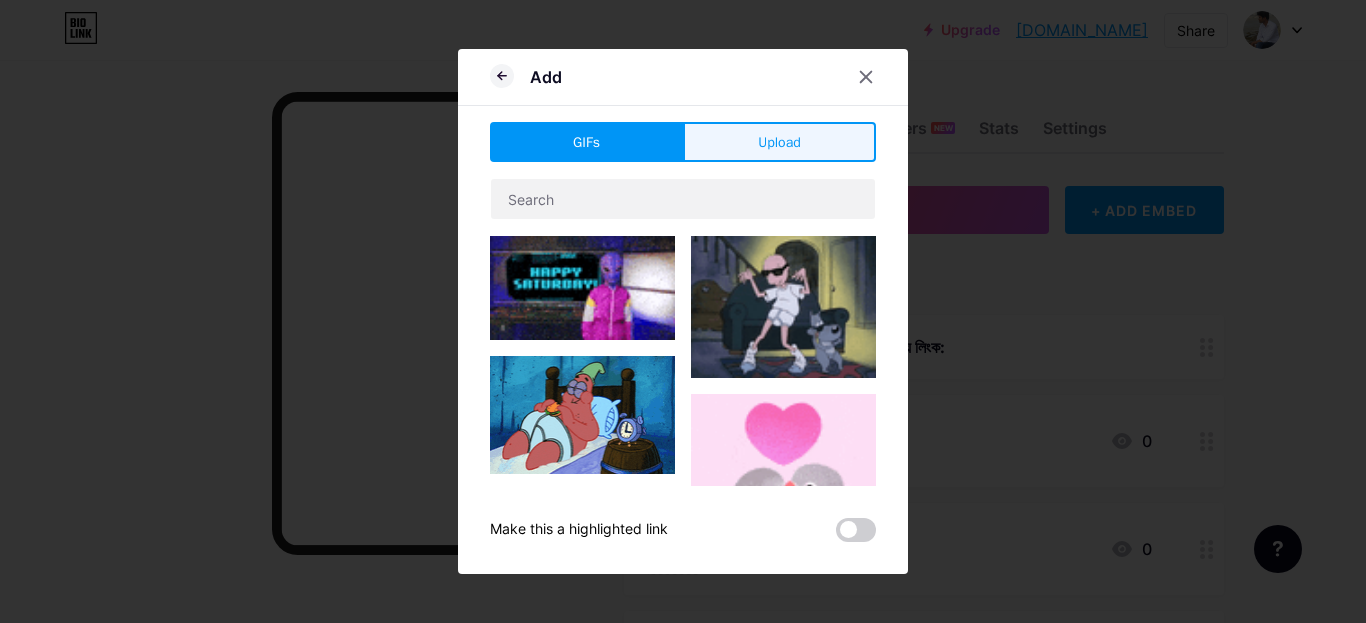click on "Upload" at bounding box center [779, 142] 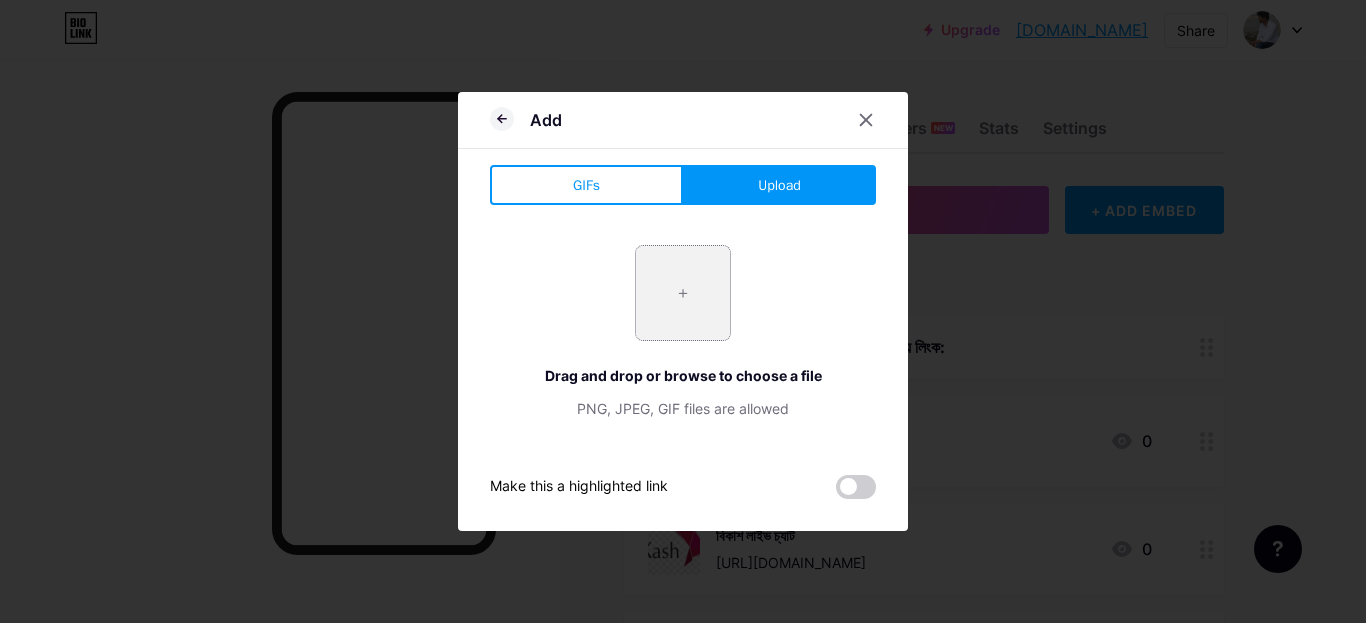 click at bounding box center (683, 293) 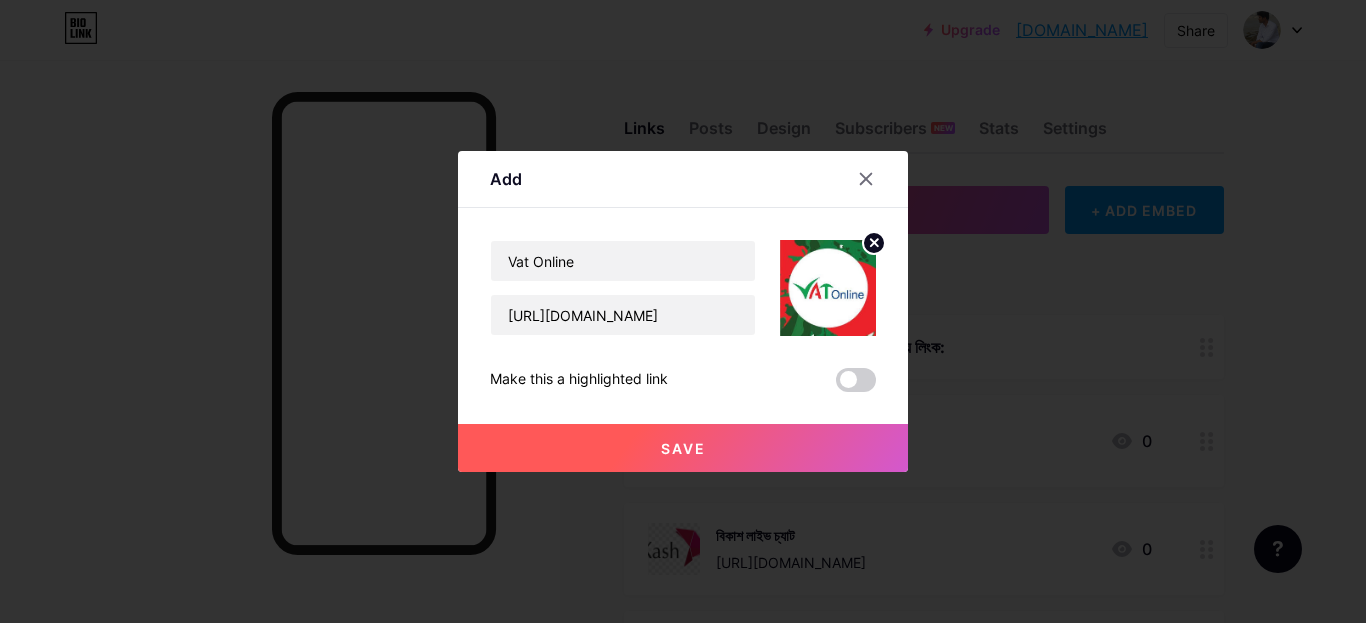 click on "Save" at bounding box center [683, 448] 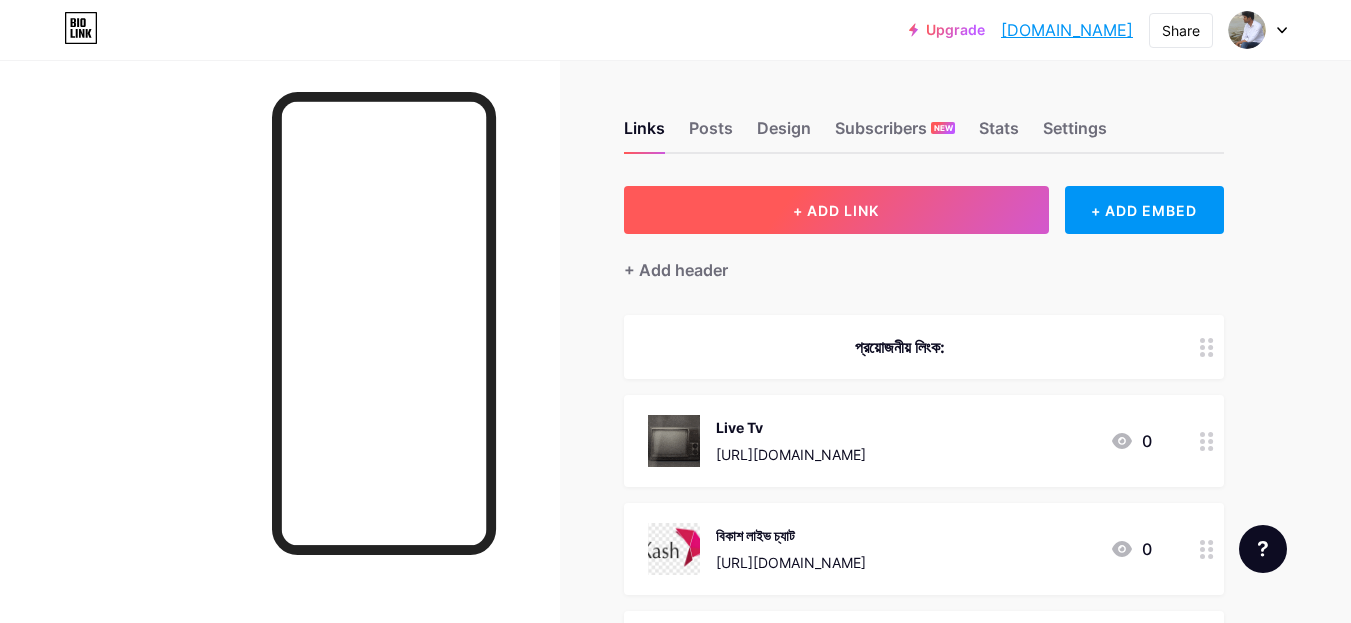 click on "+ ADD LINK" at bounding box center [836, 210] 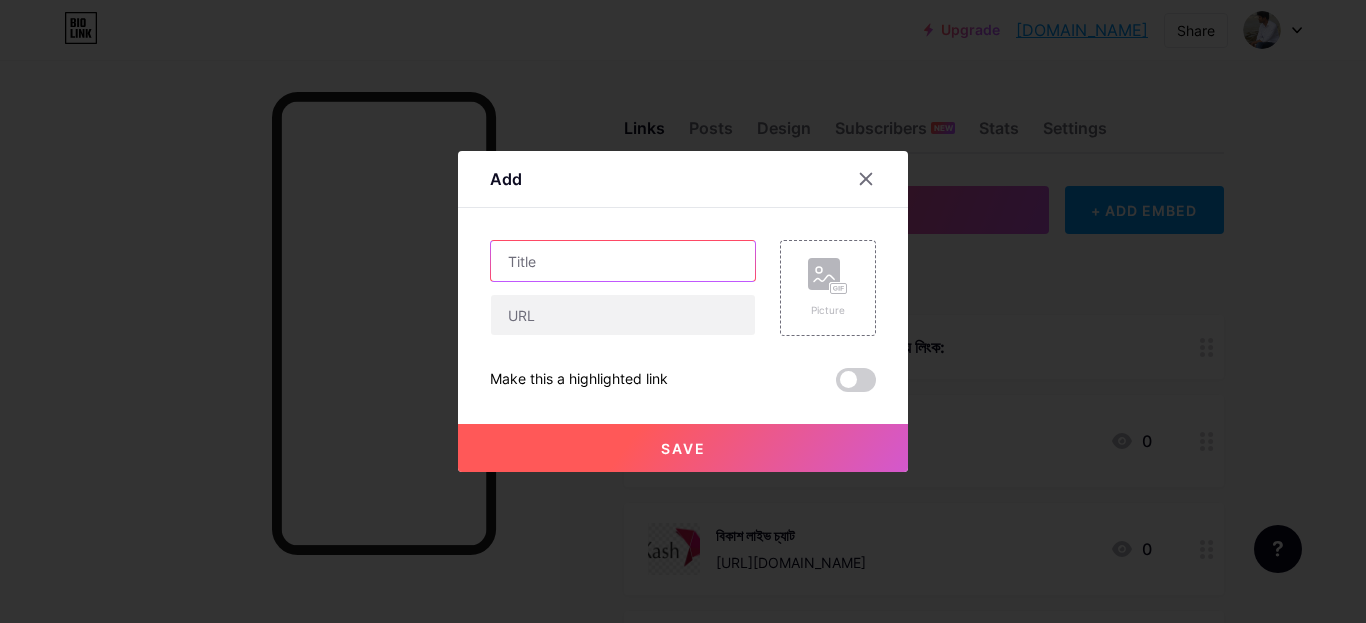 click at bounding box center [623, 261] 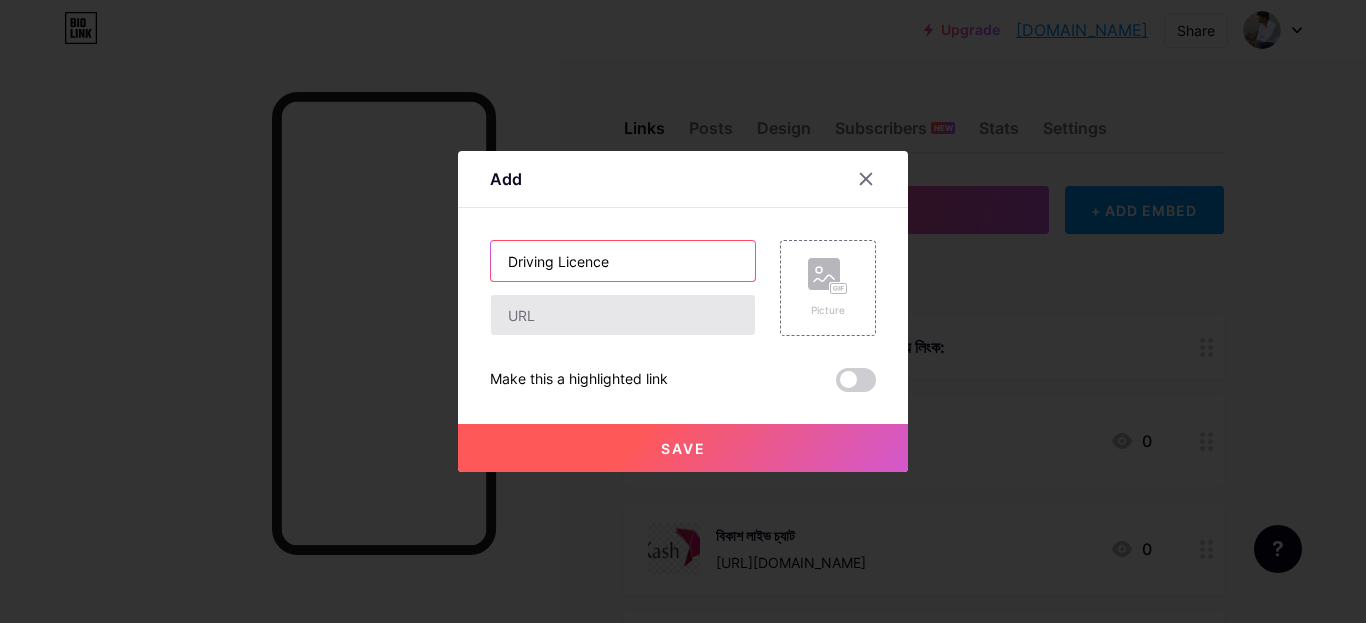 type on "Driving Licence" 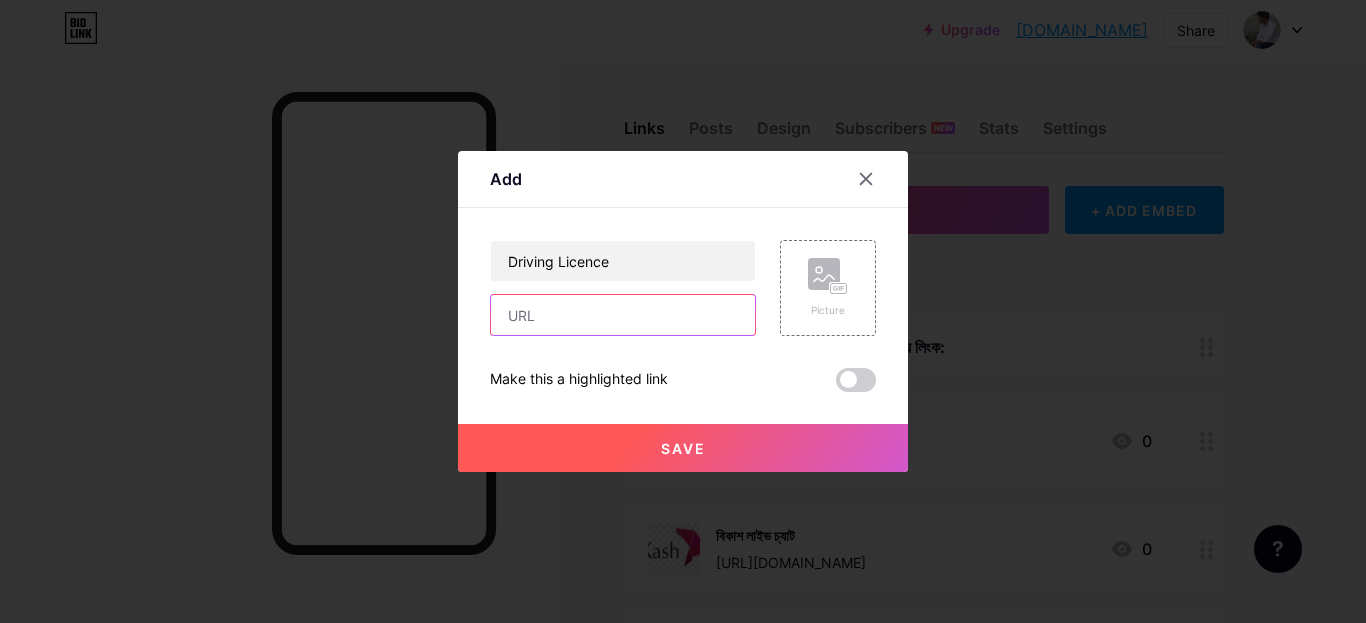 click at bounding box center (623, 315) 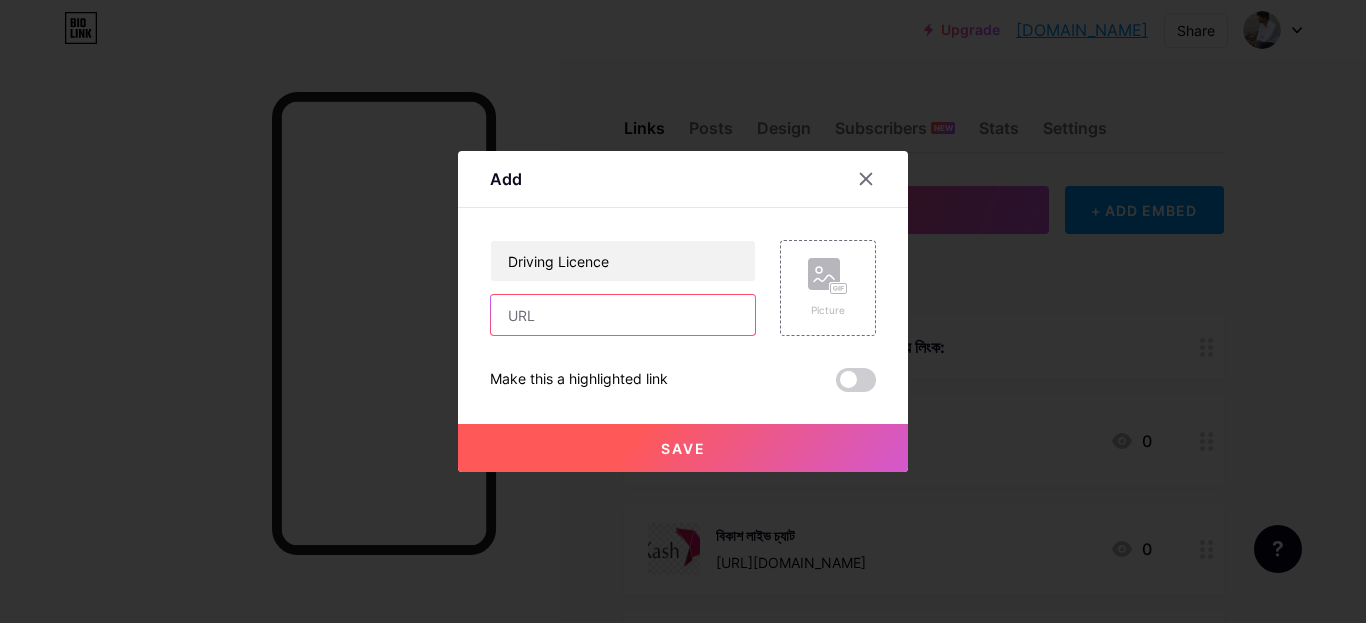 paste on "[URL][DOMAIN_NAME]" 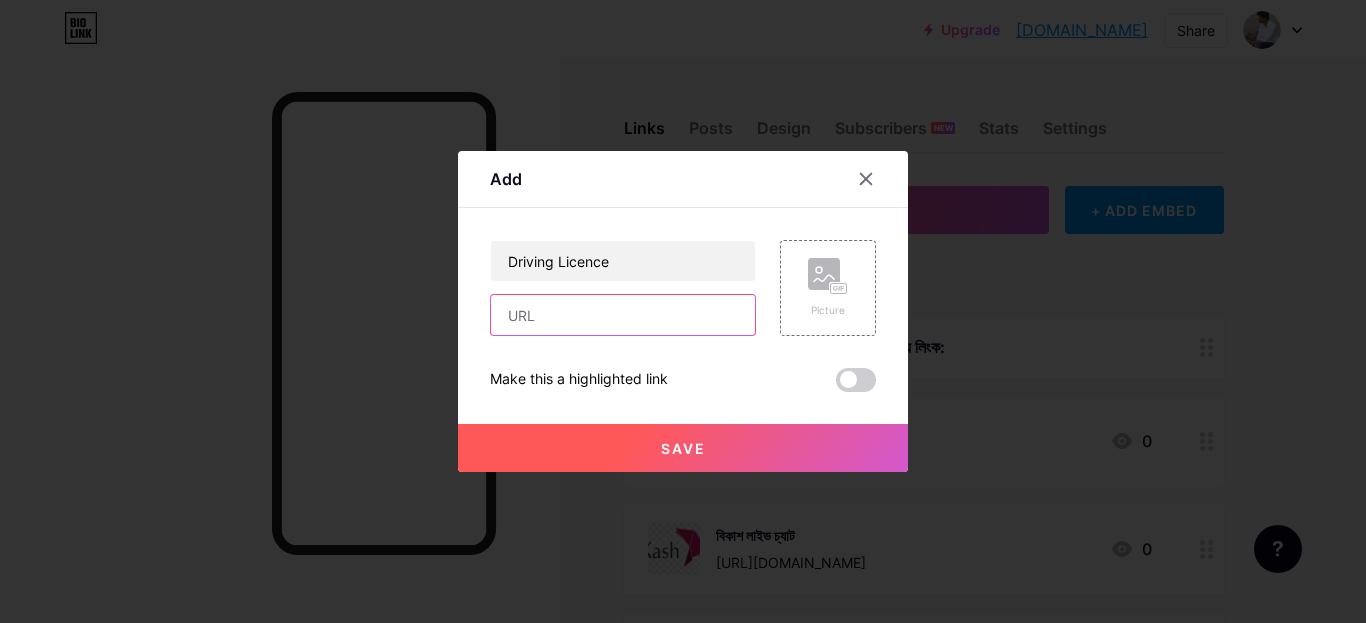 type on "[URL][DOMAIN_NAME]" 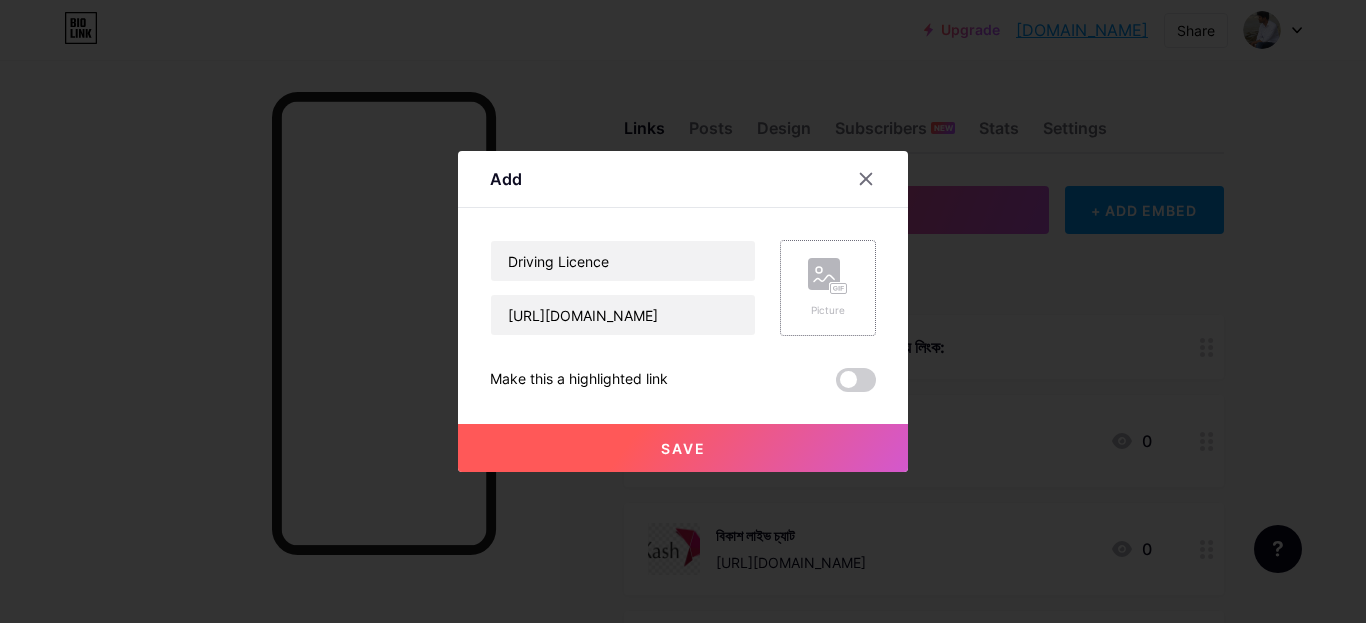 click 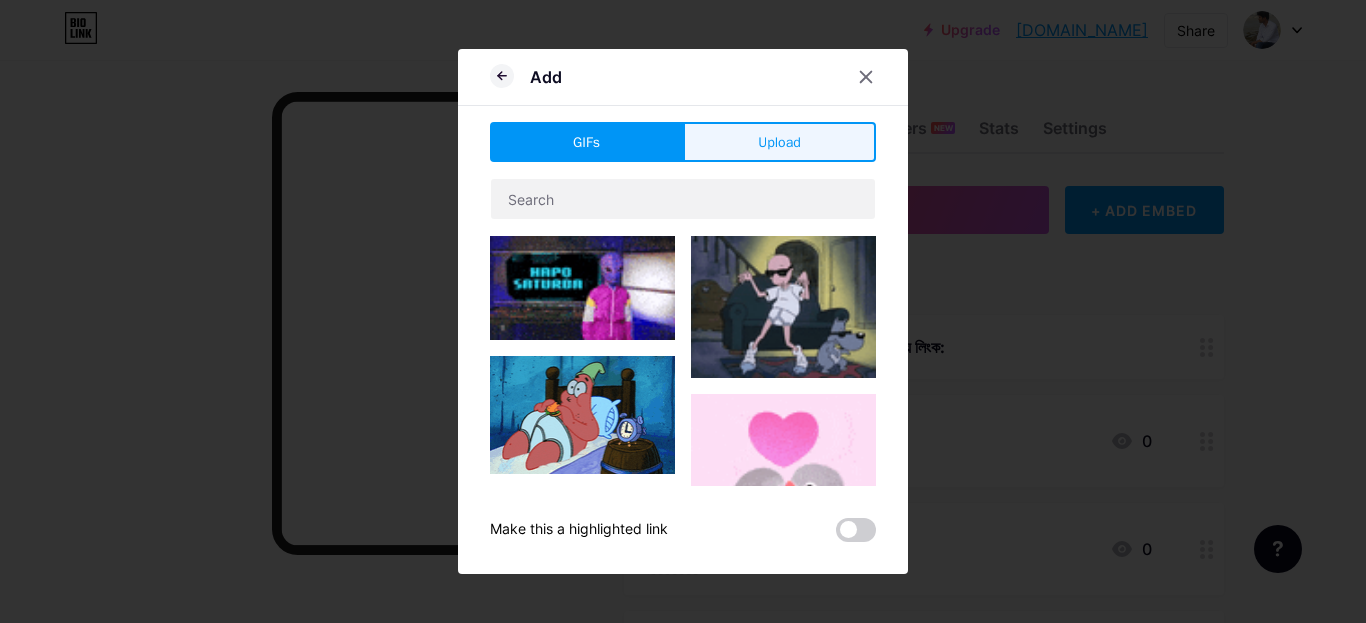 click on "Upload" at bounding box center (779, 142) 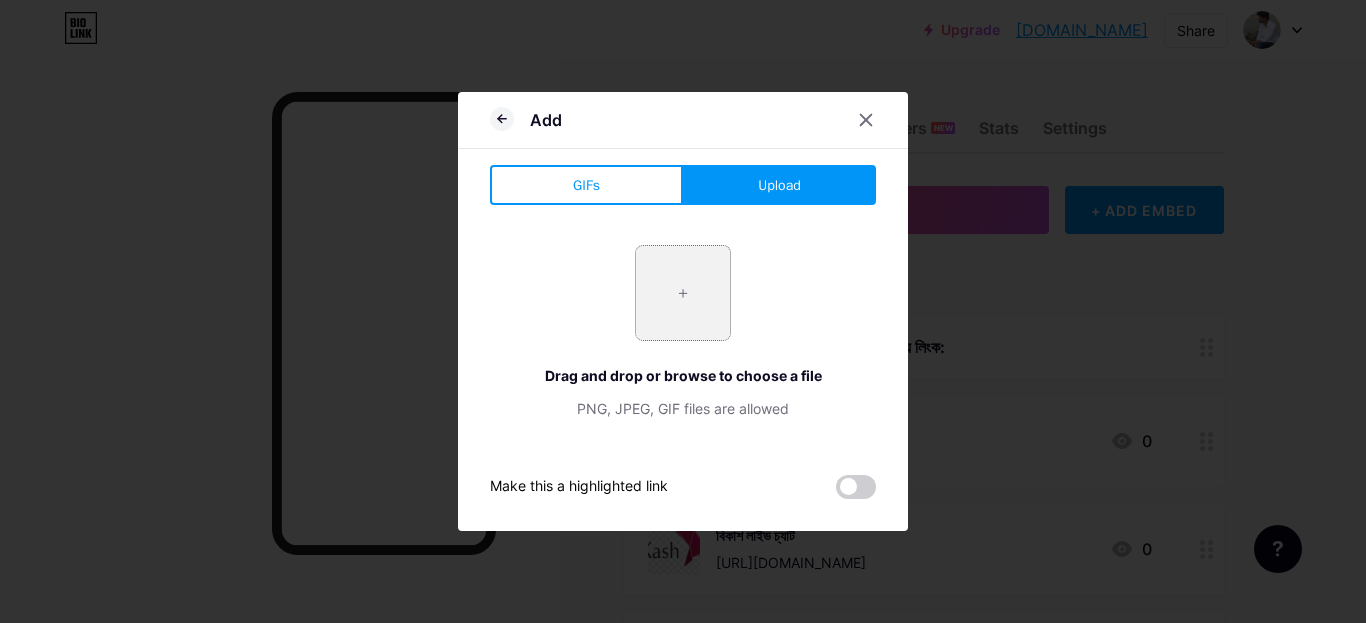 click at bounding box center [683, 293] 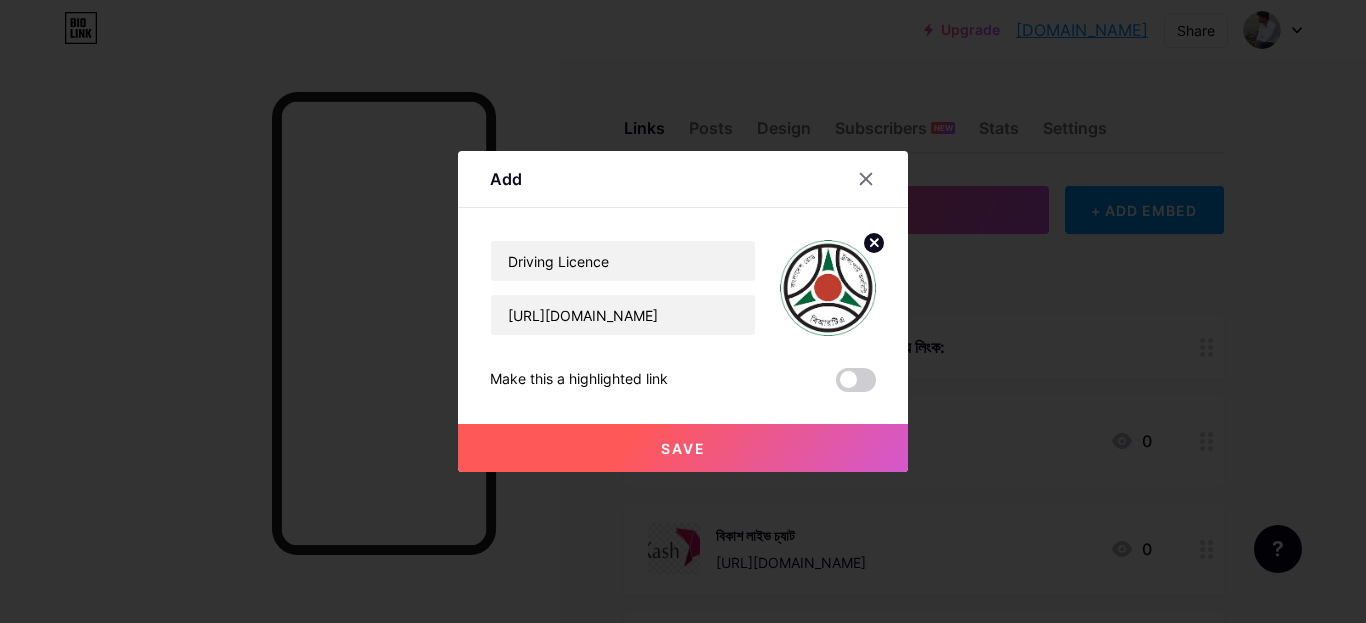 click on "Save" at bounding box center [683, 448] 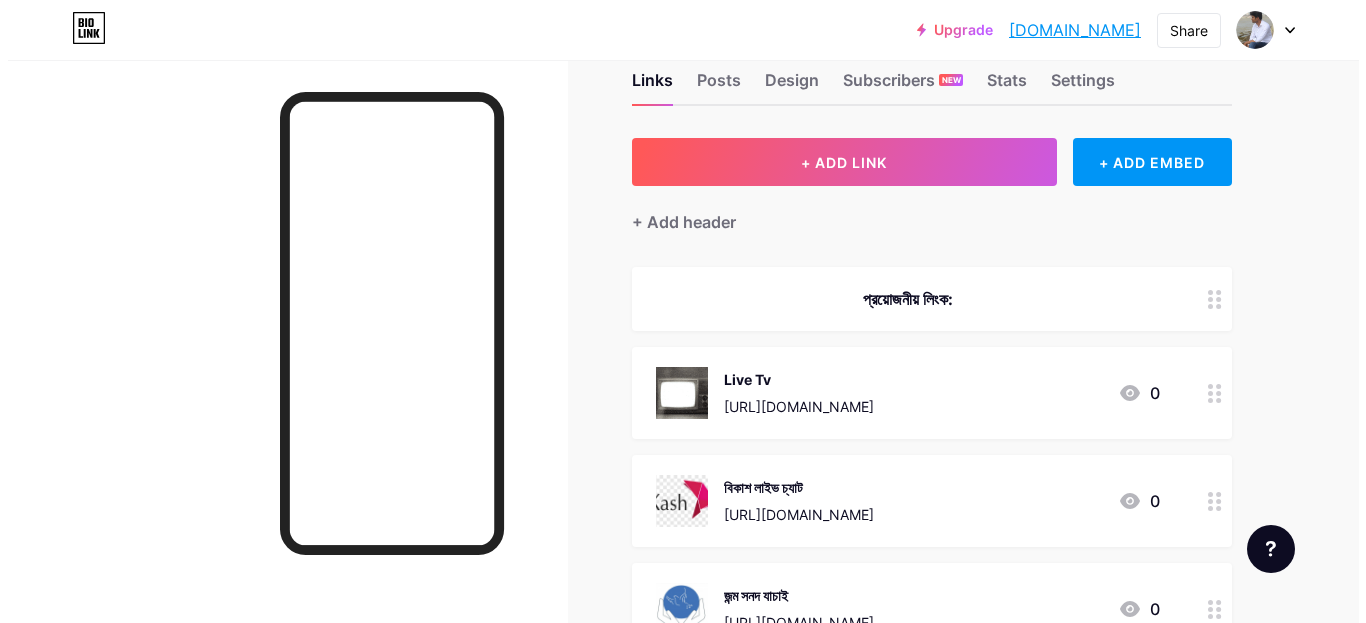 scroll, scrollTop: 0, scrollLeft: 0, axis: both 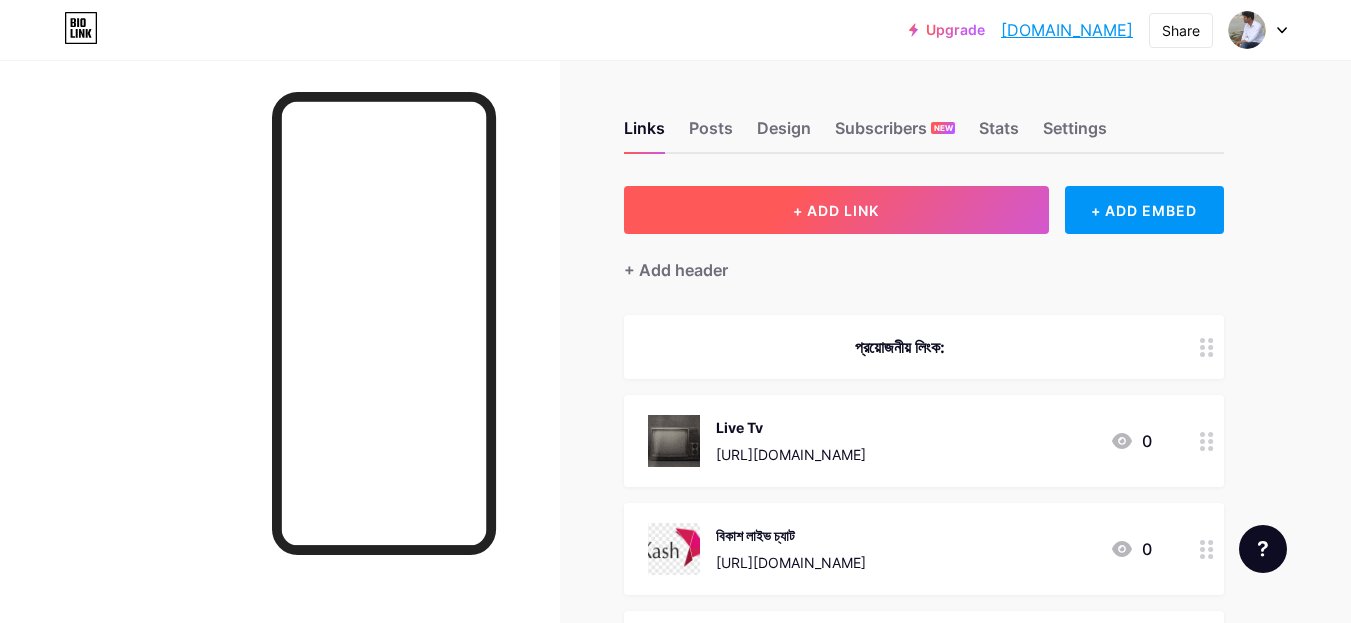 click on "+ ADD LINK" at bounding box center [836, 210] 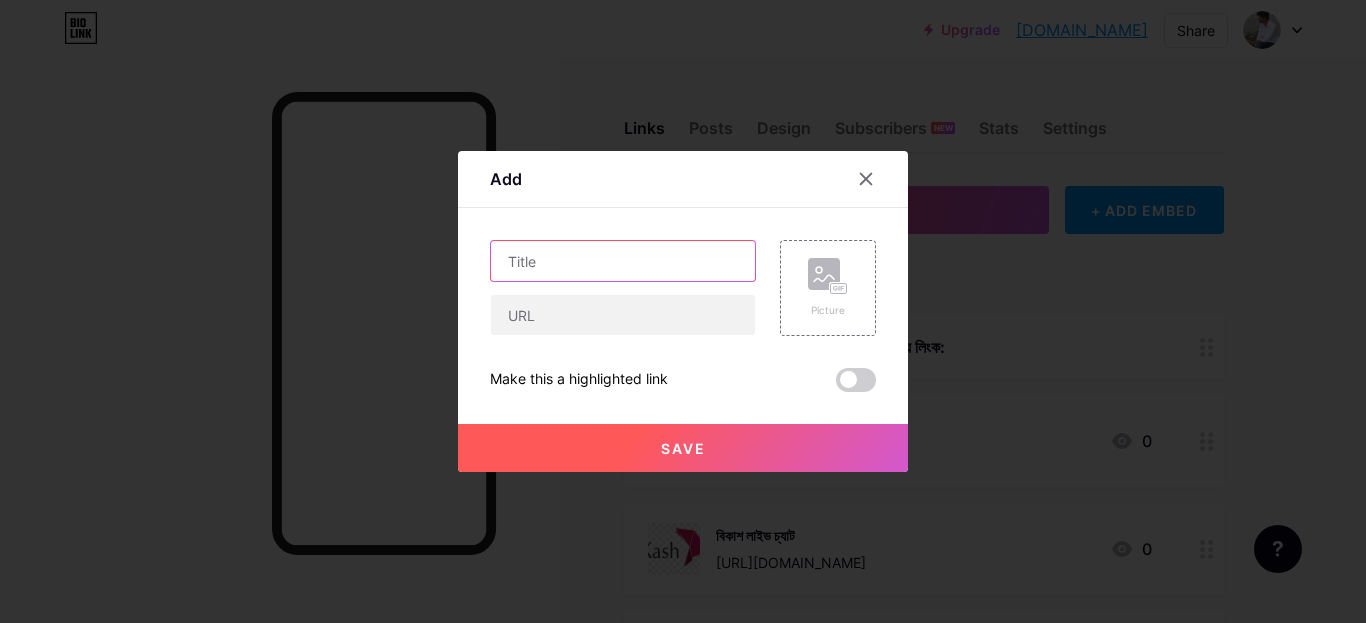 click at bounding box center [623, 261] 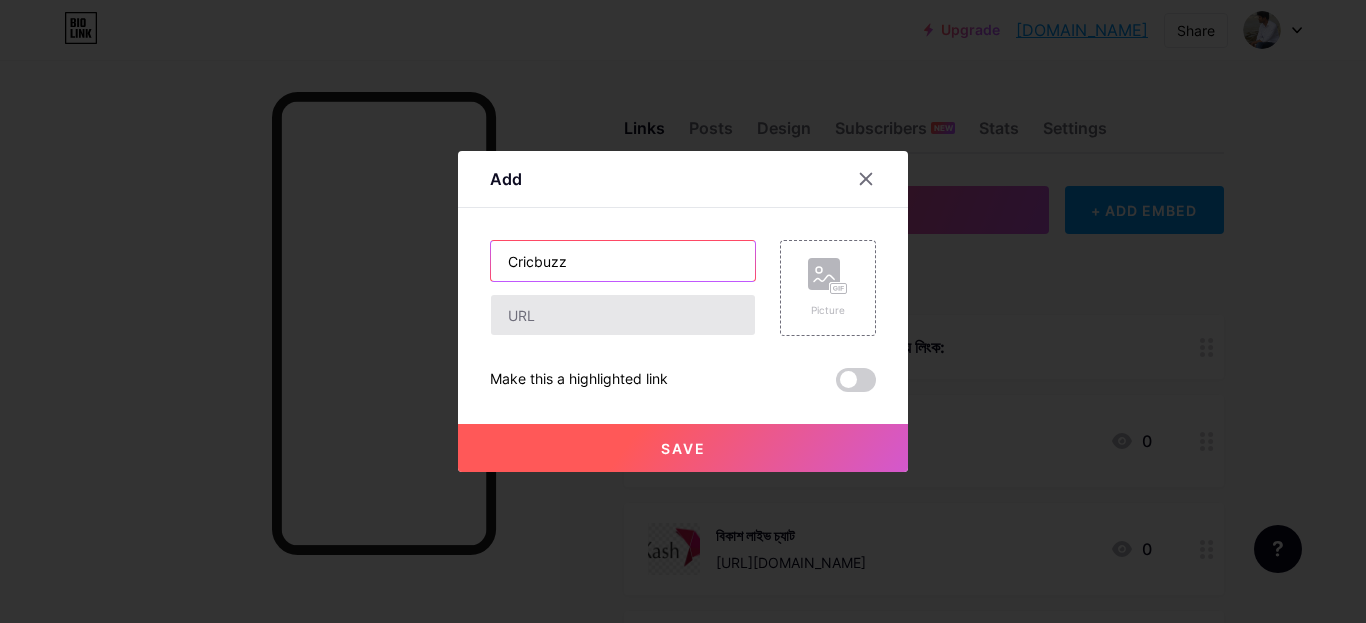 type on "Cricbuzz" 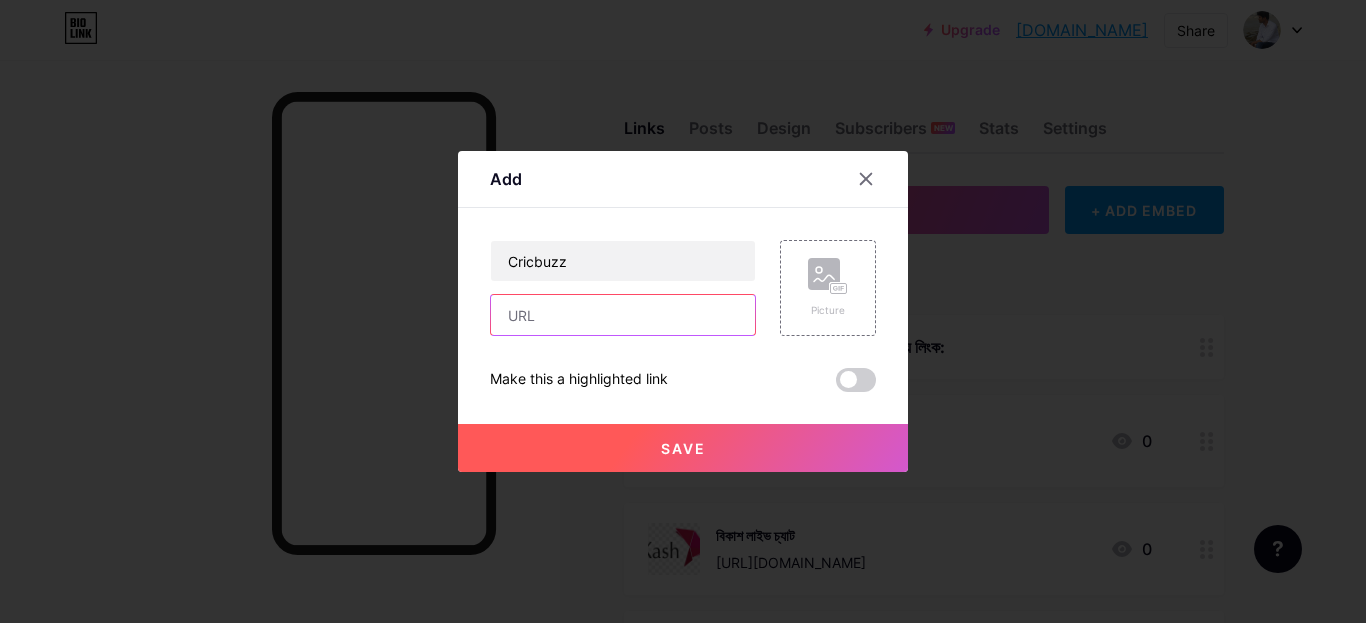 click at bounding box center (623, 315) 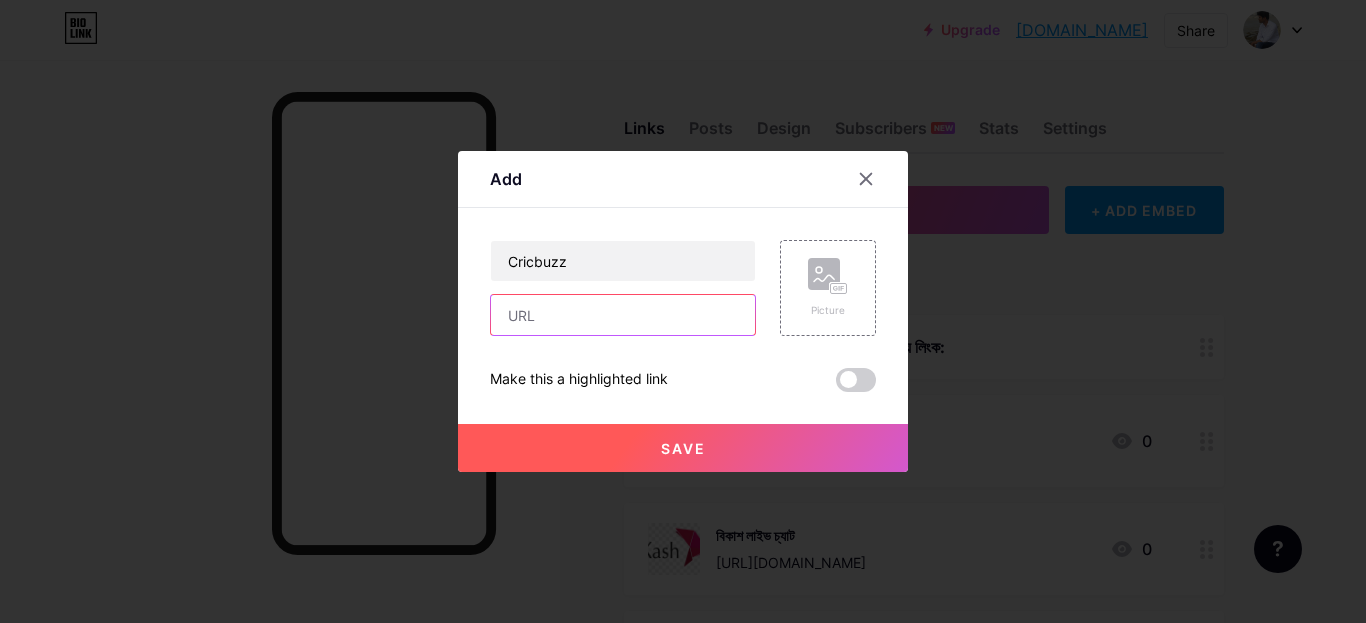 paste on "[URL][DOMAIN_NAME]" 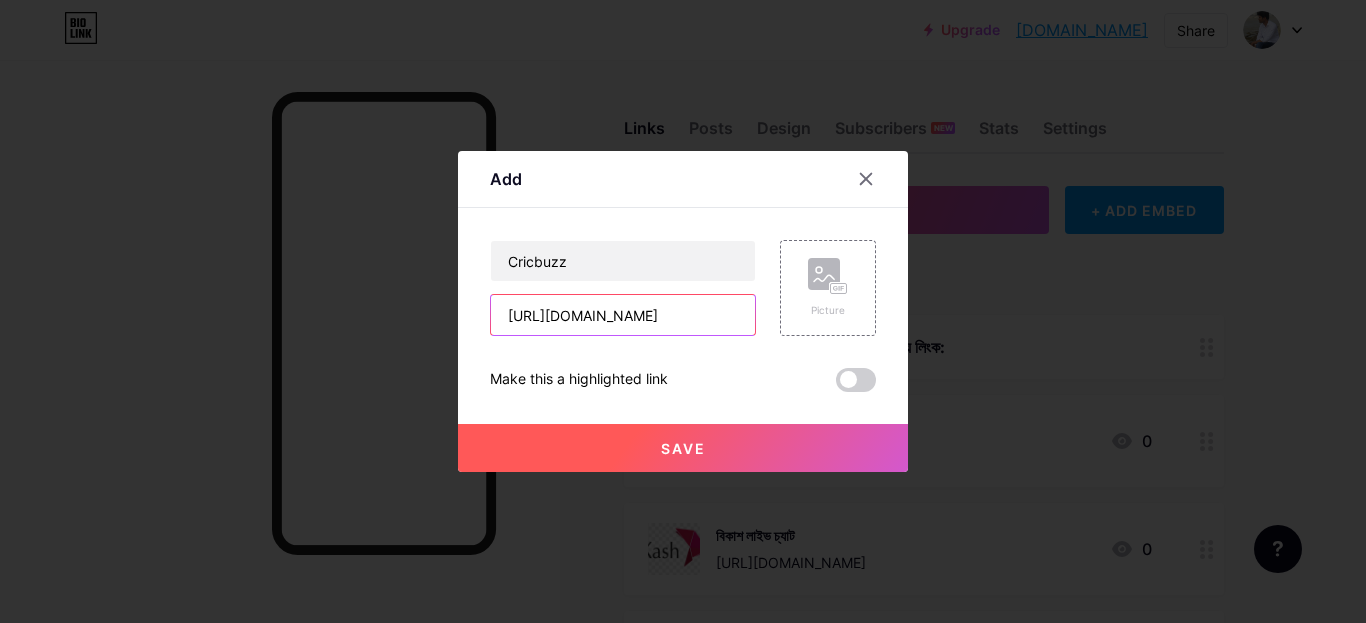 scroll, scrollTop: 0, scrollLeft: 139, axis: horizontal 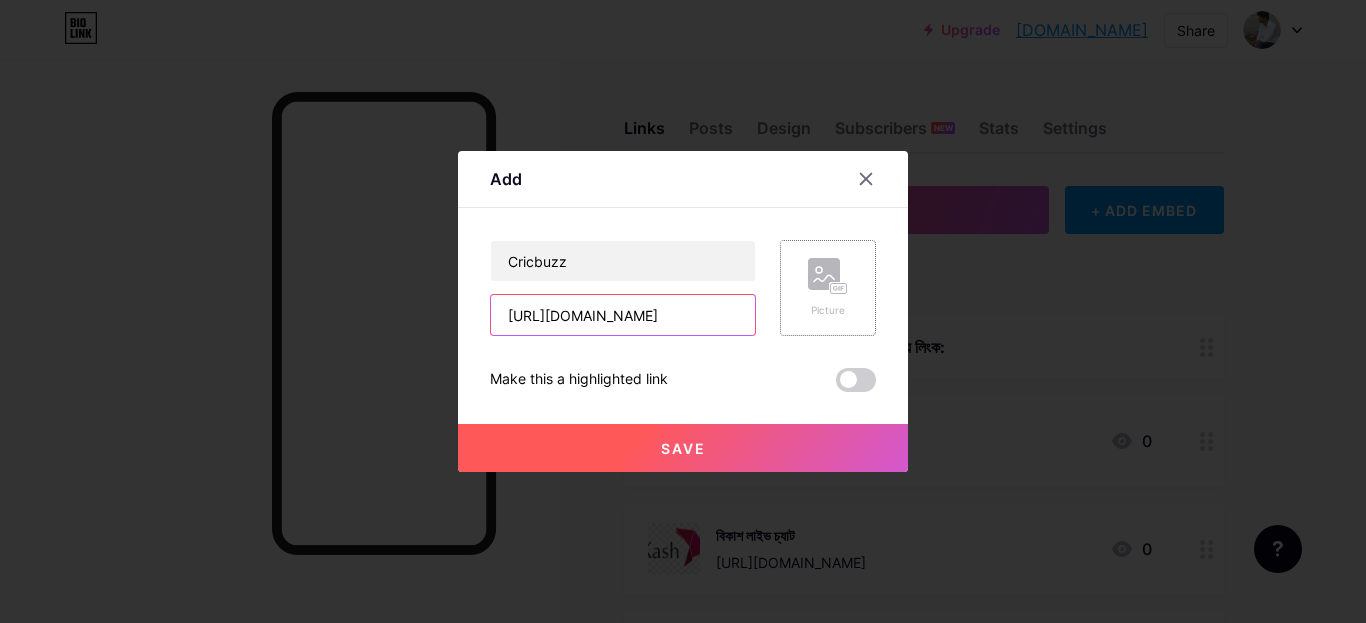 type on "[URL][DOMAIN_NAME]" 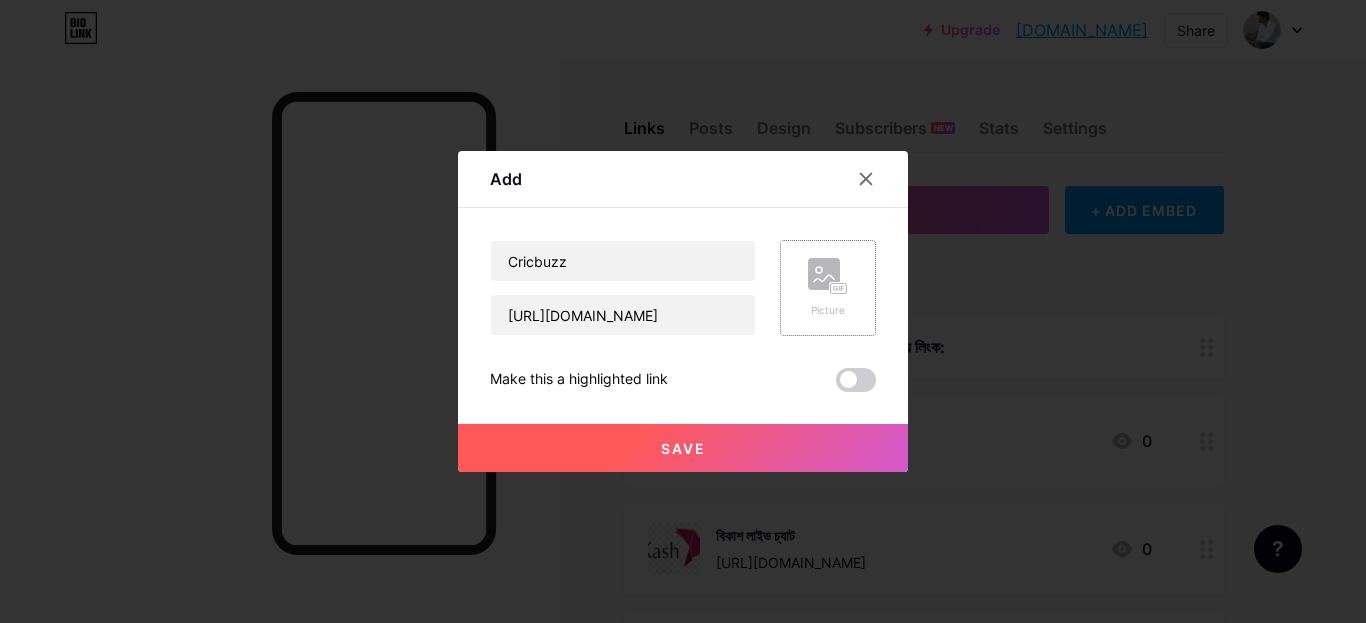 click on "Picture" at bounding box center (828, 288) 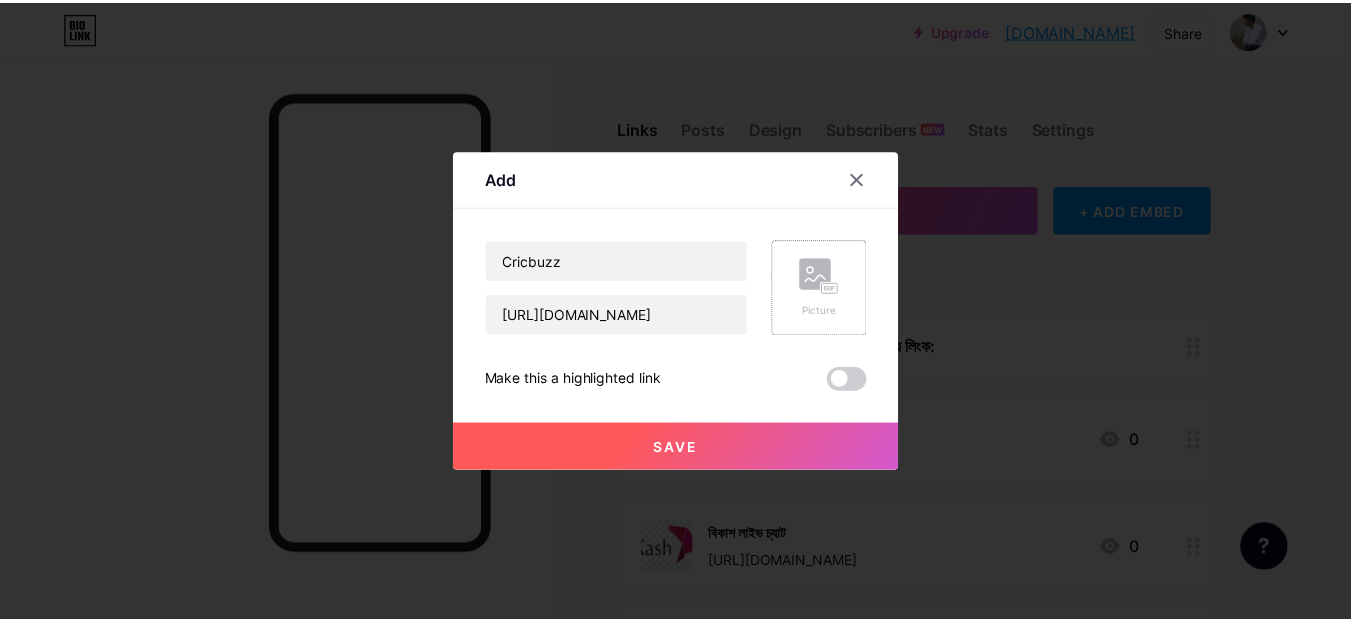 scroll, scrollTop: 0, scrollLeft: 0, axis: both 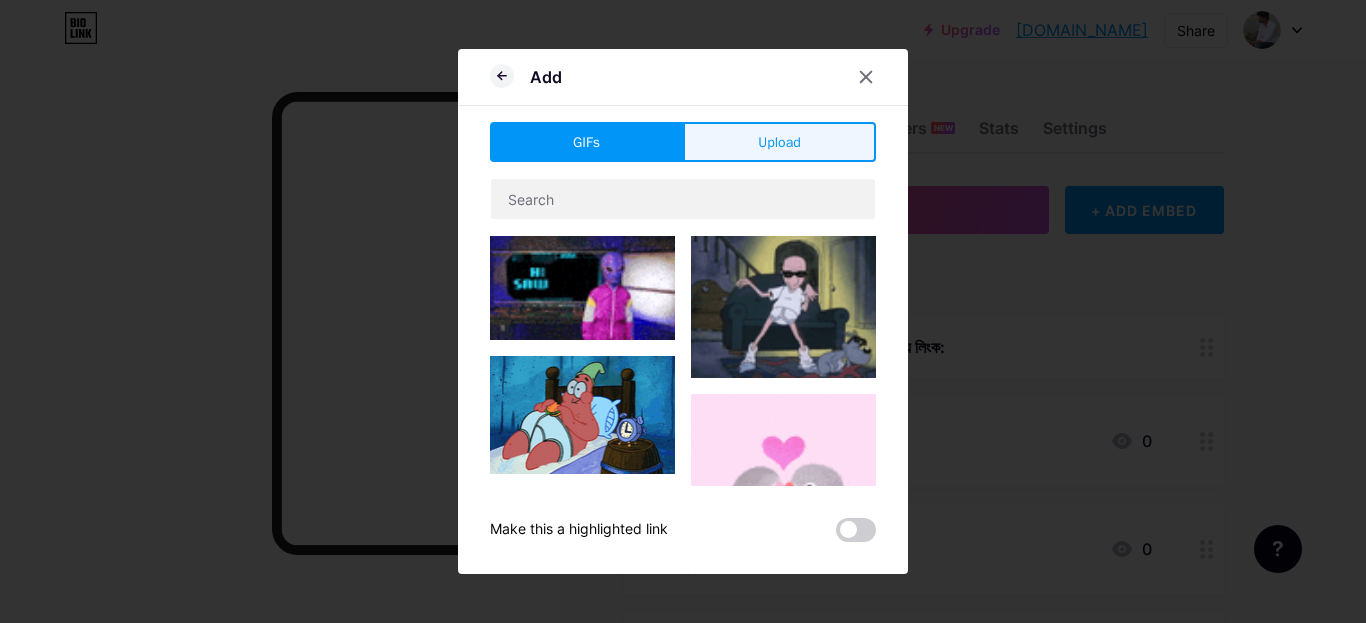 click on "Upload" at bounding box center (779, 142) 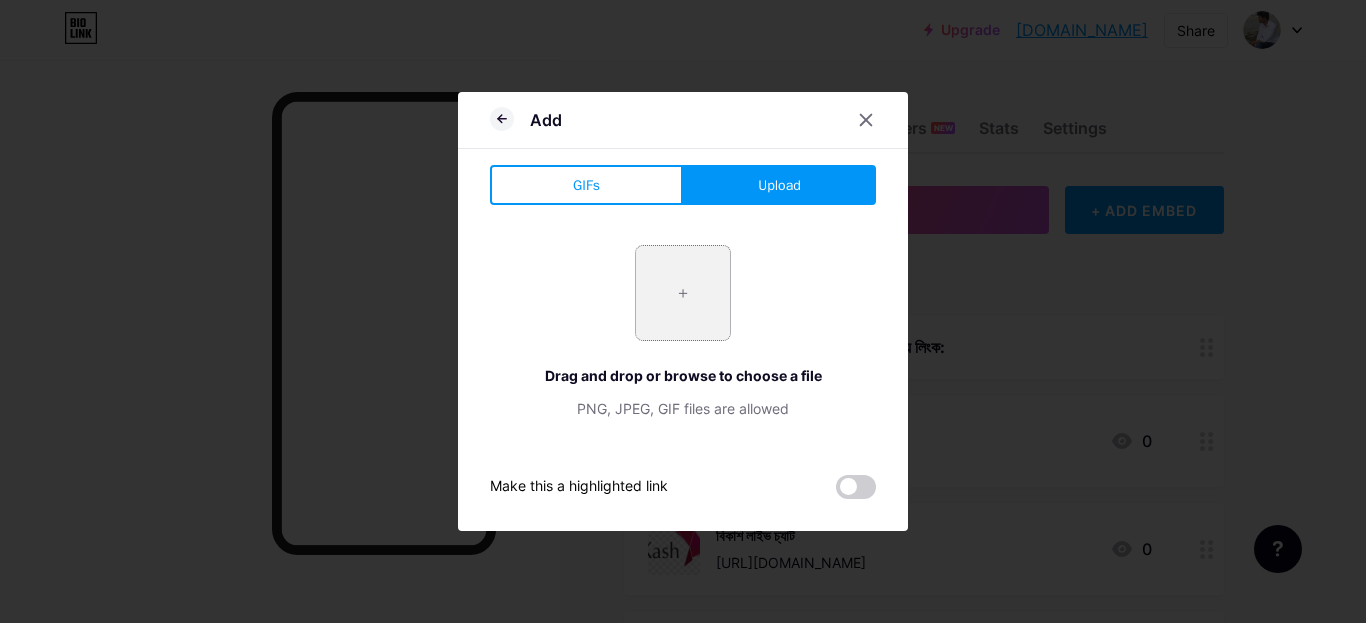 click at bounding box center [683, 293] 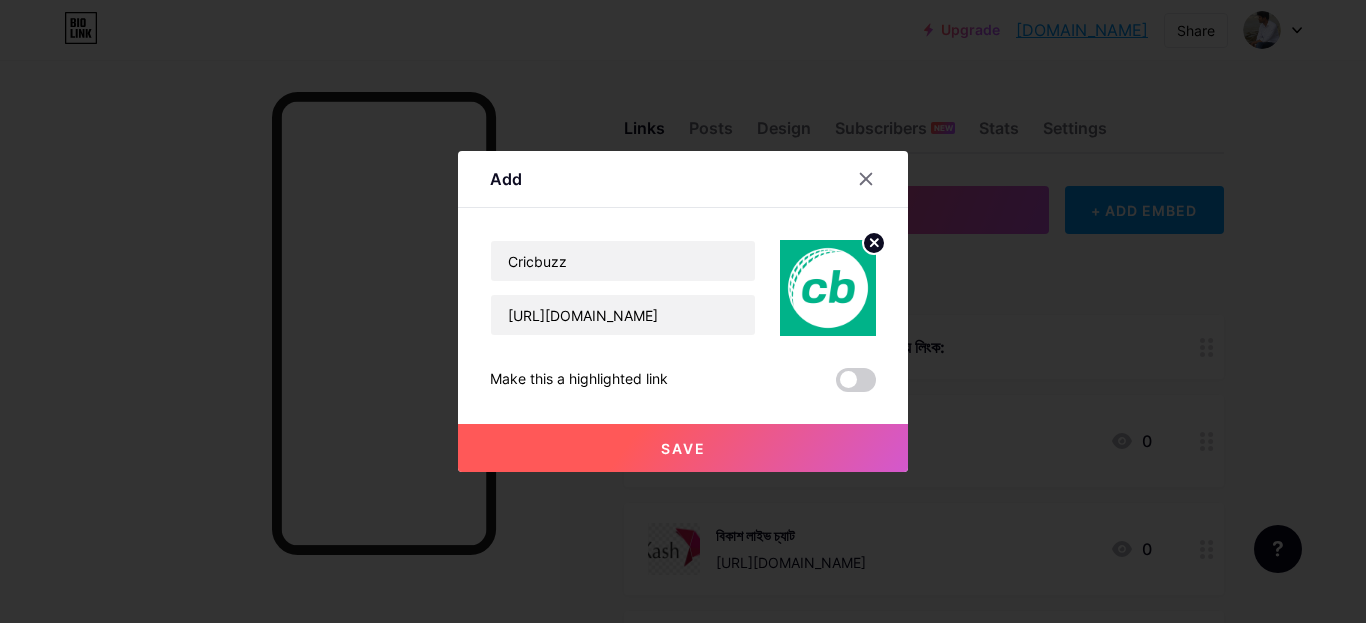 click on "Save" at bounding box center (683, 448) 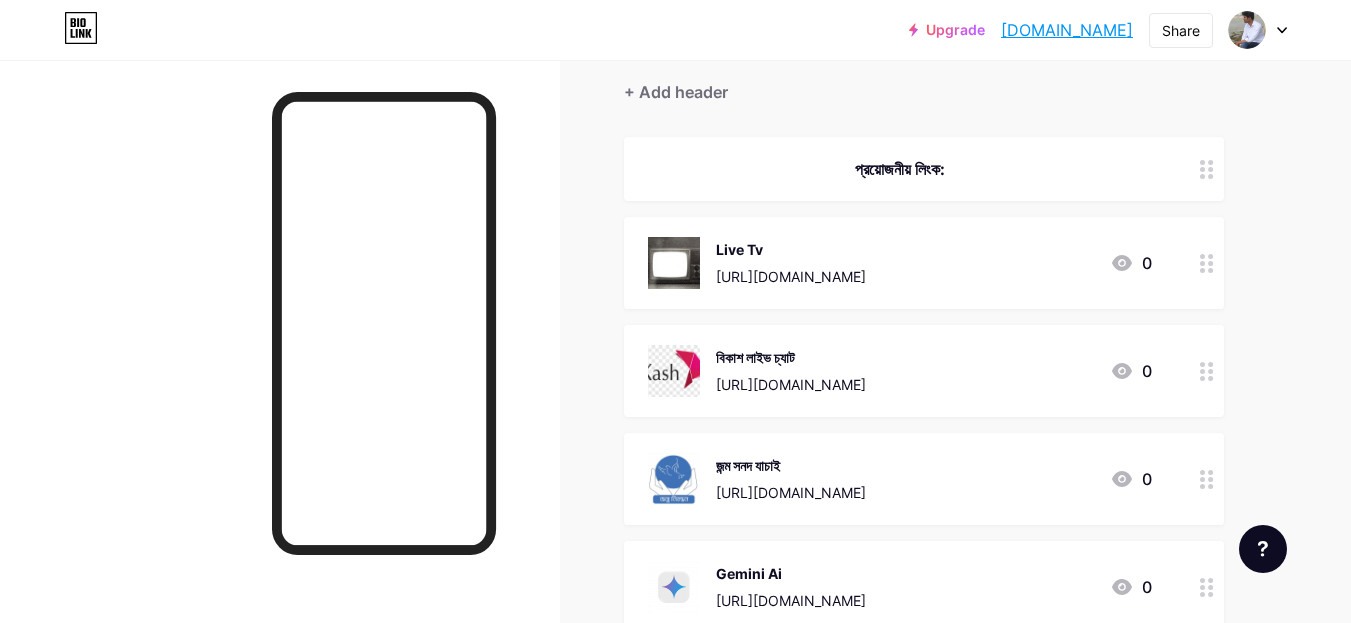 scroll, scrollTop: 0, scrollLeft: 0, axis: both 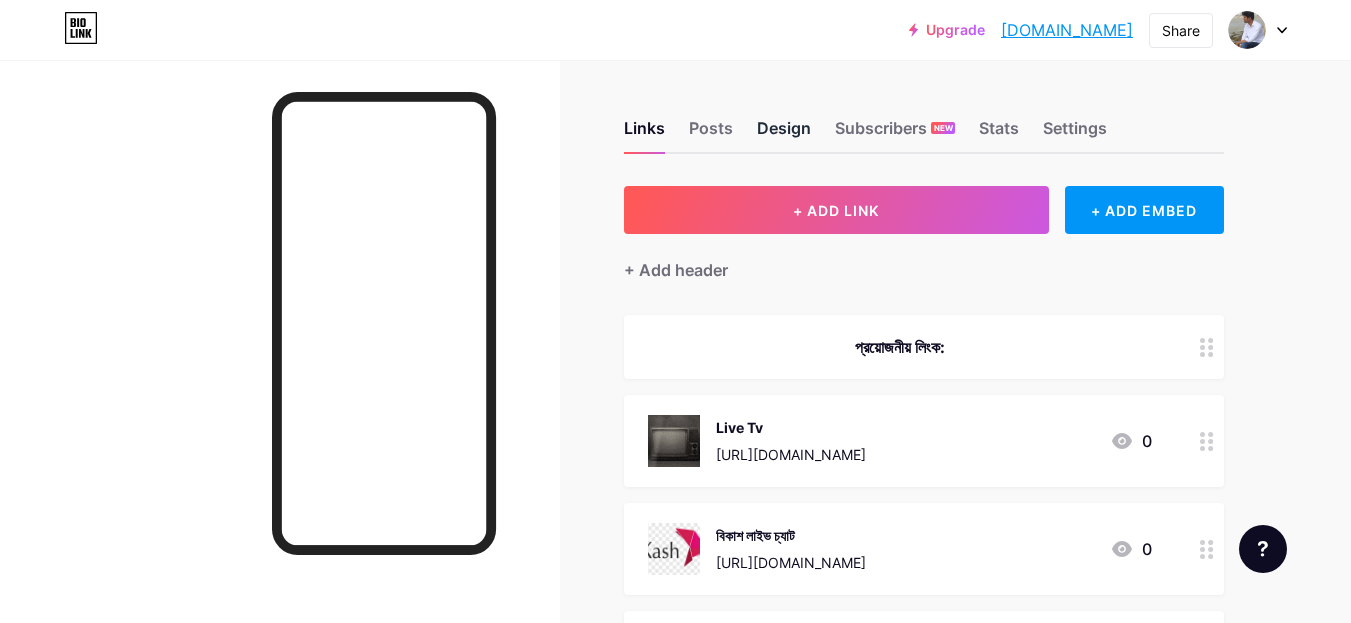 click on "Design" at bounding box center (784, 134) 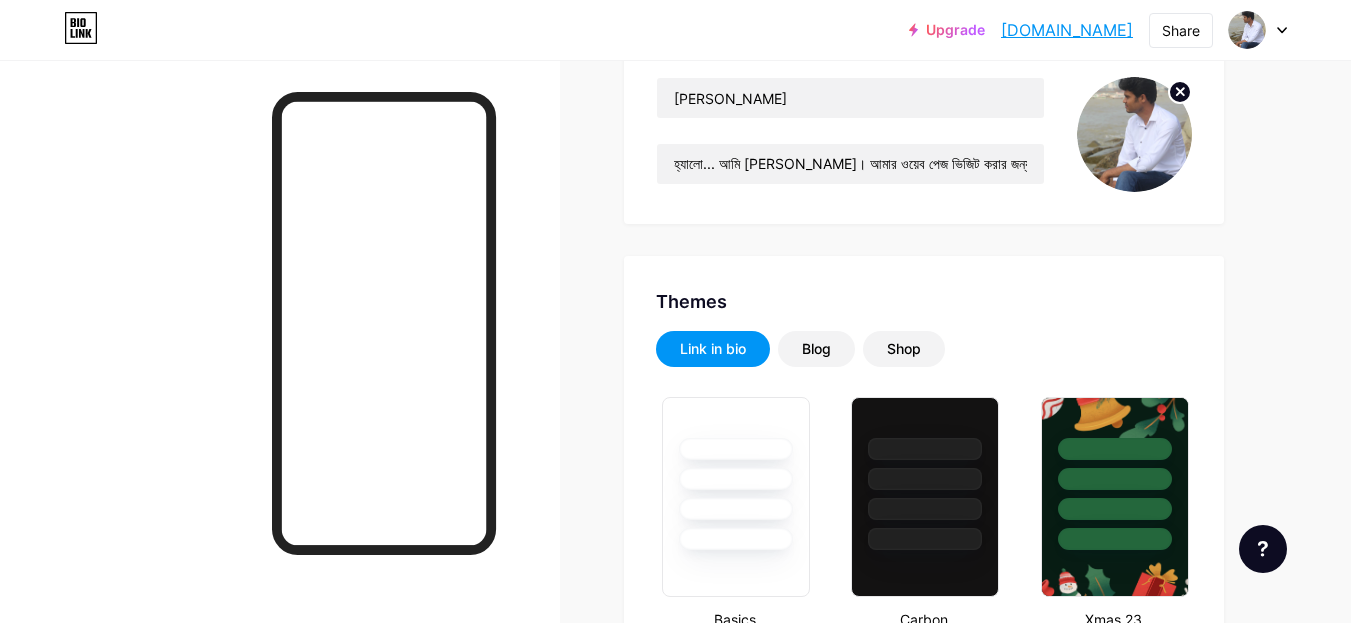 scroll, scrollTop: 0, scrollLeft: 0, axis: both 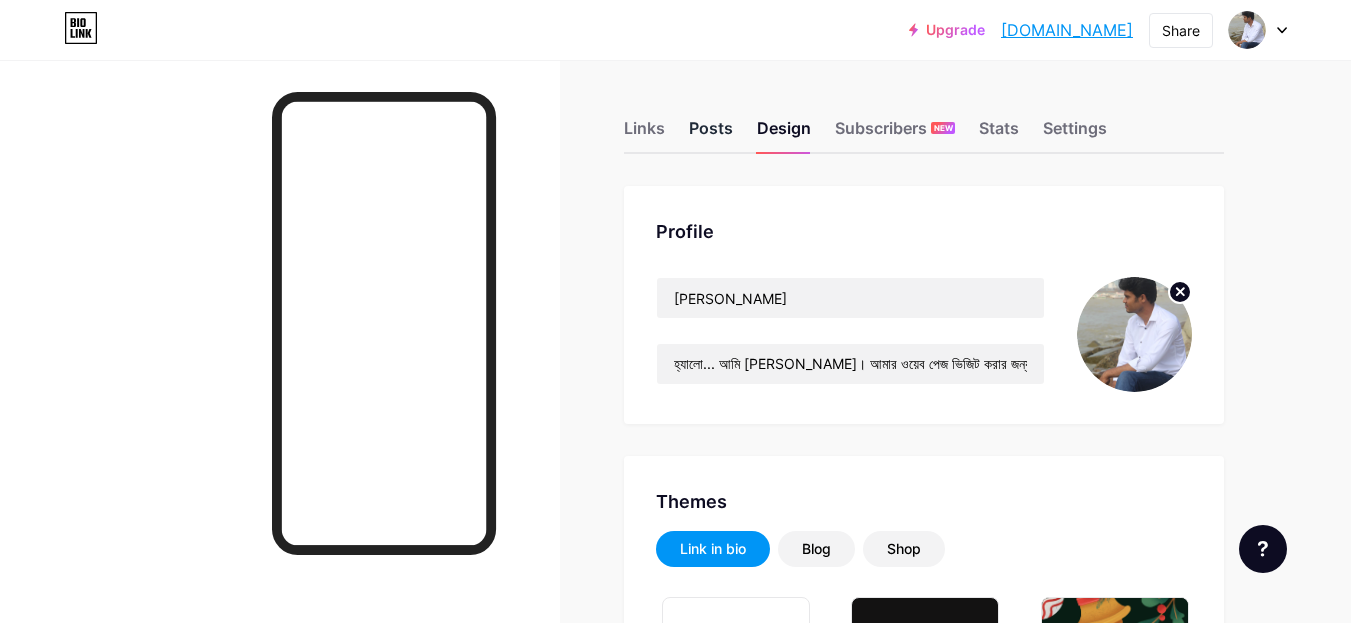 click on "Posts" at bounding box center [711, 134] 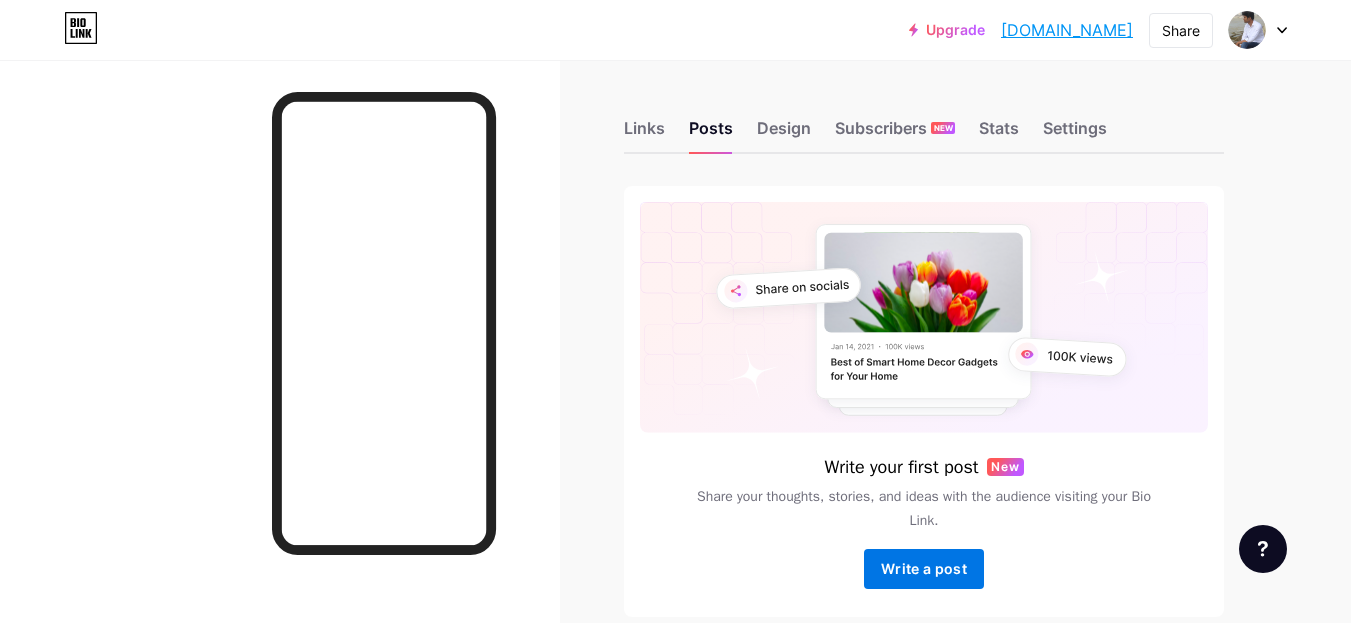 click on "Write a post" at bounding box center (924, 568) 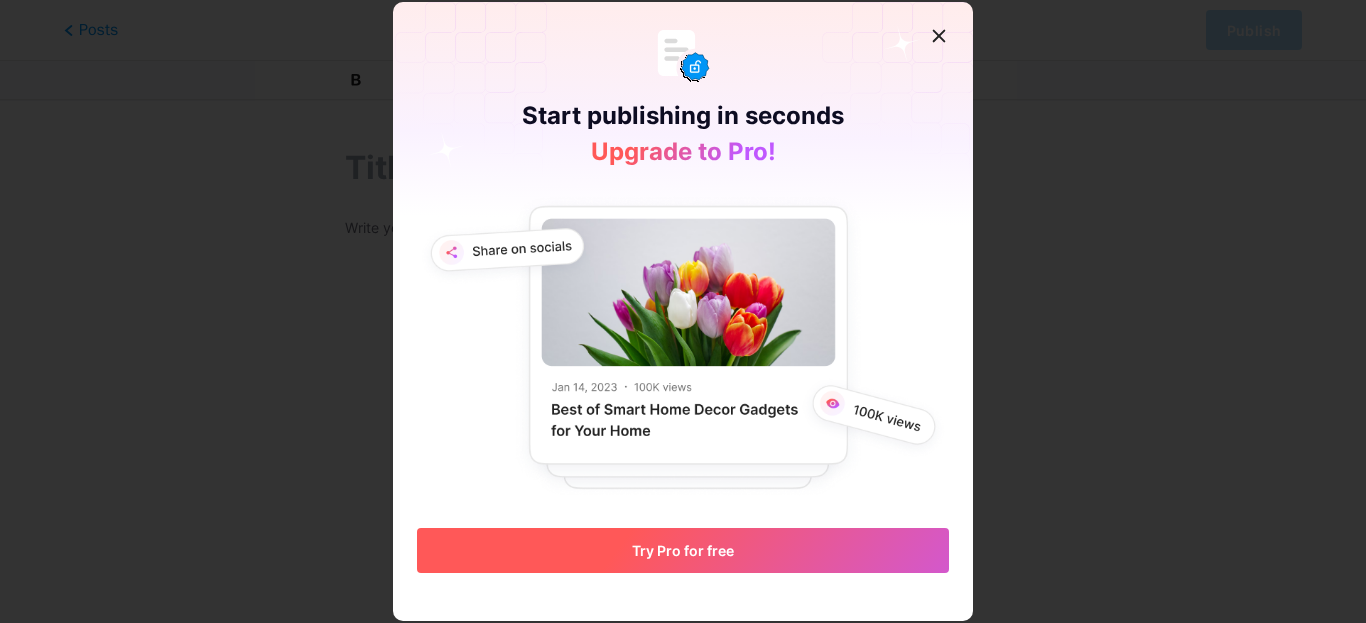 click on "Try Pro for free" at bounding box center [683, 550] 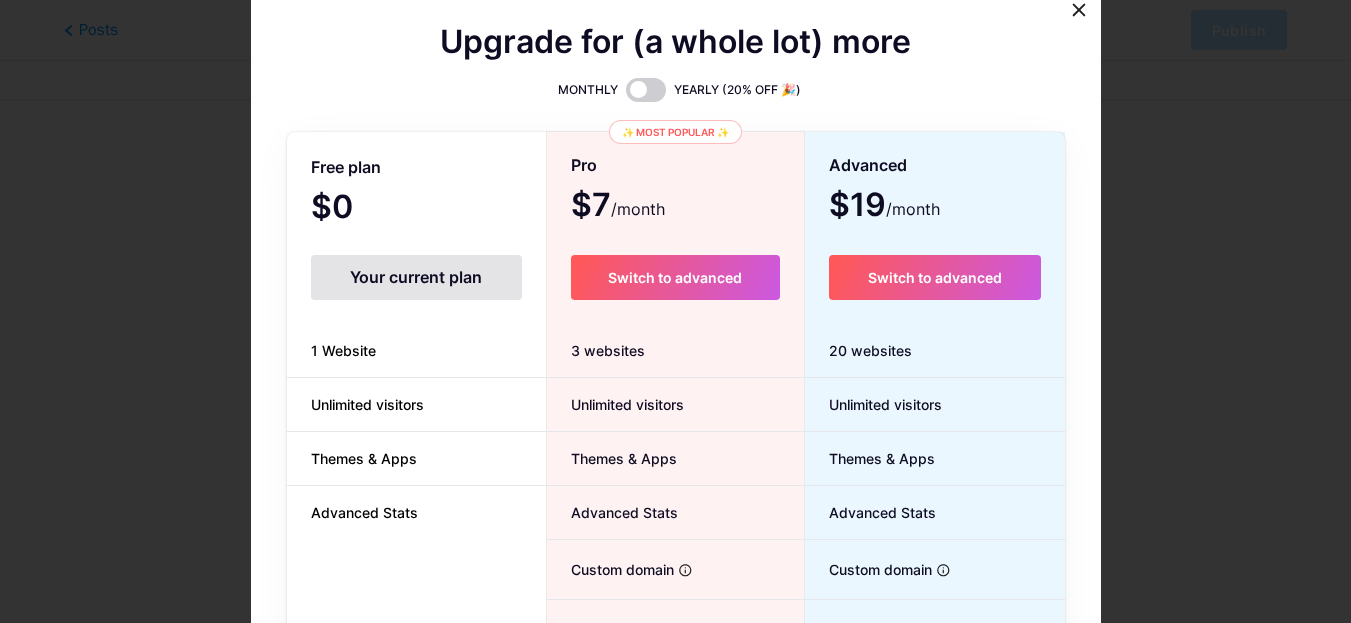 click on "Your current plan" at bounding box center [416, 277] 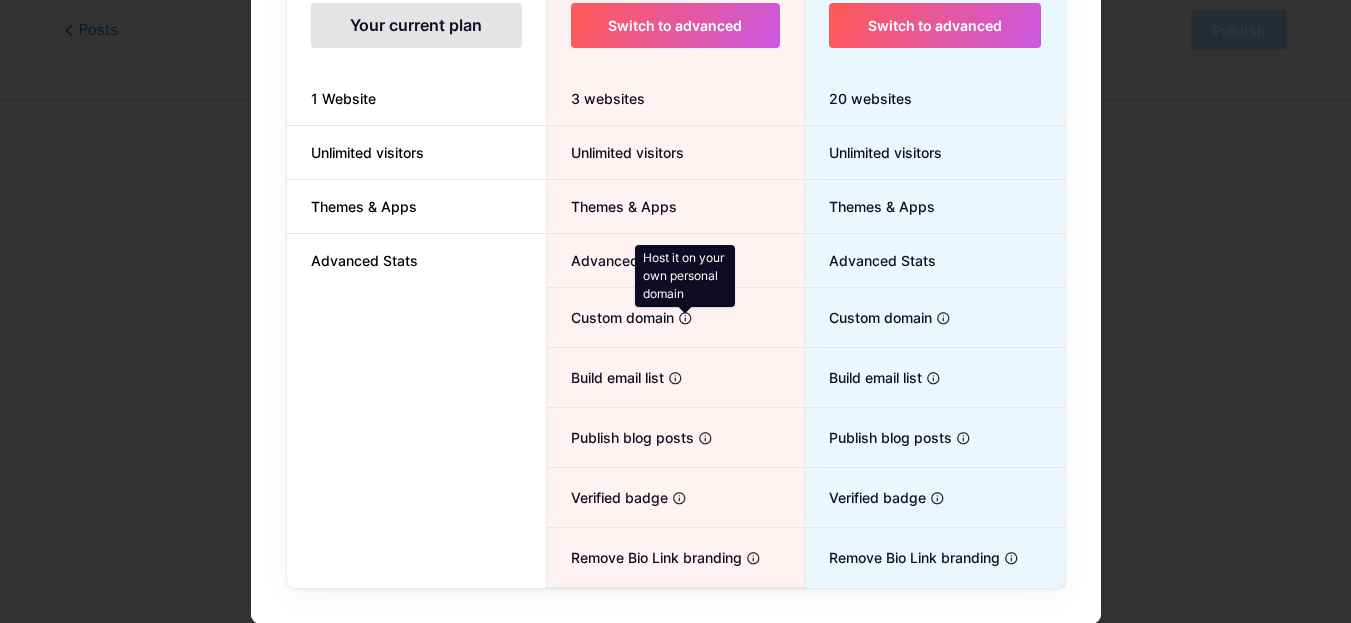 scroll, scrollTop: 253, scrollLeft: 0, axis: vertical 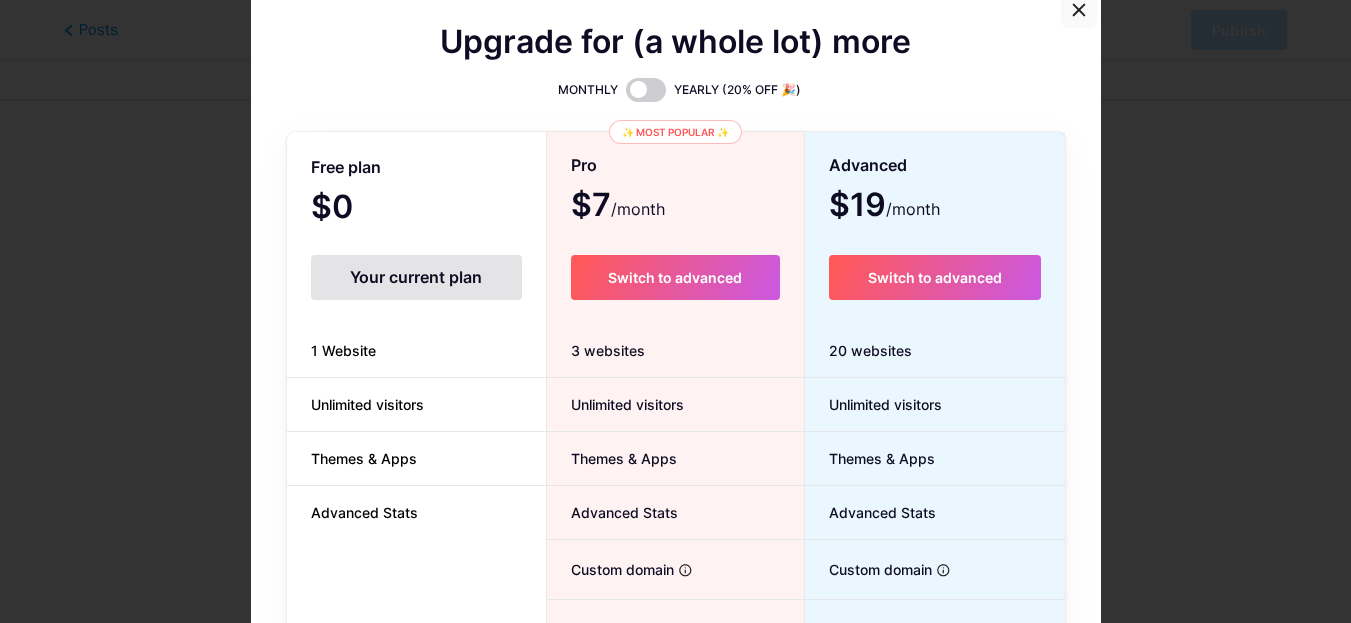 click 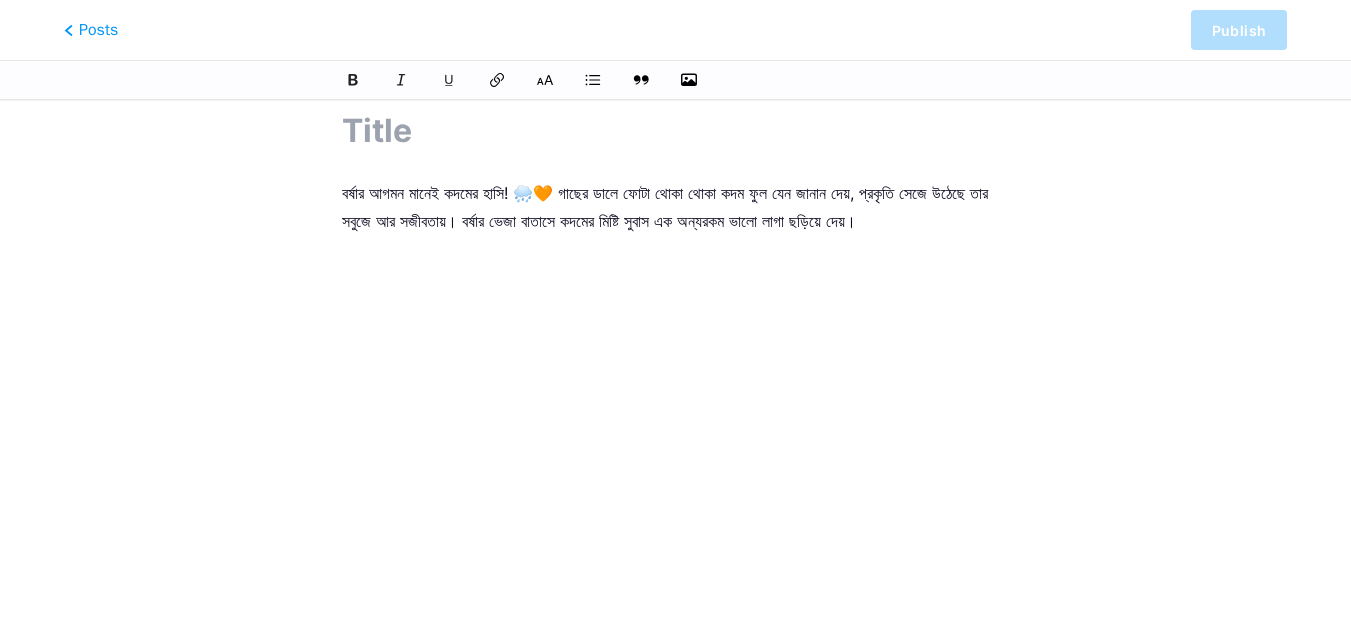 scroll, scrollTop: 0, scrollLeft: 0, axis: both 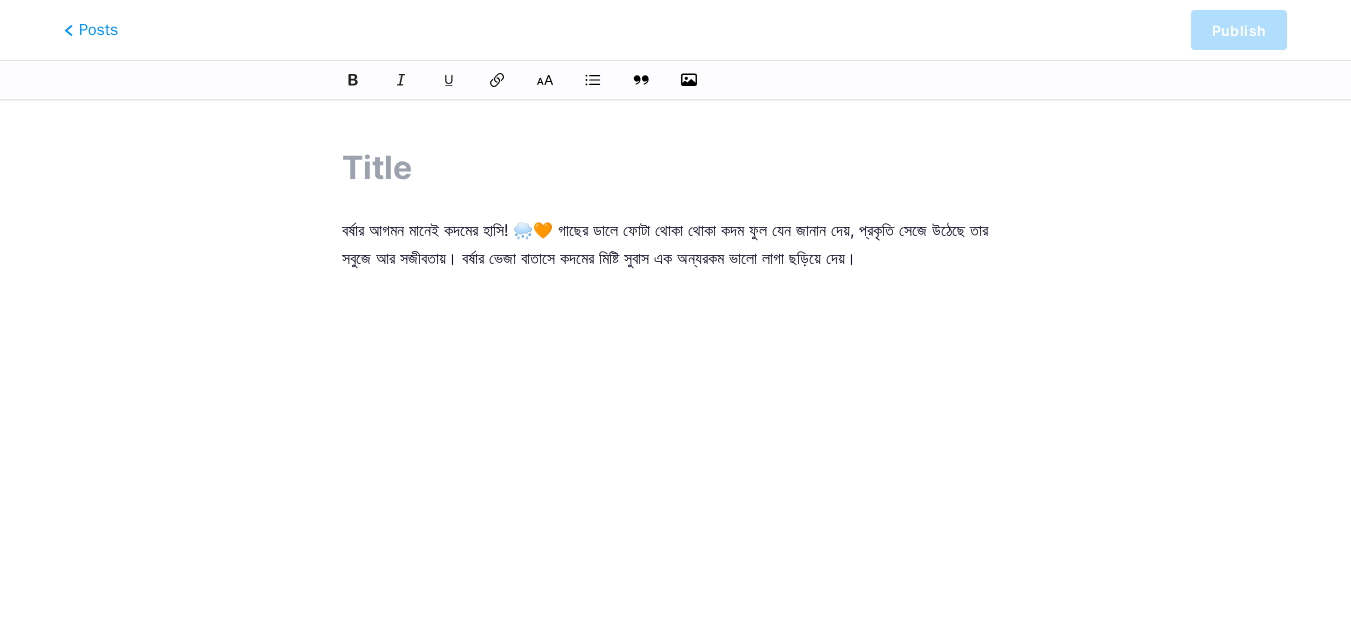 click at bounding box center [675, 168] 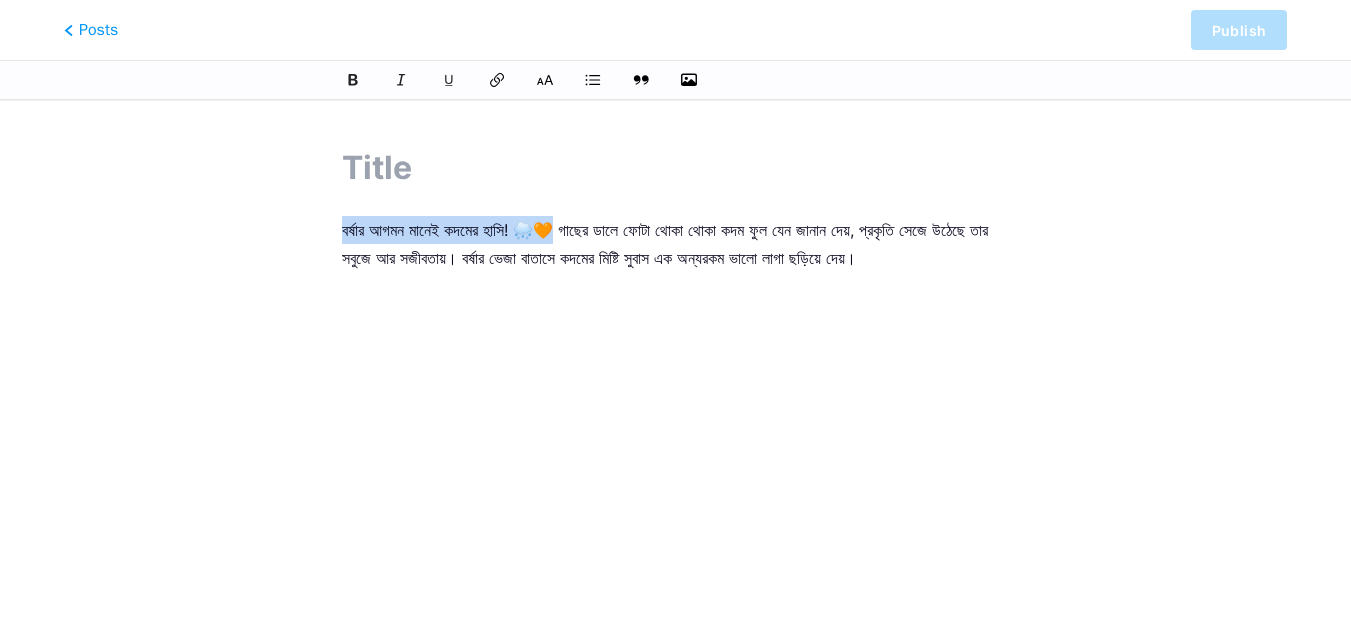 drag, startPoint x: 620, startPoint y: 234, endPoint x: 284, endPoint y: 199, distance: 337.818 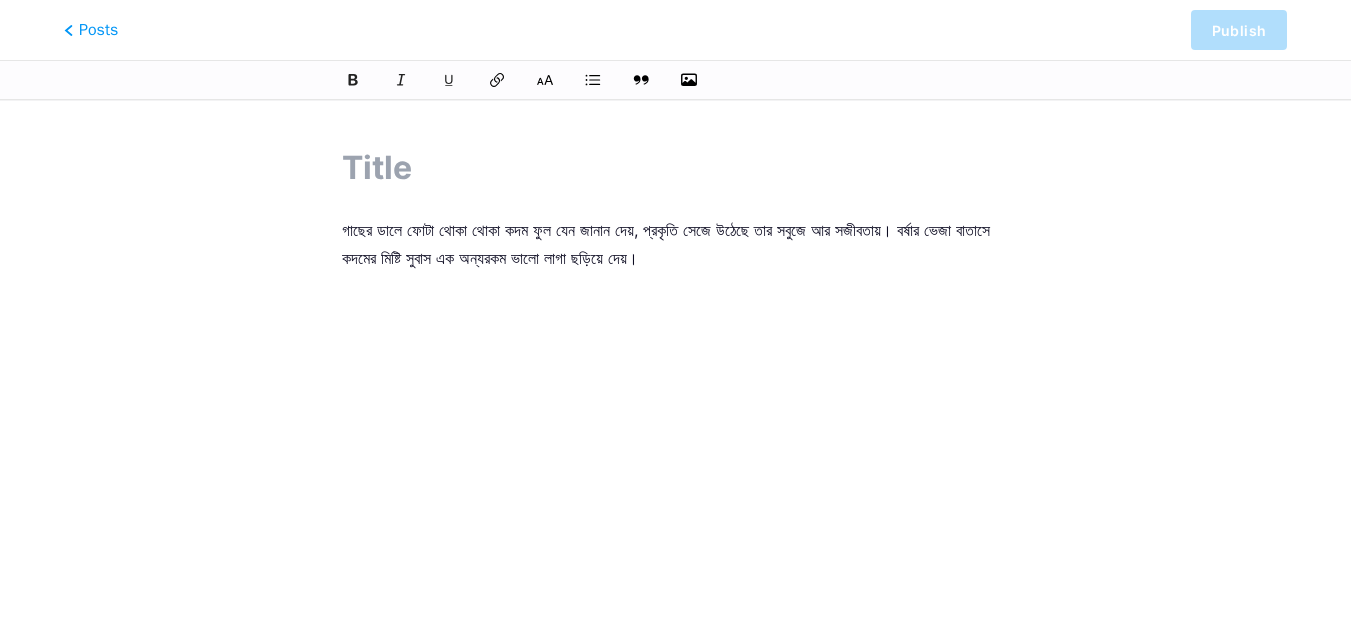 click at bounding box center [675, 168] 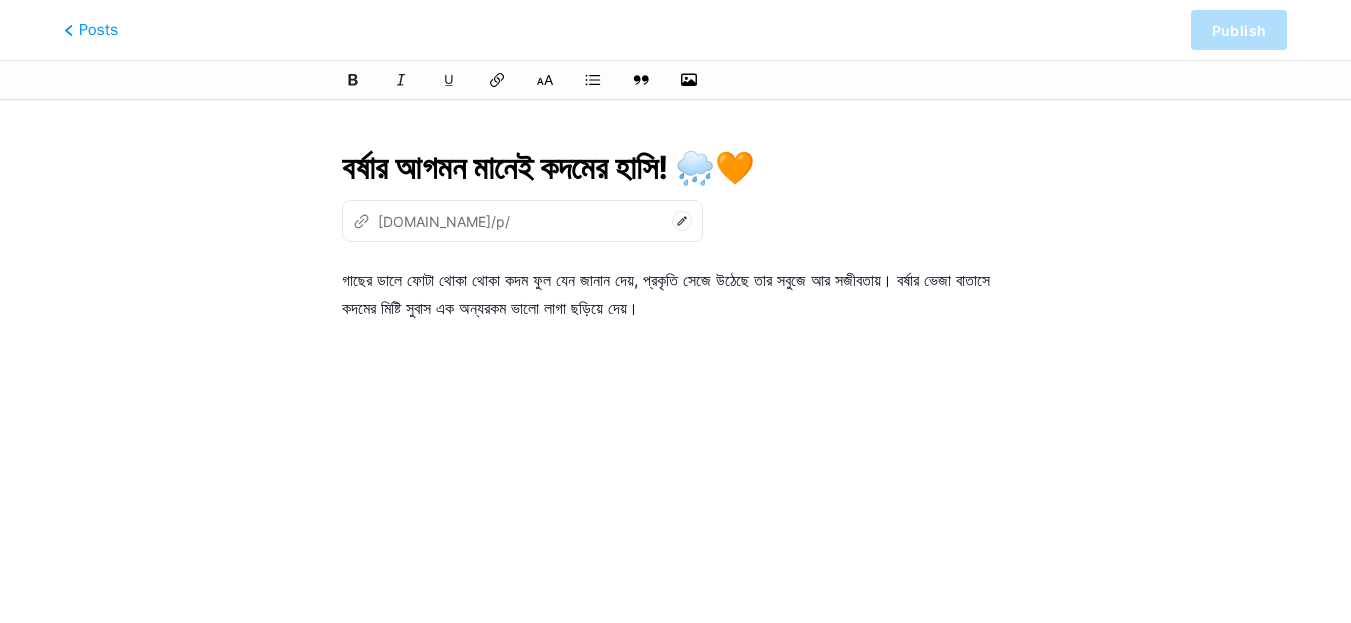 type on "brshar-agmn-manei-kdmer-hasi" 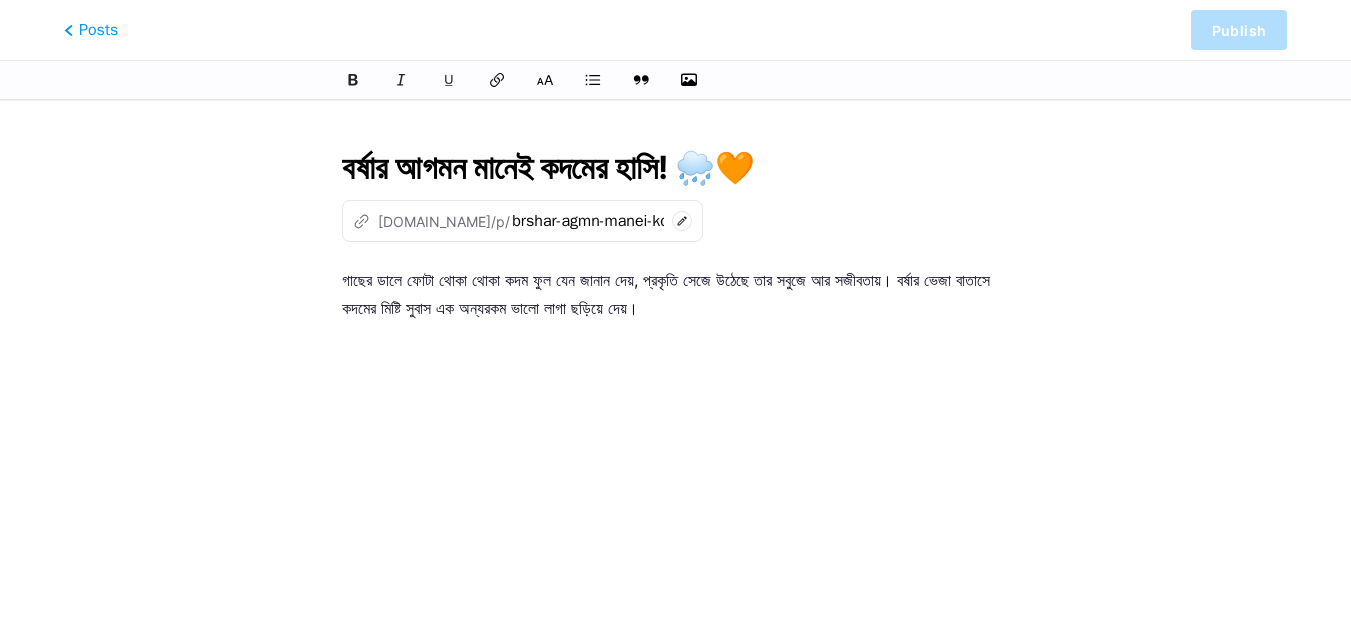 type on "বর্ষার আগমন মানেই কদমের হাসি! 🌧️🧡" 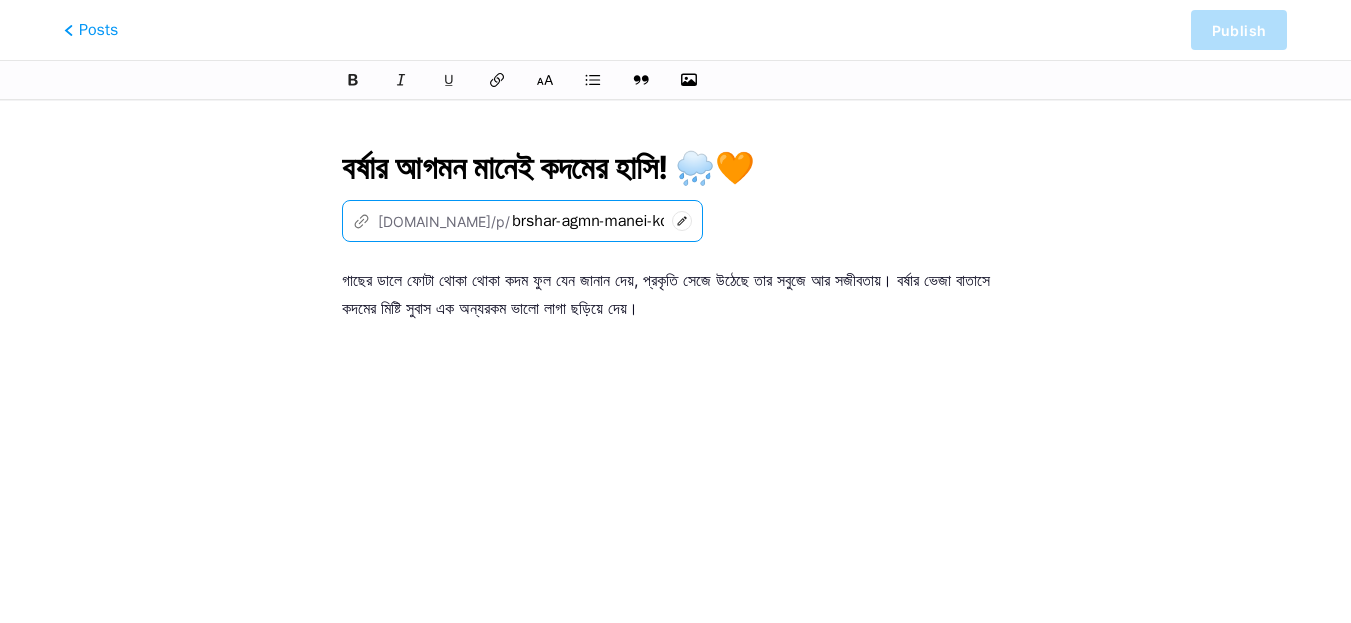 scroll, scrollTop: 0, scrollLeft: 46, axis: horizontal 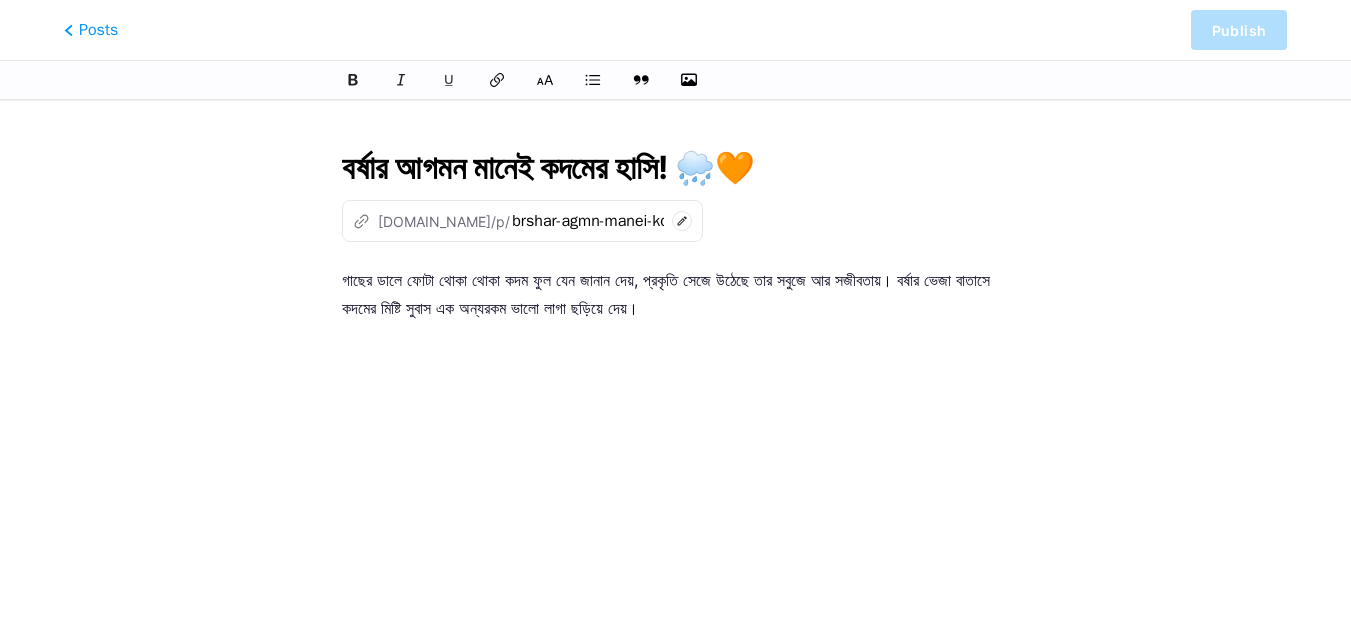 click on "গাছের ডালে ফোটা থোকা থোকা কদম ফুল যেন জানান দেয়, প্রকৃতি সেজে উঠেছে তার সবুজে আর সজীবতায়। বর্ষার ভেজা বাতাসে কদমের মিষ্টি সুবাস এক অন্যরকম ভালো লাগা ছড়িয়ে দেয়।" at bounding box center [675, 516] 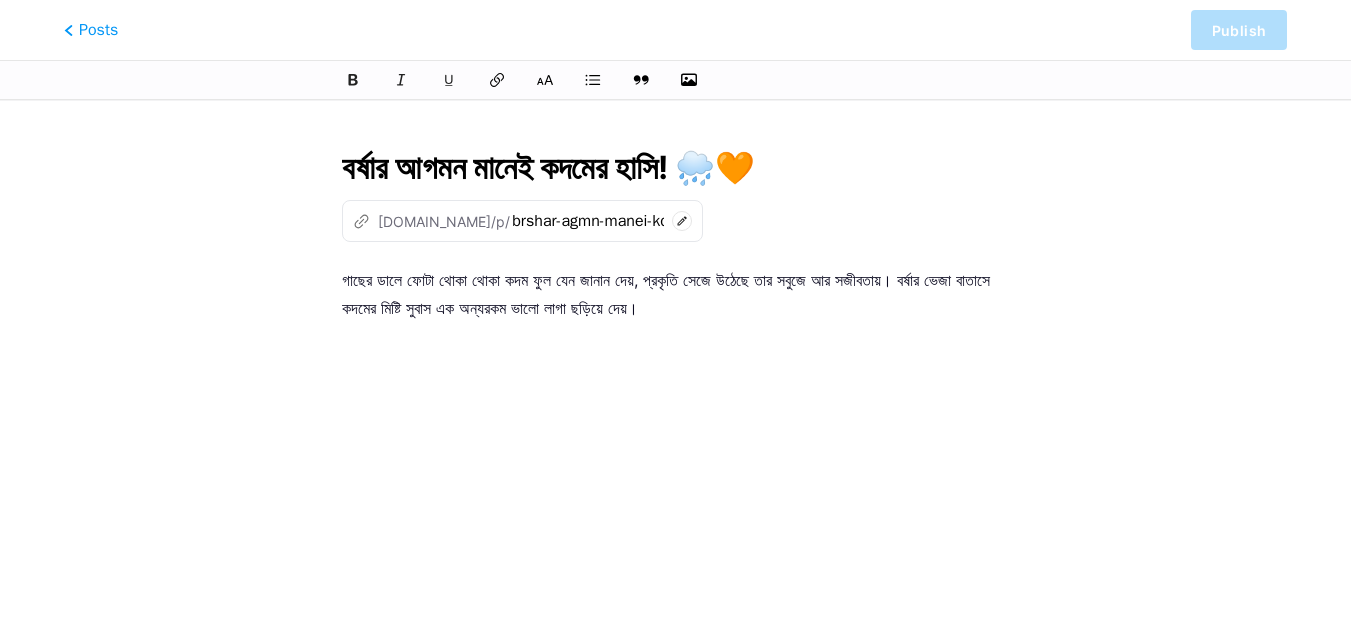 drag, startPoint x: 1017, startPoint y: 201, endPoint x: 1029, endPoint y: 194, distance: 13.892444 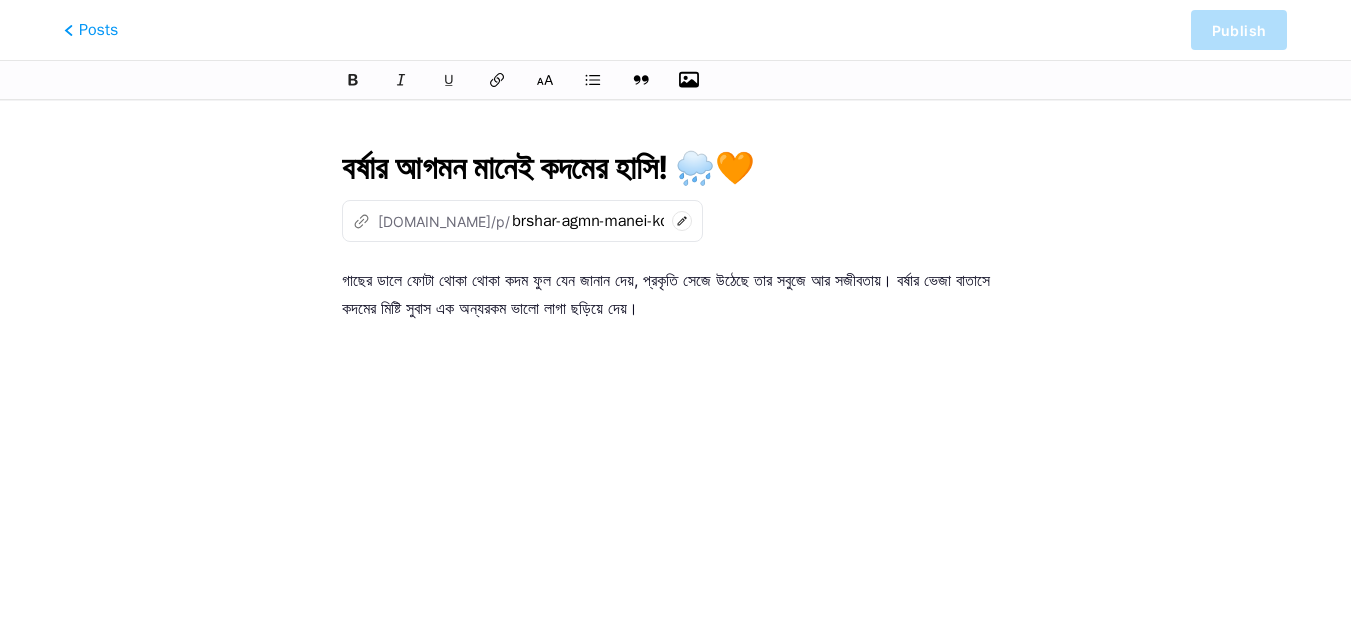 click 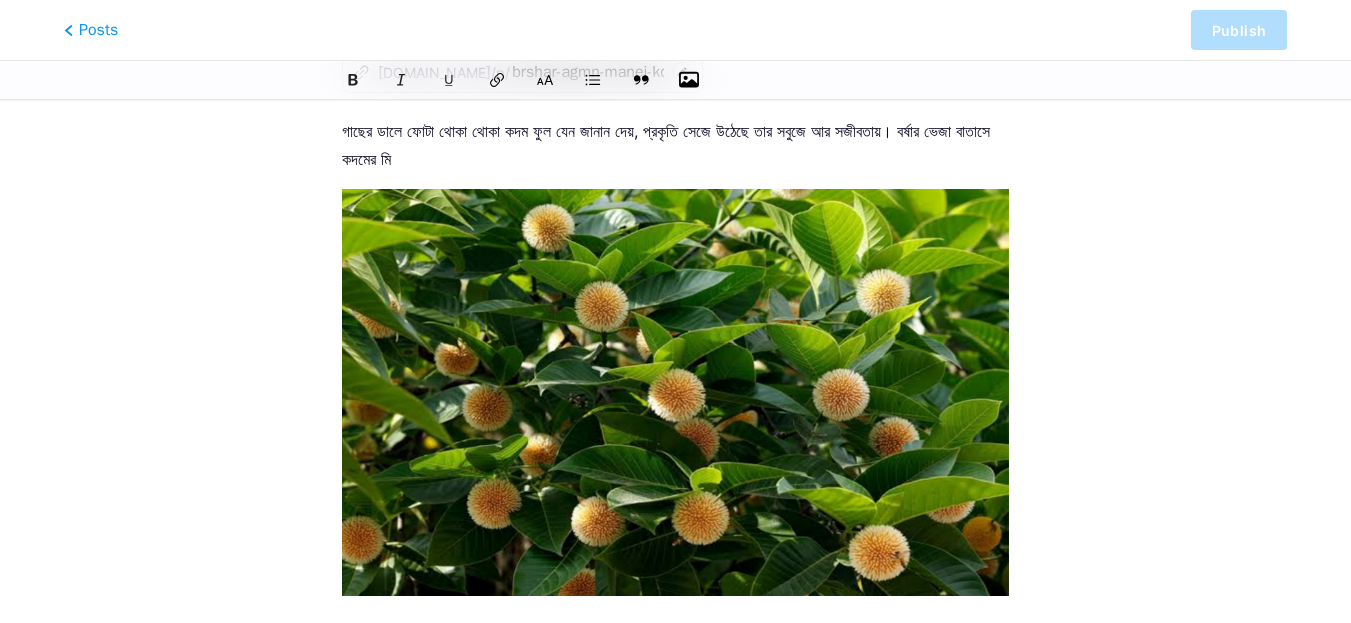 scroll, scrollTop: 0, scrollLeft: 0, axis: both 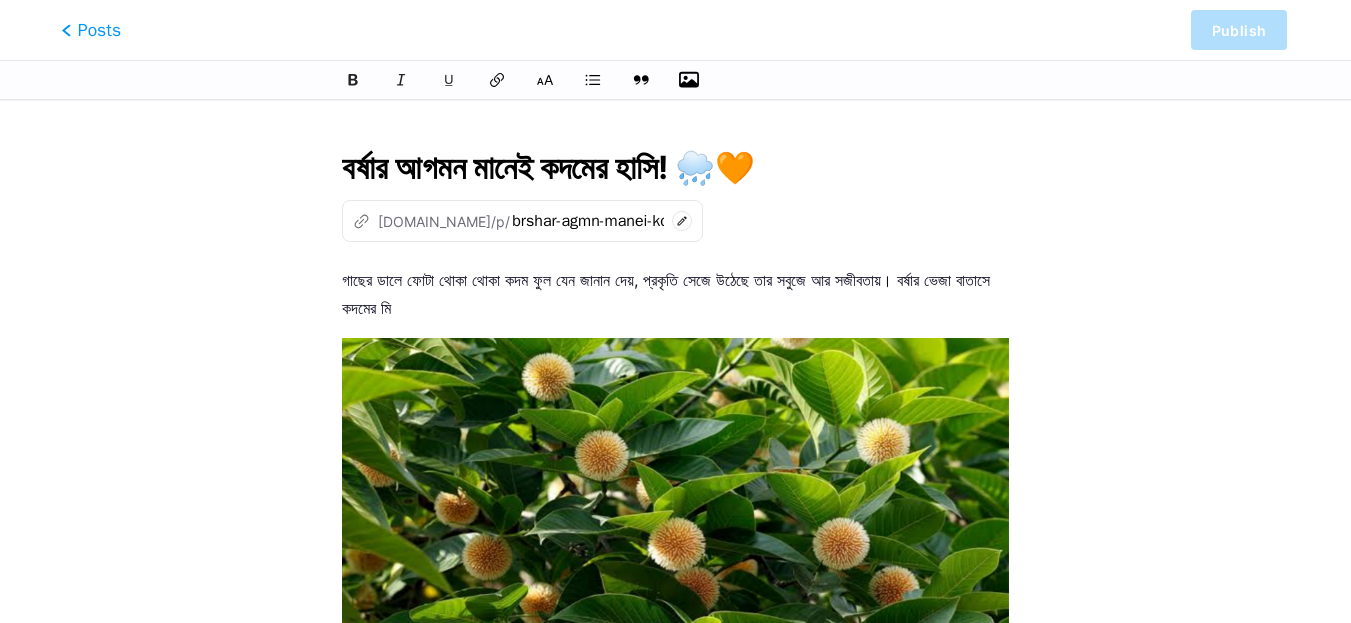 click on "Posts" at bounding box center [91, 30] 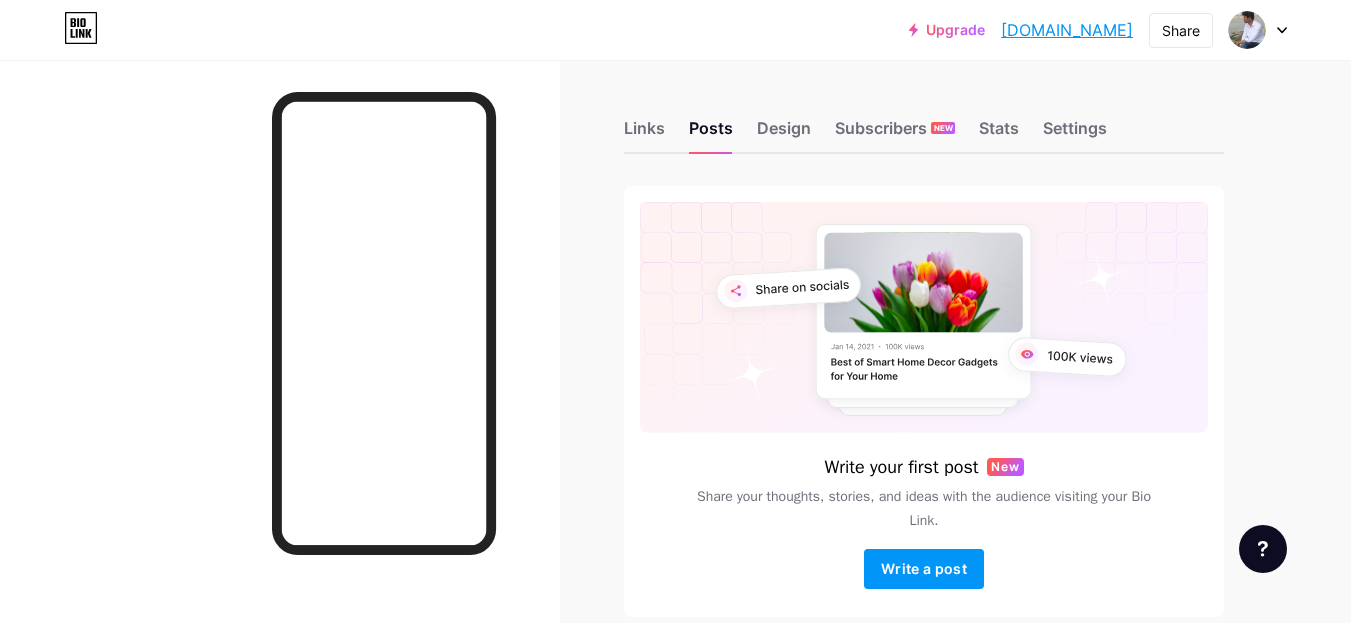 scroll, scrollTop: 94, scrollLeft: 0, axis: vertical 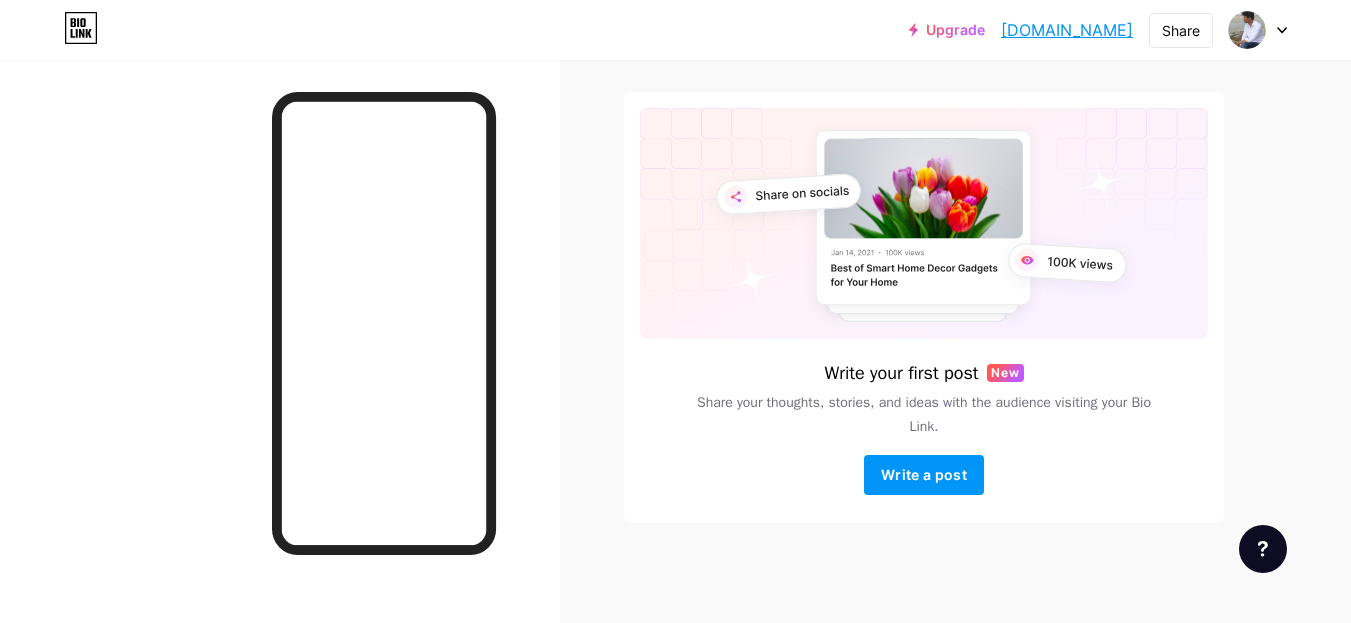 click 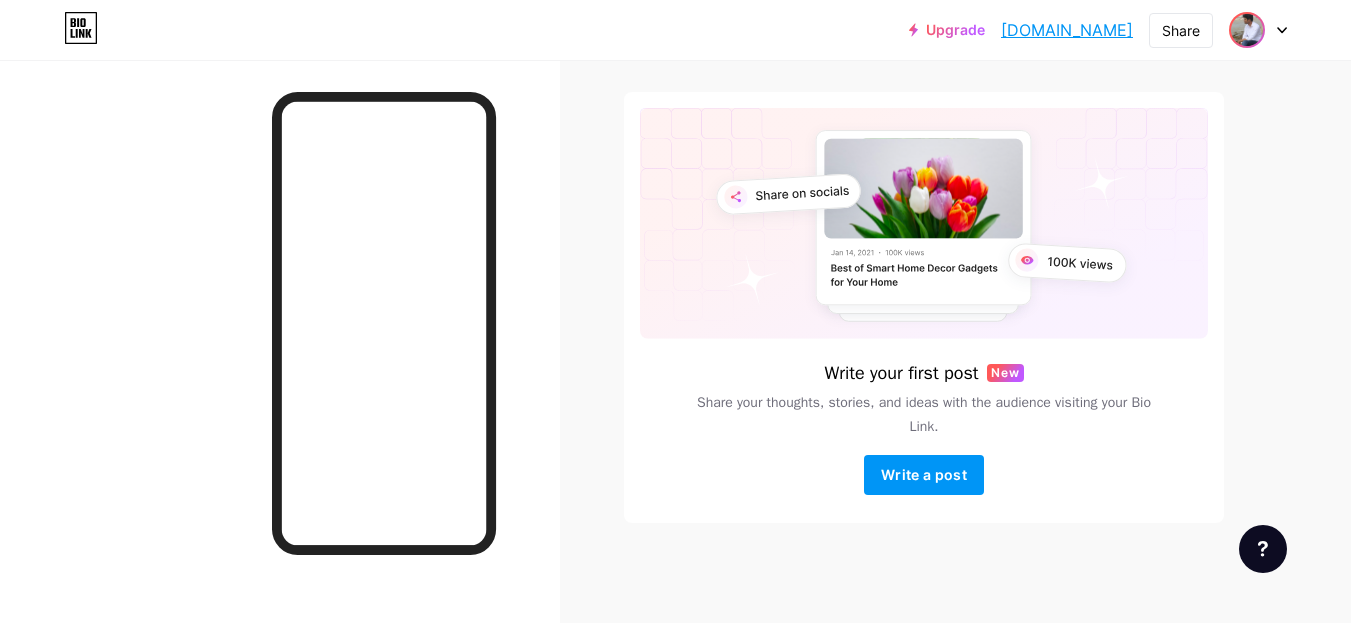 click at bounding box center [1247, 30] 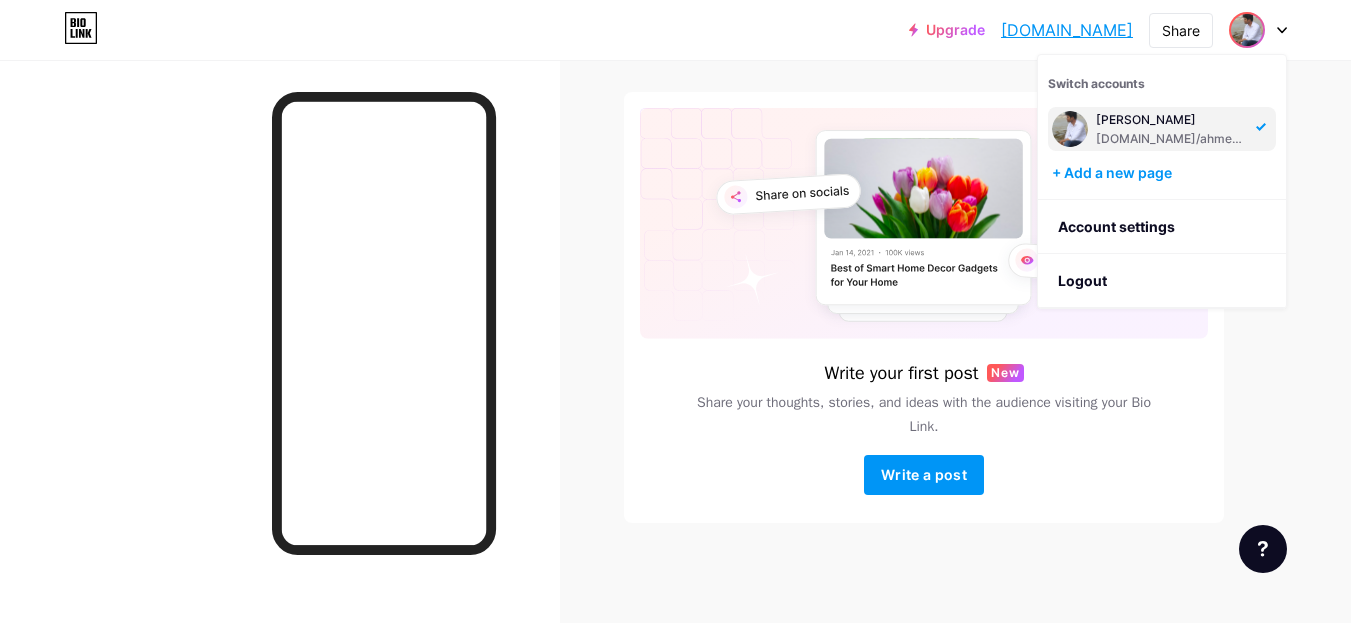 click on "Links
Posts
Design
Subscribers
NEW
Stats
Settings                                                                                                                                                                 Write your first post   New
Share your thoughts, stories, and ideas with the audience visiting your Bio Link.
Write a post                   Feature requests             Help center         Contact support" at bounding box center (654, 294) 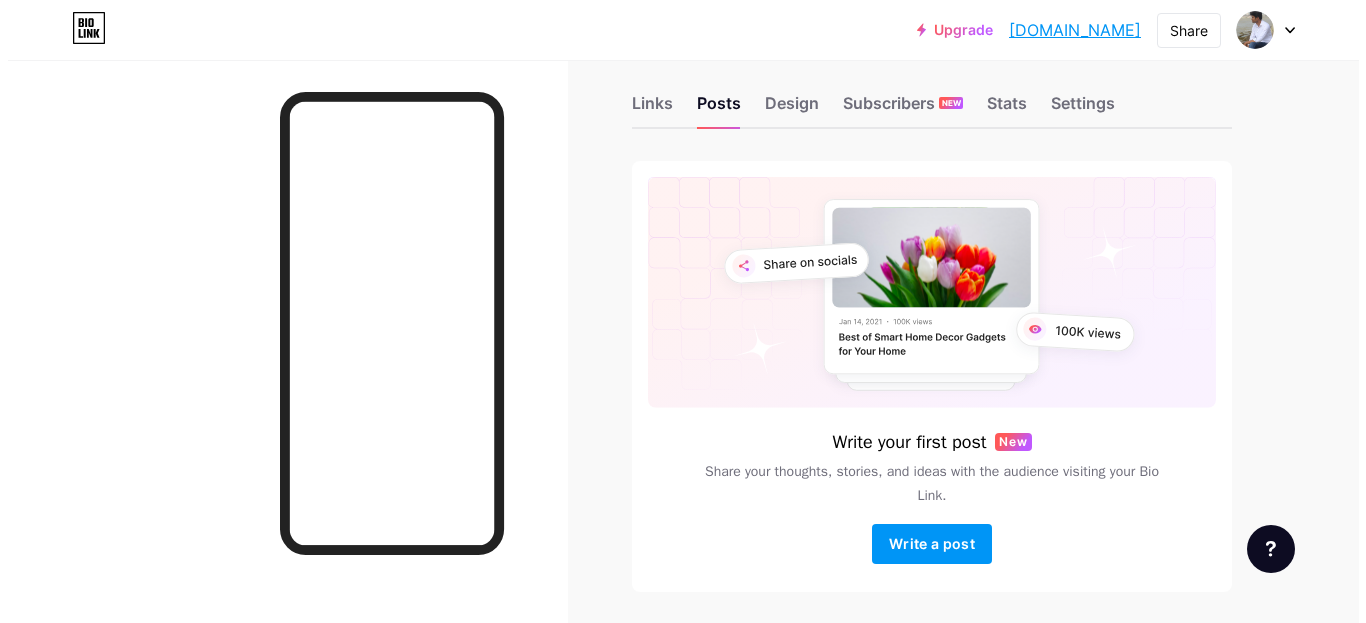 scroll, scrollTop: 0, scrollLeft: 0, axis: both 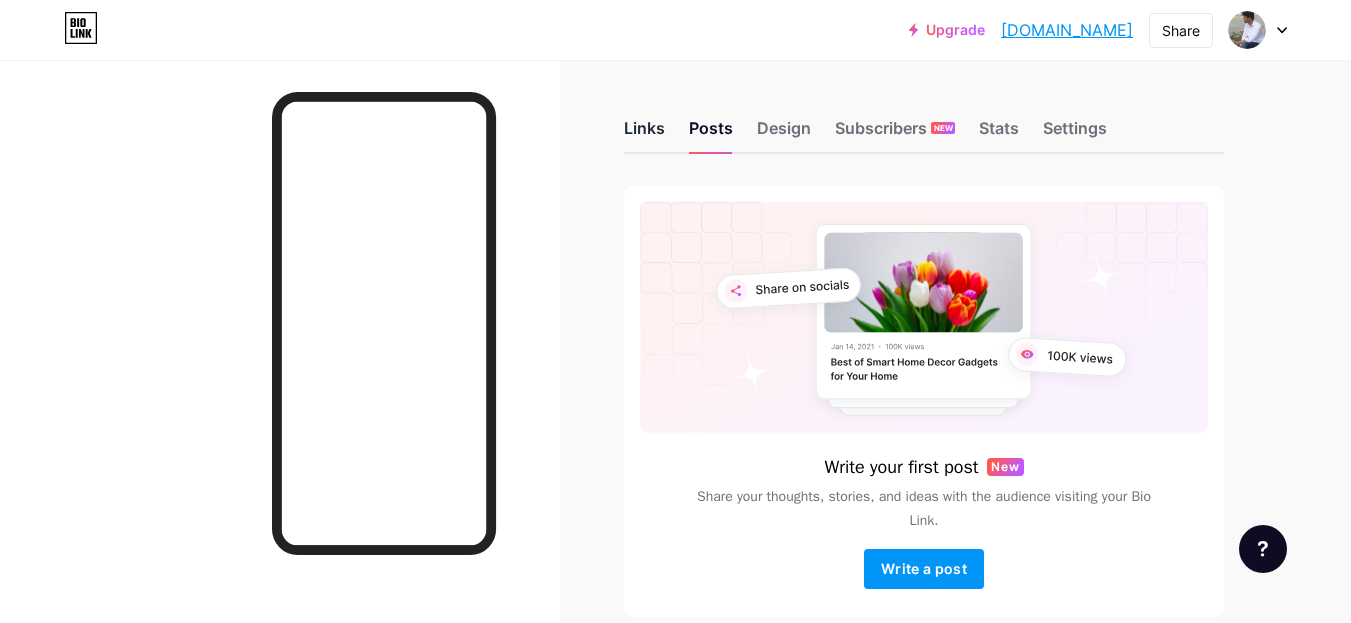 click on "Links" at bounding box center [644, 134] 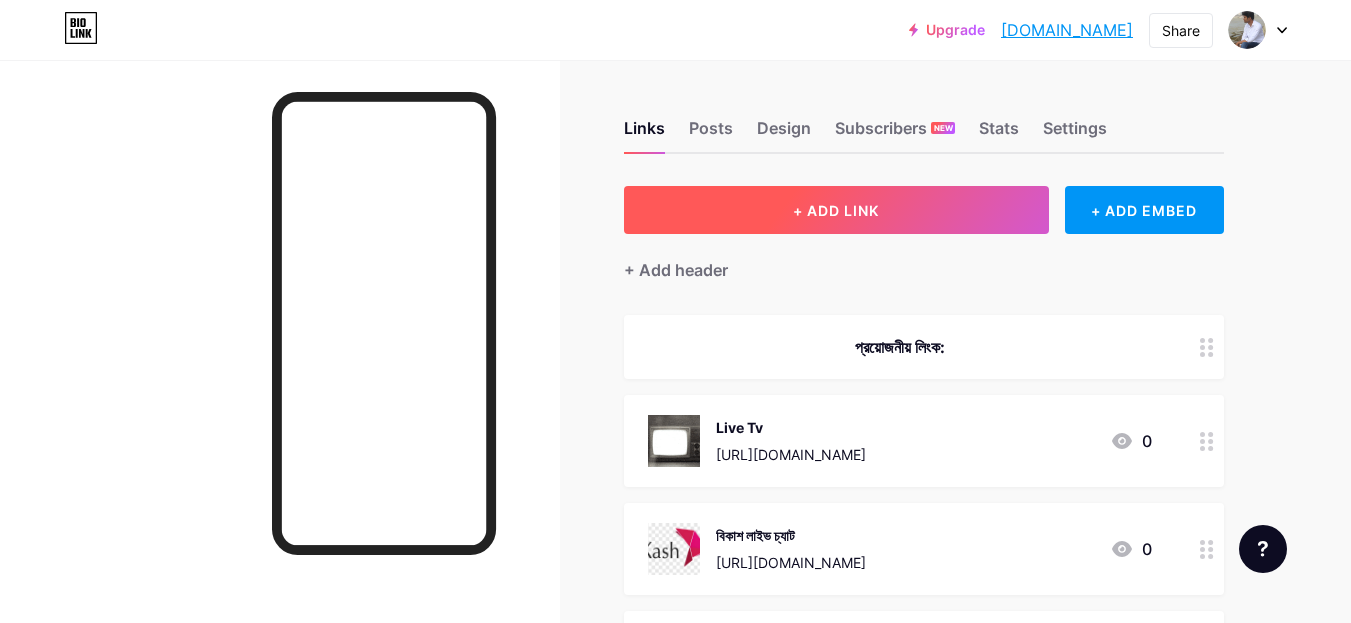 click on "+ ADD LINK" at bounding box center (836, 210) 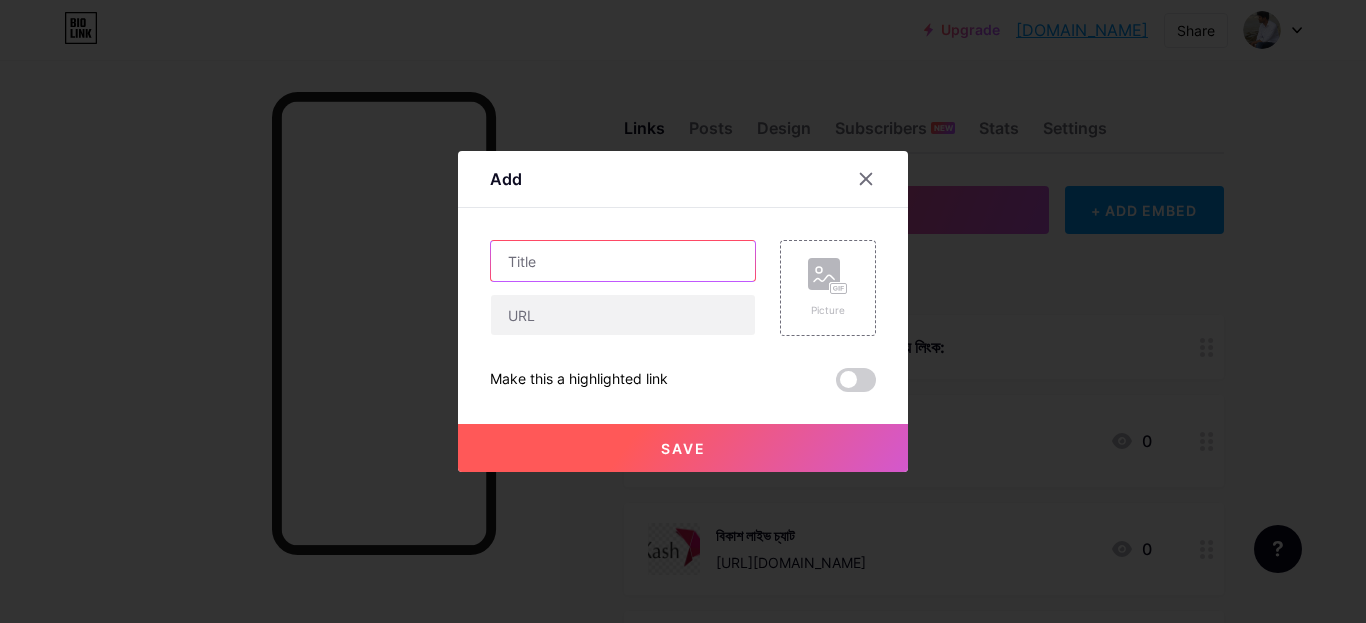 click at bounding box center [623, 261] 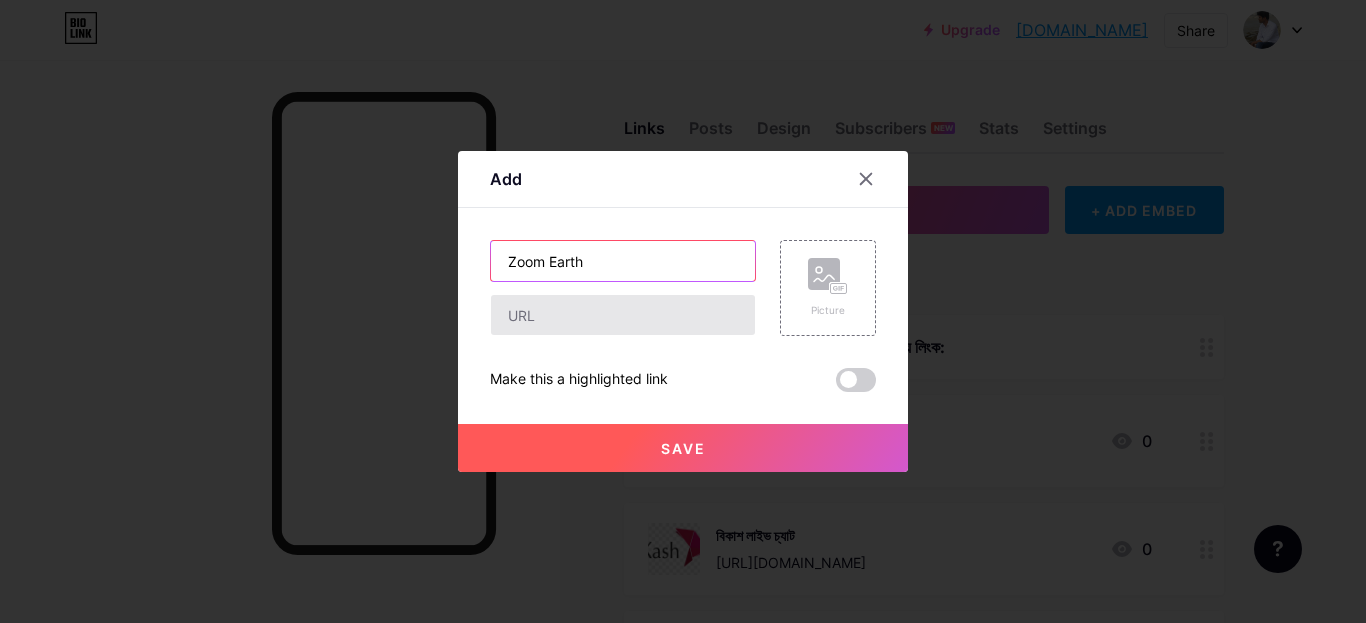 type on "Zoom Earth" 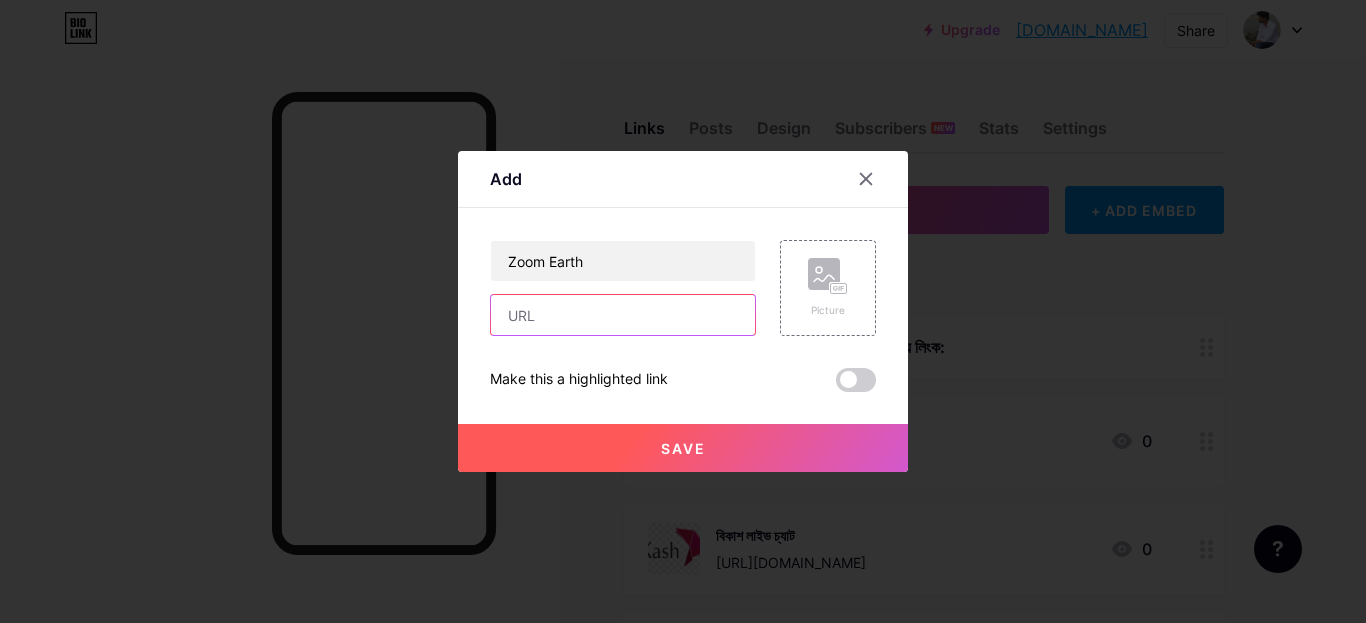 click at bounding box center (623, 315) 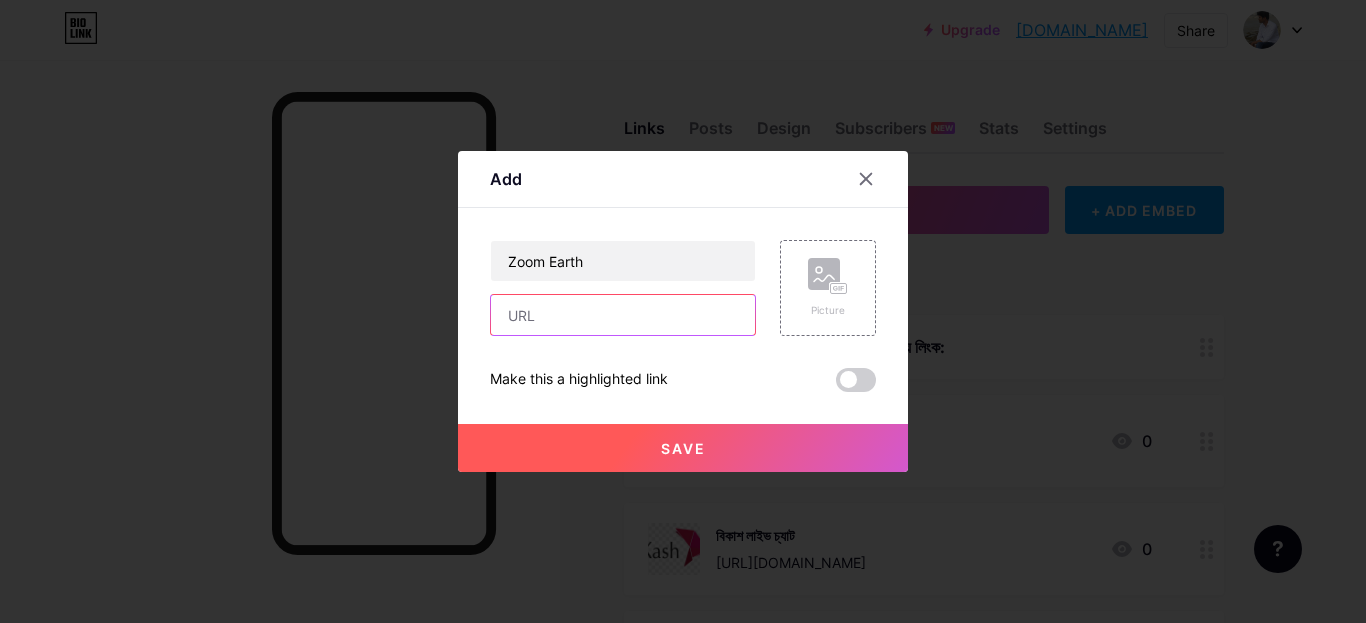 paste on "[URL][DOMAIN_NAME]" 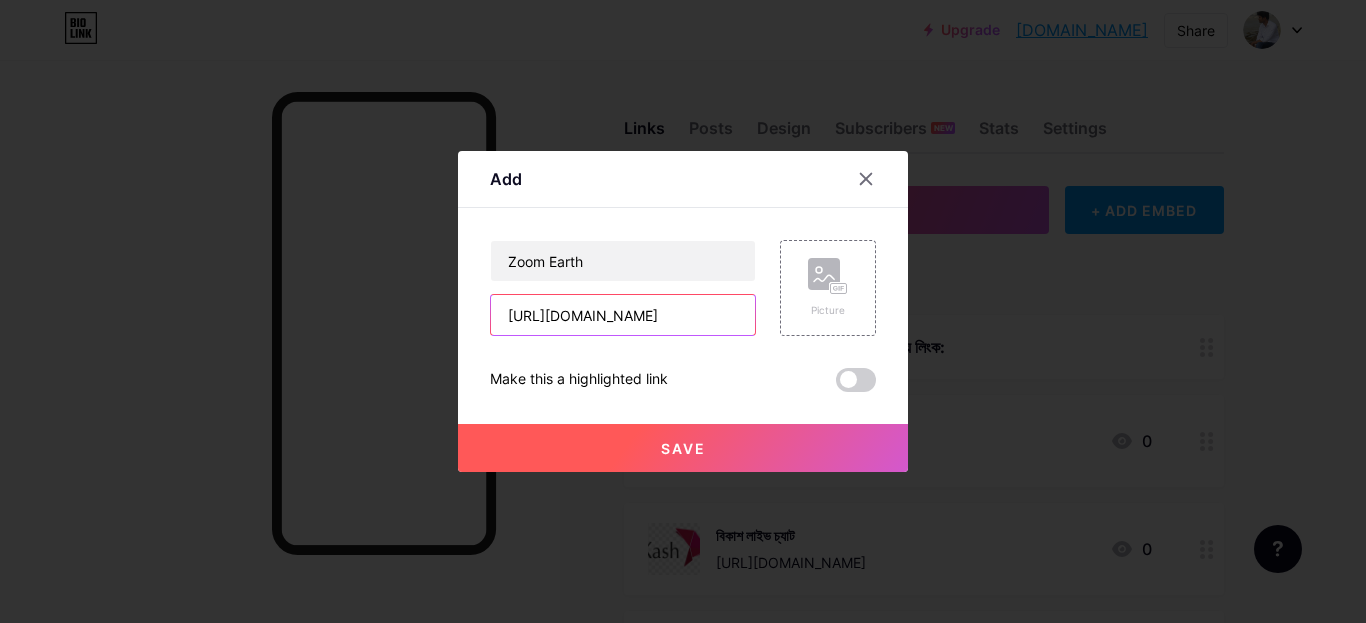 scroll, scrollTop: 0, scrollLeft: 28, axis: horizontal 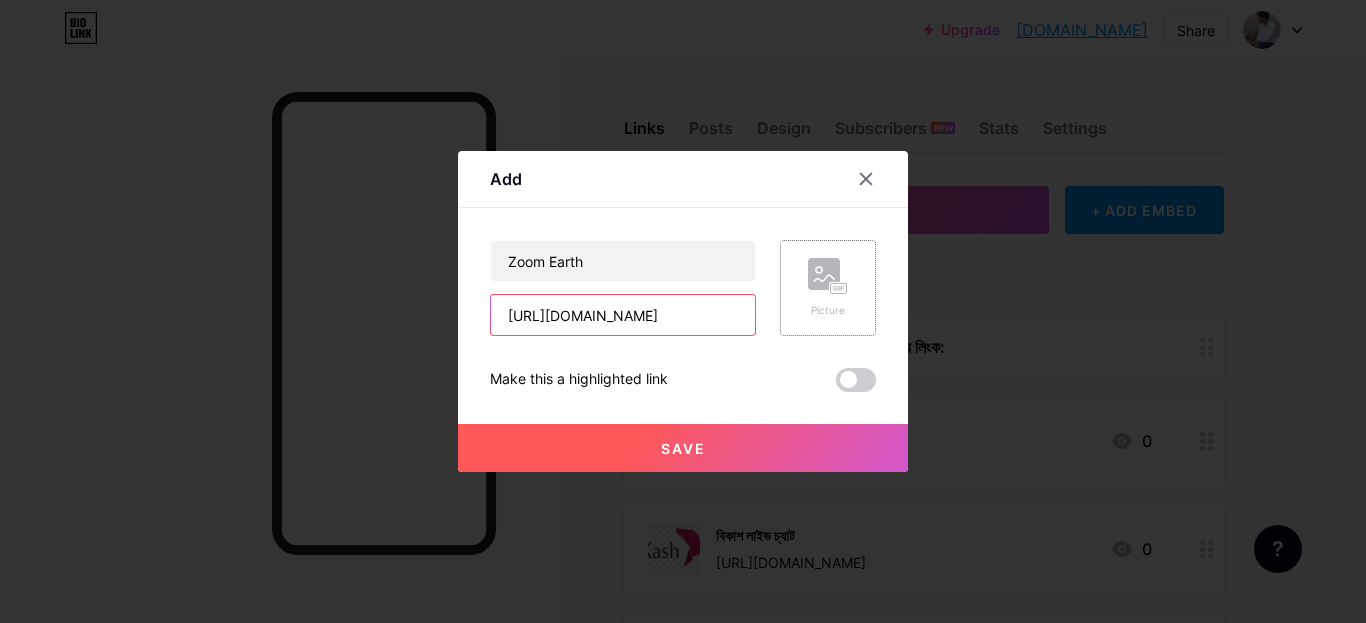 type on "[URL][DOMAIN_NAME]" 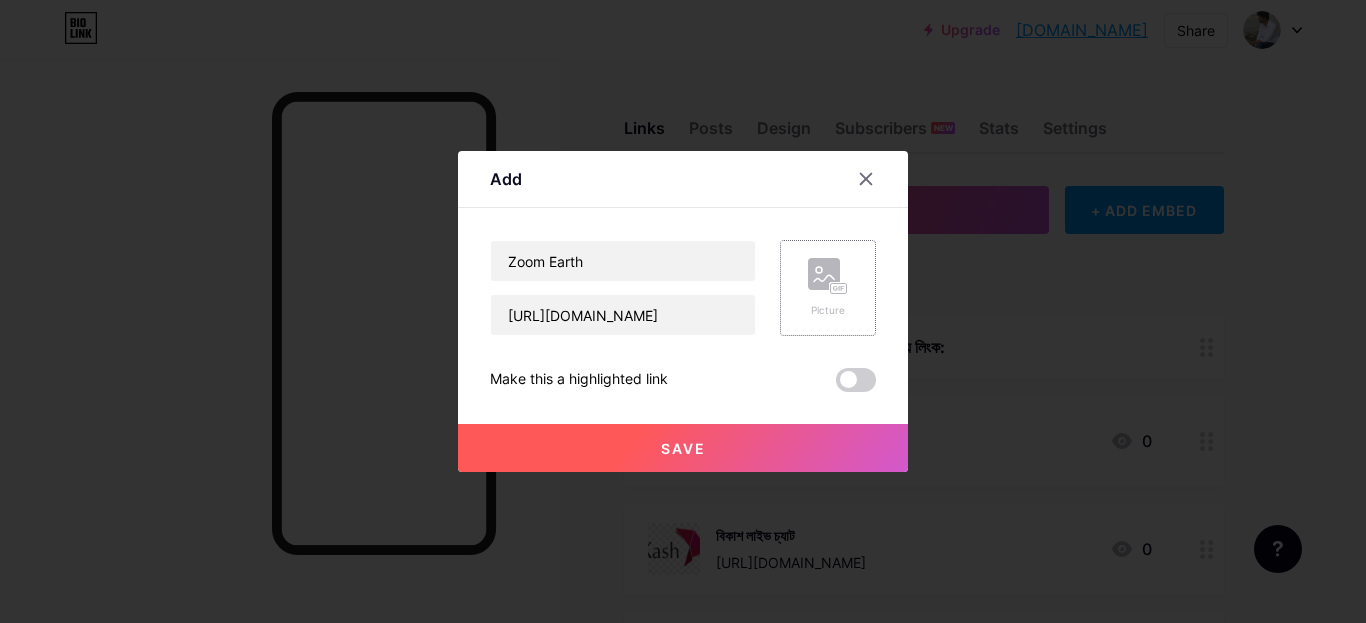 click on "Picture" at bounding box center [828, 288] 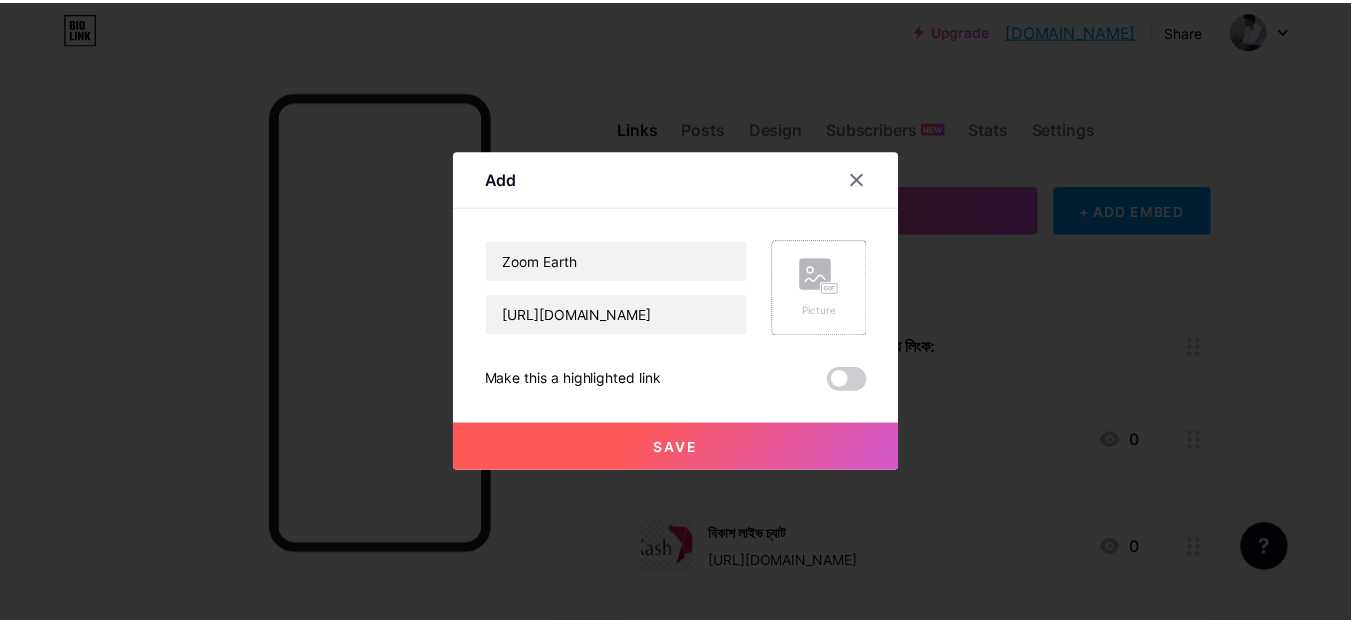 scroll, scrollTop: 0, scrollLeft: 0, axis: both 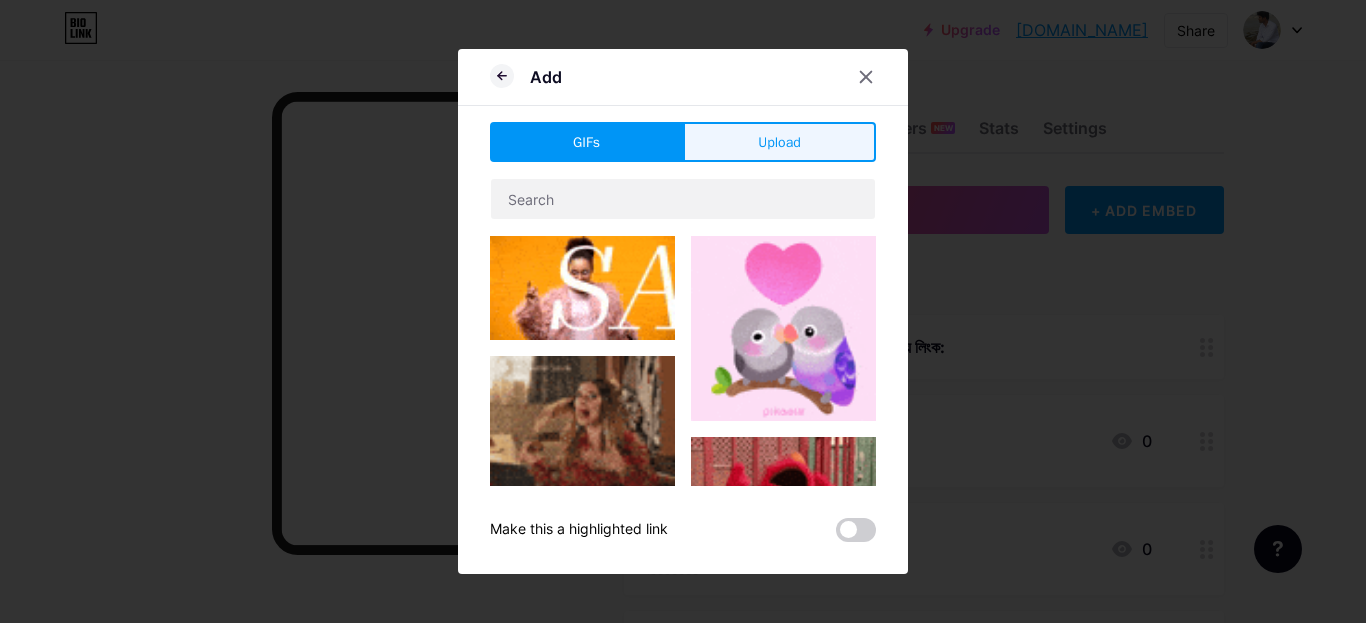 click on "Upload" at bounding box center (779, 142) 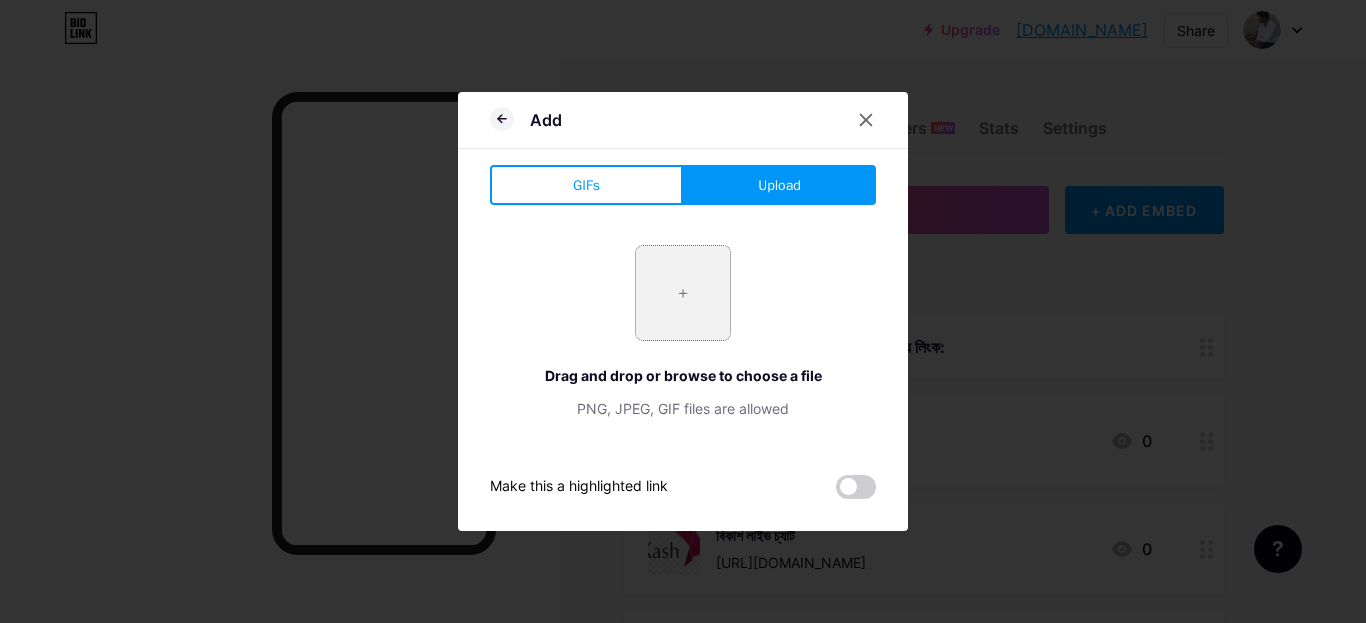 click at bounding box center [683, 293] 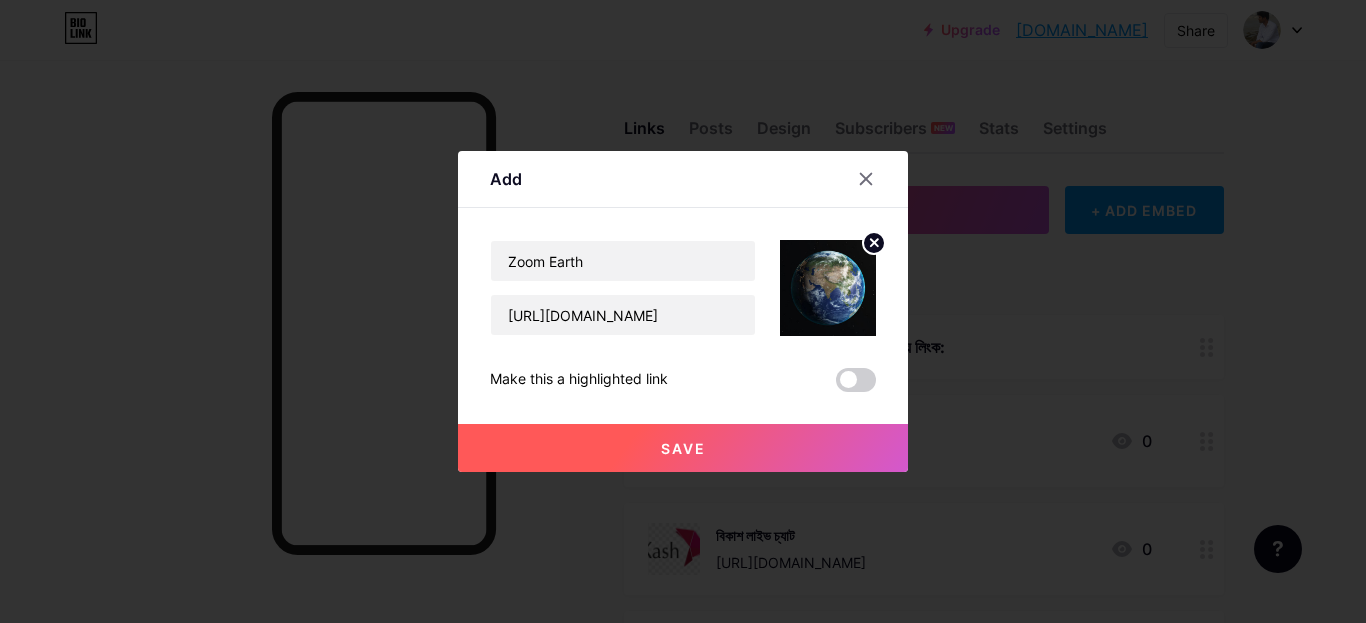 click on "Save" at bounding box center (683, 448) 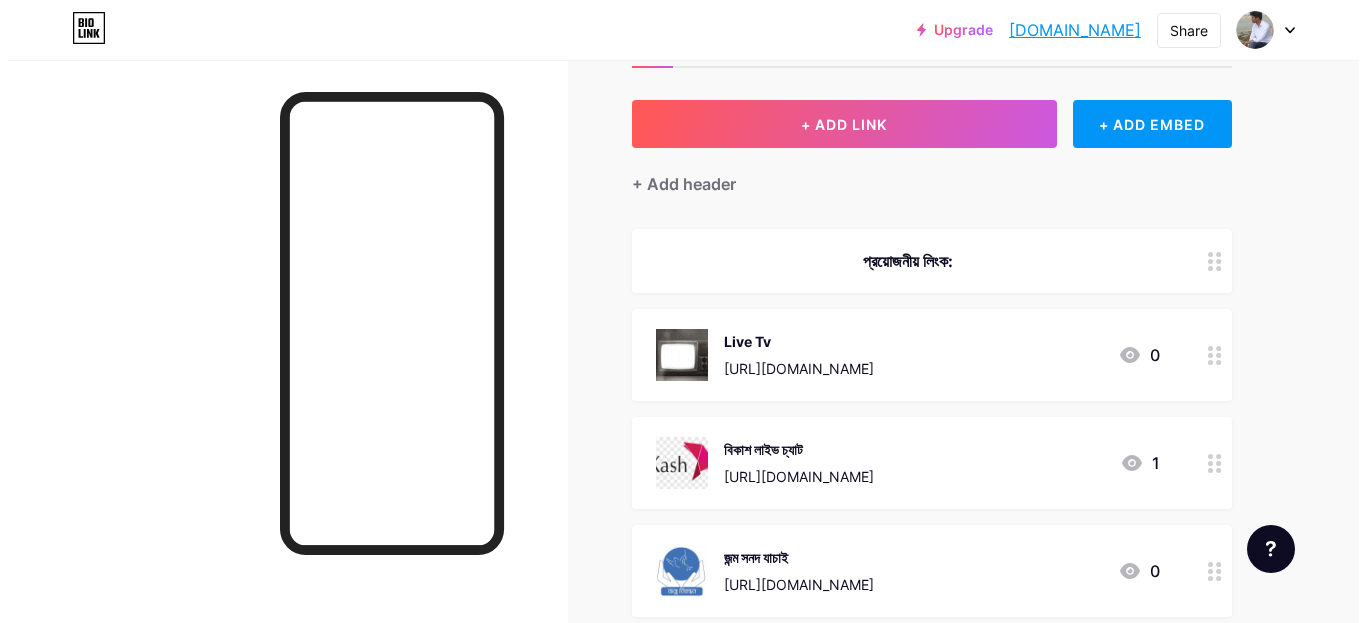 scroll, scrollTop: 0, scrollLeft: 0, axis: both 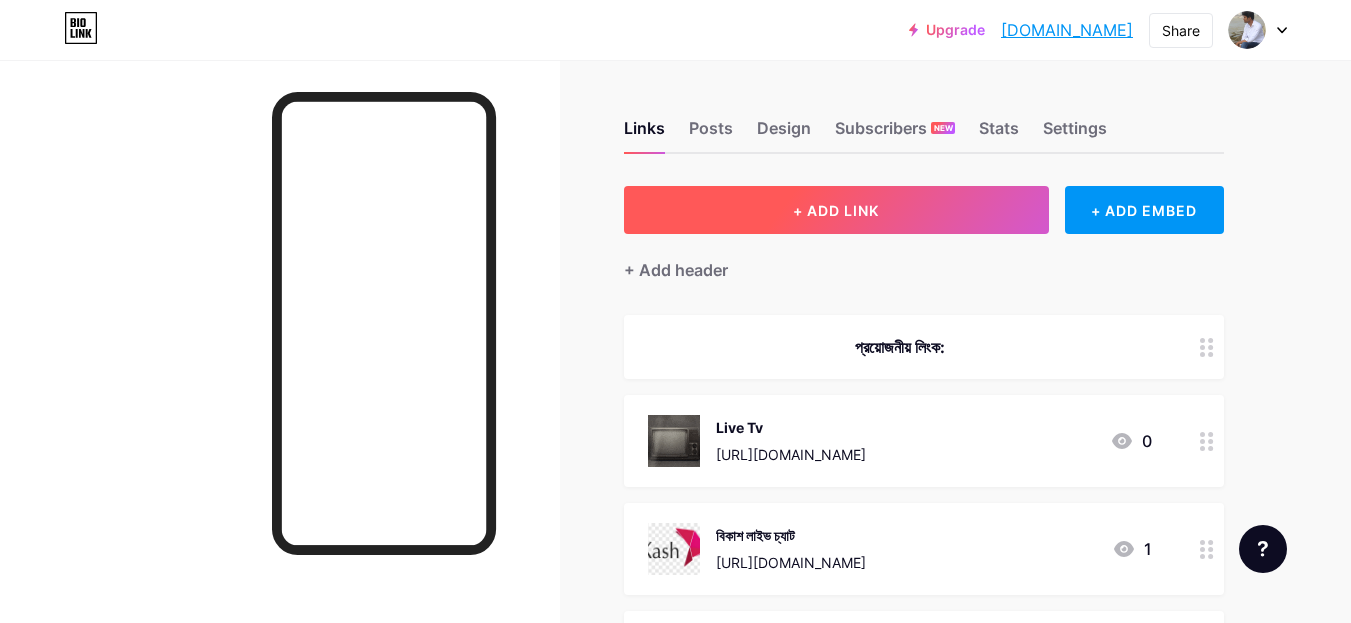 click on "+ ADD LINK" at bounding box center [836, 210] 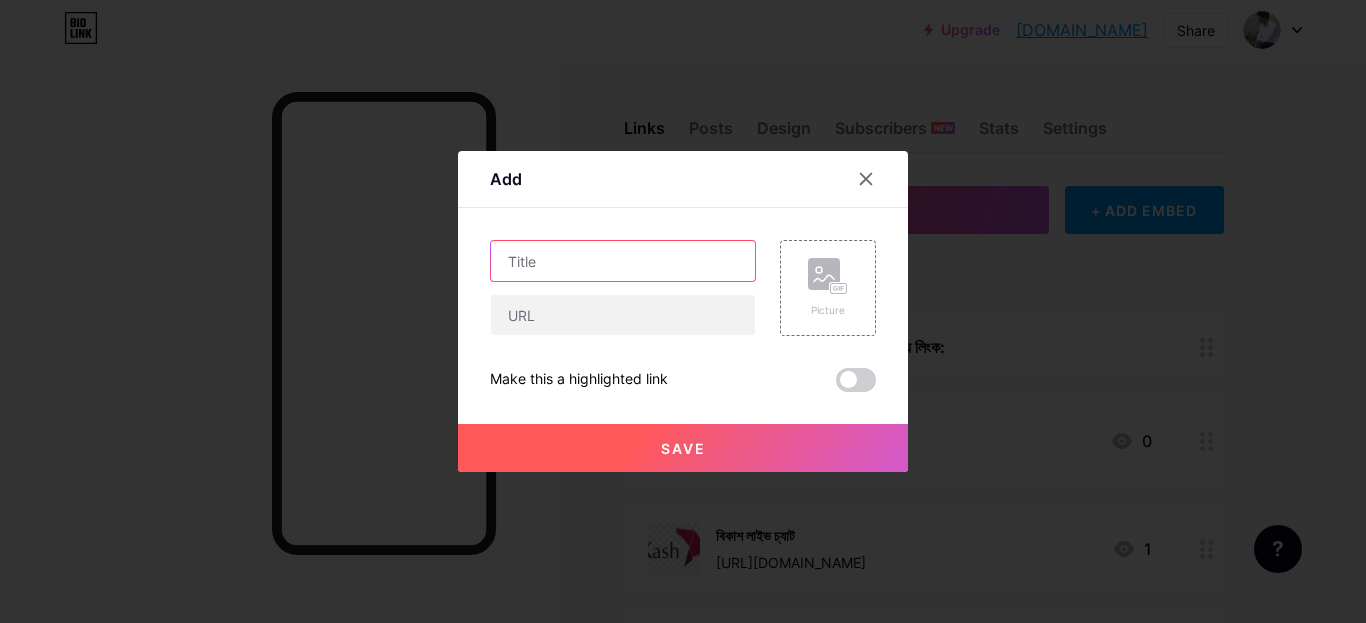 click at bounding box center (623, 261) 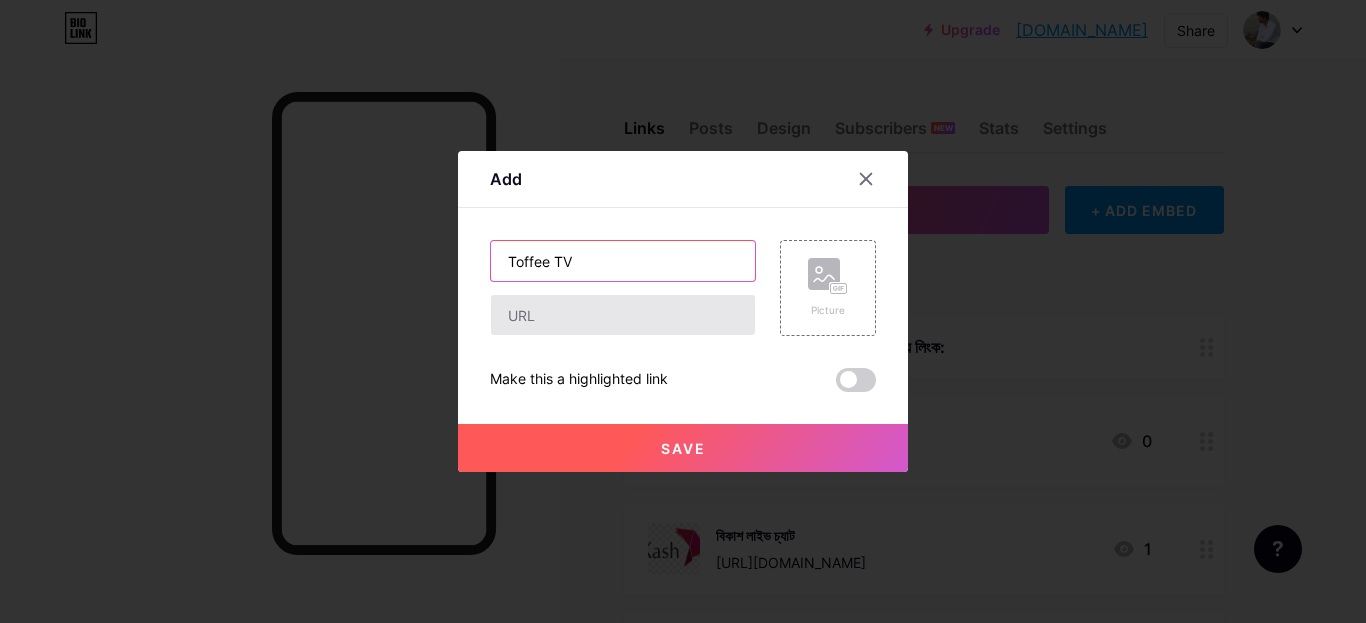 type on "Toffee TV" 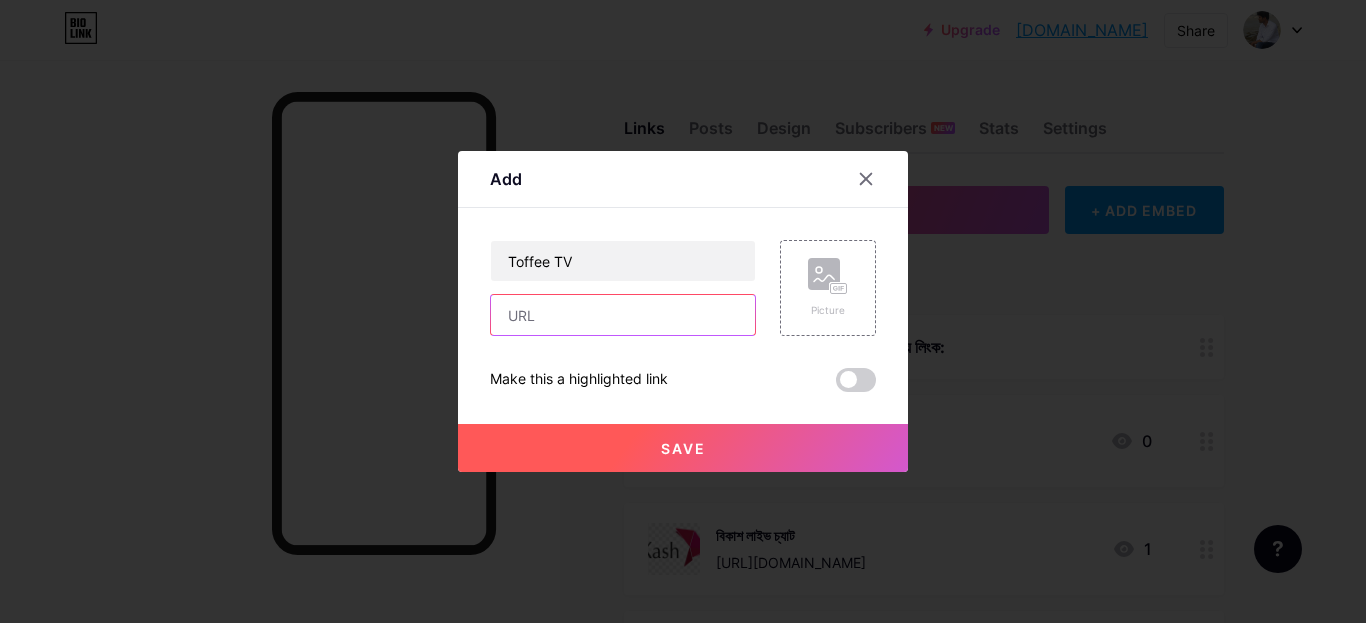 click at bounding box center (623, 315) 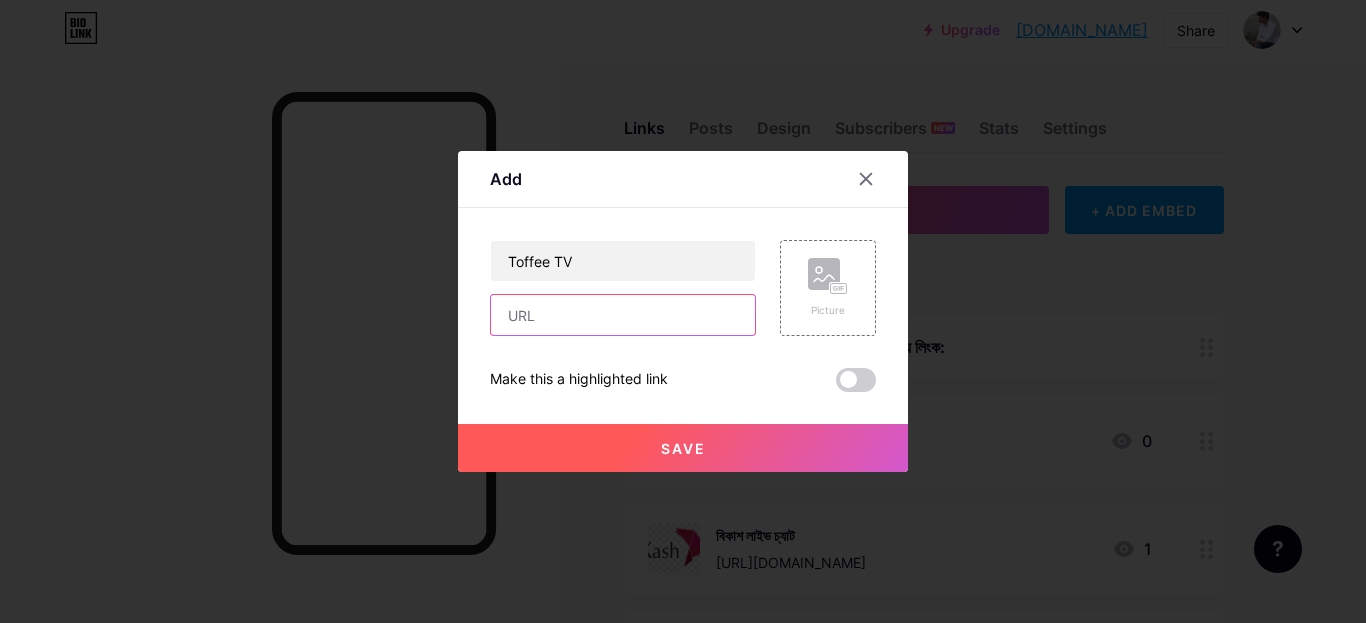 paste on "[URL][DOMAIN_NAME]" 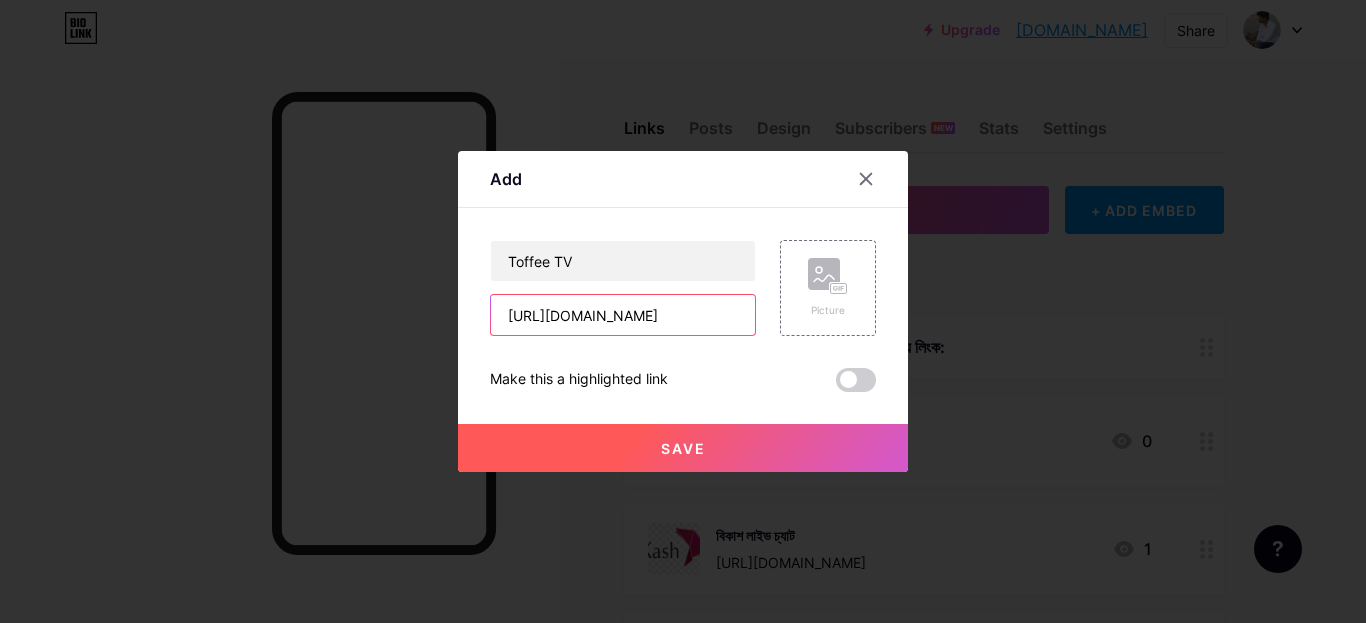 scroll, scrollTop: 0, scrollLeft: 798, axis: horizontal 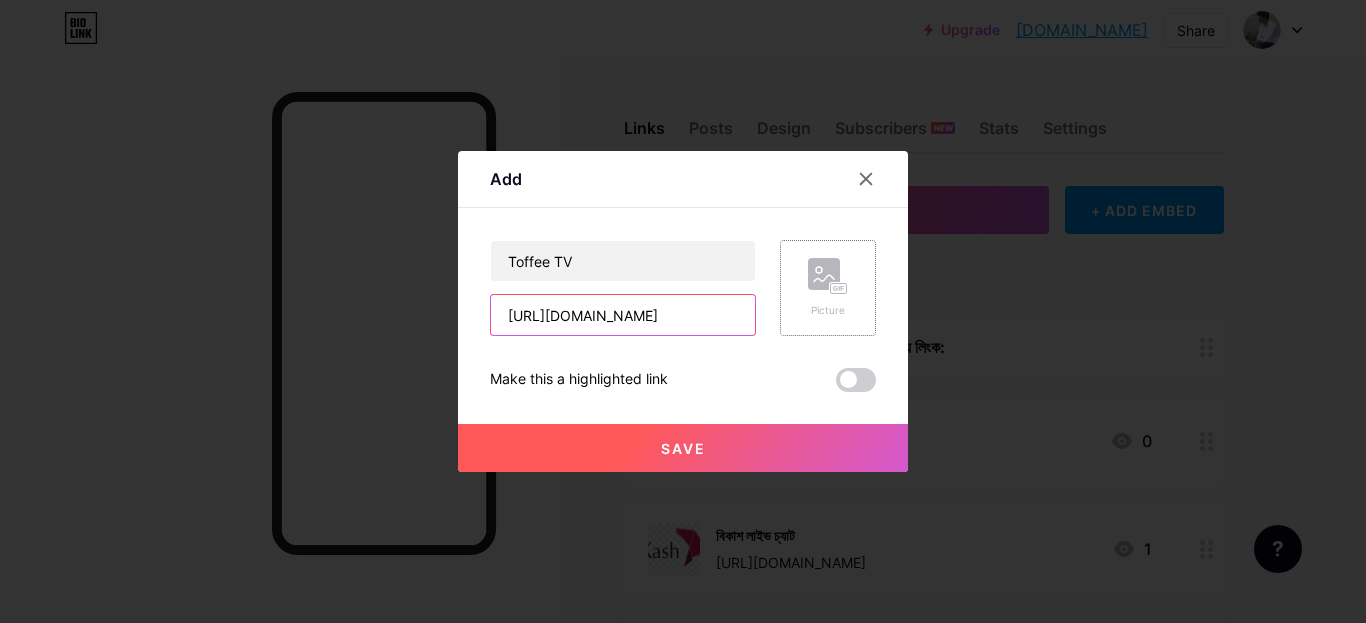 type on "[URL][DOMAIN_NAME]" 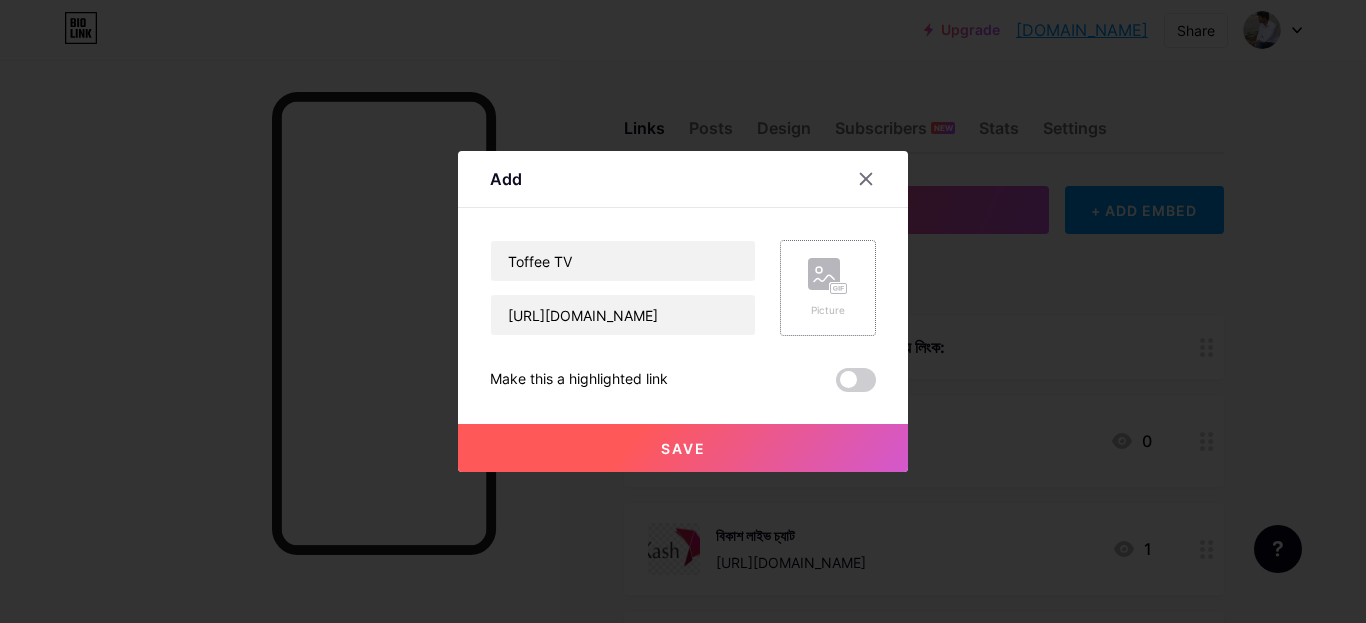 click 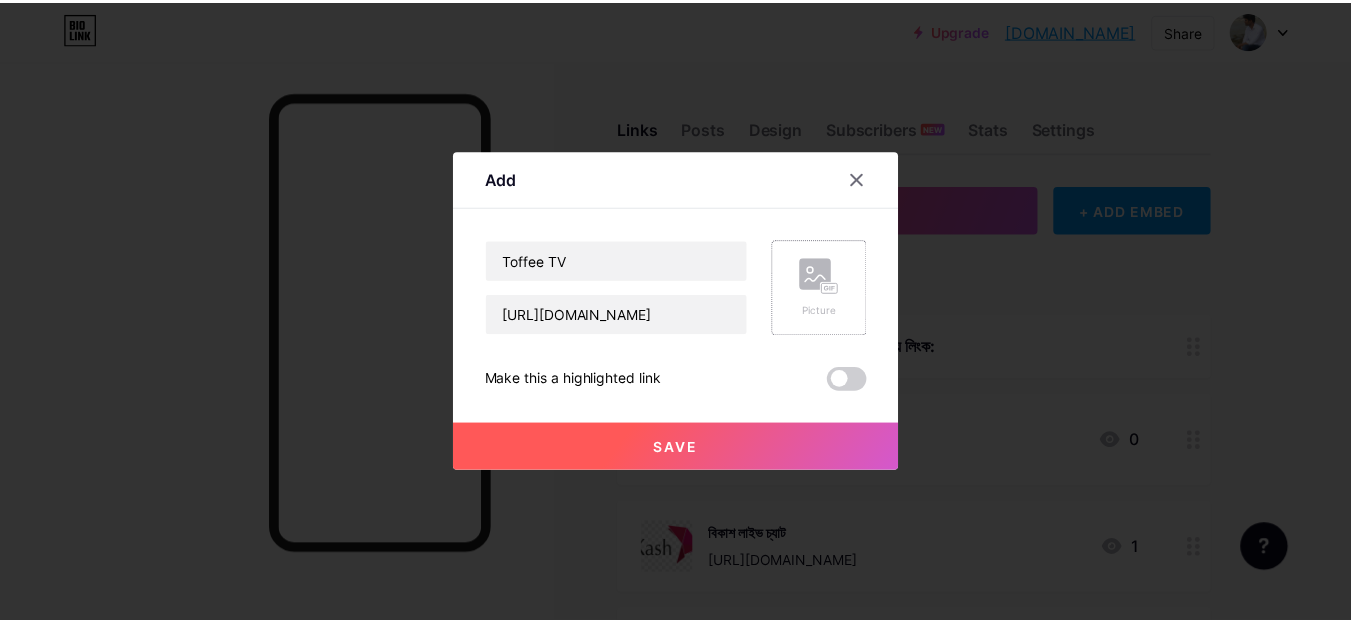 scroll, scrollTop: 0, scrollLeft: 0, axis: both 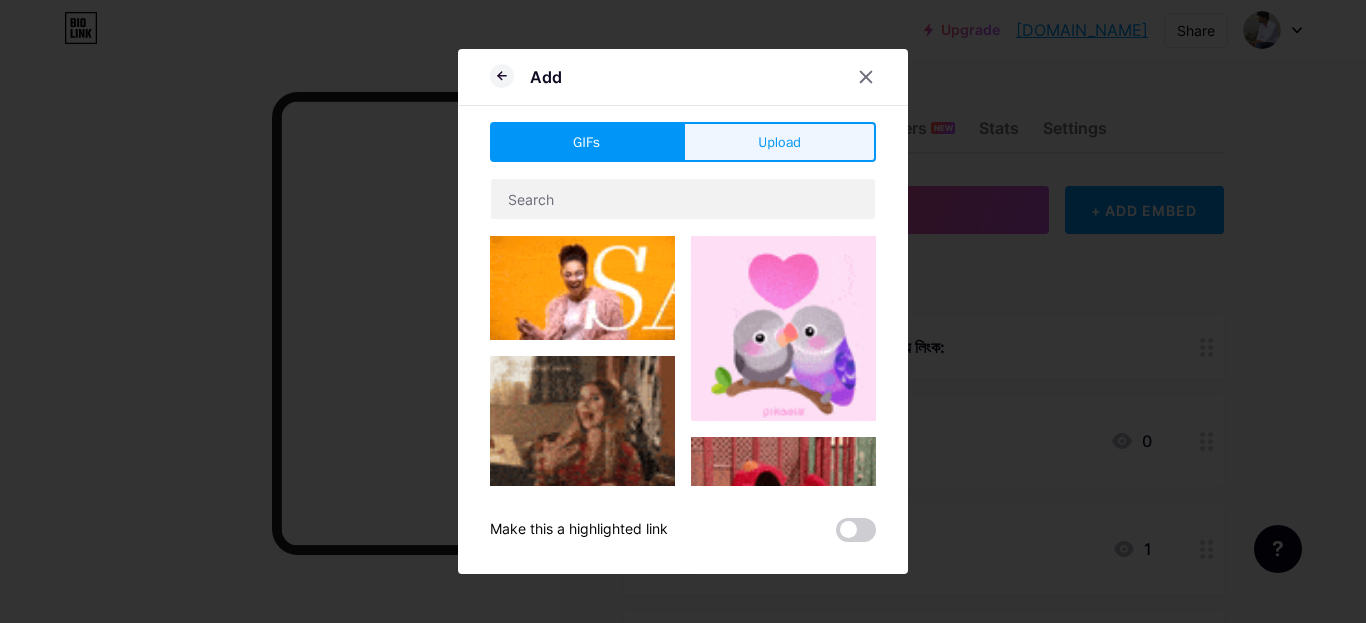click on "Upload" at bounding box center (779, 142) 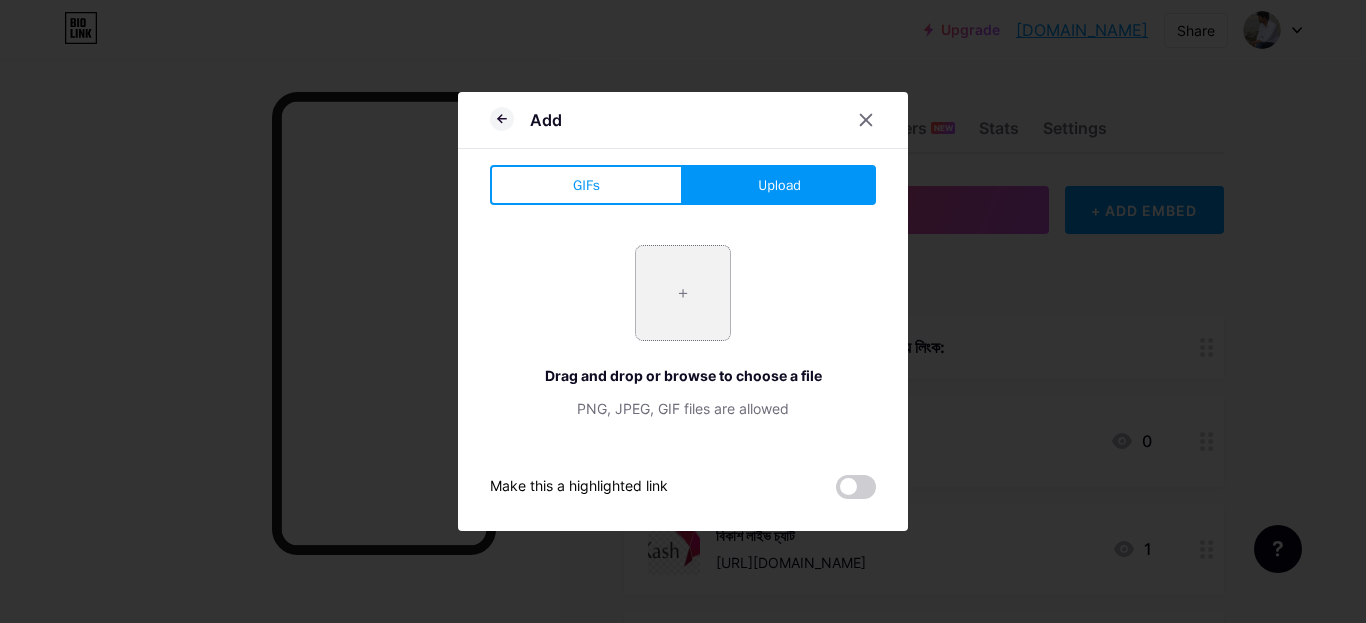 click at bounding box center (683, 293) 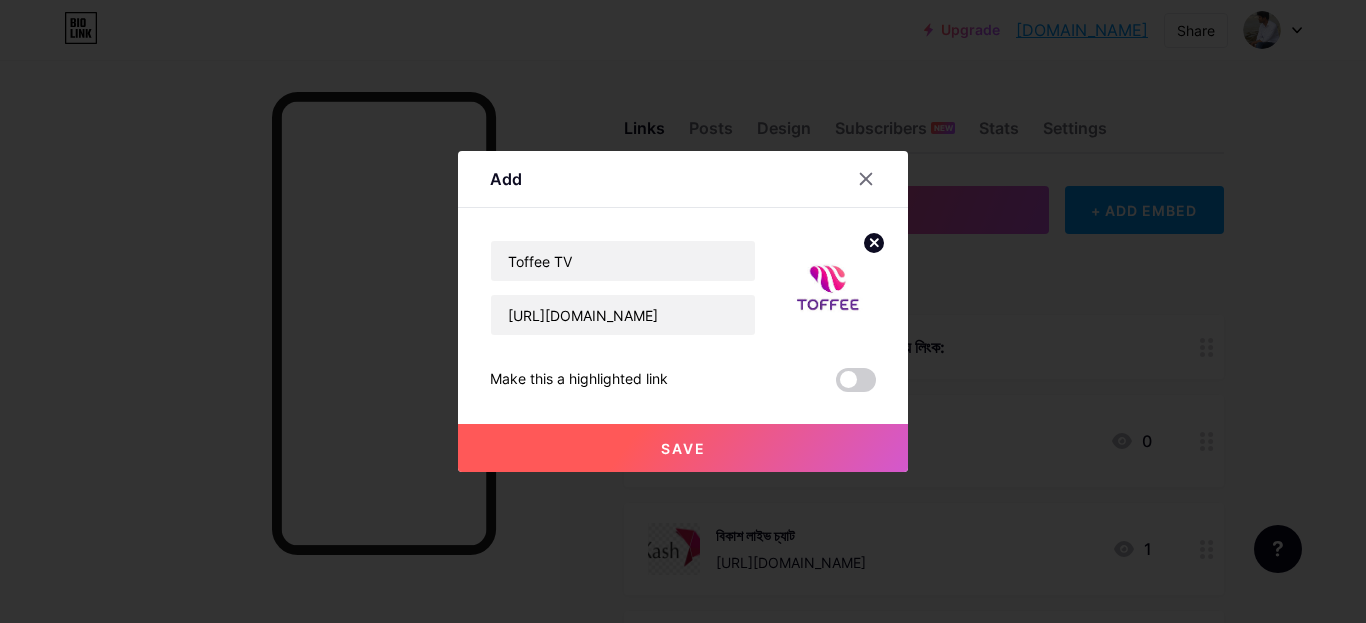 click on "Save" at bounding box center (683, 448) 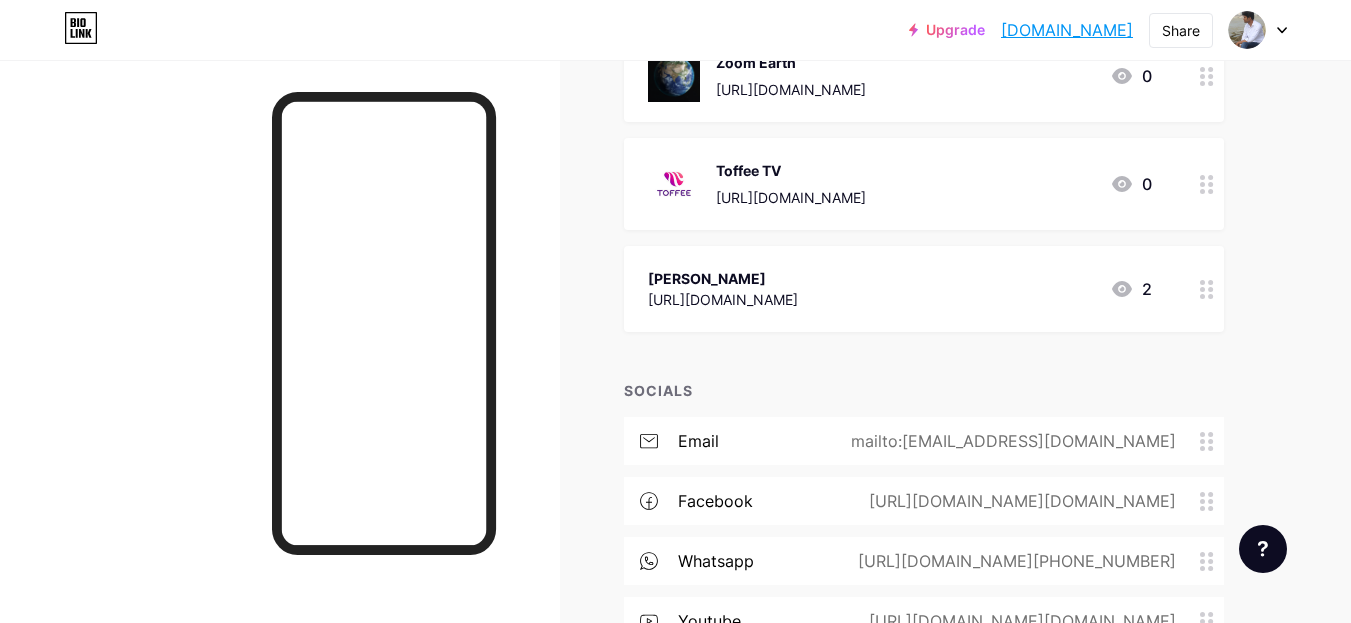 scroll, scrollTop: 1600, scrollLeft: 0, axis: vertical 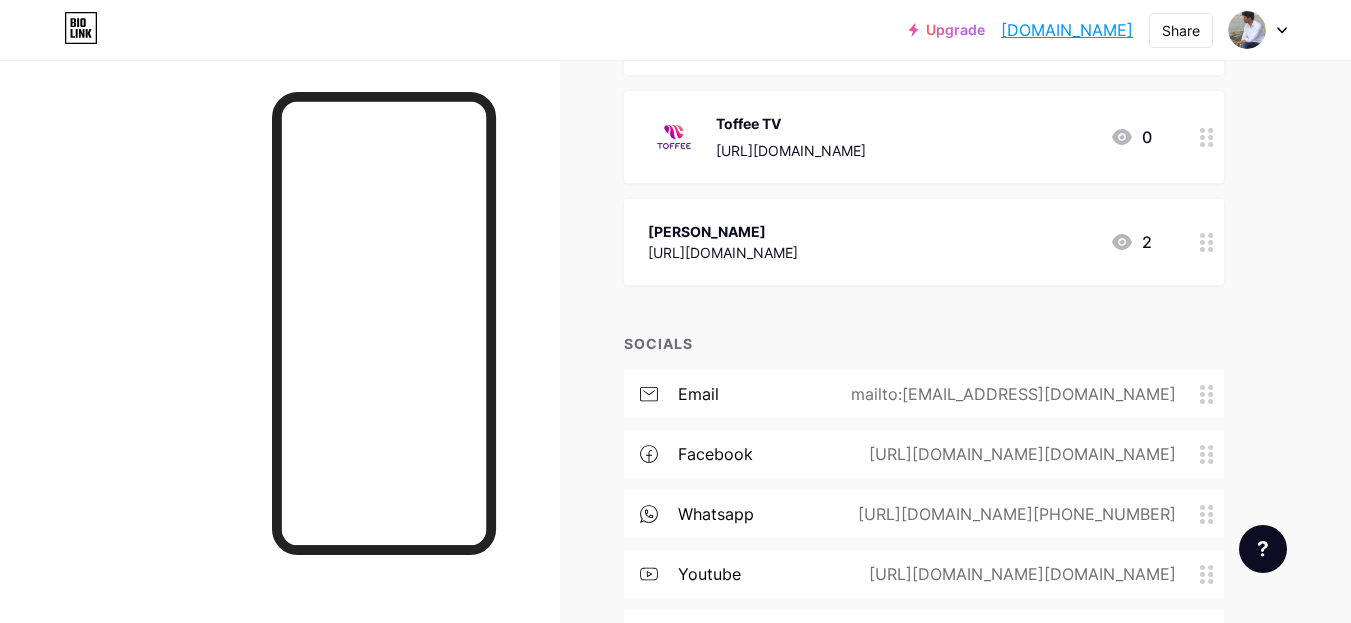 click on "SOCIALS" at bounding box center (924, 343) 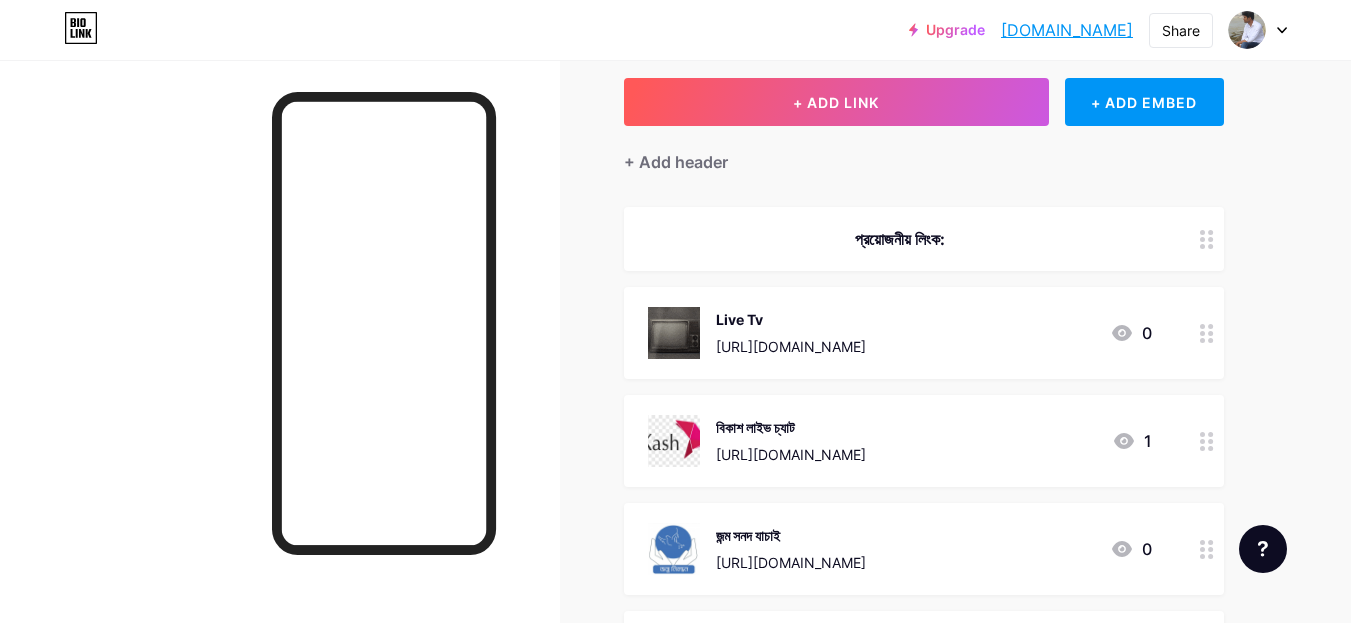 scroll, scrollTop: 0, scrollLeft: 0, axis: both 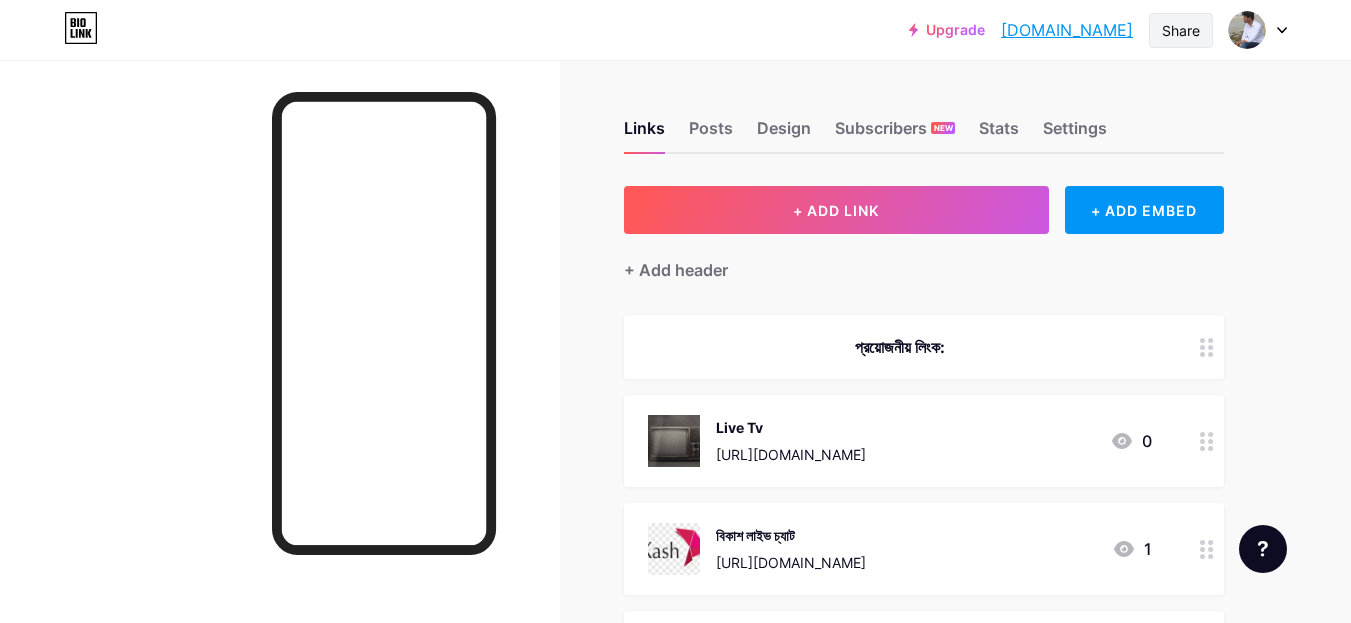 click on "Share" at bounding box center (1181, 30) 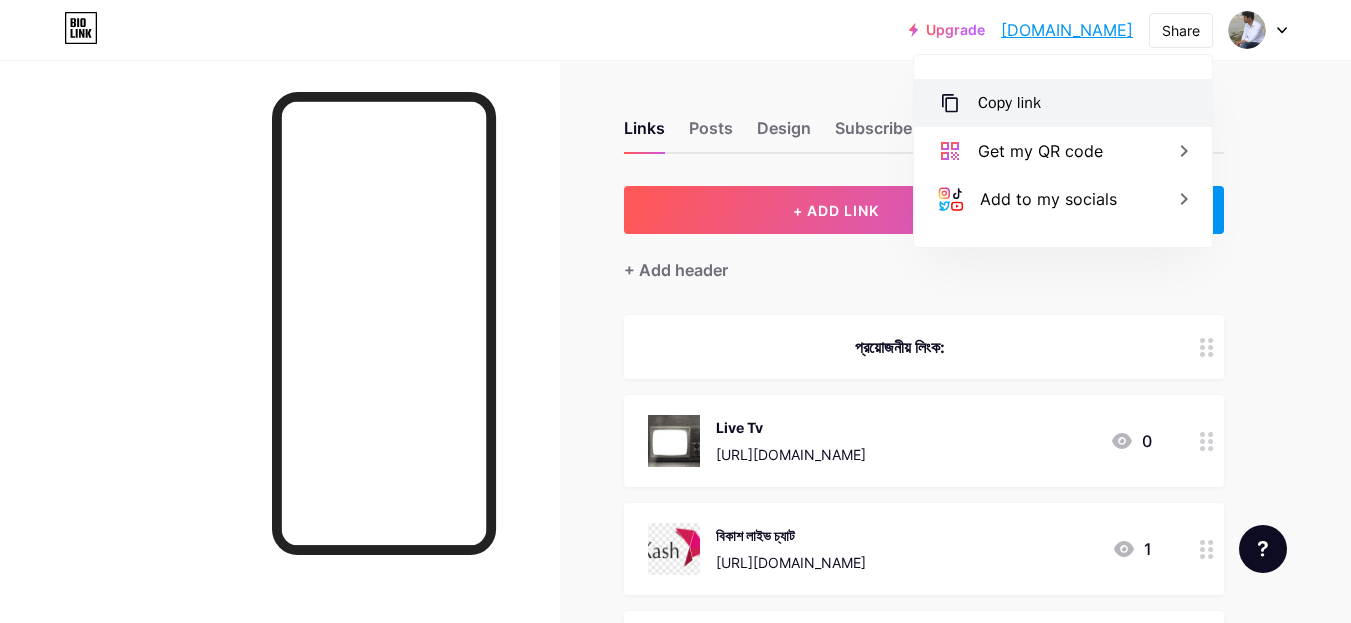 click on "Copy link" at bounding box center [1063, 103] 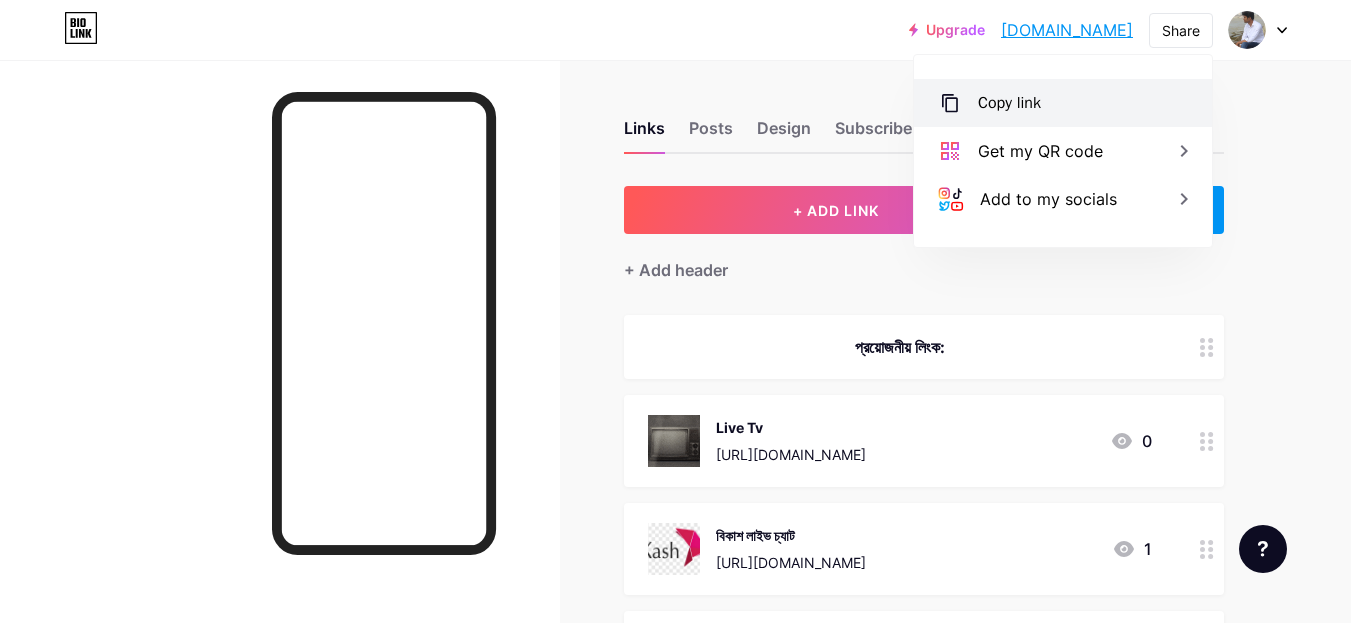 click on "Copy link" at bounding box center (1063, 103) 